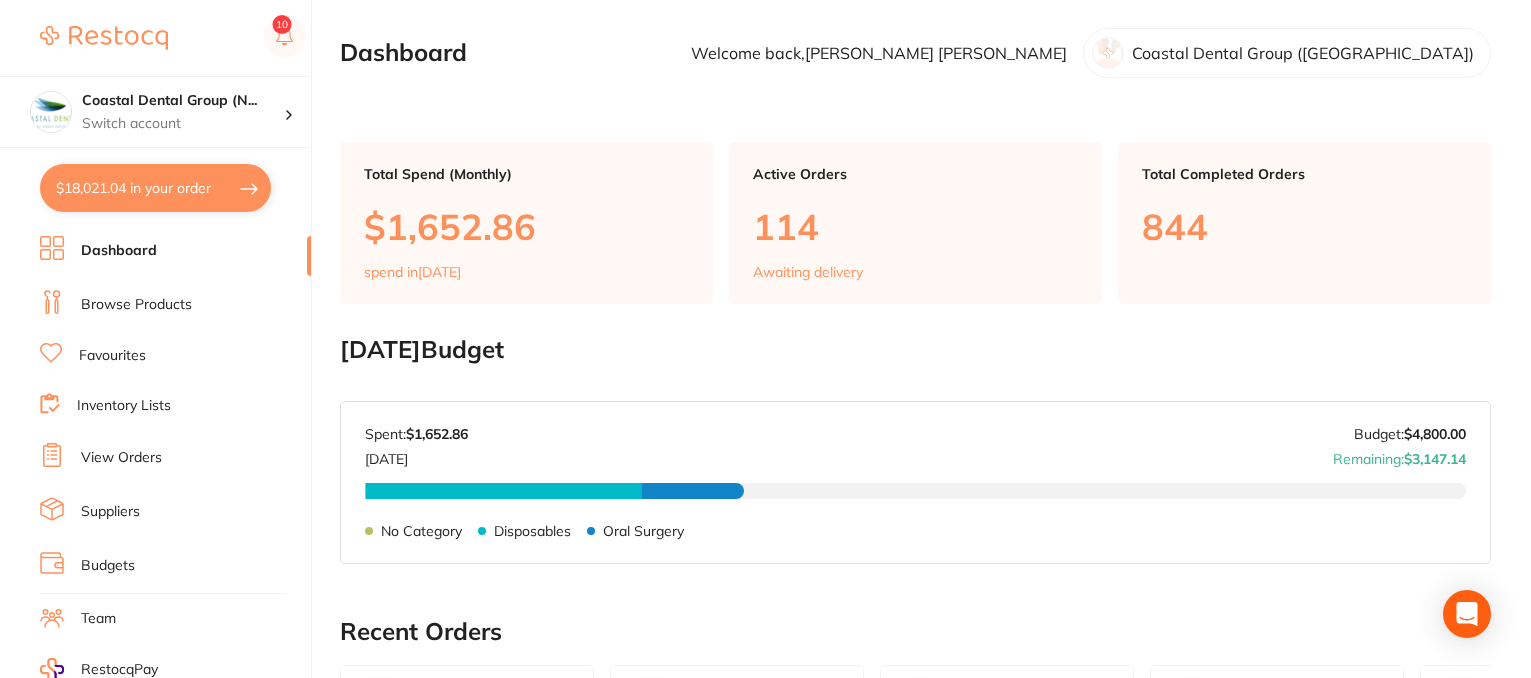 scroll, scrollTop: 0, scrollLeft: 0, axis: both 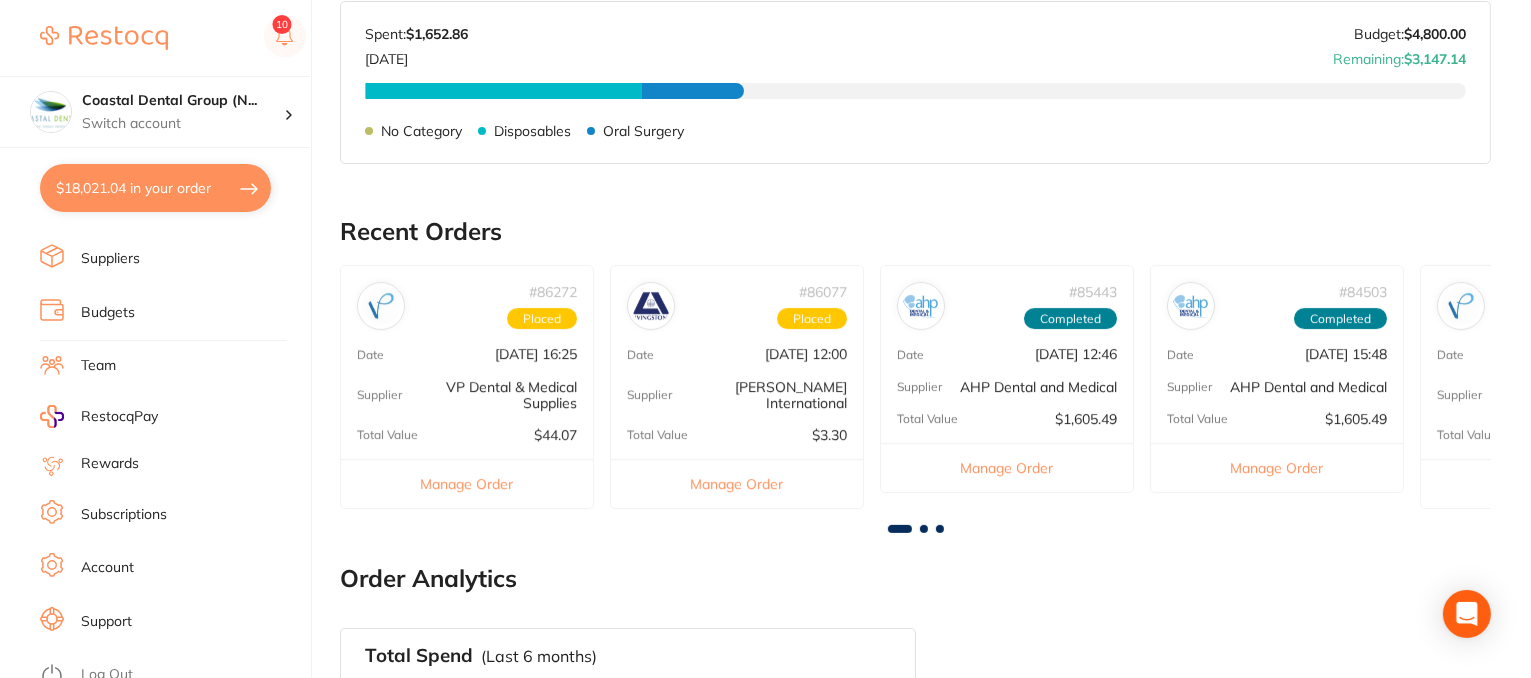 click on "Support" at bounding box center [106, 622] 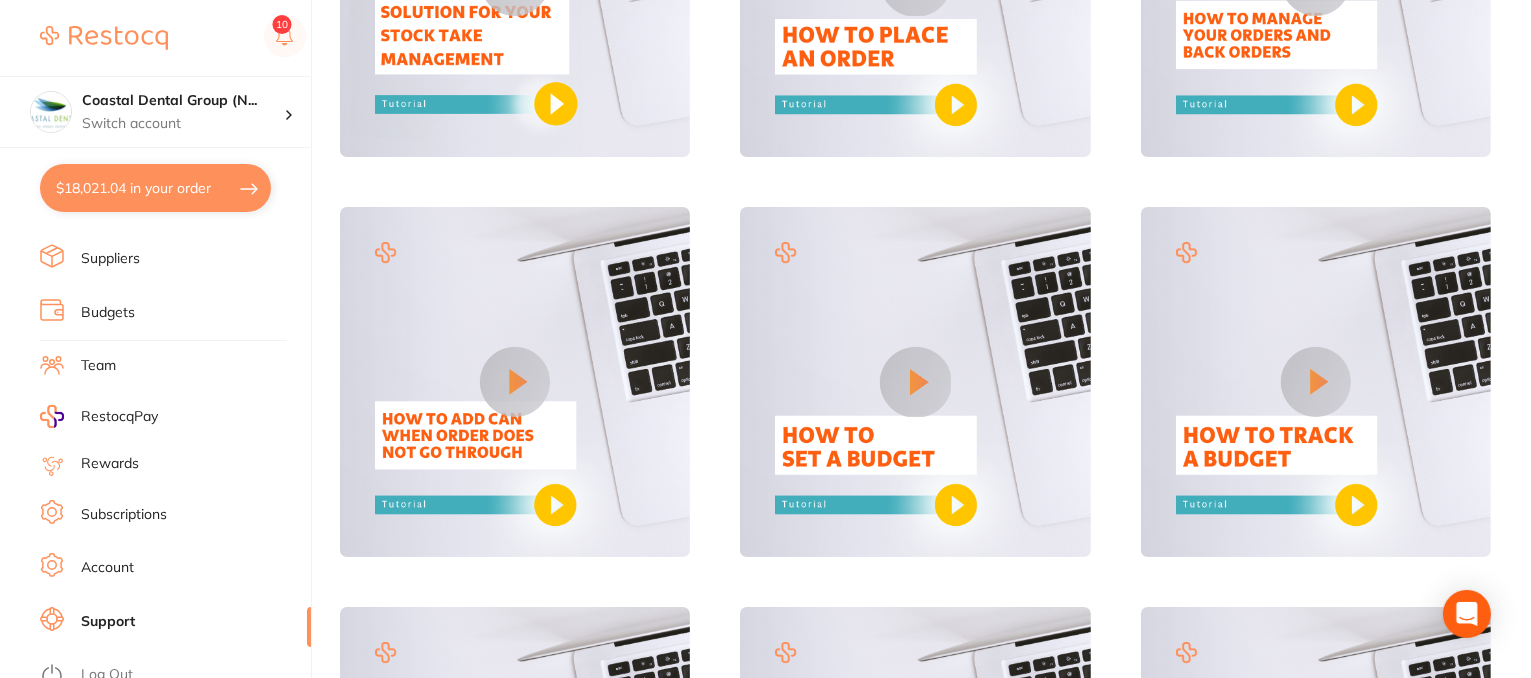 scroll, scrollTop: 0, scrollLeft: 0, axis: both 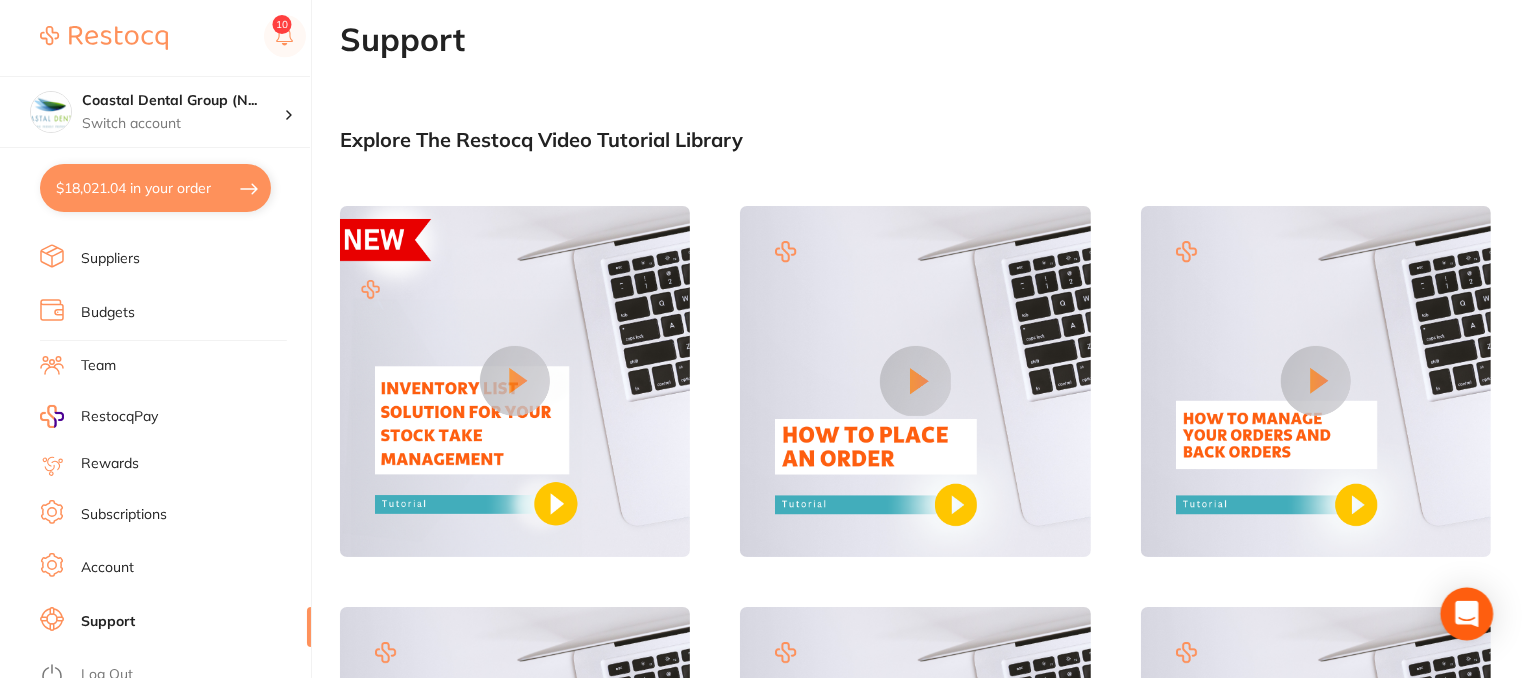 click 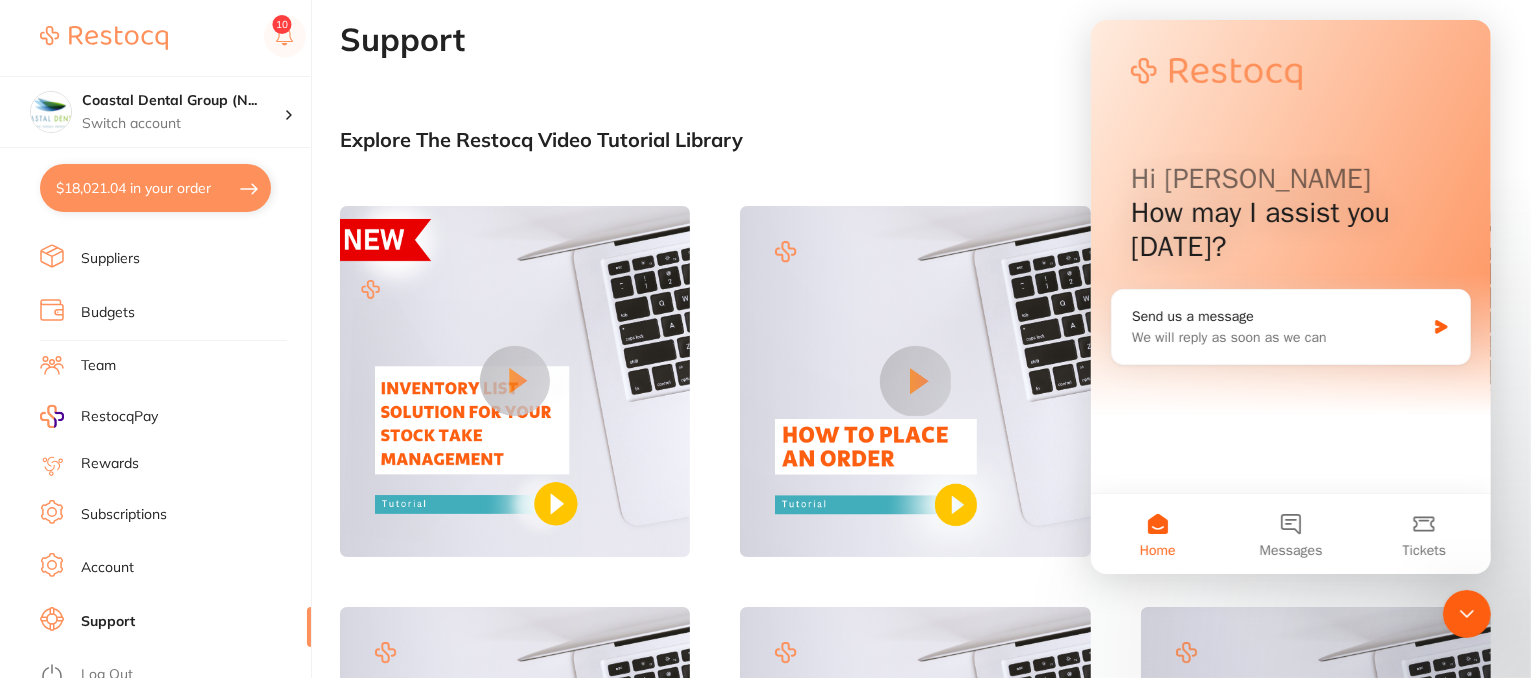 scroll, scrollTop: 0, scrollLeft: 0, axis: both 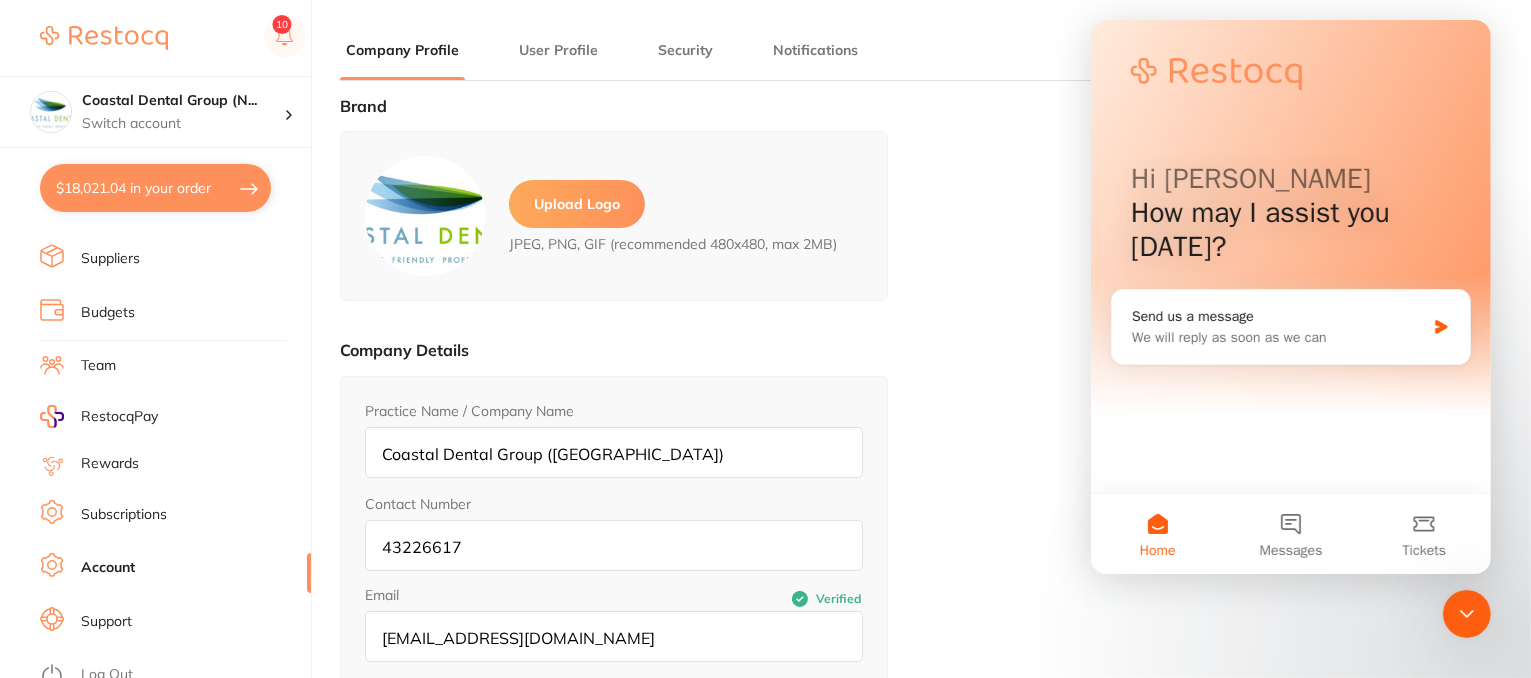 type on "Samantha" 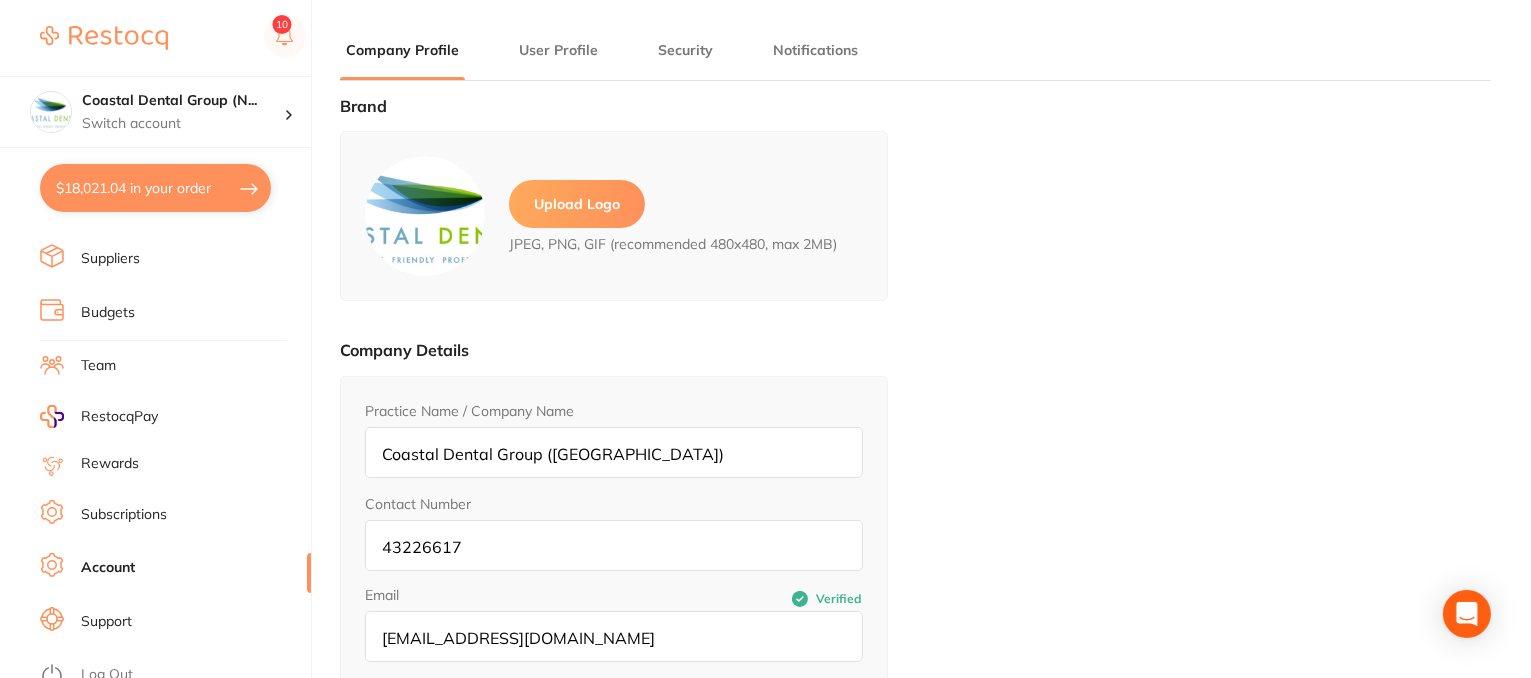 click on "Subscriptions" at bounding box center [124, 515] 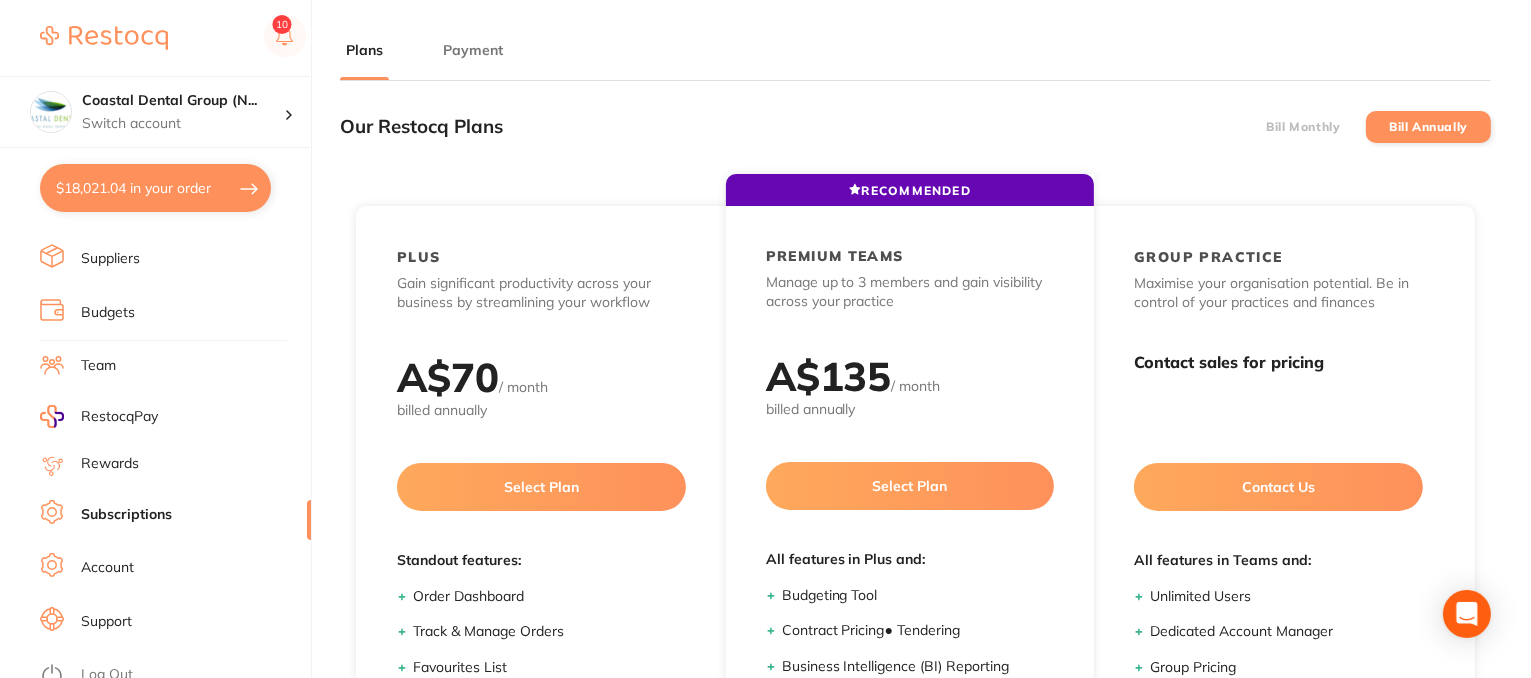 click on "Payment" at bounding box center [473, 50] 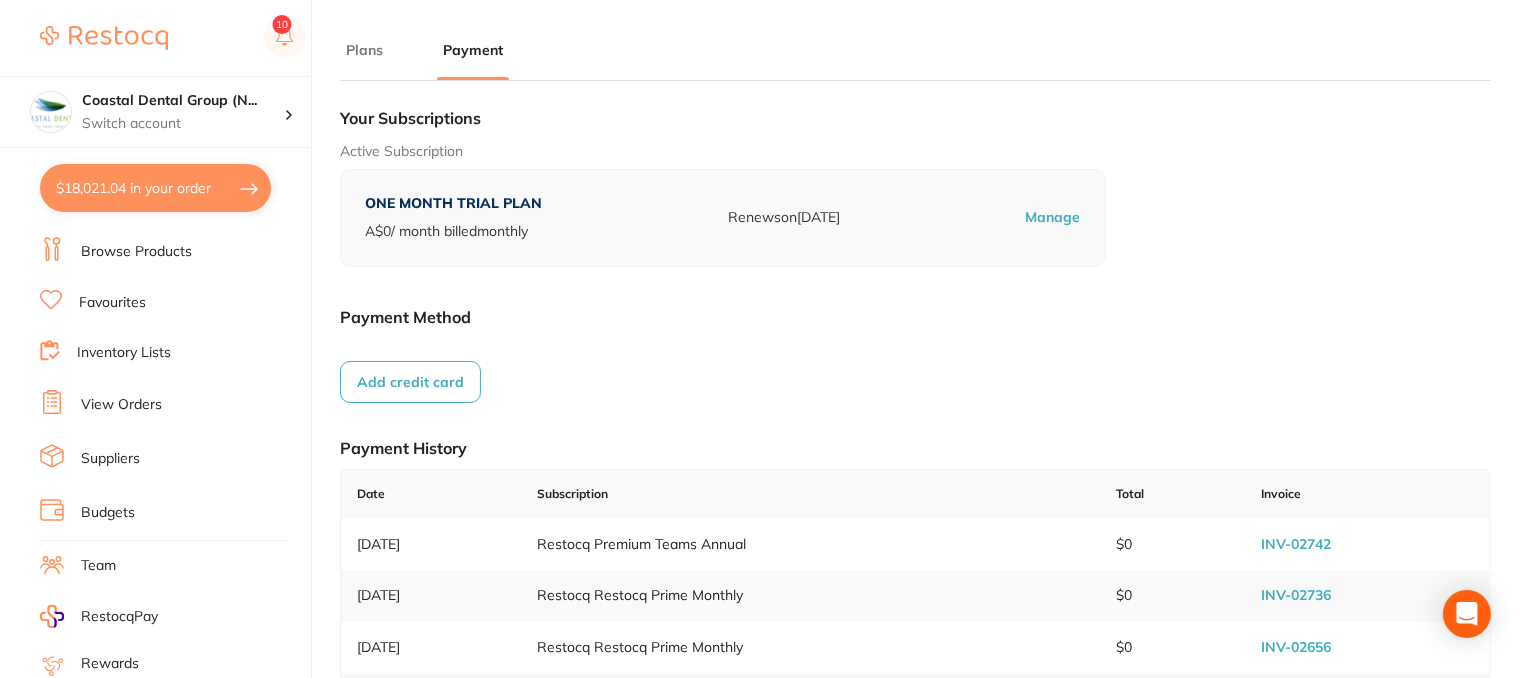 scroll, scrollTop: 153, scrollLeft: 0, axis: vertical 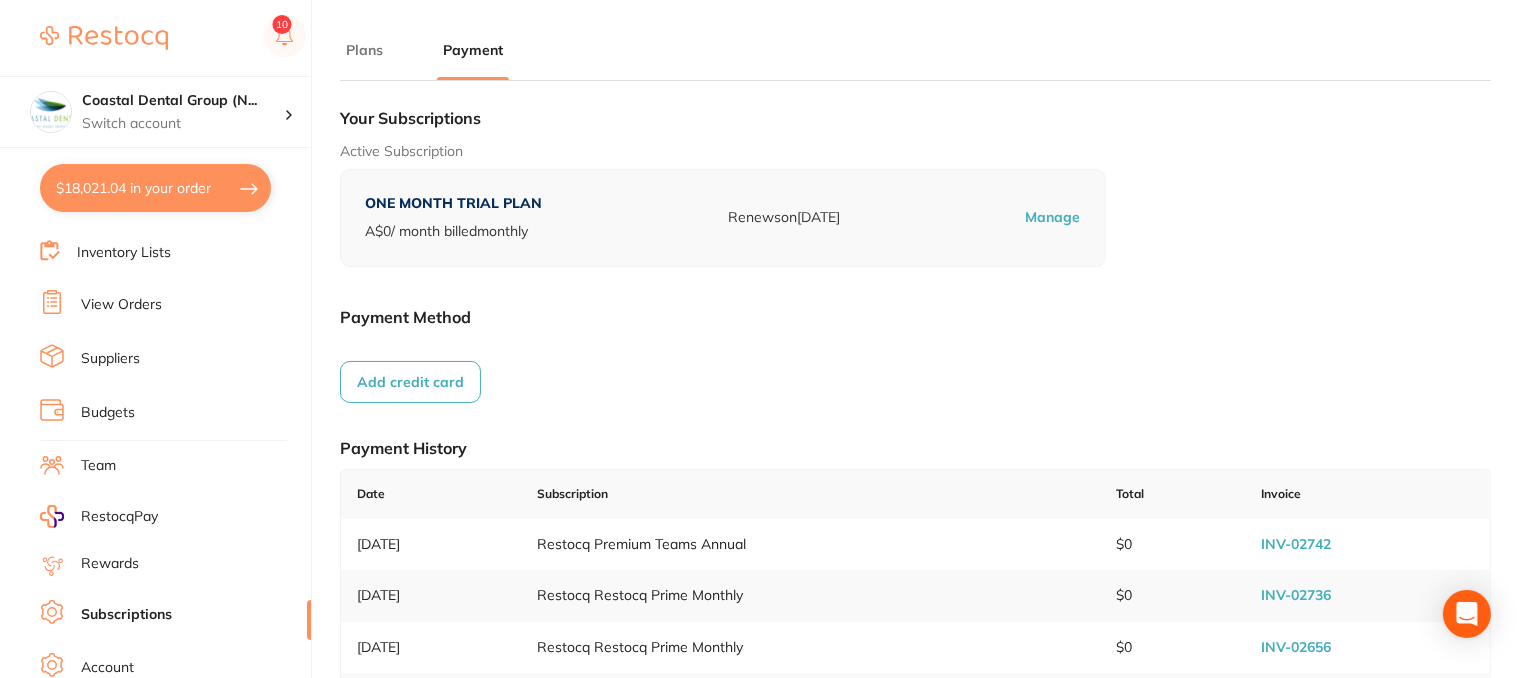 click on "Plans Payment" at bounding box center [915, 60] 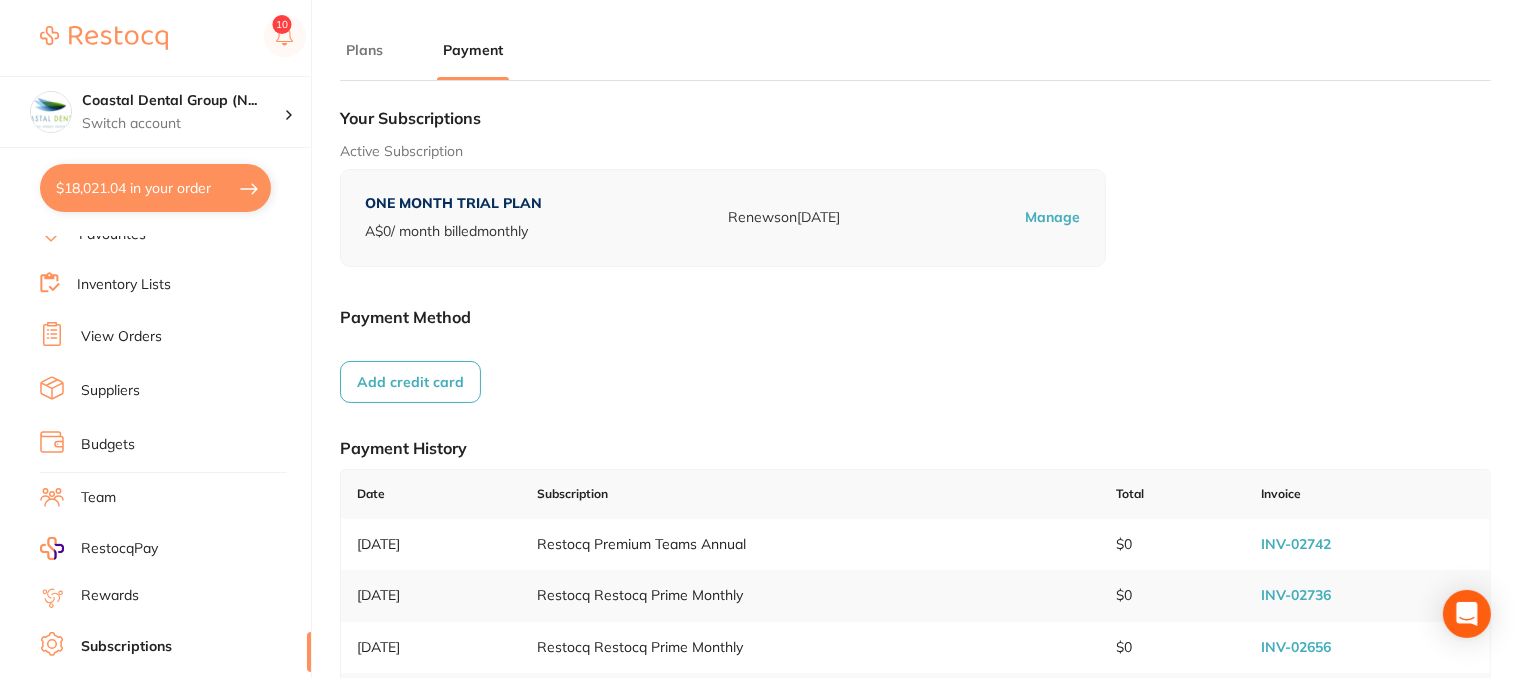scroll, scrollTop: 153, scrollLeft: 0, axis: vertical 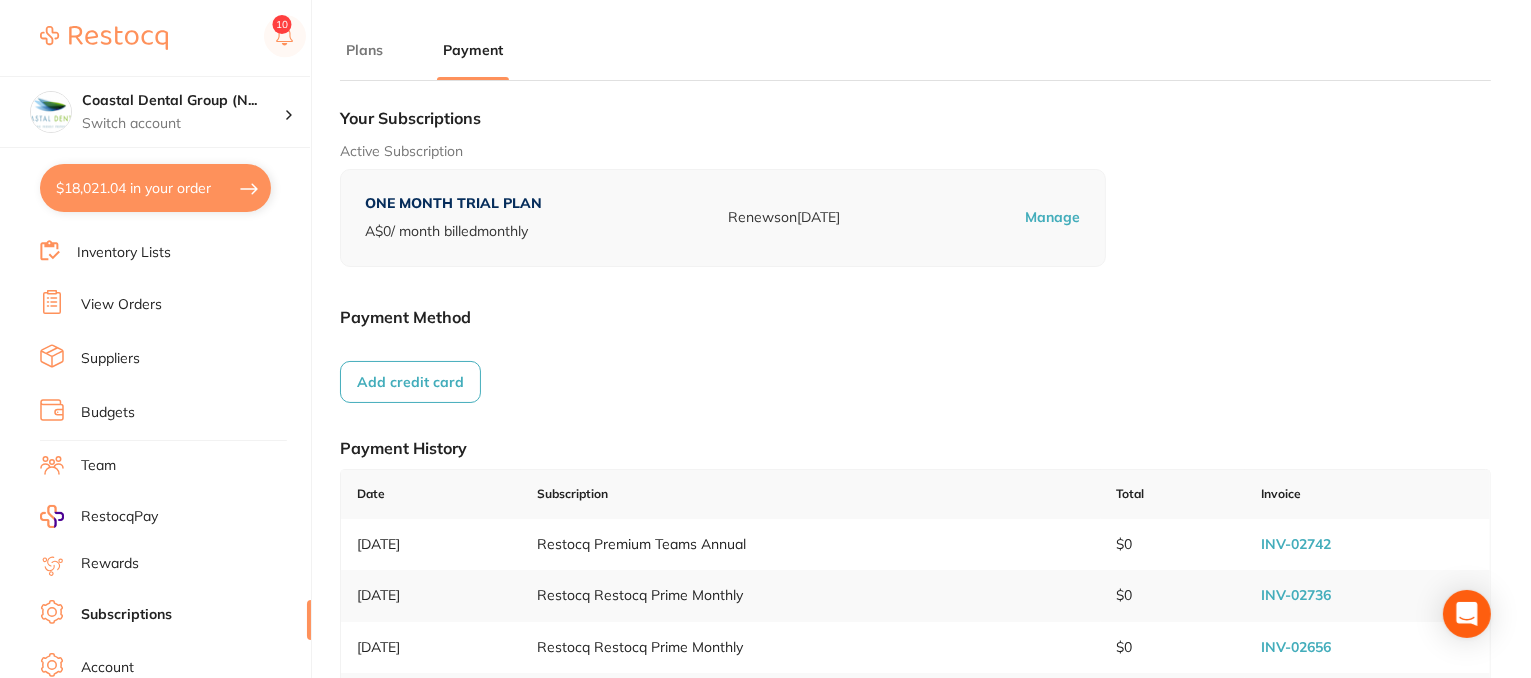 click on "Team" at bounding box center [98, 466] 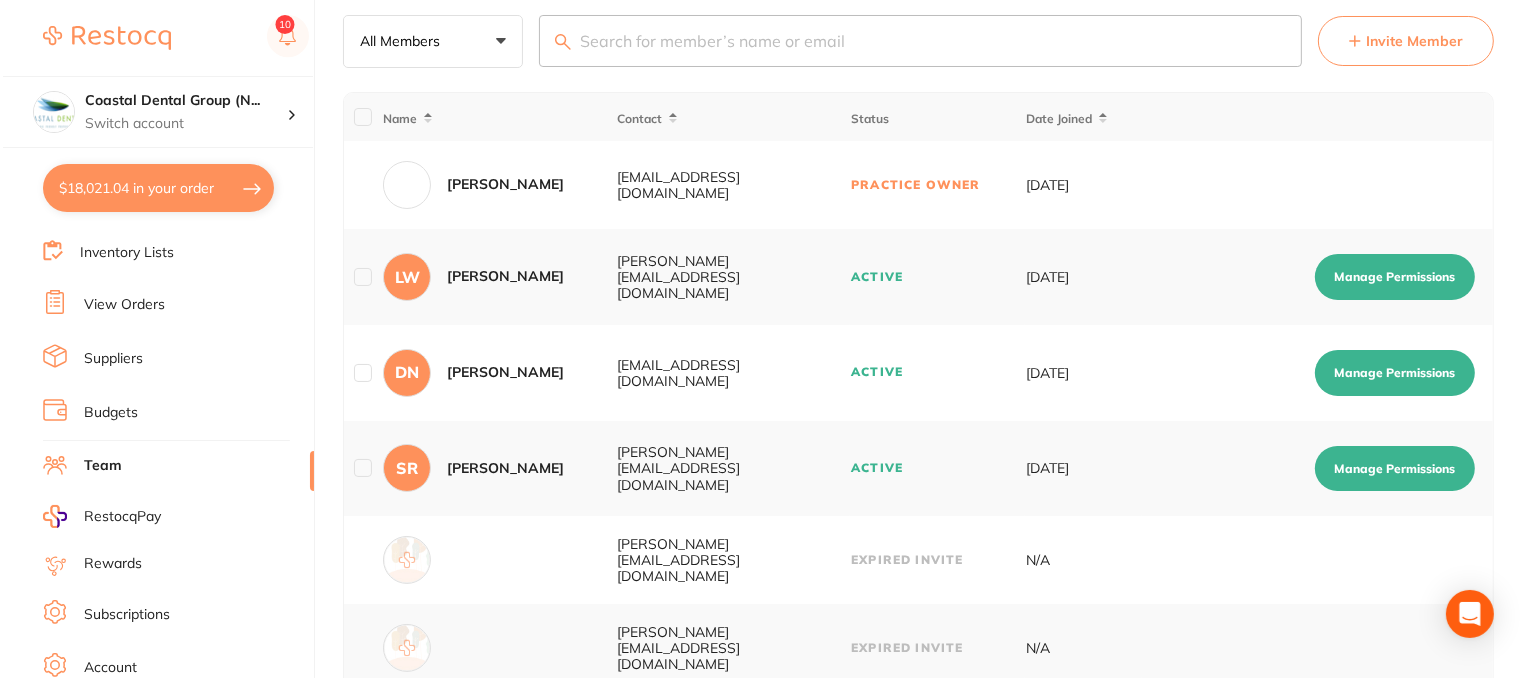 scroll, scrollTop: 0, scrollLeft: 0, axis: both 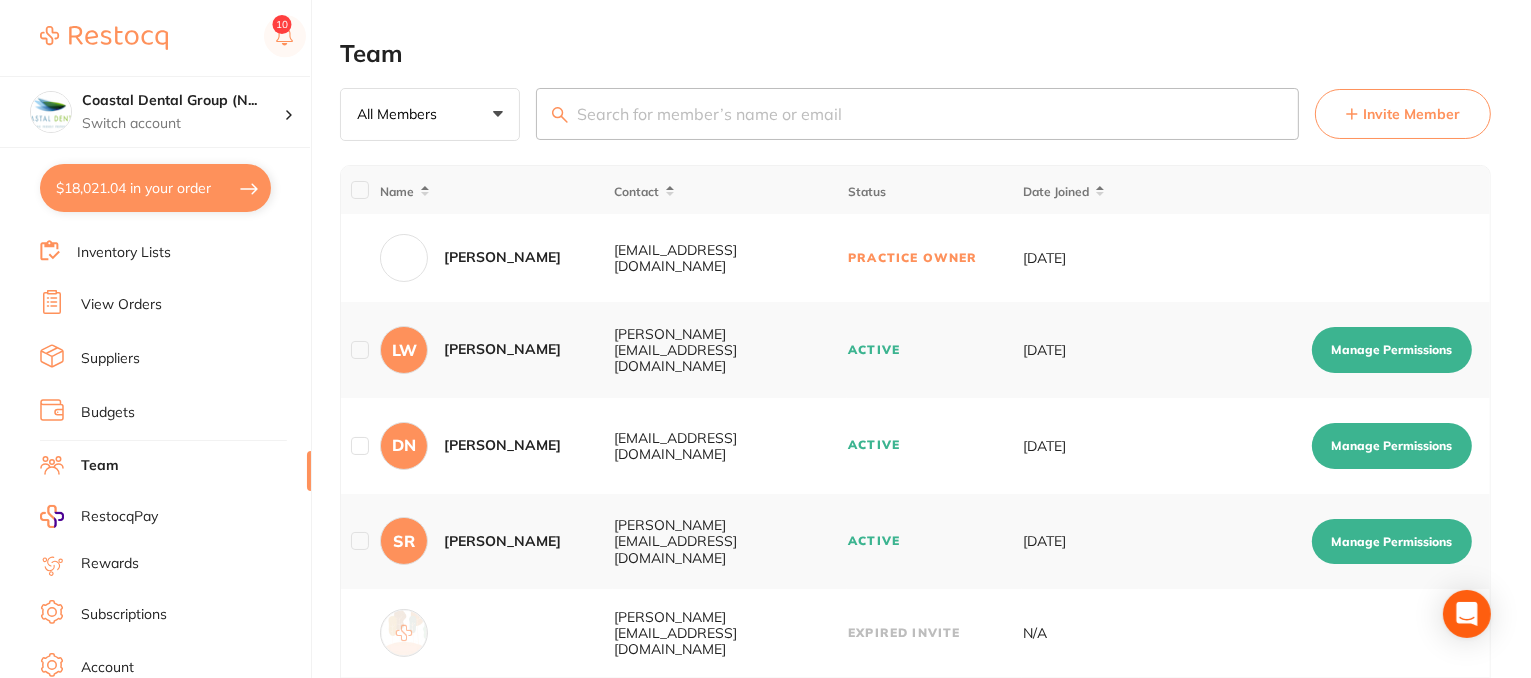 click on "Team All Members +0 All Members Active Pending Invite Expired Invite         Invite Member Name Contact Status Date Joined SS Samantha Sullivan skan3067@gmail.com Practice Owner 08-Feb-2021 LW Lorraine Wilson lorraine@restocq.com Active 03-Jan-2024 Manage Permissions DN Dhanie Naidu jada_docs@hotmail.com Active 06-Feb-2024 Manage Permissions SR Sheela Roth sheela@restocq.com Active 11-Jun-2025 Manage Permissions tania@restocq.com Expired Invite N/A tania@restocq.com Expired Invite N/A chris@restocq.com Expired Invite N/A hollie@restocq.com Expired Invite N/A zara@123.com Expired Invite N/A hollie@restocq.com Expired Invite N/A trisha@restocq.com Expired Invite N/A rebecca@restocq.com Expired Invite N/A rebecca@restocq.com Expired Invite N/A trisha@restocq.com Expired Invite N/A dhanie@restocq.com Expired Invite N/A trisha@restocq.com Expired Invite N/A trisha@restocq.com Expired Invite N/A treeshafaith@gmail.com Expired Invite N/A rebecca@restocq.com Expired Invite N/A Select All SS PRACTICE OWNER Contact LW" at bounding box center (935, 975) 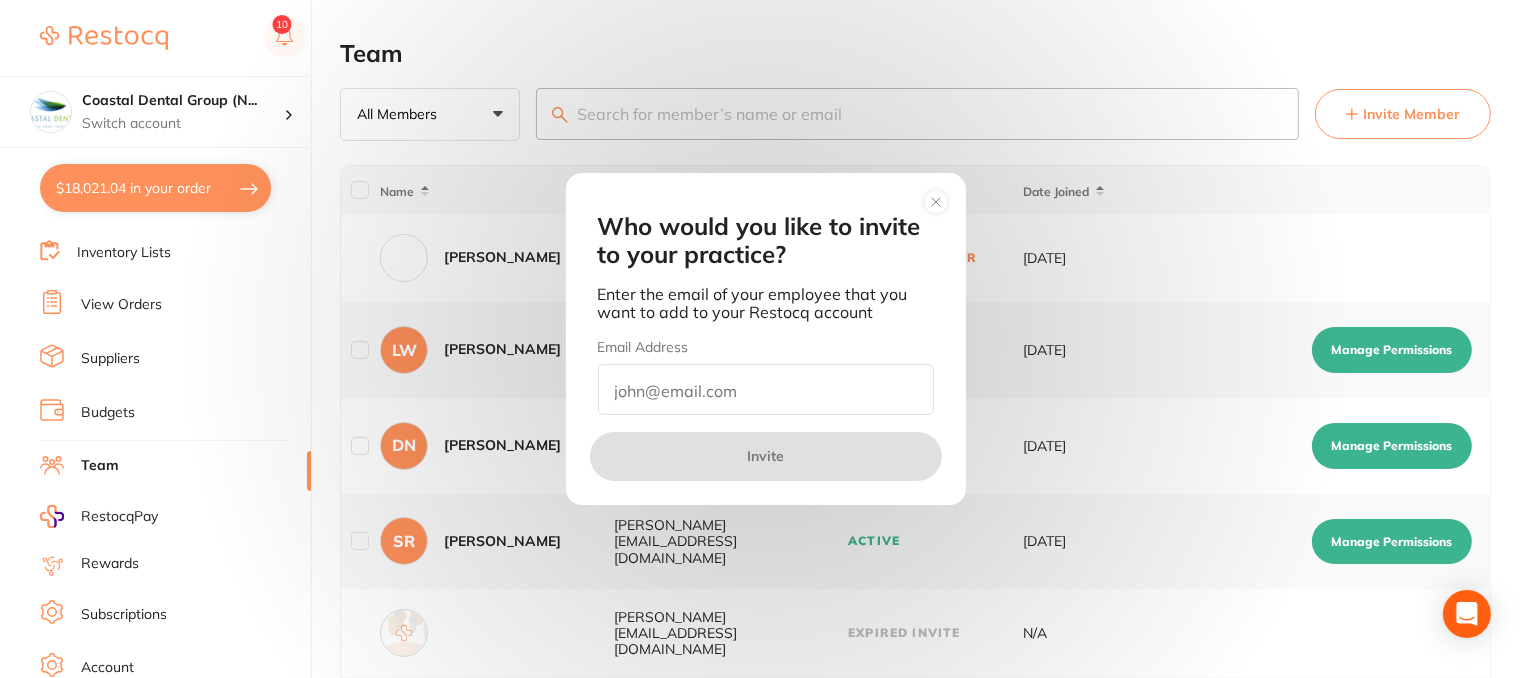 drag, startPoint x: 936, startPoint y: 206, endPoint x: 954, endPoint y: 215, distance: 20.12461 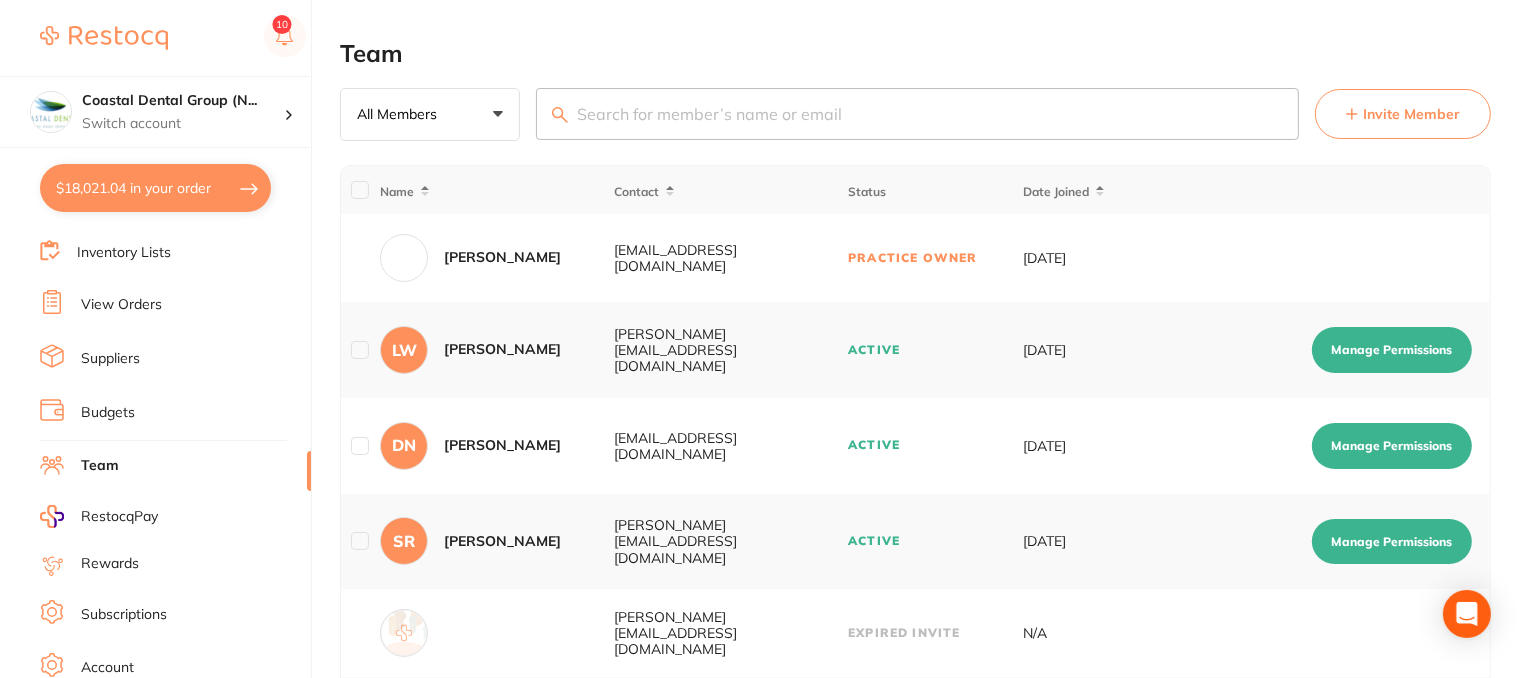 click on "Manage Permissions" at bounding box center (1392, 350) 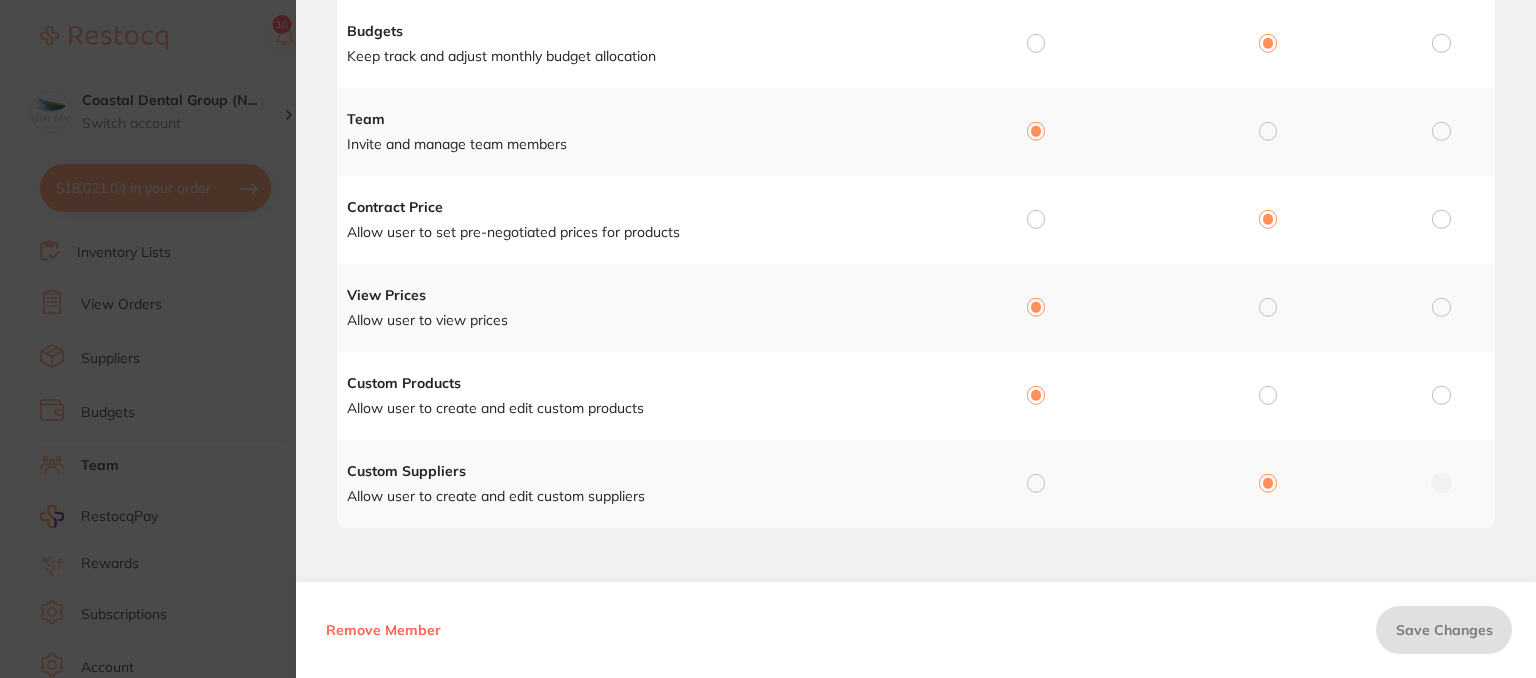 scroll, scrollTop: 0, scrollLeft: 0, axis: both 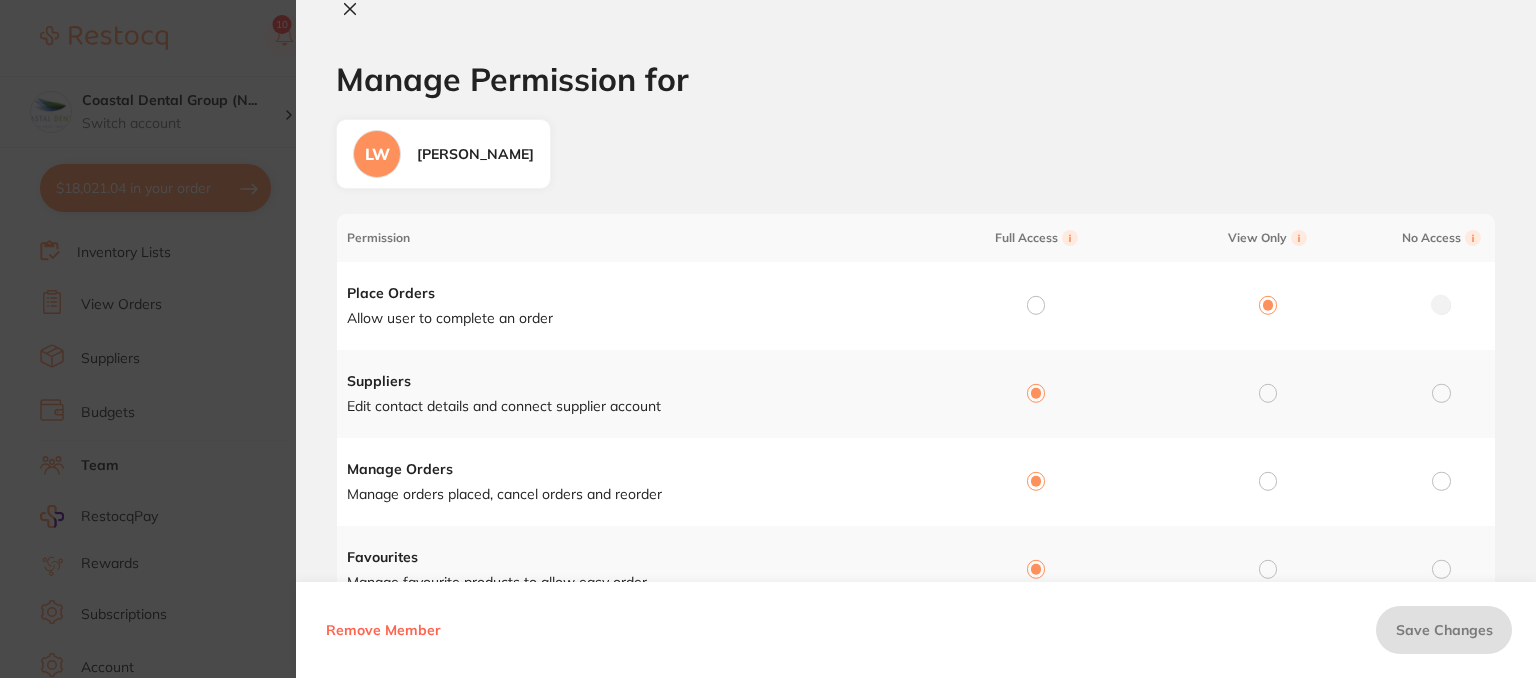 click on "Manage Permission for  LW Lorraine Wilson Permission Full Access View Only No Access Place Orders Allow user to complete an order Suppliers Edit contact details and connect supplier account Manage Orders Manage orders placed, cancel orders and reorder Favourites Manage favourite products to allow easy order Budgets Keep track and adjust monthly budget allocation Team Invite and manage team members Contract Price Allow user to set pre-negotiated prices for products View Prices Allow user to view prices Custom Products Allow user to create and edit custom products Custom Suppliers Allow user to create and edit custom suppliers Place Orders Allow user to complete an order Full Access View Only                        No Access                        Suppliers Edit contact details and connect supplier account Full Access View Only                        No Access                        Manage Orders Manage orders placed, cancel orders and reorder Full Access View Only                        No Access Favourites" at bounding box center [916, 677] 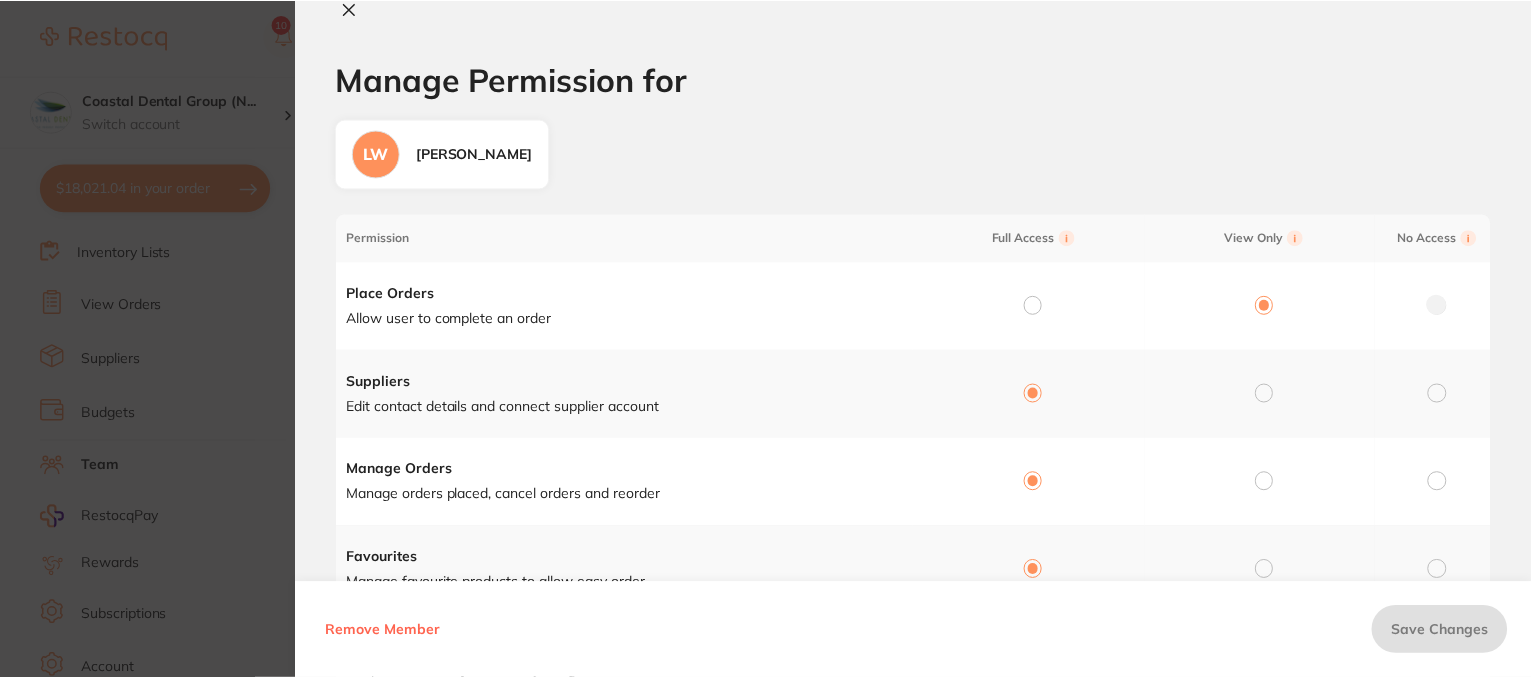 scroll, scrollTop: 0, scrollLeft: 0, axis: both 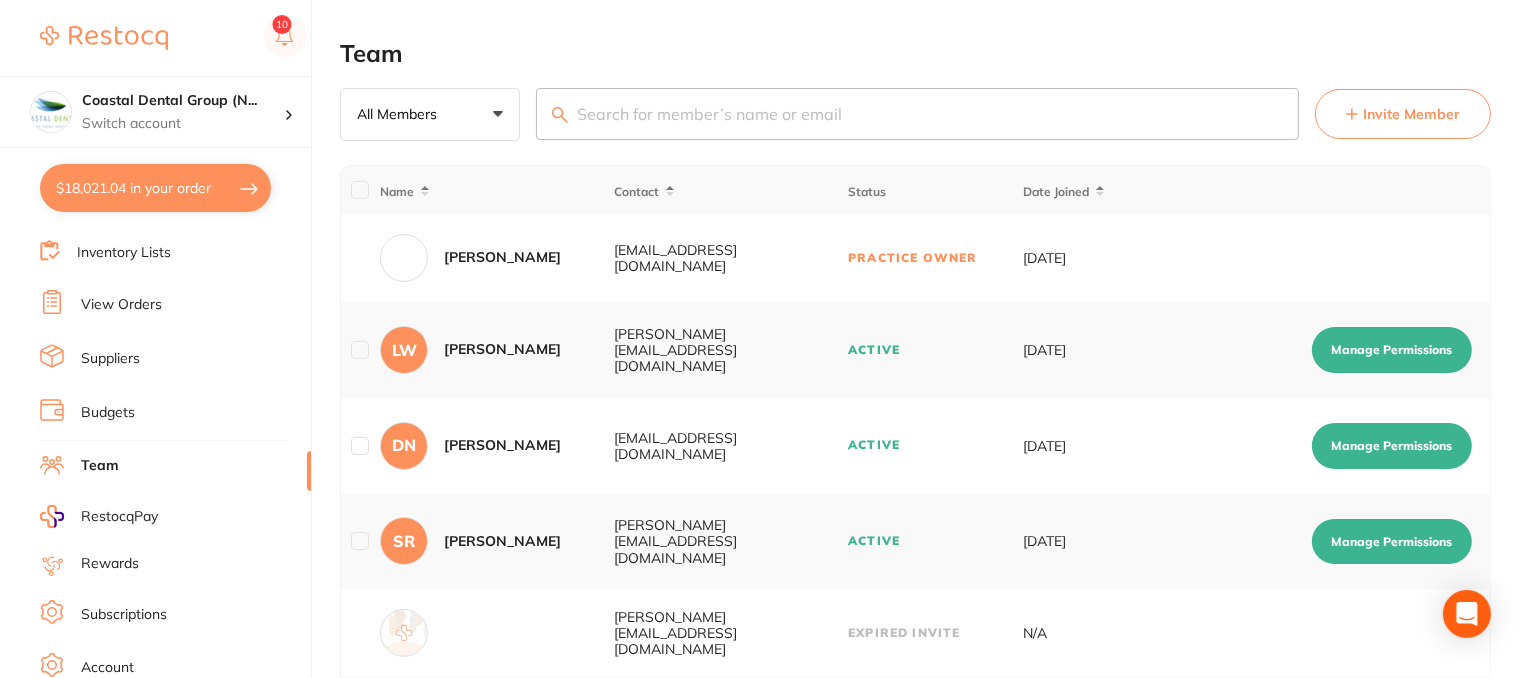 click on "Budgets" at bounding box center (108, 413) 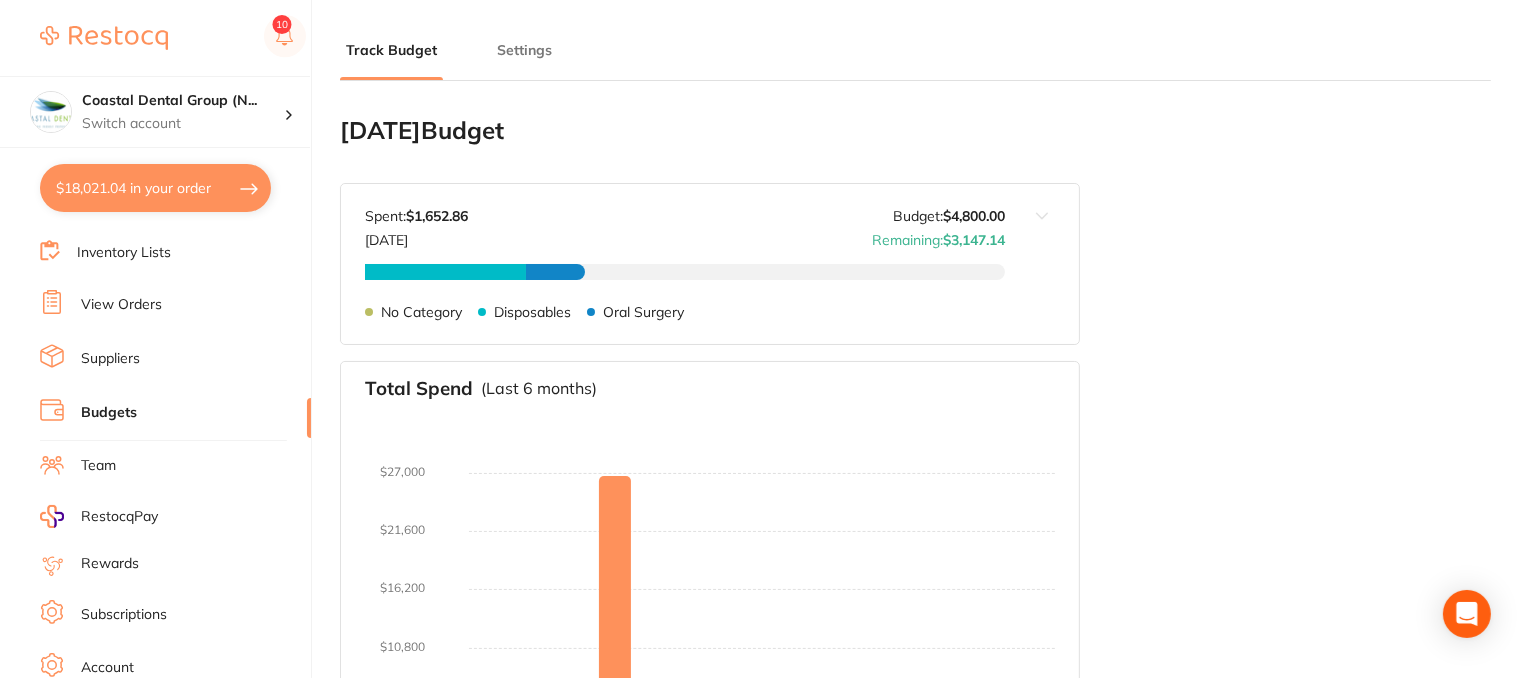 scroll, scrollTop: 0, scrollLeft: 0, axis: both 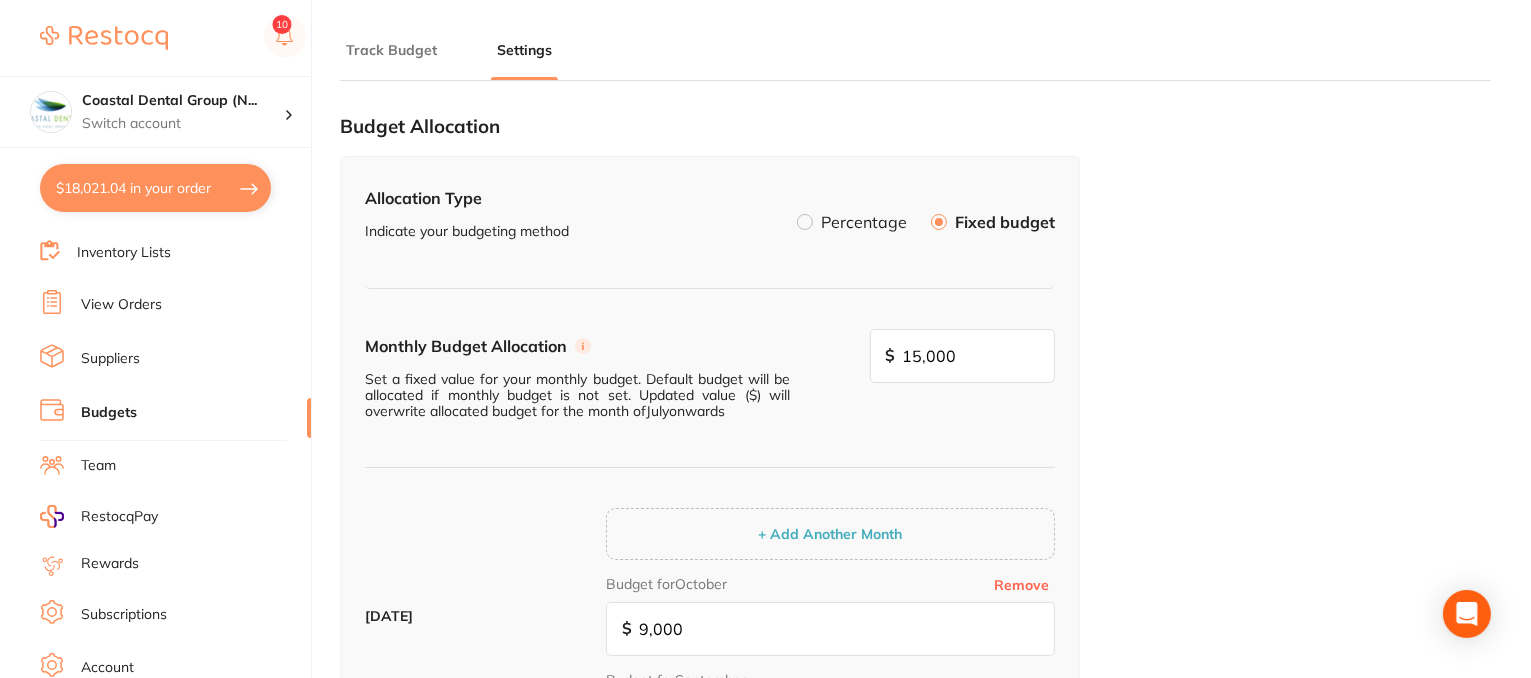 click on "Percentage" at bounding box center [864, 222] 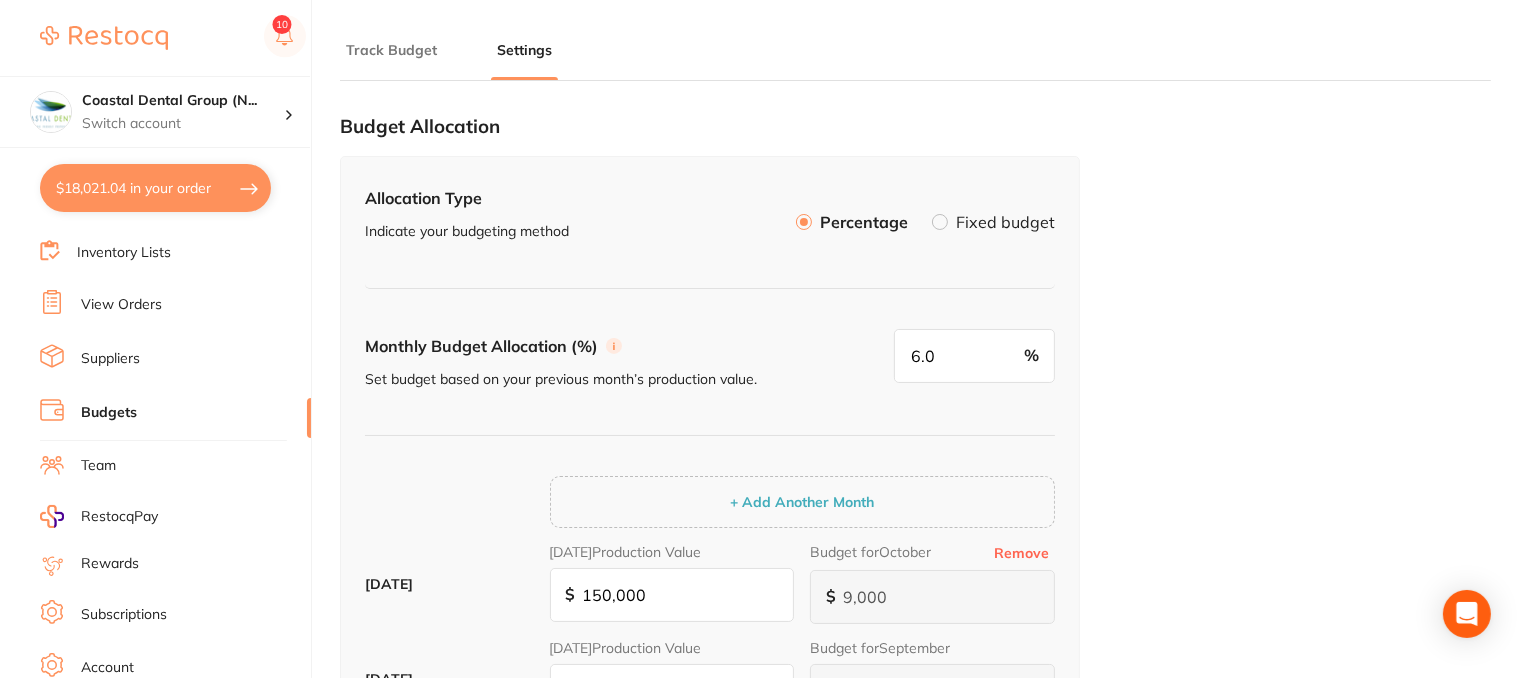 click on "Fixed budget" at bounding box center [1005, 222] 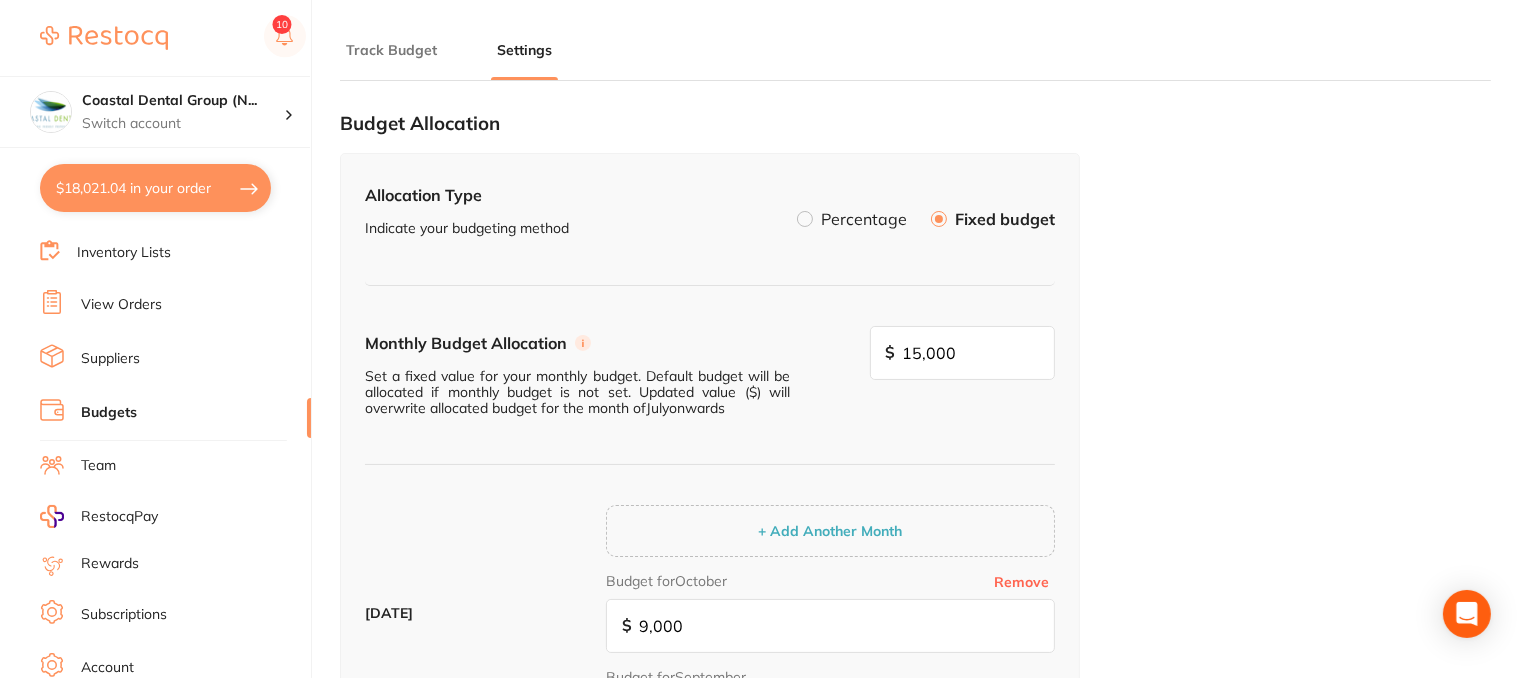 scroll, scrollTop: 0, scrollLeft: 0, axis: both 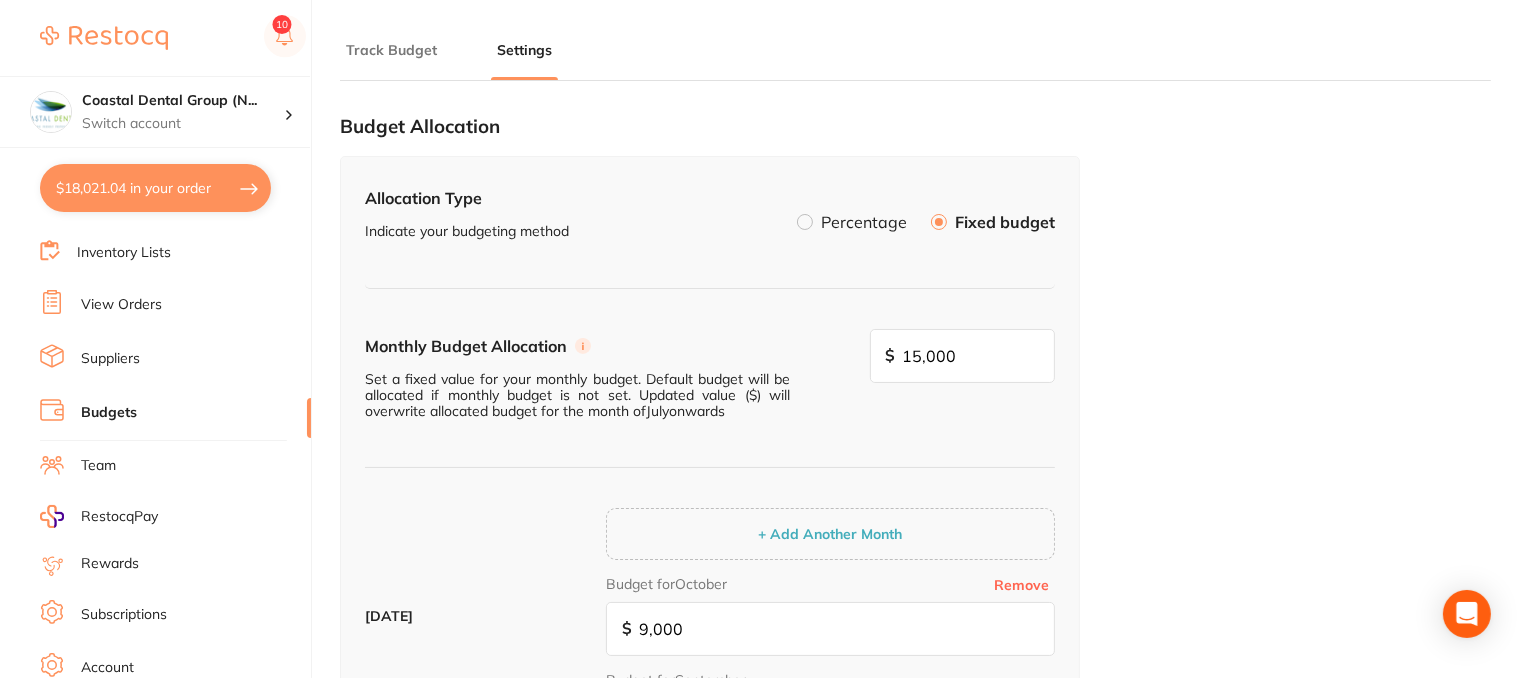 click on "Track Budget" at bounding box center (391, 50) 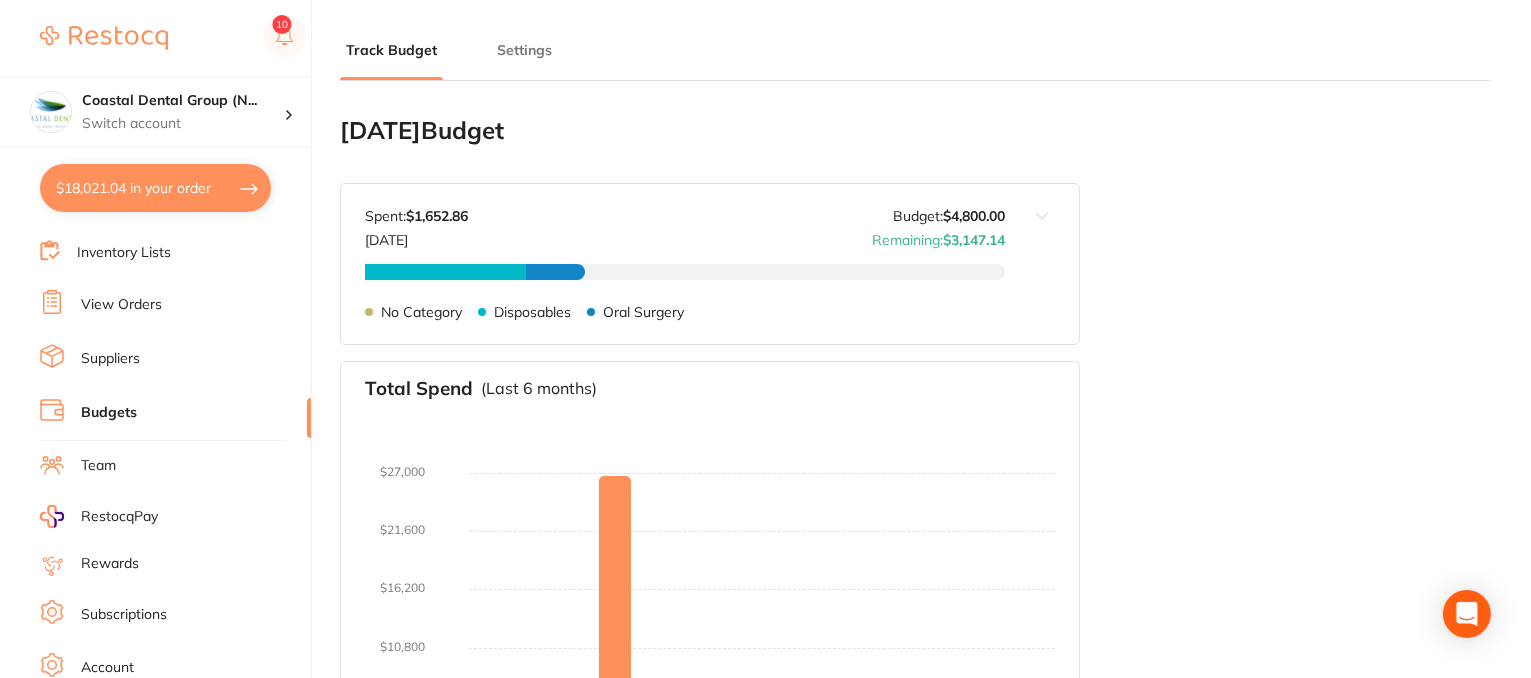 click on "Settings" at bounding box center [524, 50] 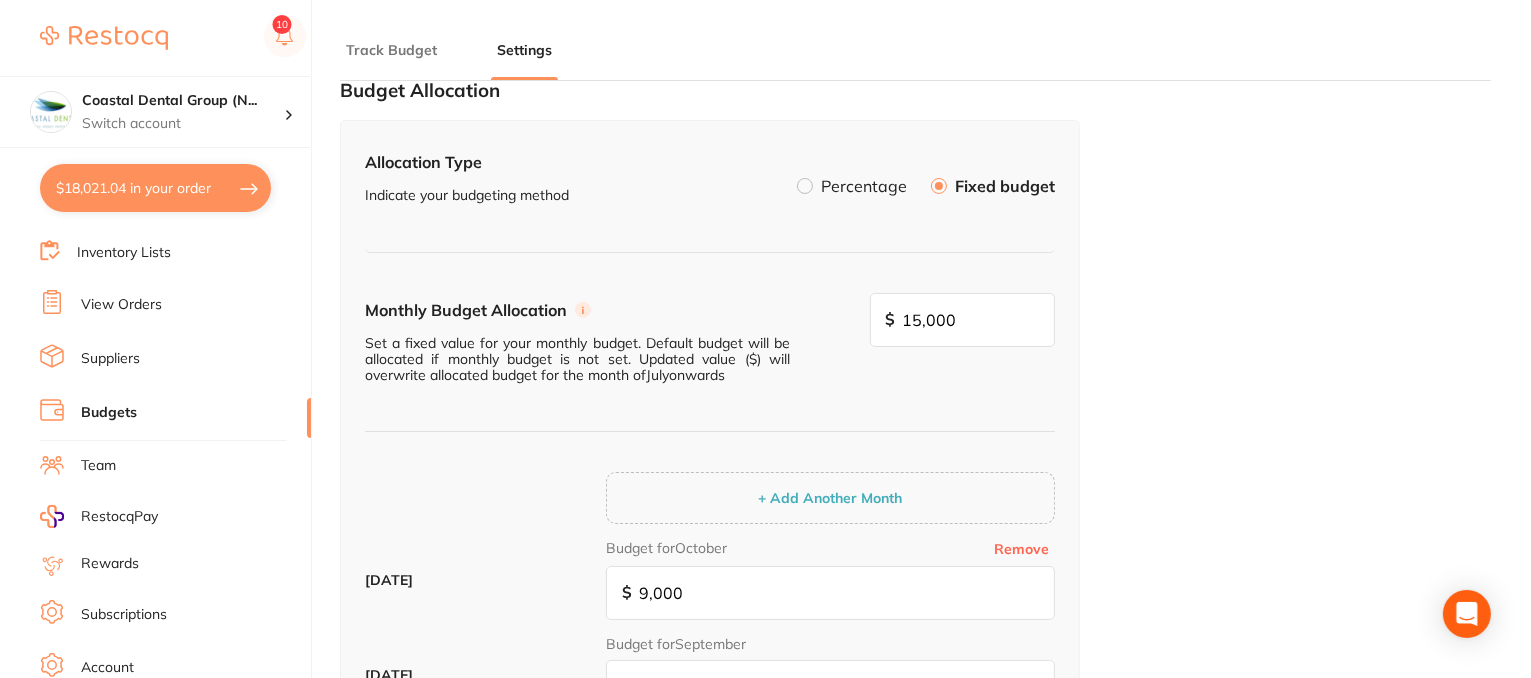 scroll, scrollTop: 0, scrollLeft: 0, axis: both 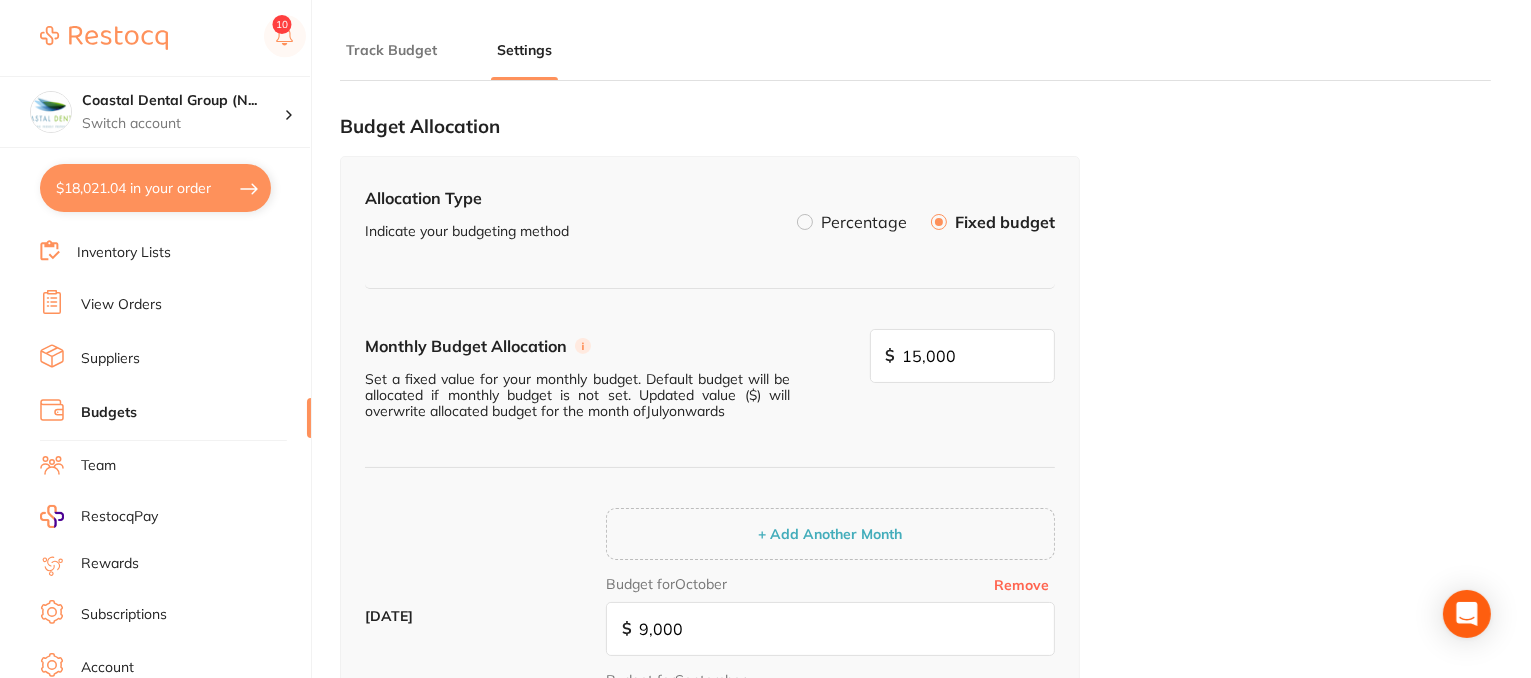 click on "Track Budget" at bounding box center (391, 50) 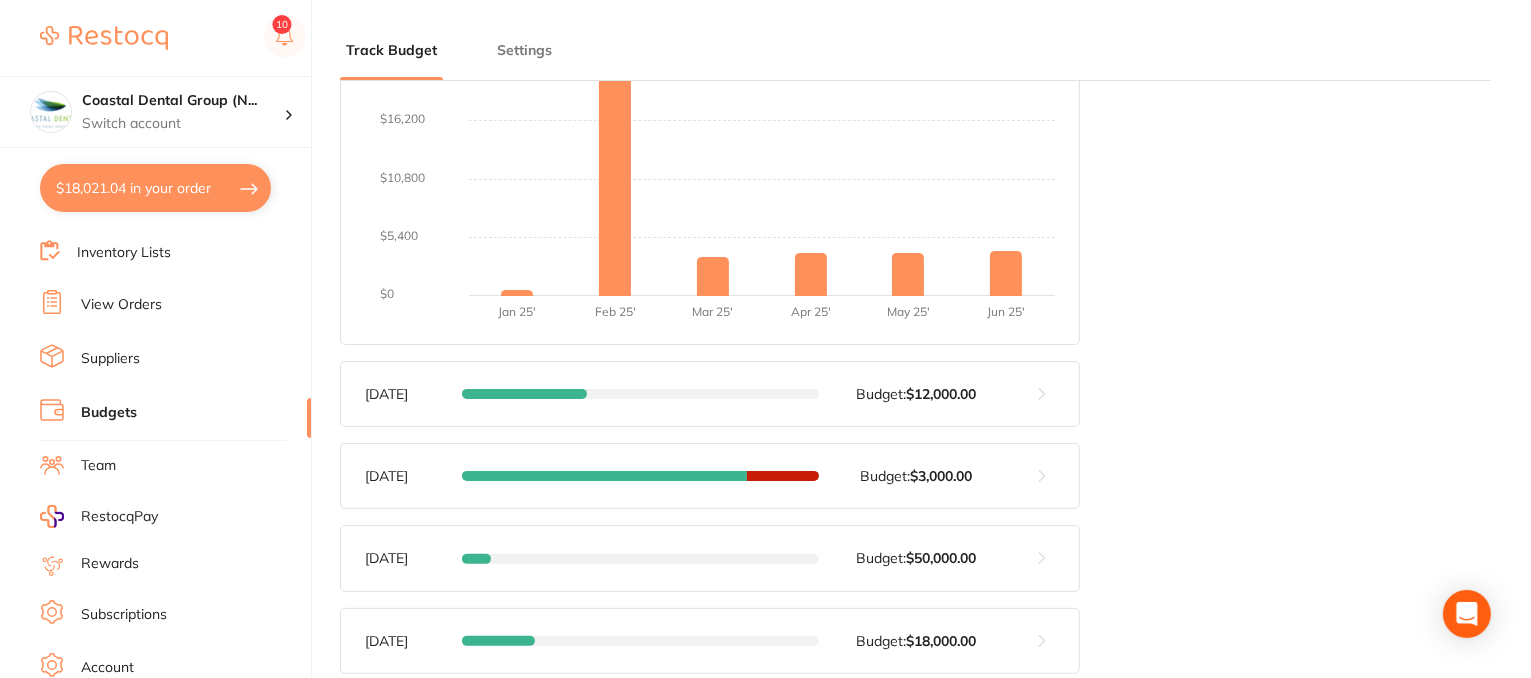 scroll, scrollTop: 600, scrollLeft: 0, axis: vertical 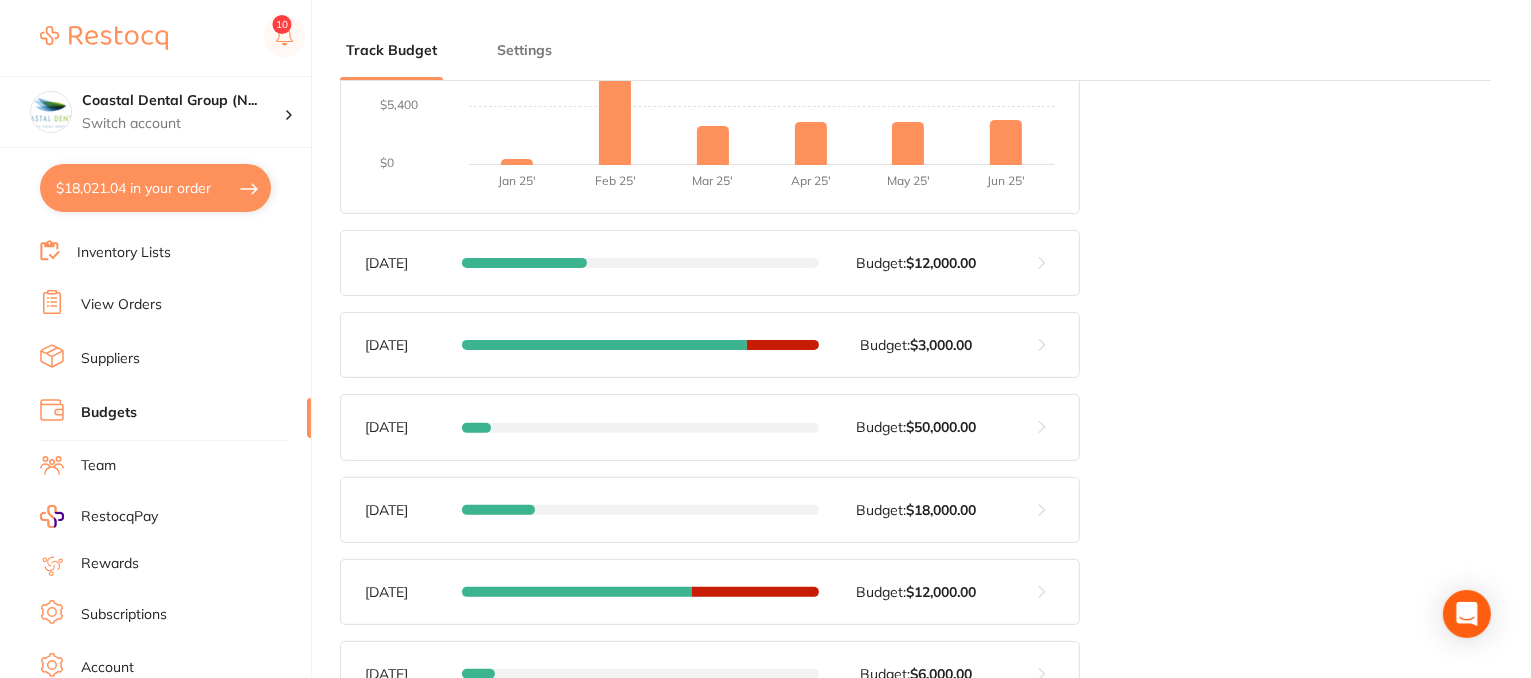 click at bounding box center [1042, 263] 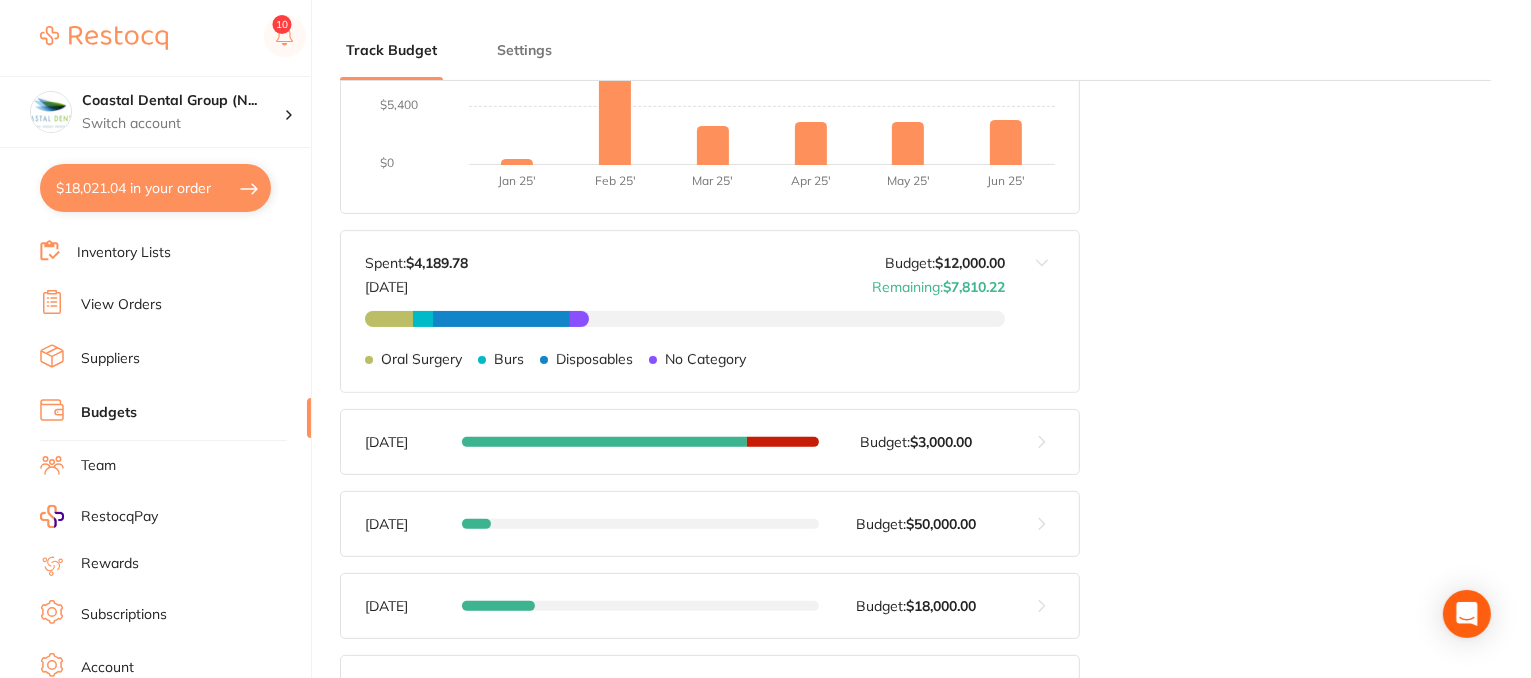 drag, startPoint x: 120, startPoint y: 352, endPoint x: 337, endPoint y: 441, distance: 234.54211 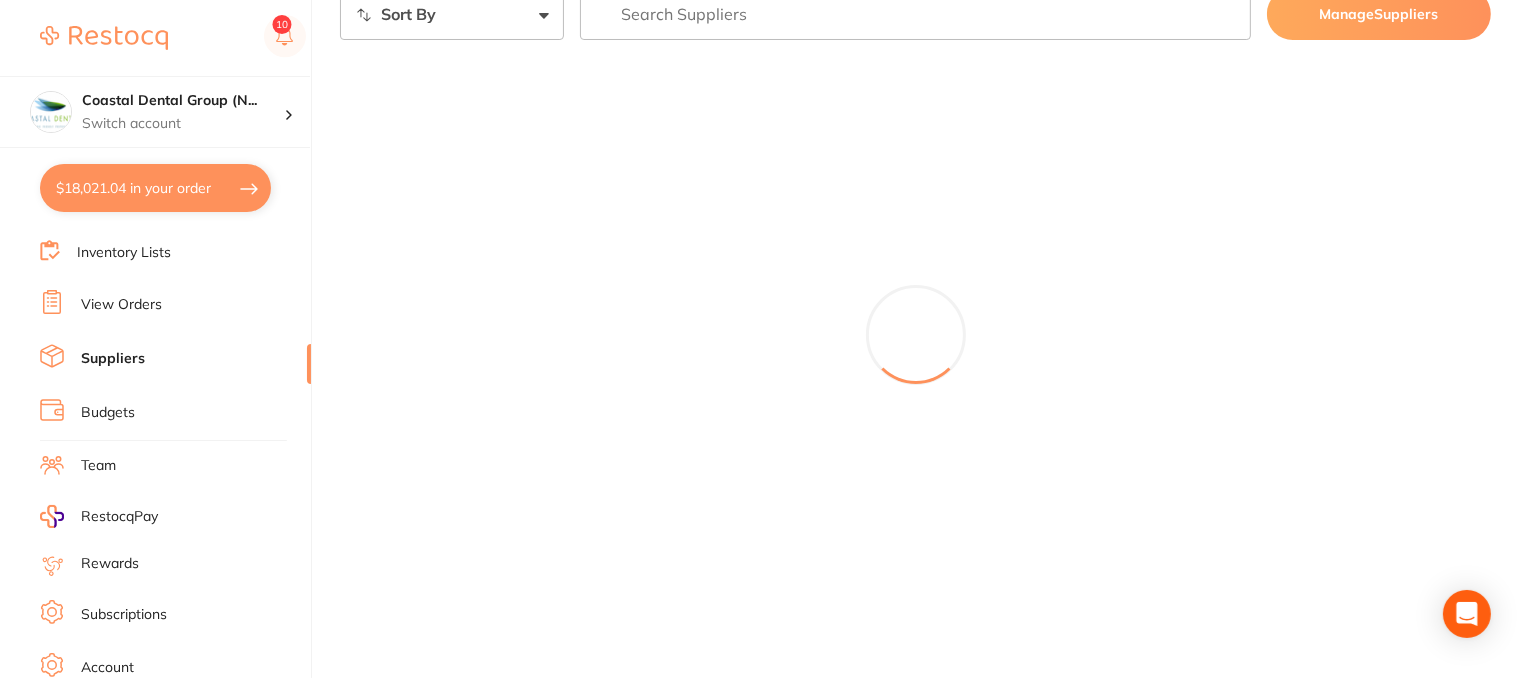 scroll, scrollTop: 0, scrollLeft: 0, axis: both 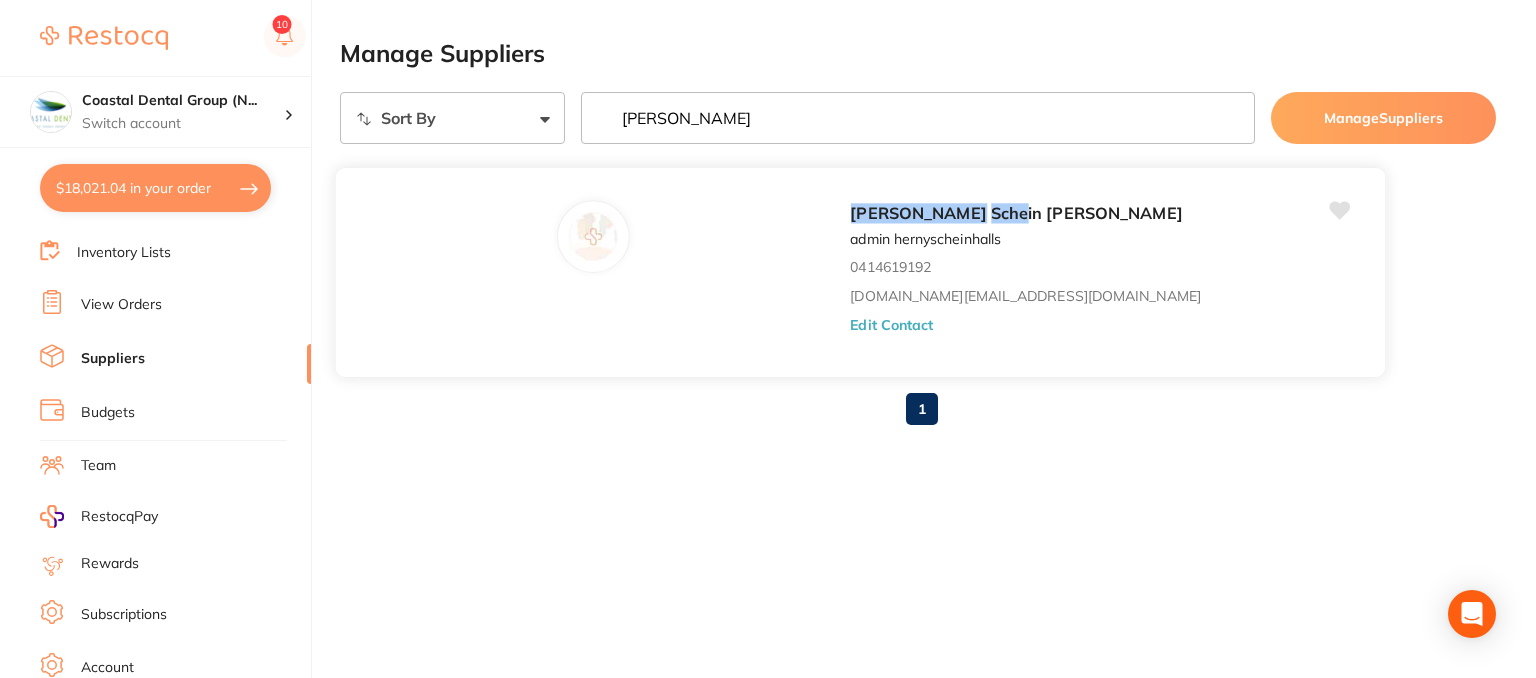type on "henry sche" 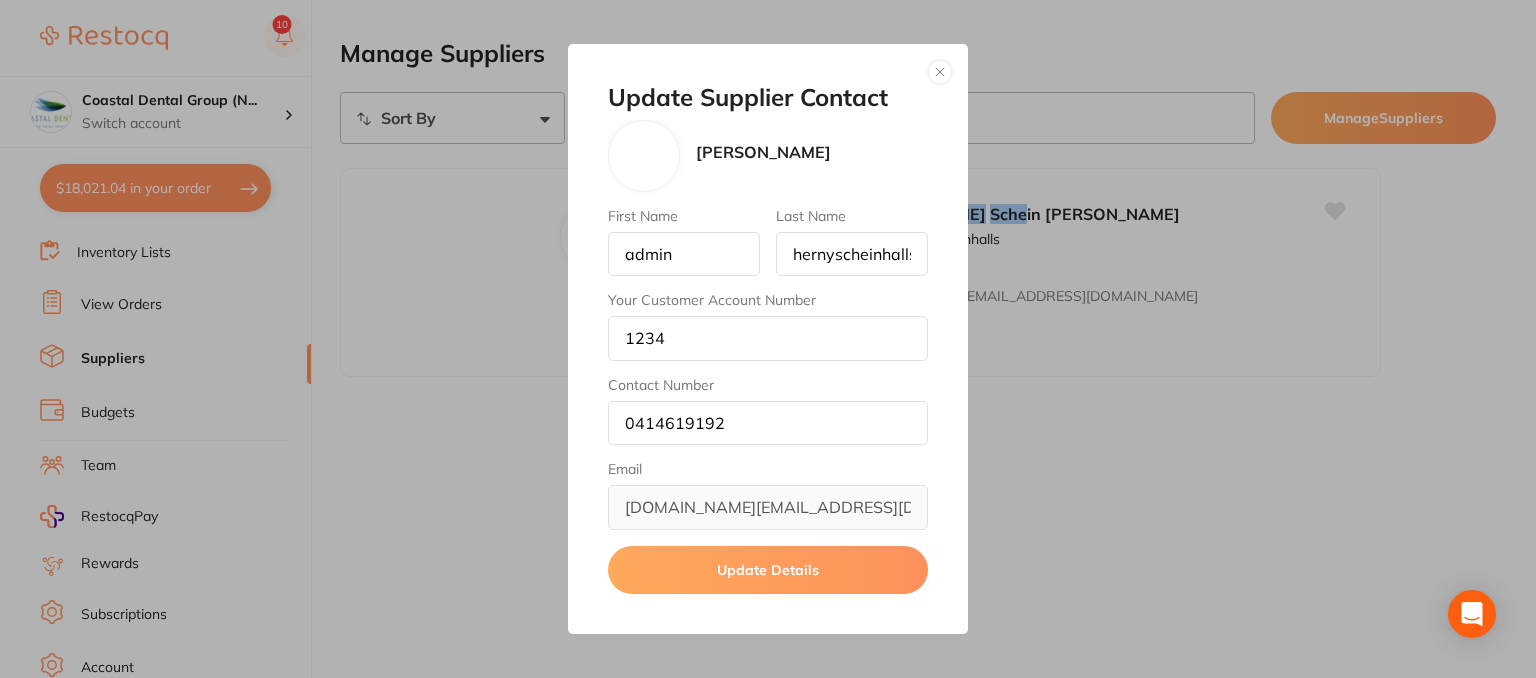 click at bounding box center (940, 72) 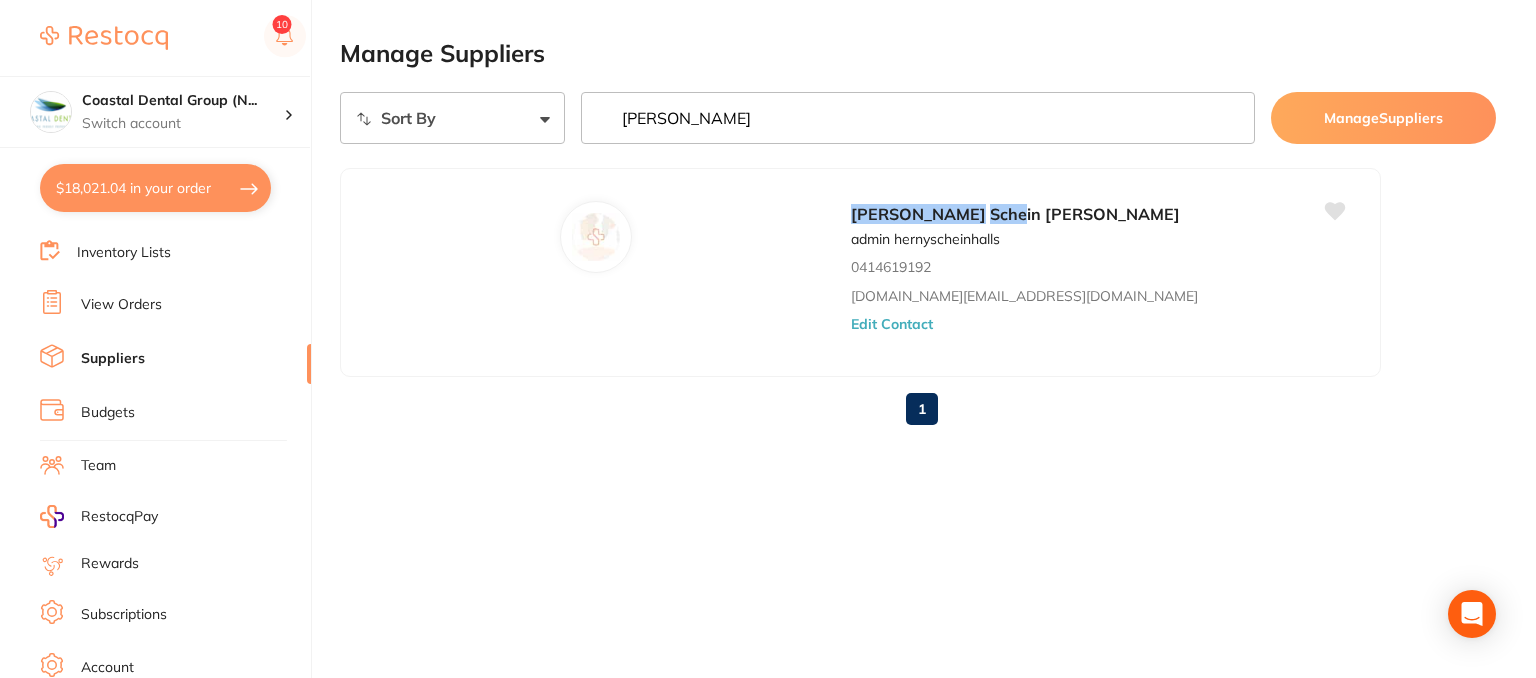 click on "henry sche" at bounding box center (918, 118) 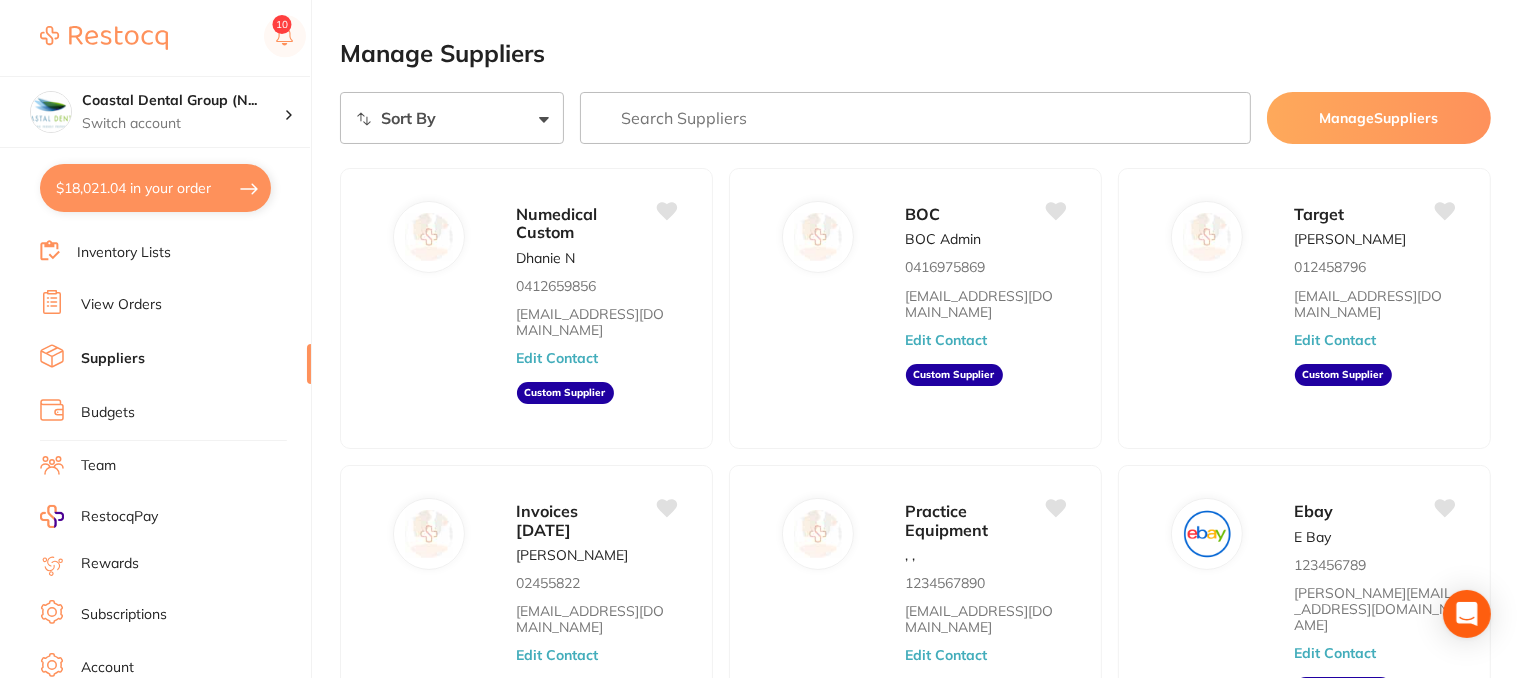 click at bounding box center [915, 118] 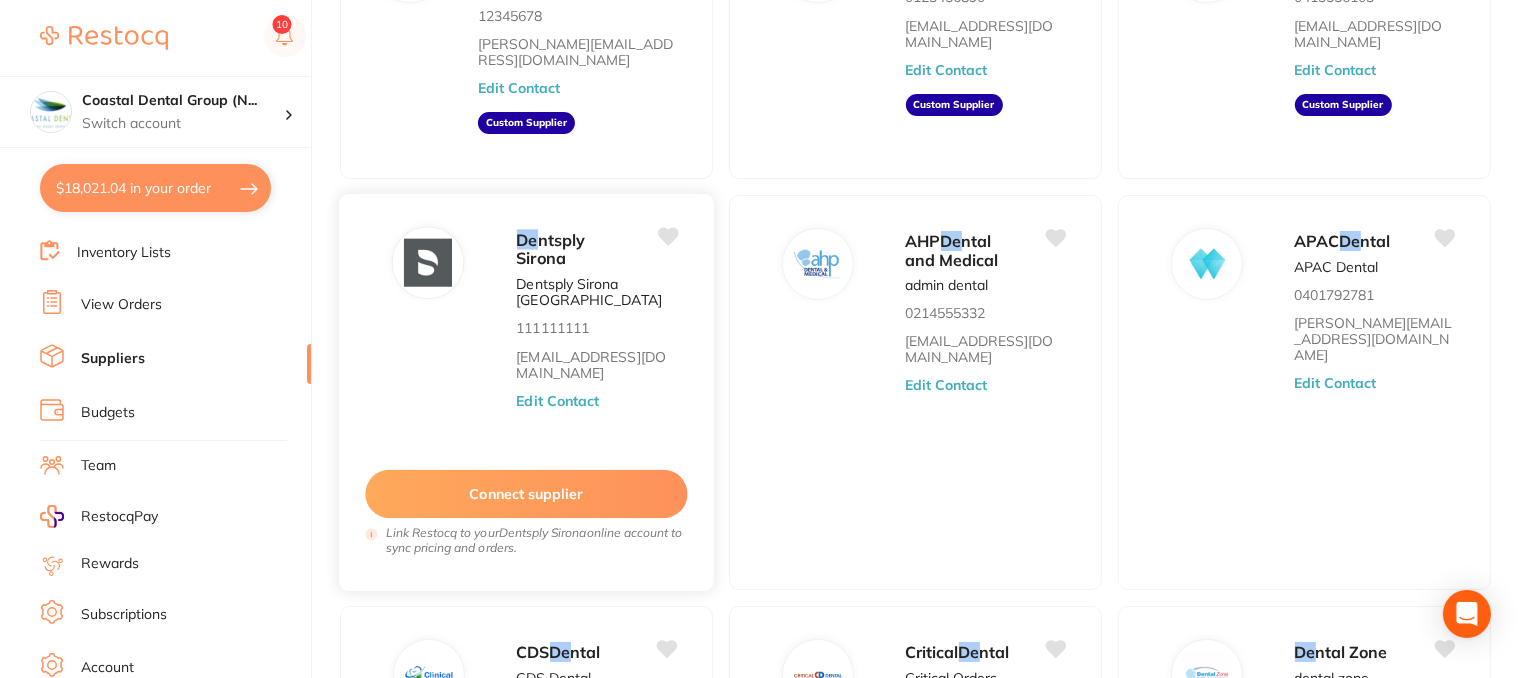 scroll, scrollTop: 300, scrollLeft: 0, axis: vertical 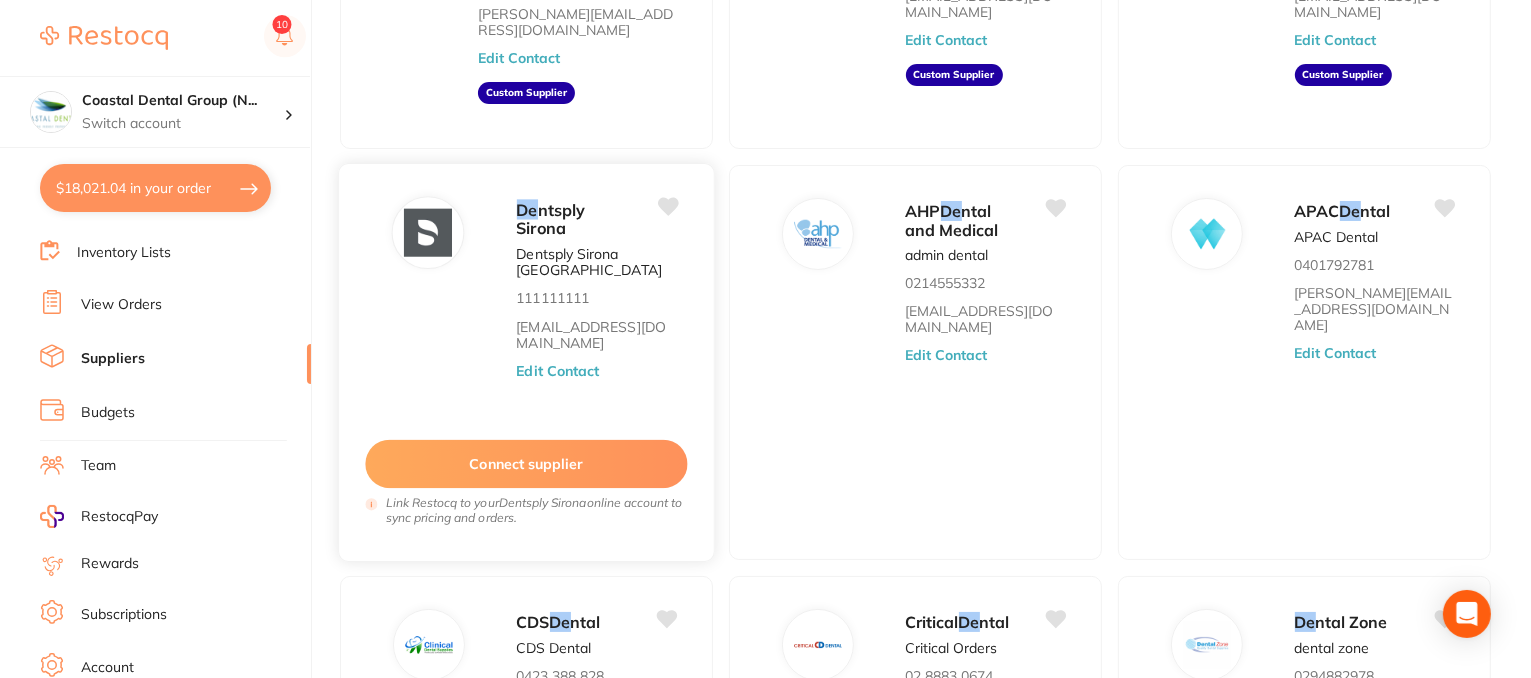 type on "de" 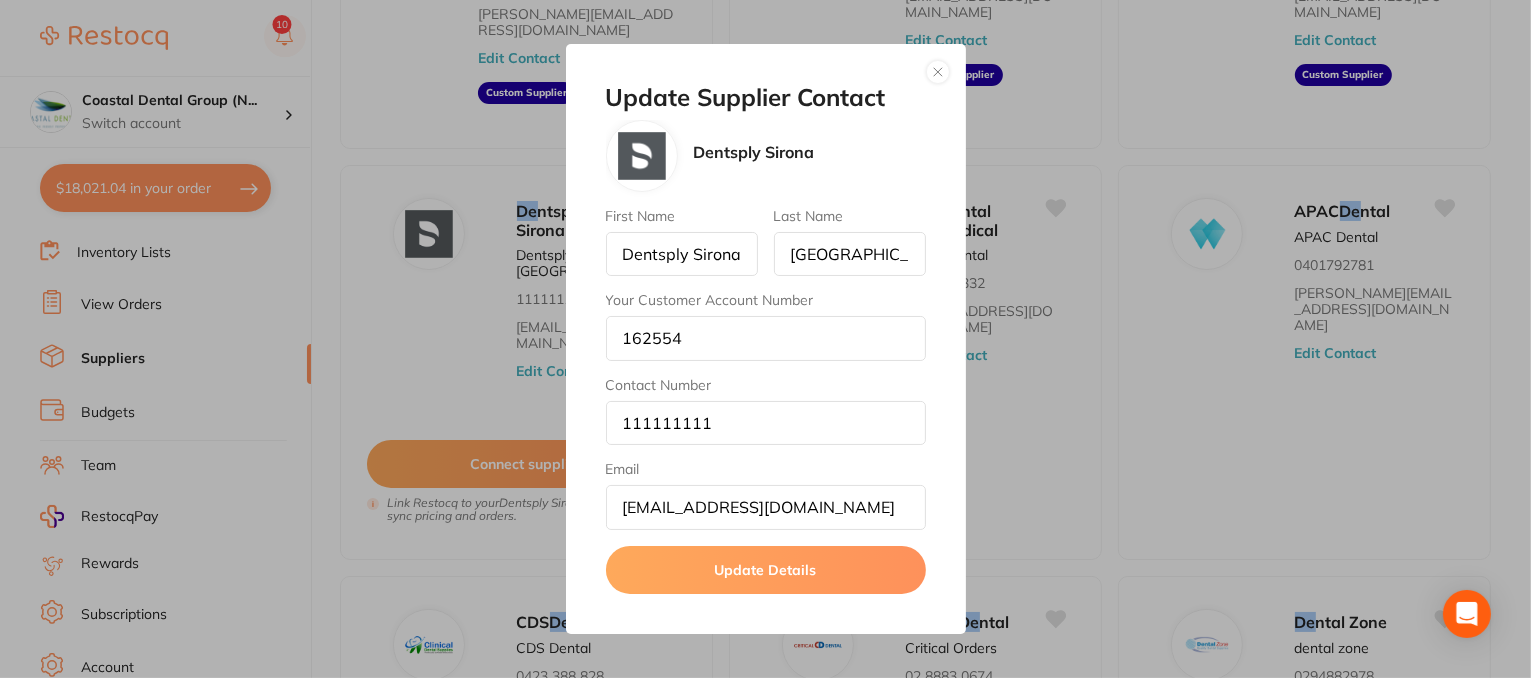 click at bounding box center (938, 72) 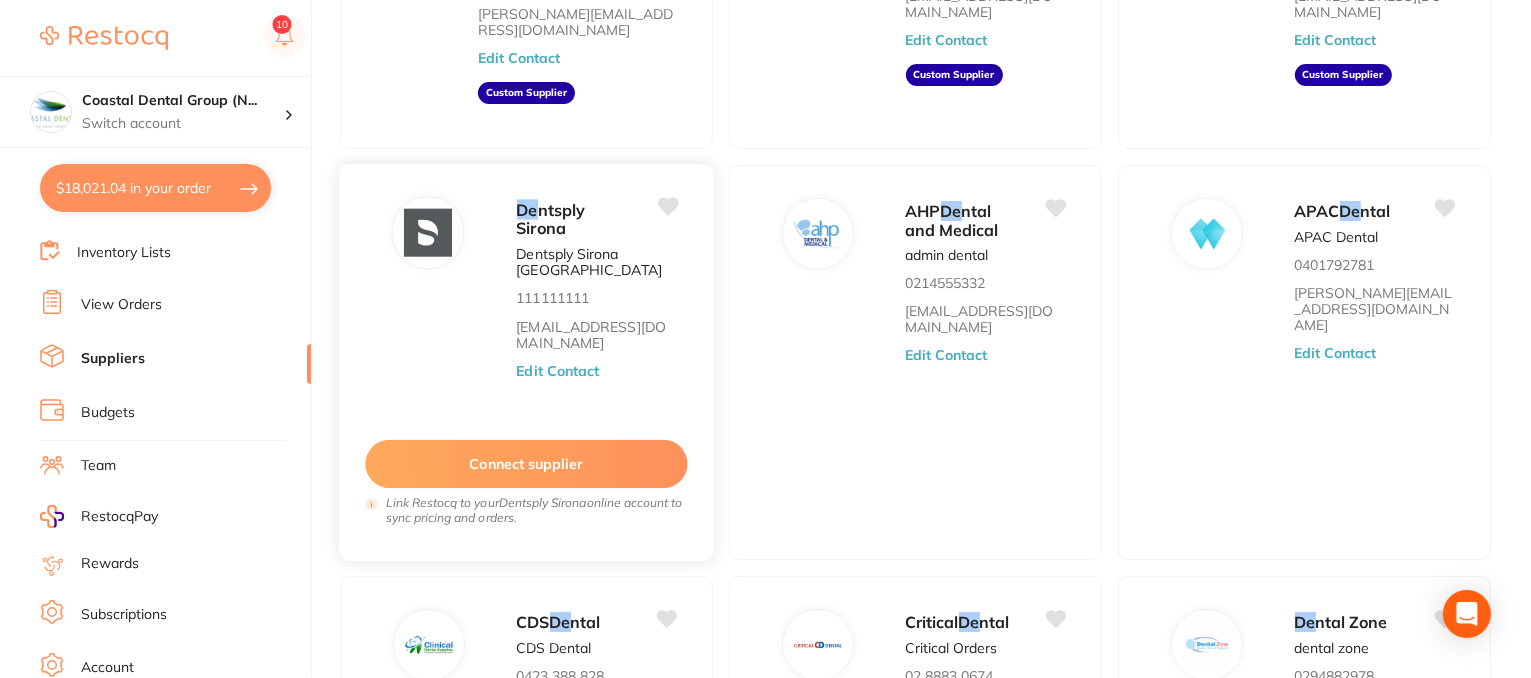 click on "Edit Contact" at bounding box center (557, 371) 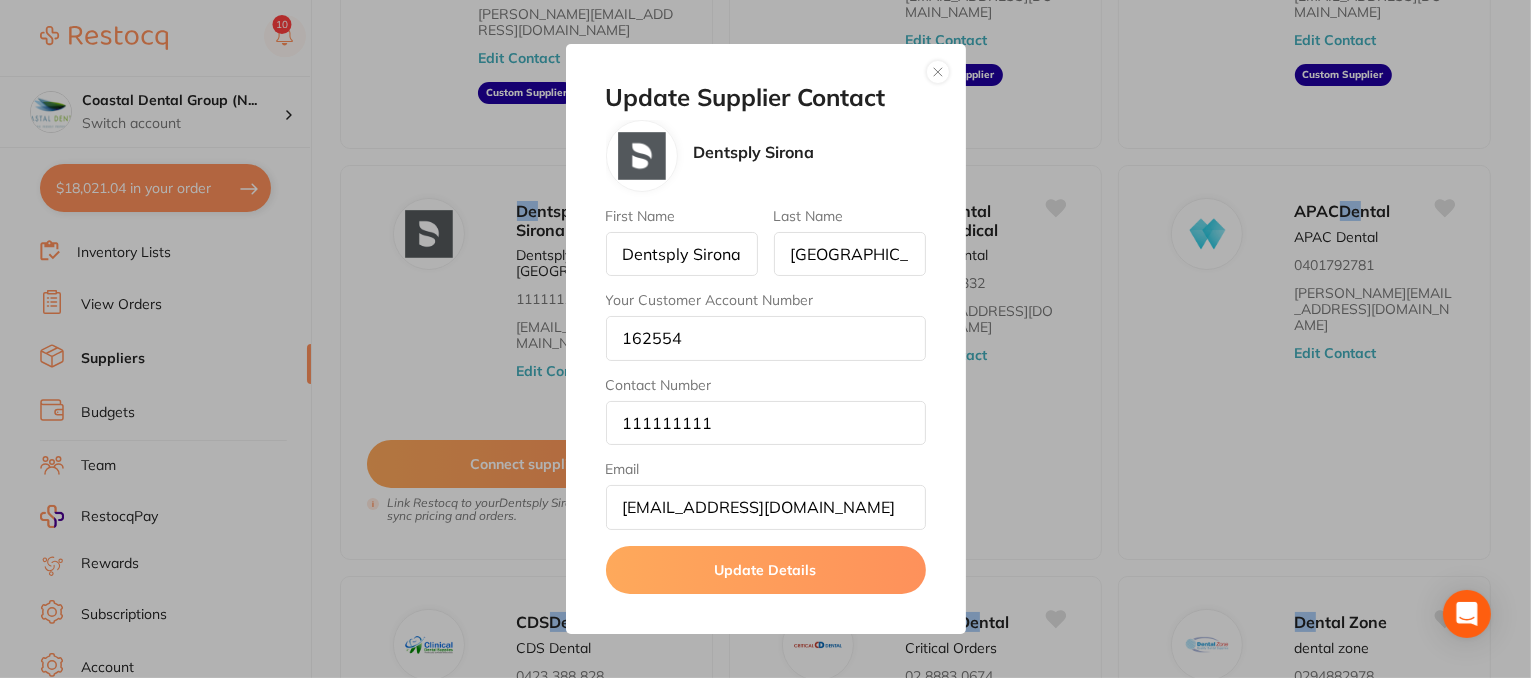 drag, startPoint x: 942, startPoint y: 71, endPoint x: 977, endPoint y: 3, distance: 76.47875 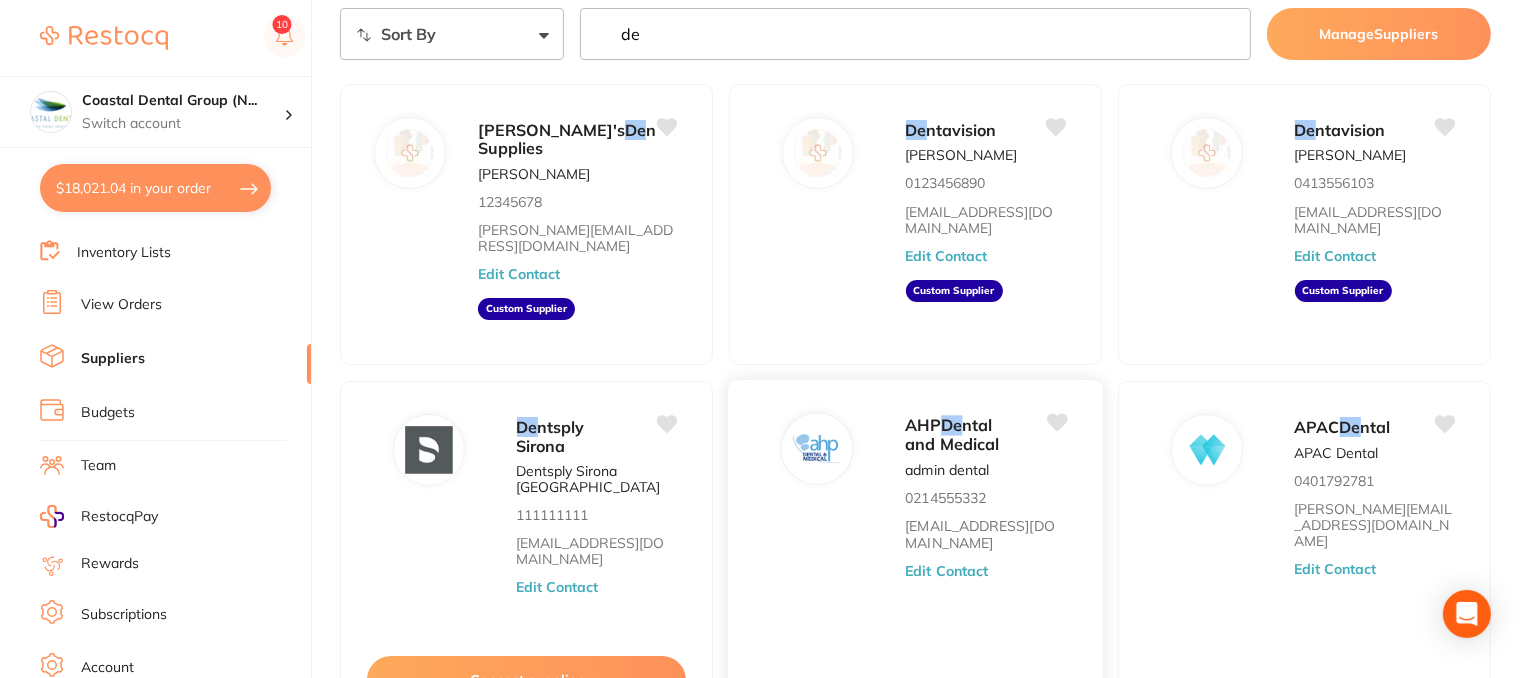 scroll, scrollTop: 0, scrollLeft: 0, axis: both 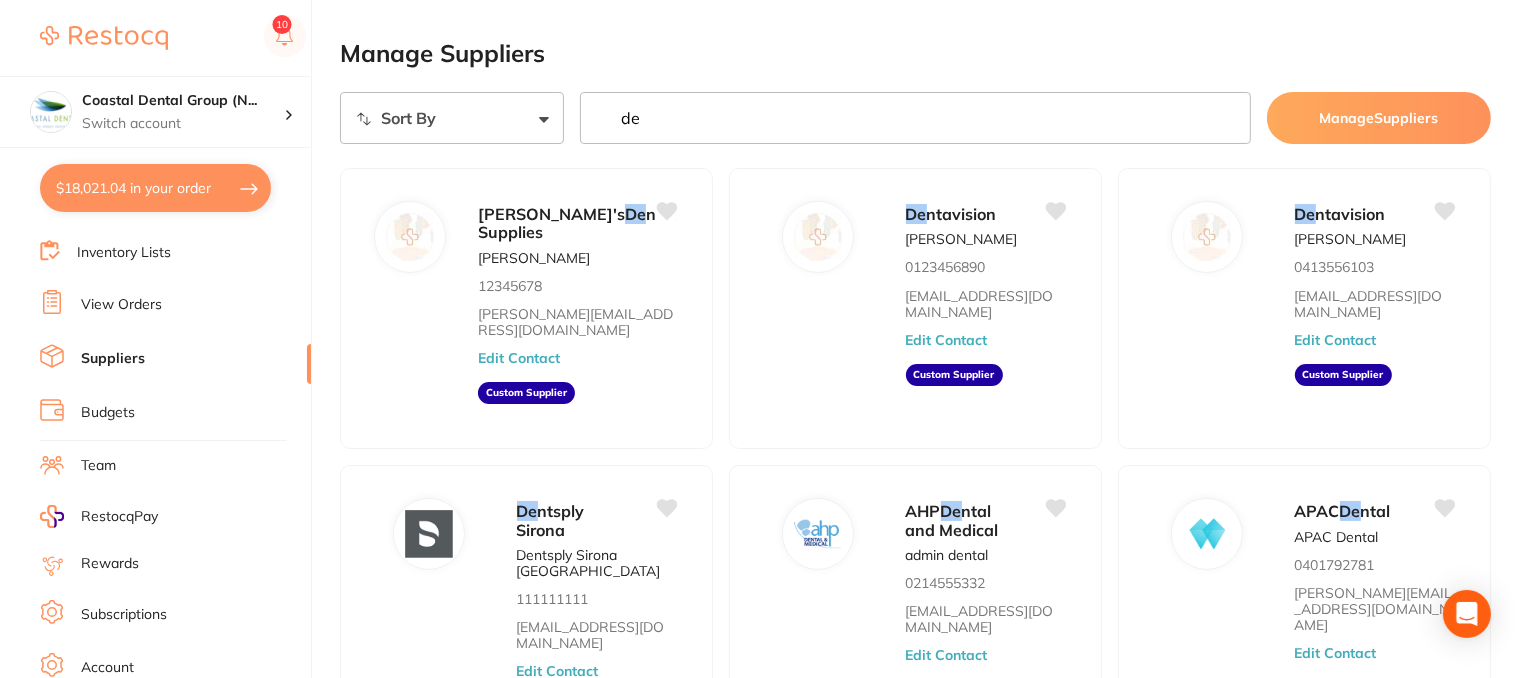 click on "de" at bounding box center [915, 118] 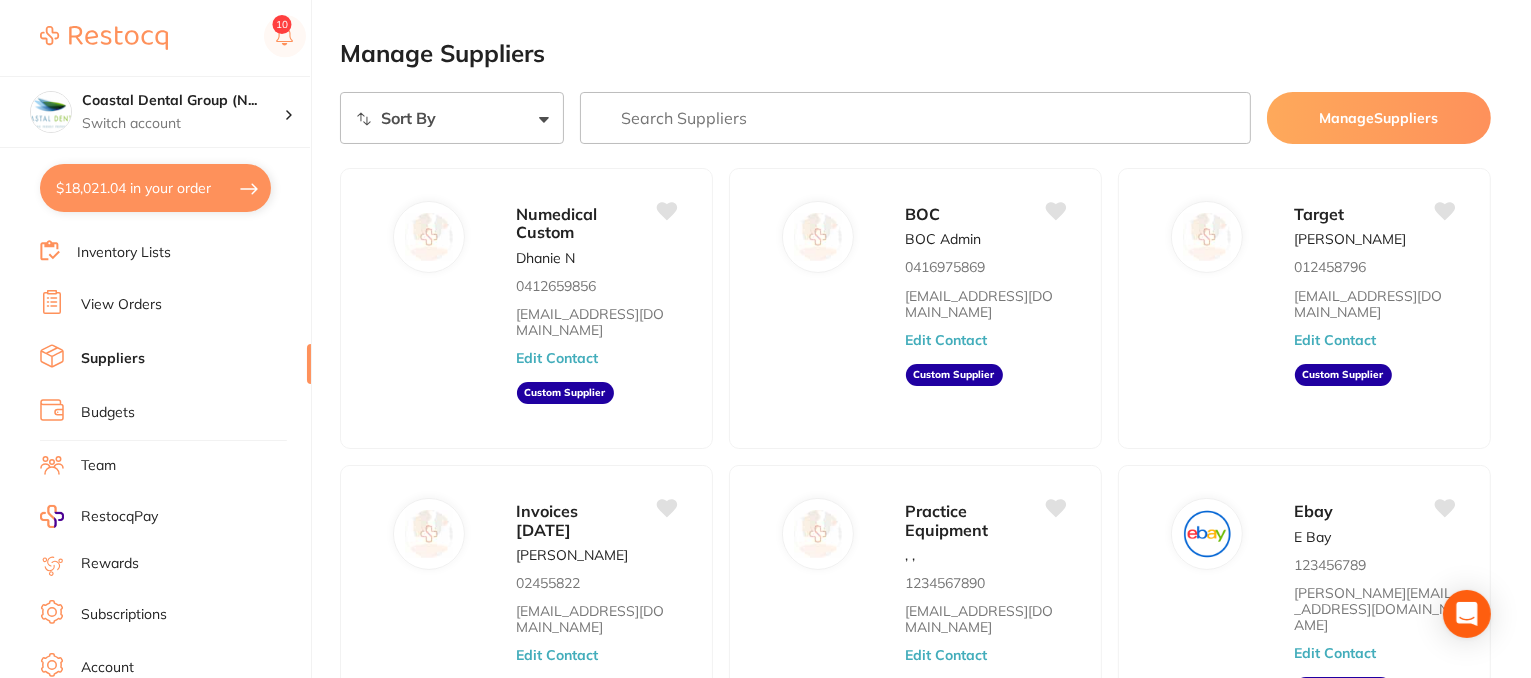 type 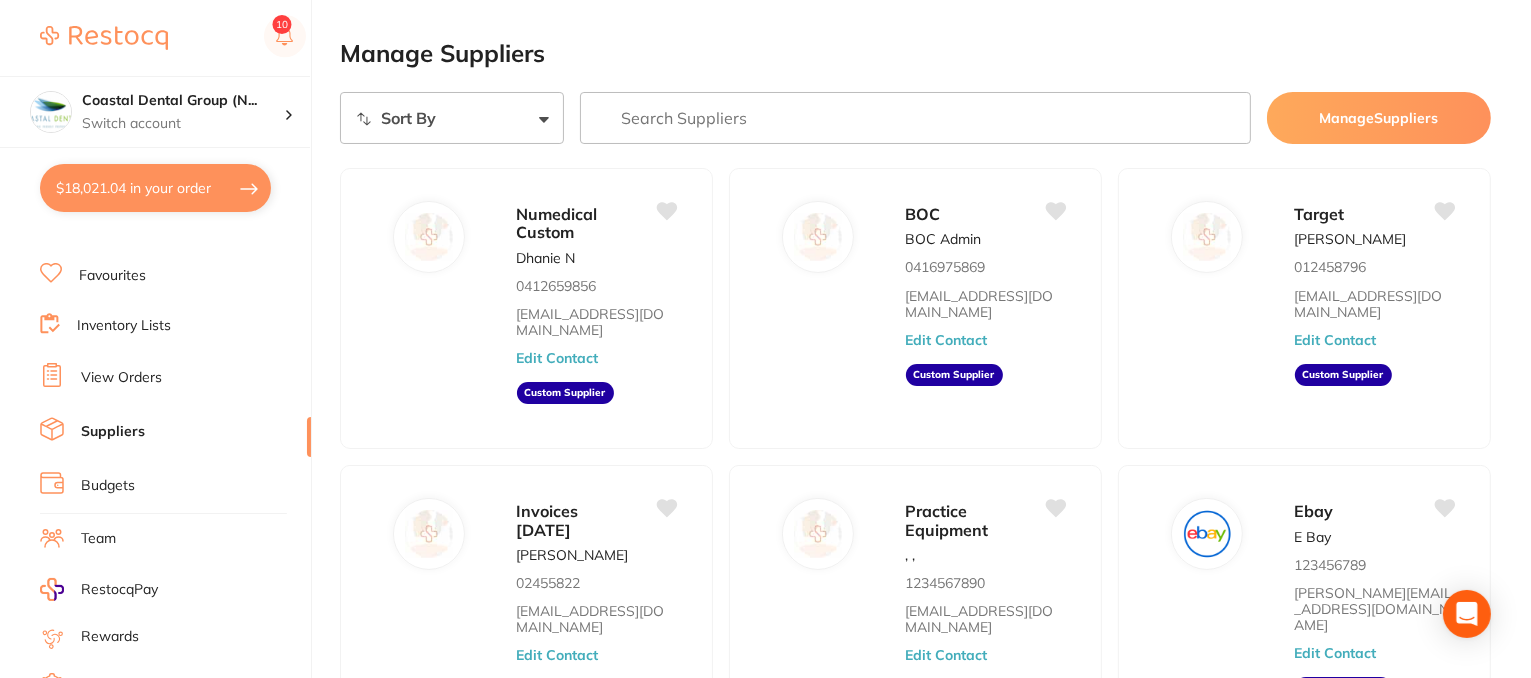 scroll, scrollTop: 0, scrollLeft: 0, axis: both 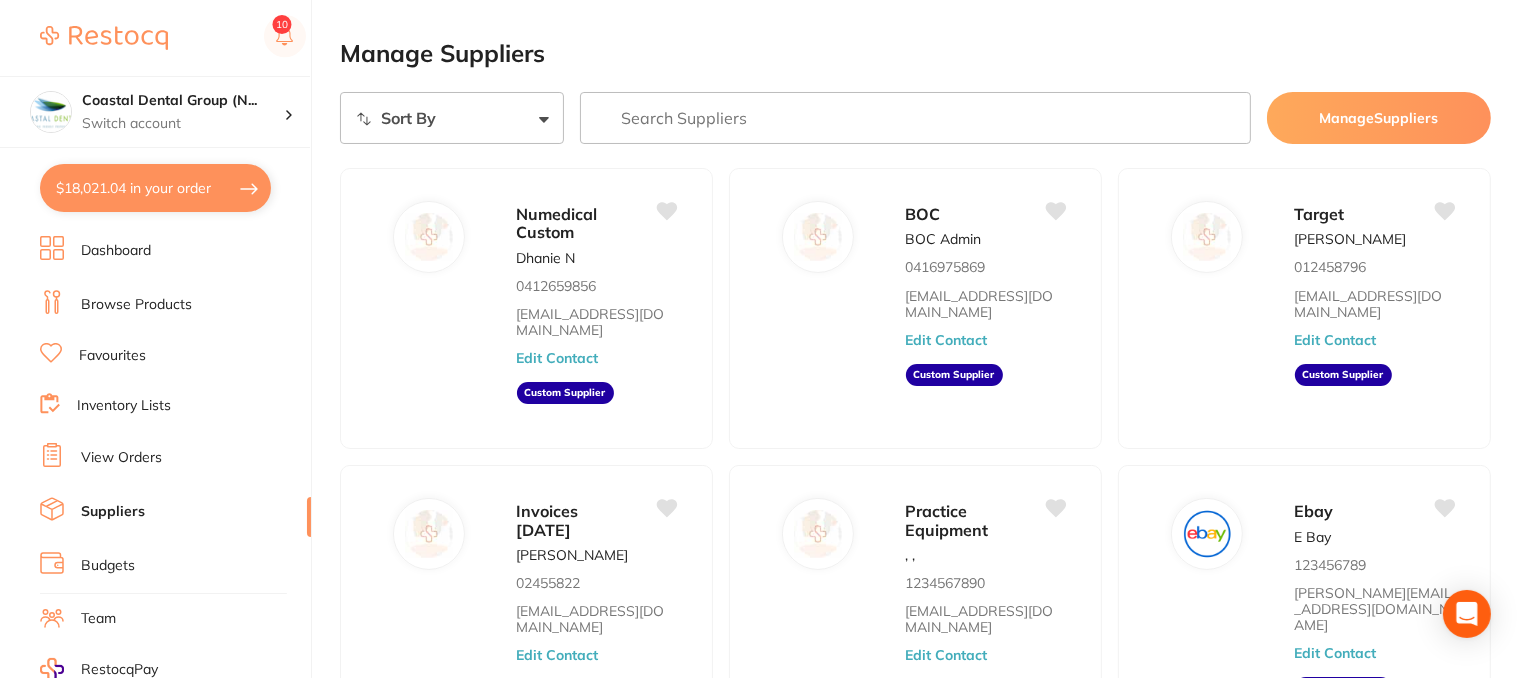click on "Browse Products" at bounding box center [136, 305] 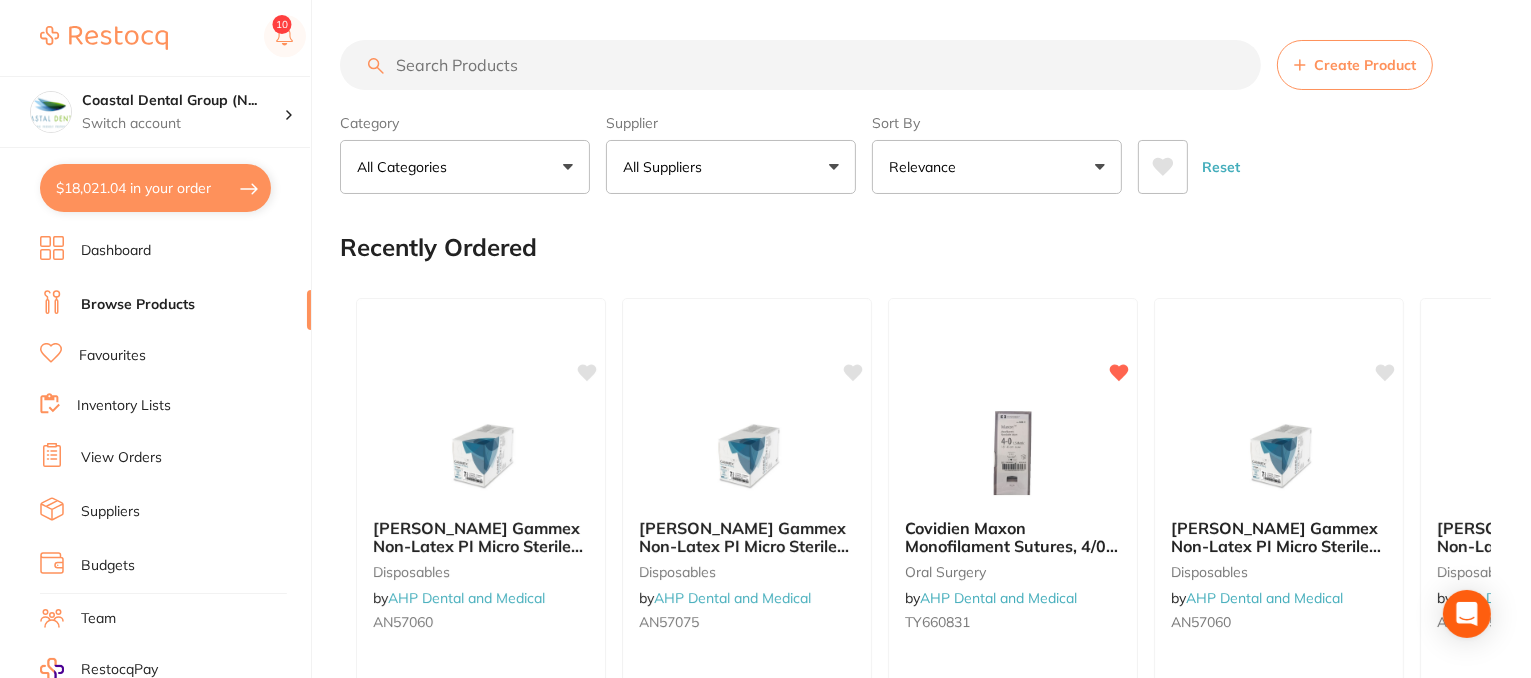 click on "All Suppliers" at bounding box center (666, 167) 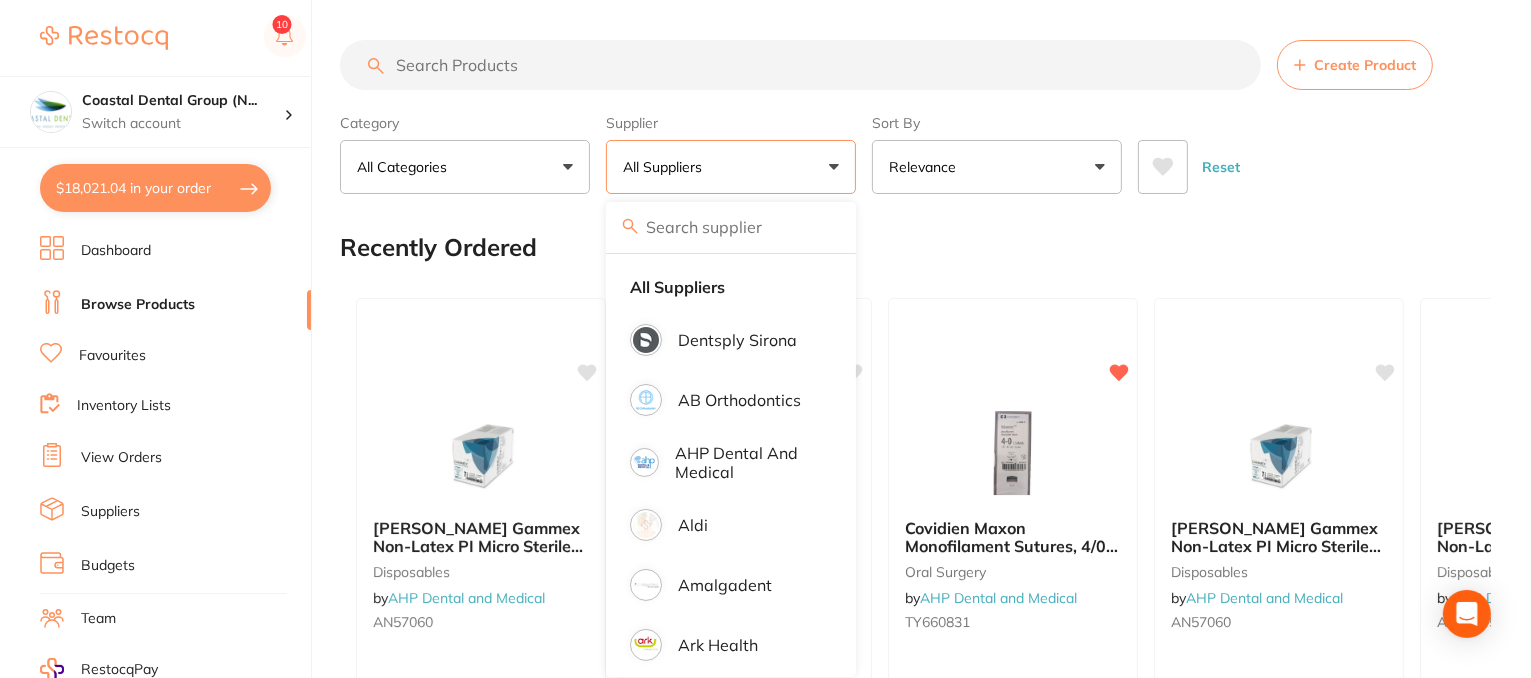 click on "Create Product Category All Categories All Categories 3D Printing anaesthetic articulating burs CAD/CAM crown & bridge disposables education endodontics equipment Evacuation finishing & polishing handpieces implants impression infection control Instruments laboratory miscellaneous oral surgery Orthodontics other Photography preventative restorative & cosmetic rubber dam specials & clearance TMJ whitening xrays/imaging Clear Category   false    All Categories Category All Categories 3D Printing anaesthetic articulating burs CAD/CAM crown & bridge disposables education endodontics equipment Evacuation finishing & polishing handpieces implants impression infection control Instruments laboratory miscellaneous oral surgery Orthodontics other Photography preventative restorative & cosmetic rubber dam specials & clearance TMJ whitening xrays/imaging Supplier All Suppliers All Suppliers Dentsply Sirona AB Orthodontics AHP Dental and Medical Aldi Amalgadent Ark Health BioMeDent Pty Ltd BOC Coles  DENSOL Kulzer" at bounding box center [935, 1560] 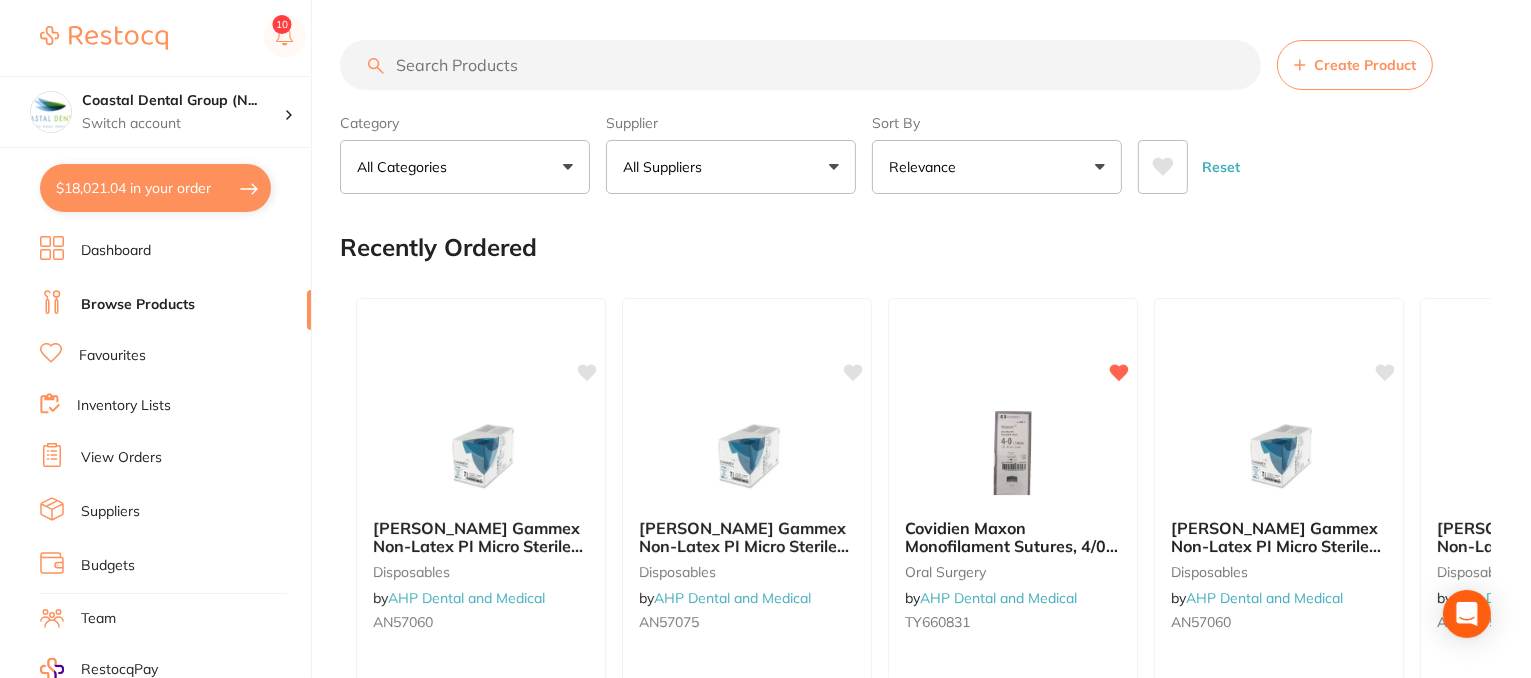 click on "Reset" at bounding box center [1306, 159] 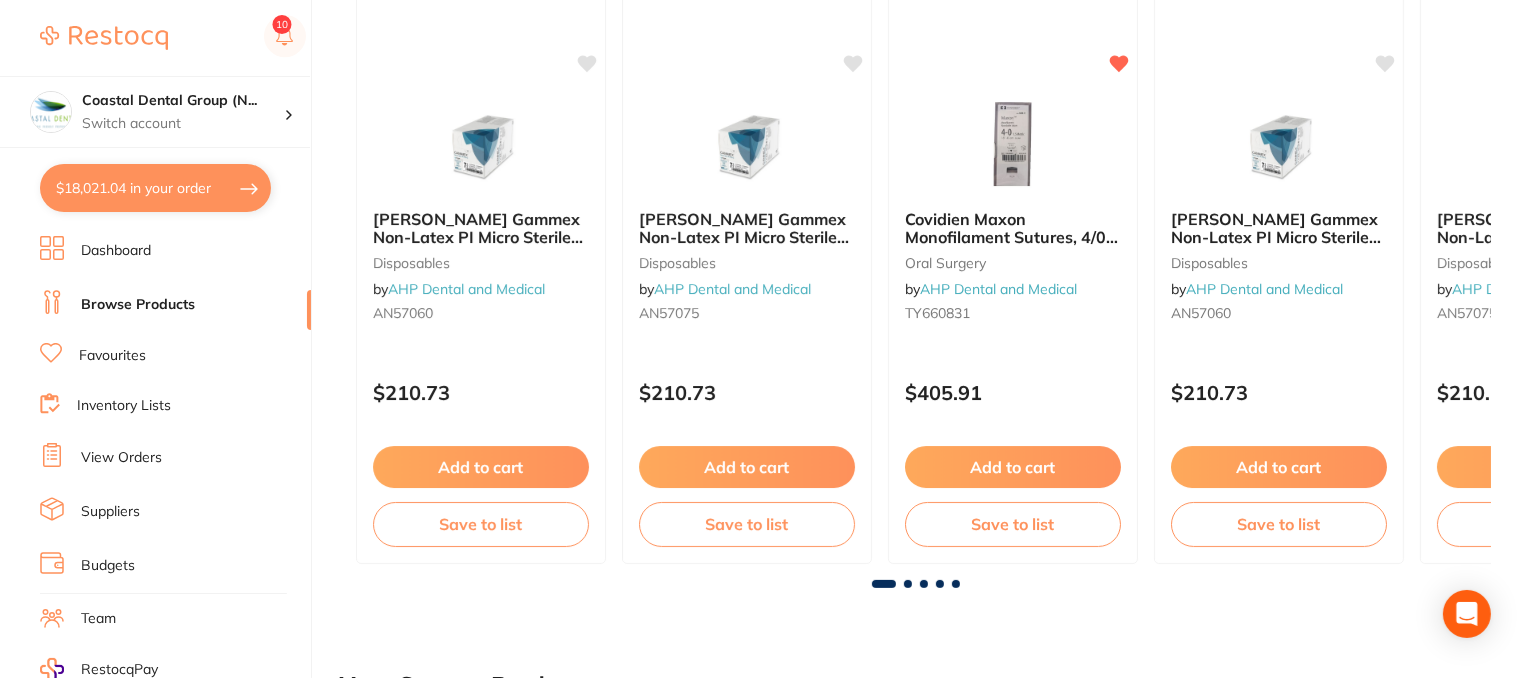 scroll, scrollTop: 0, scrollLeft: 0, axis: both 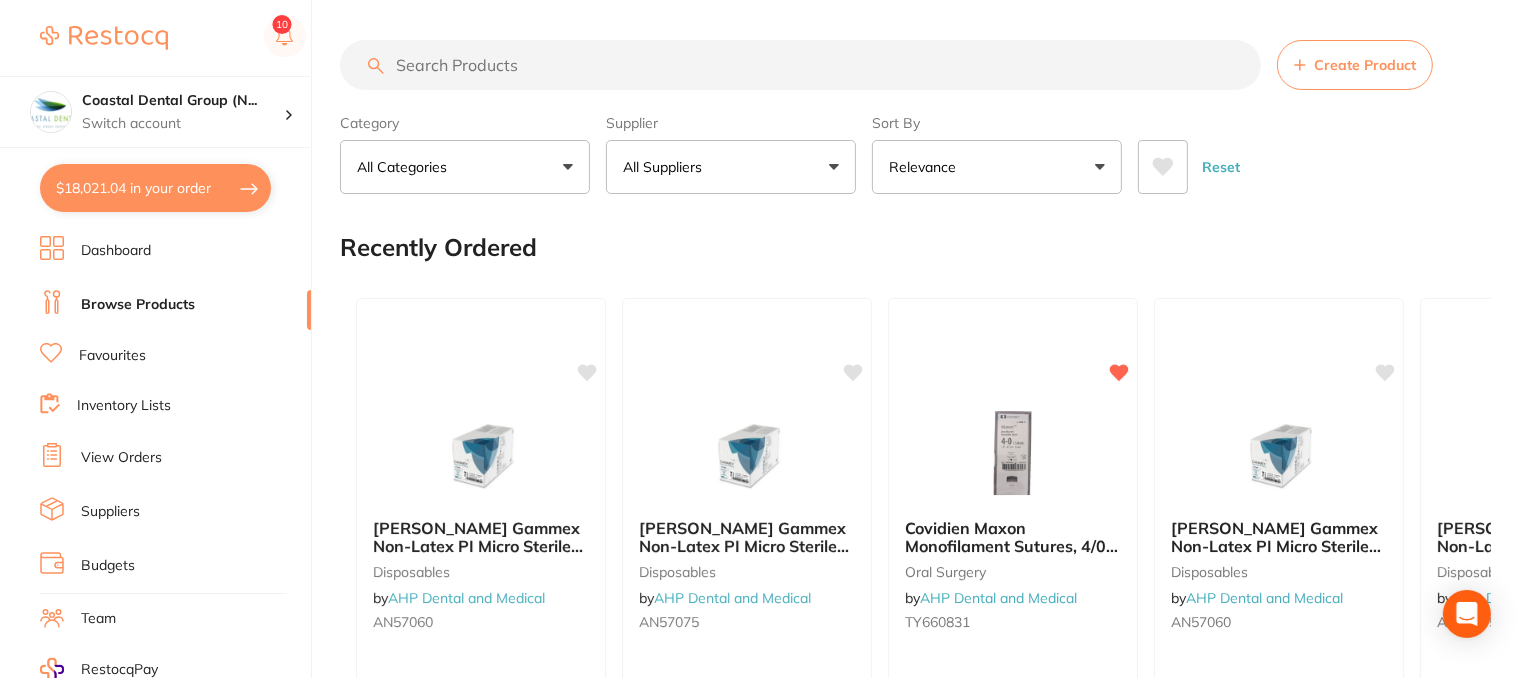 click at bounding box center (800, 65) 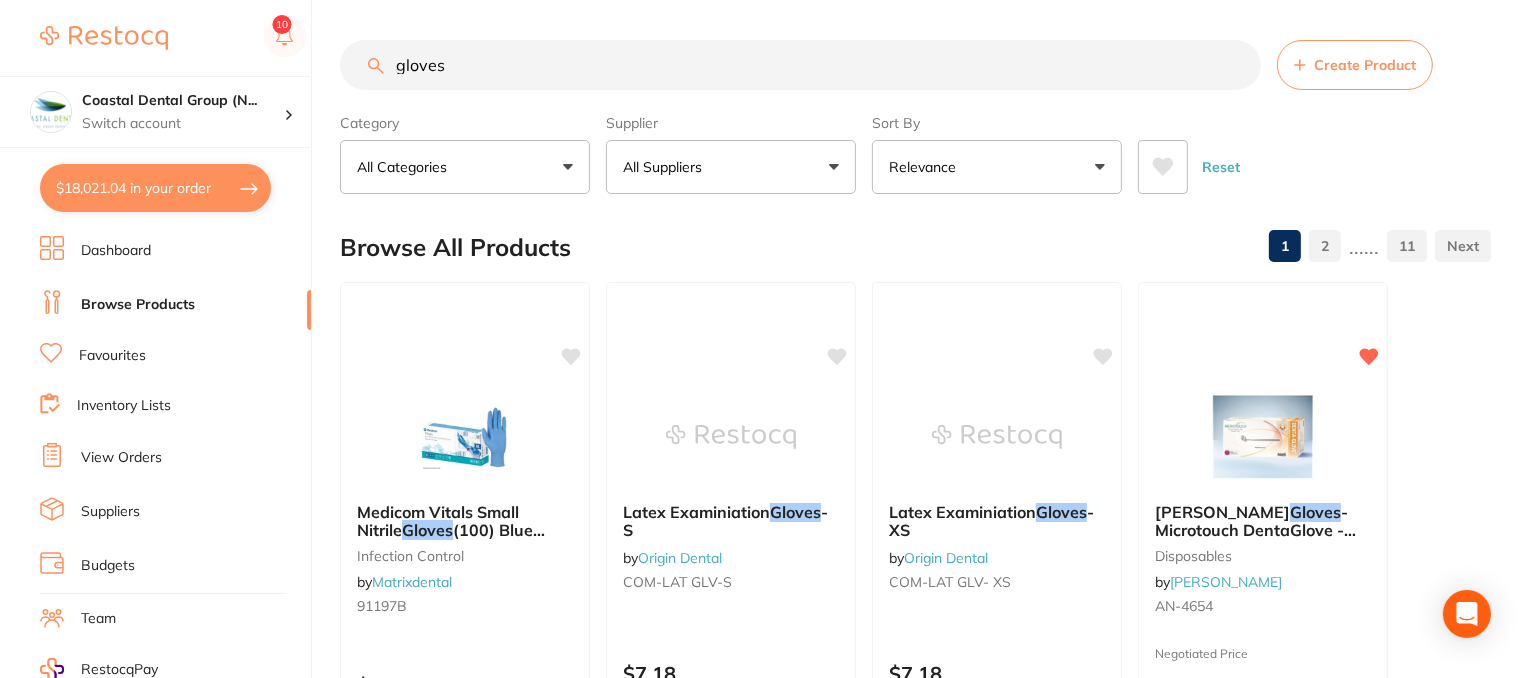 click on "gloves" at bounding box center (800, 65) 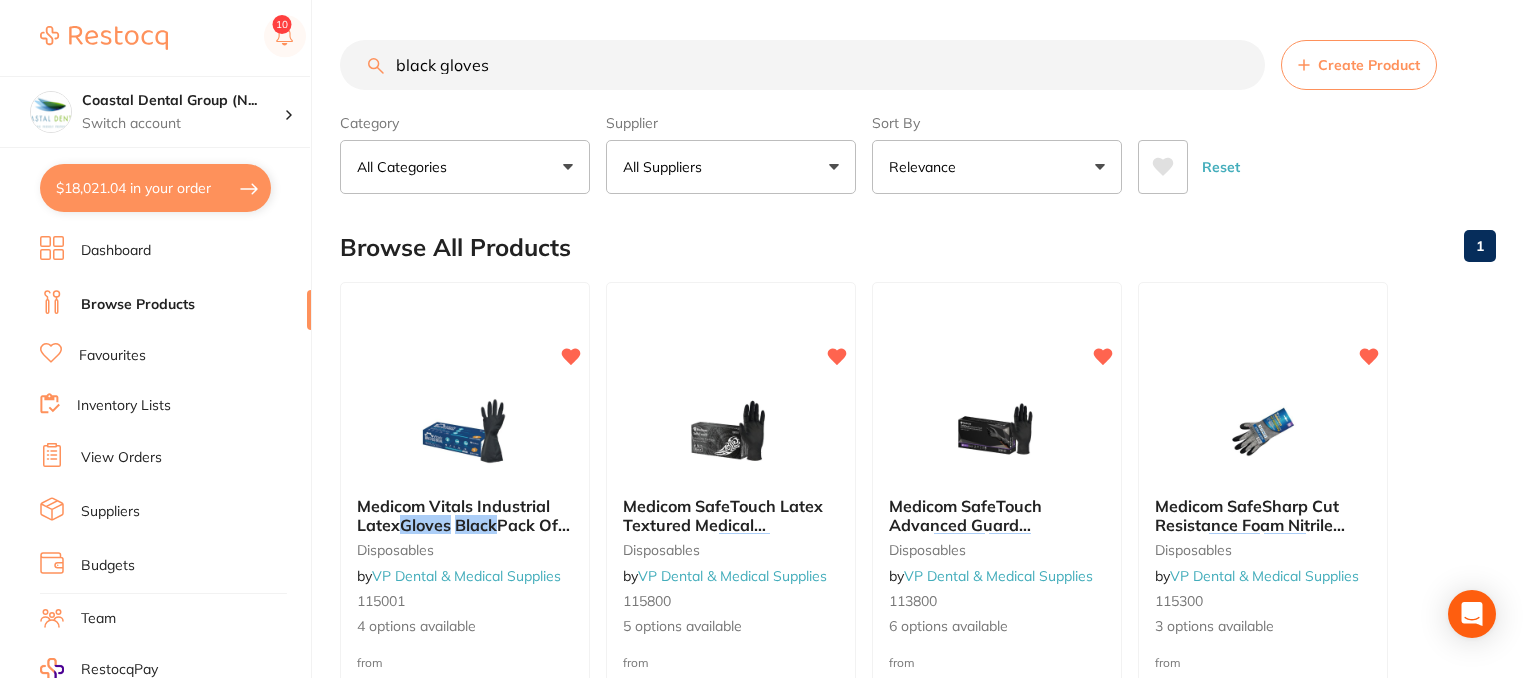 click on "All Suppliers" at bounding box center (731, 167) 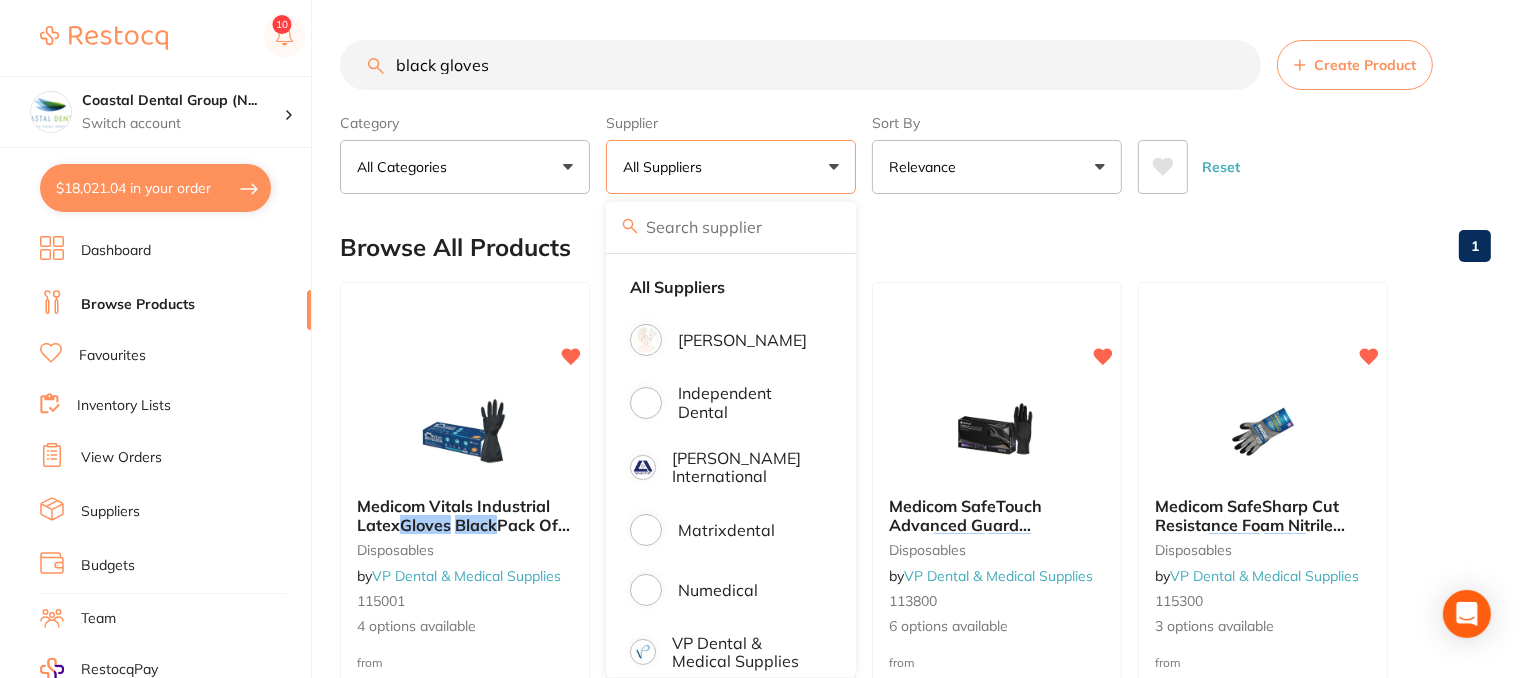 click on "black gloves" at bounding box center (800, 65) 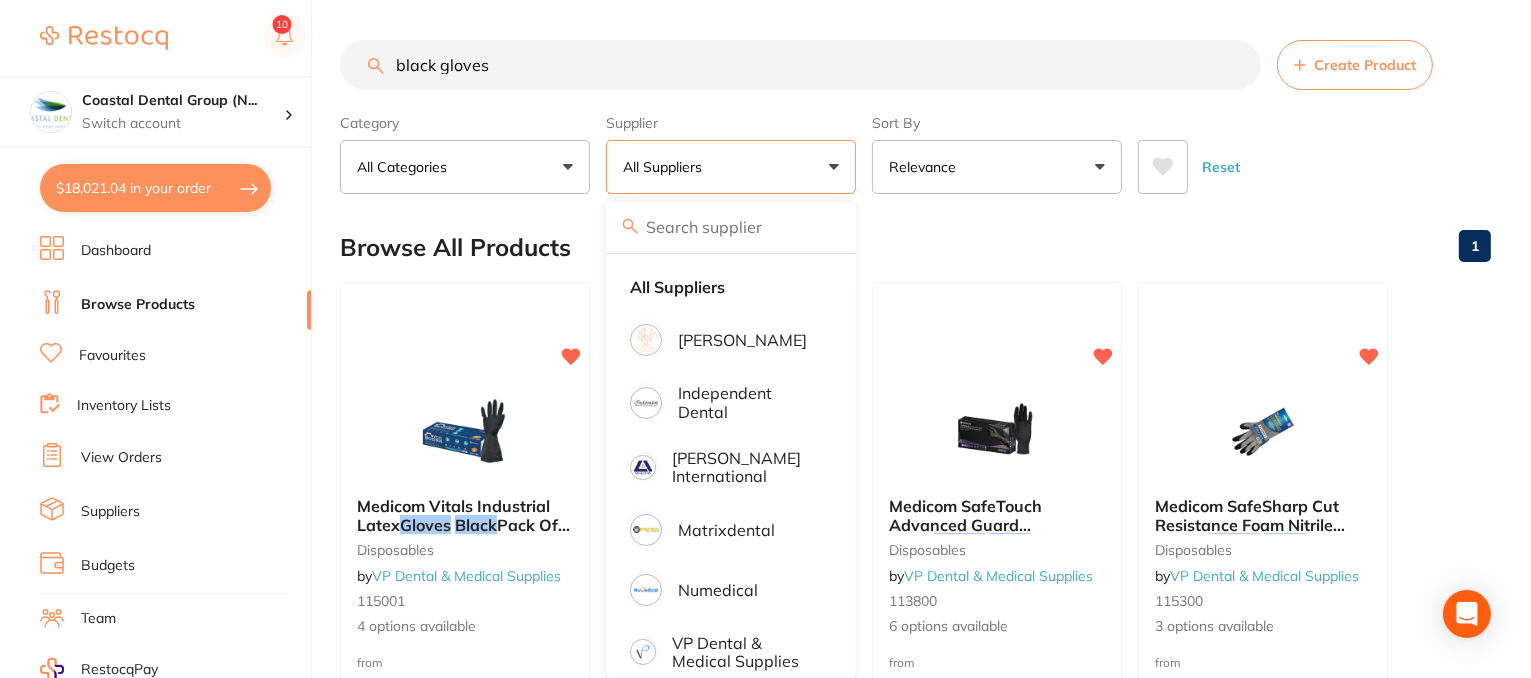 click on "black gloves" at bounding box center (800, 65) 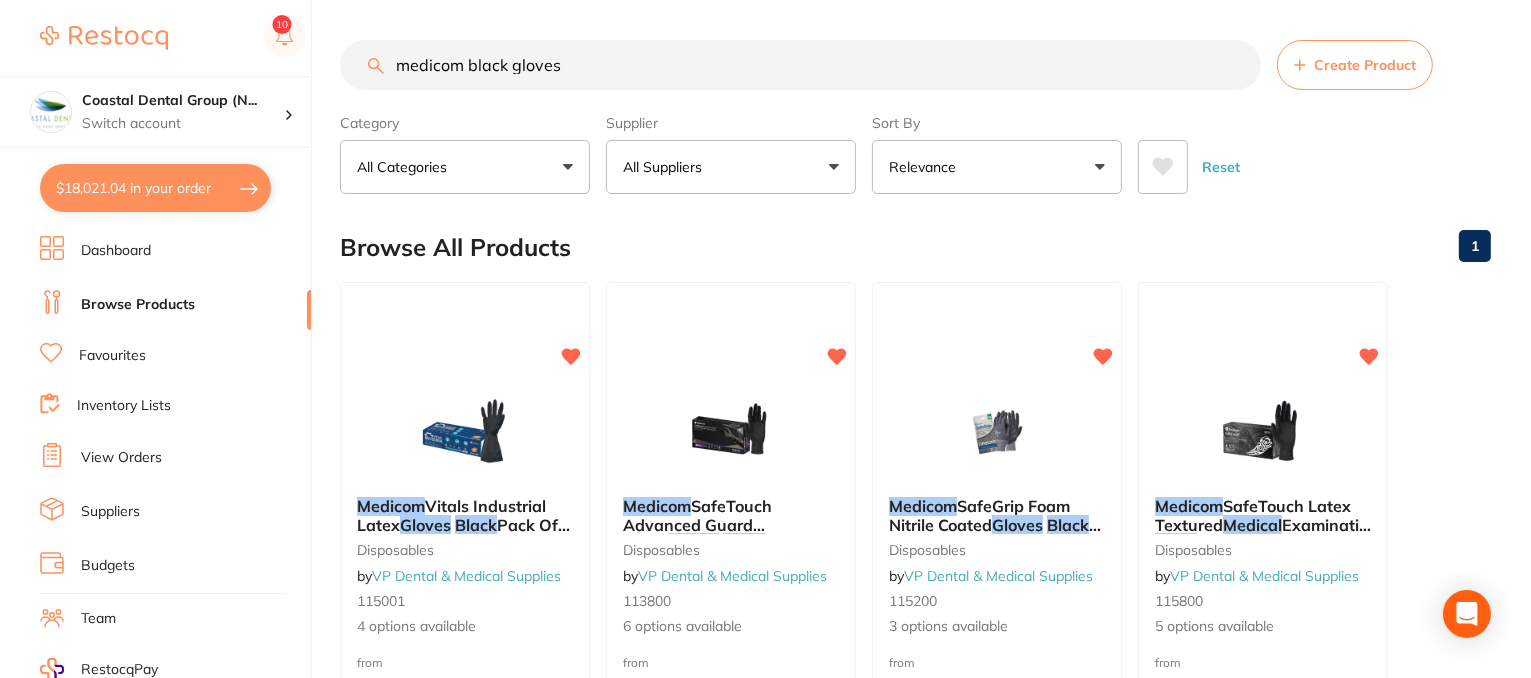 type on "medicom black gloves" 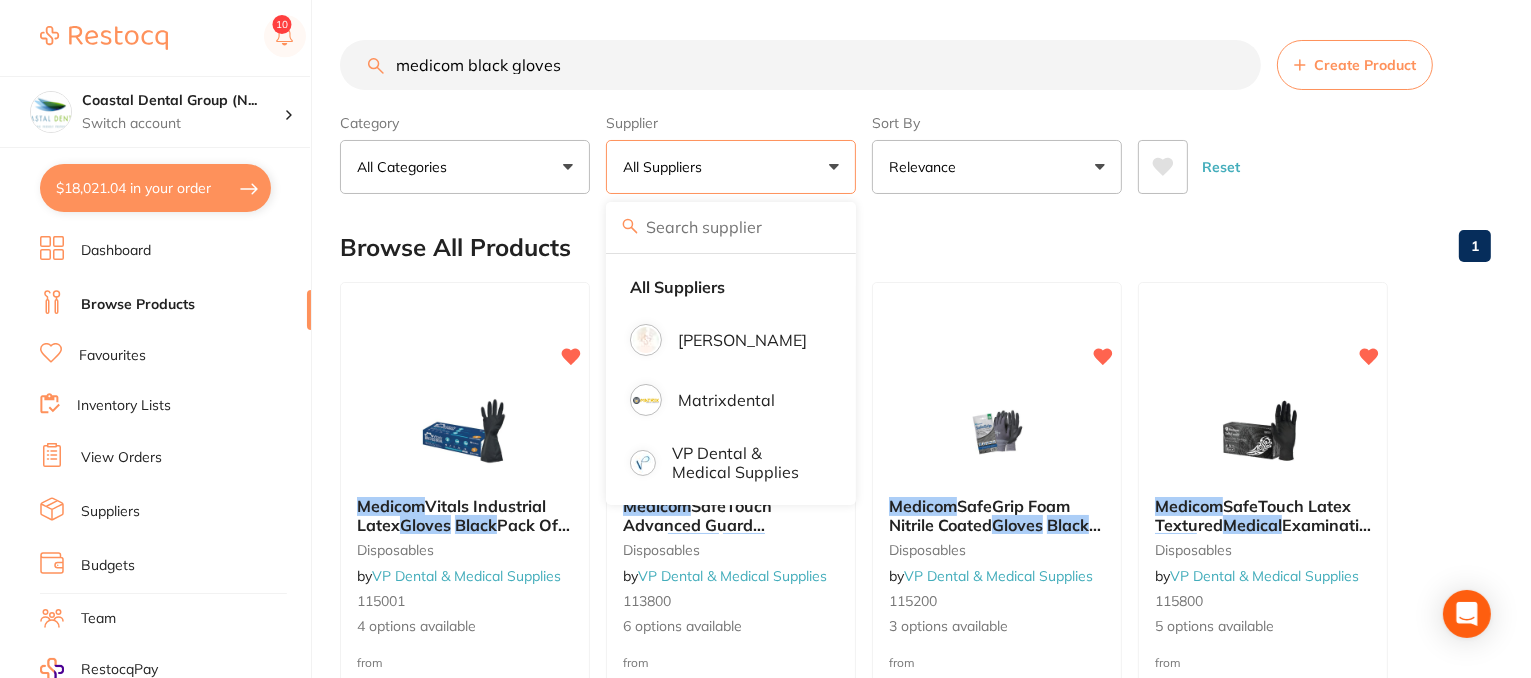 click on "medicom black gloves         Create Product Category All Categories All Categories disposables infection control Clear Category   false    All Categories Category All Categories disposables infection control Supplier All Suppliers All Suppliers Henry Schein Halas Matrixdental VP Dental & Medical Supplies Clear Supplier   true    All Suppliers Supplier Henry Schein Halas Matrixdental VP Dental & Medical Supplies Sort By Relevance Highest Price Lowest Price On Sale Relevance Clear Sort By   false    Relevance Sort By Highest Price Lowest Price On Sale Relevance Reset Filters Reset Filter By Category All Categories All Categories disposables infection control Clear Filter By Category   false    All Categories Filter By Category All Categories disposables infection control Filter By Supplier All Suppliers All Suppliers Henry Schein Halas Matrixdental VP Dental & Medical Supplies Clear Filter By Supplier   false    All Suppliers Filter By Supplier All Suppliers Henry Schein Halas Matrixdental Sort By Relevance   1" at bounding box center [935, 1367] 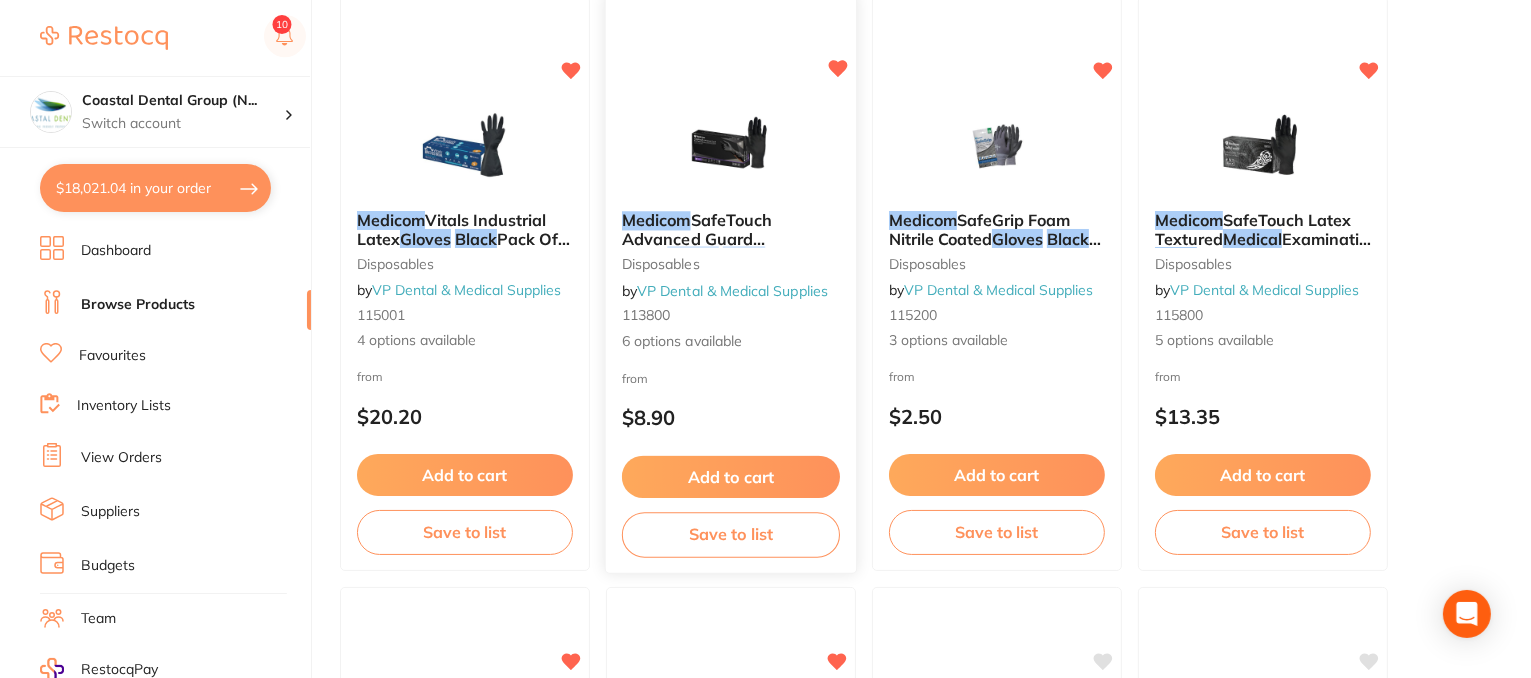 scroll, scrollTop: 300, scrollLeft: 0, axis: vertical 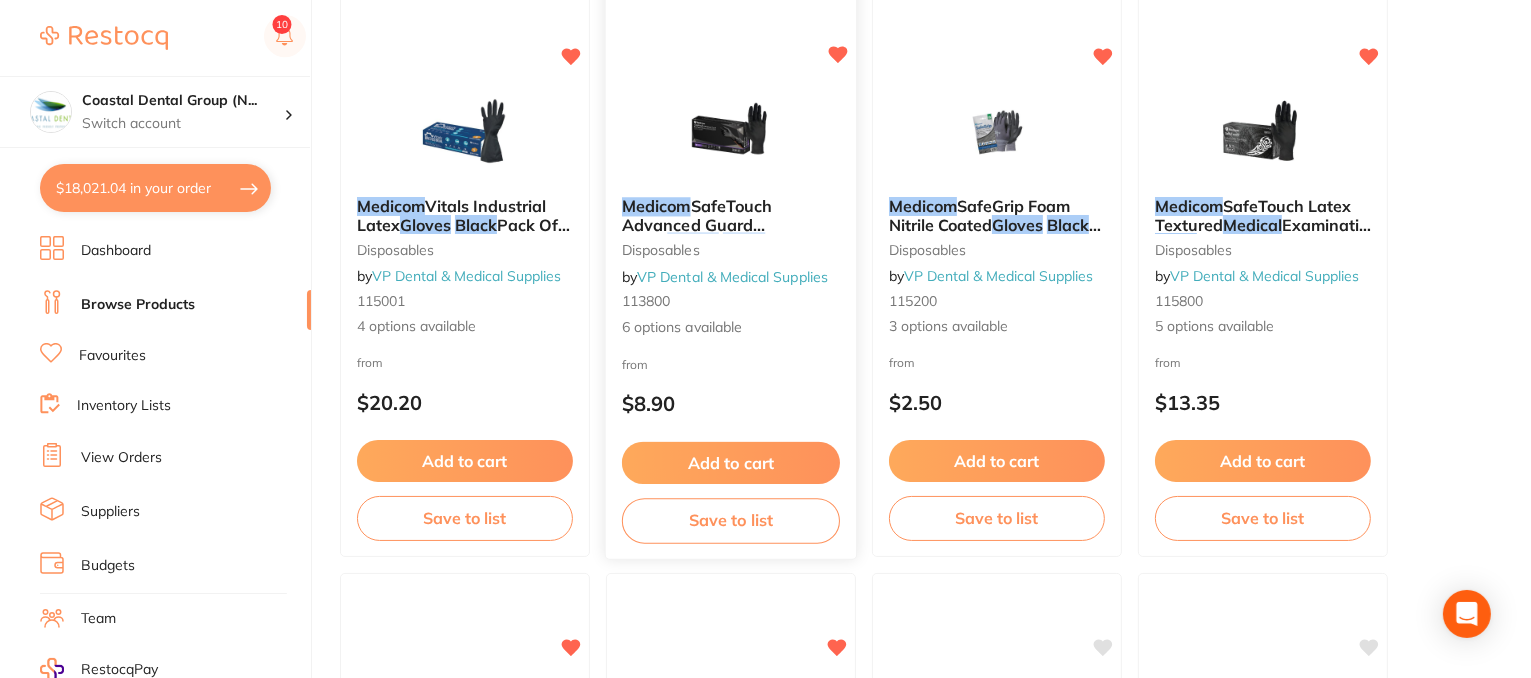 click on "from $8.90" at bounding box center [731, 389] 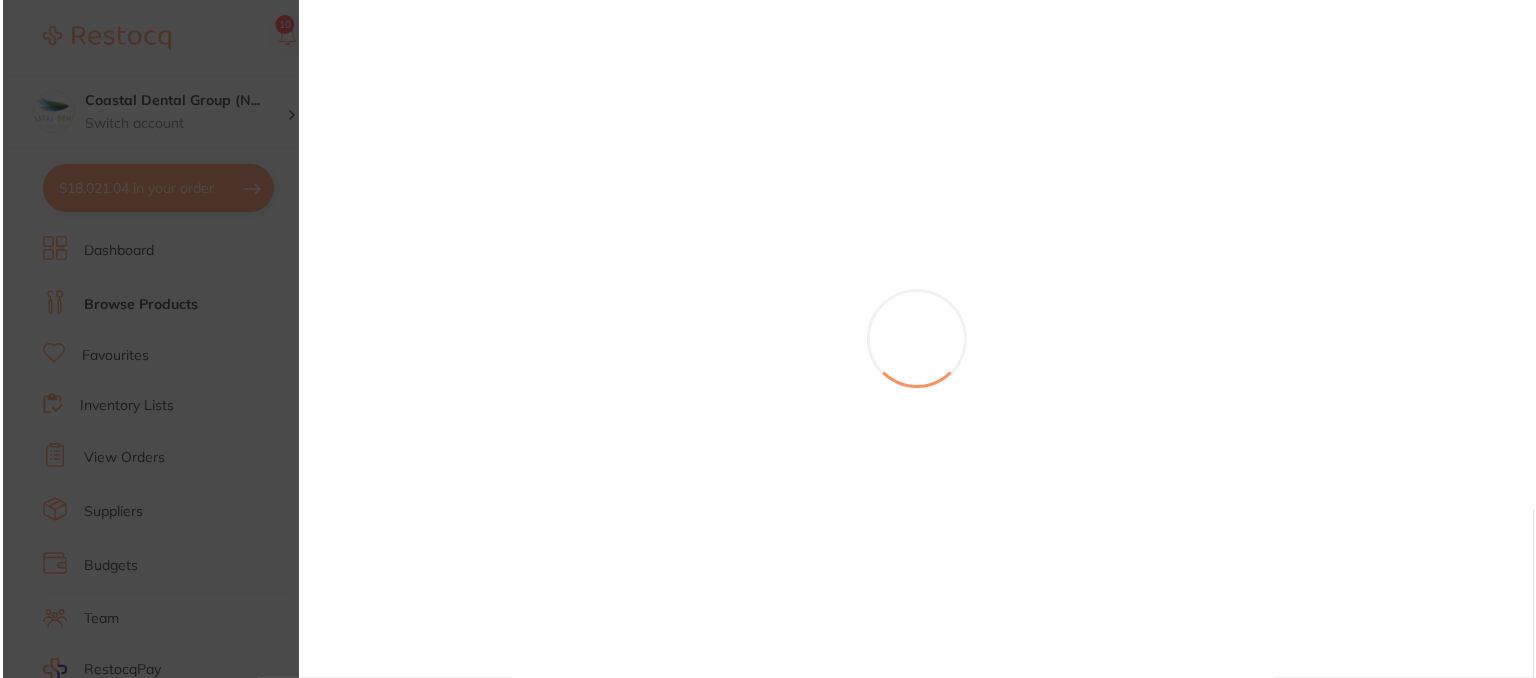 scroll, scrollTop: 0, scrollLeft: 0, axis: both 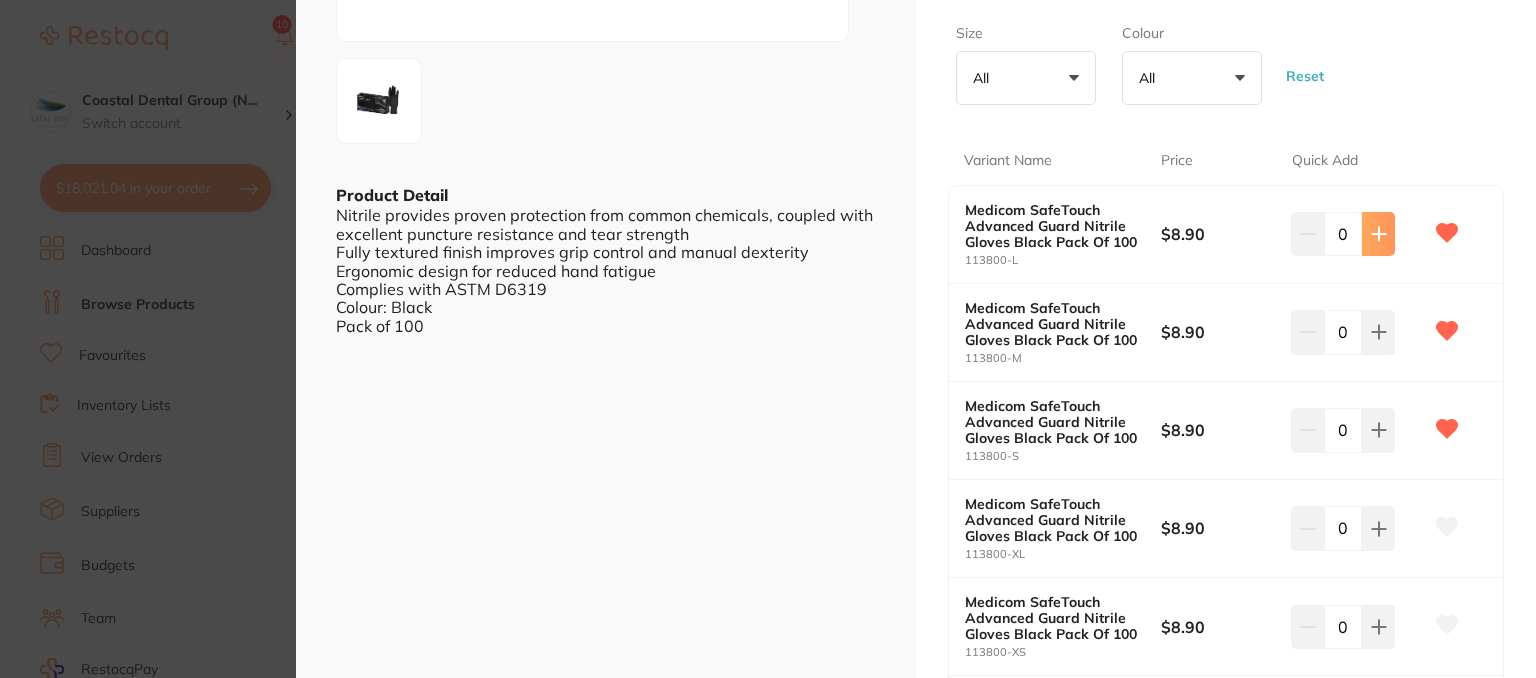 click at bounding box center (1378, 234) 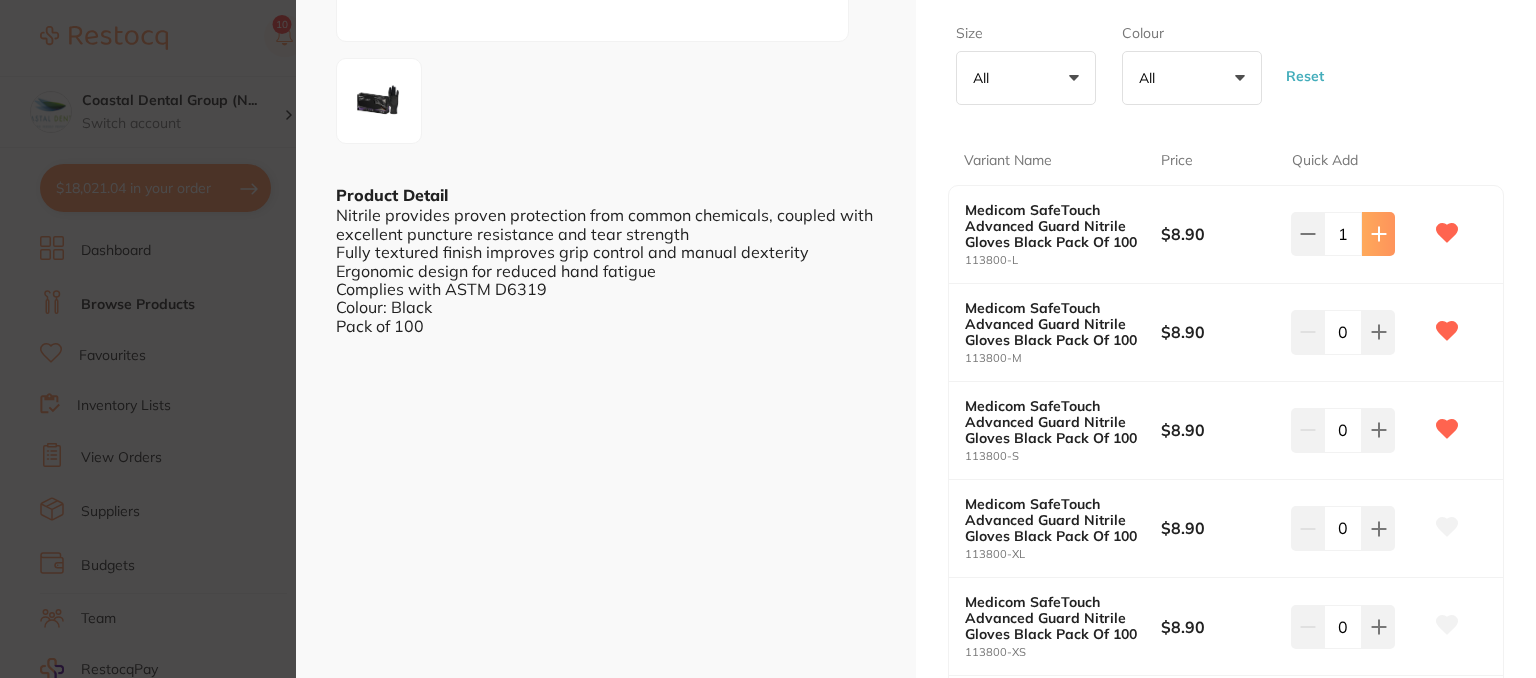 click at bounding box center (1378, 234) 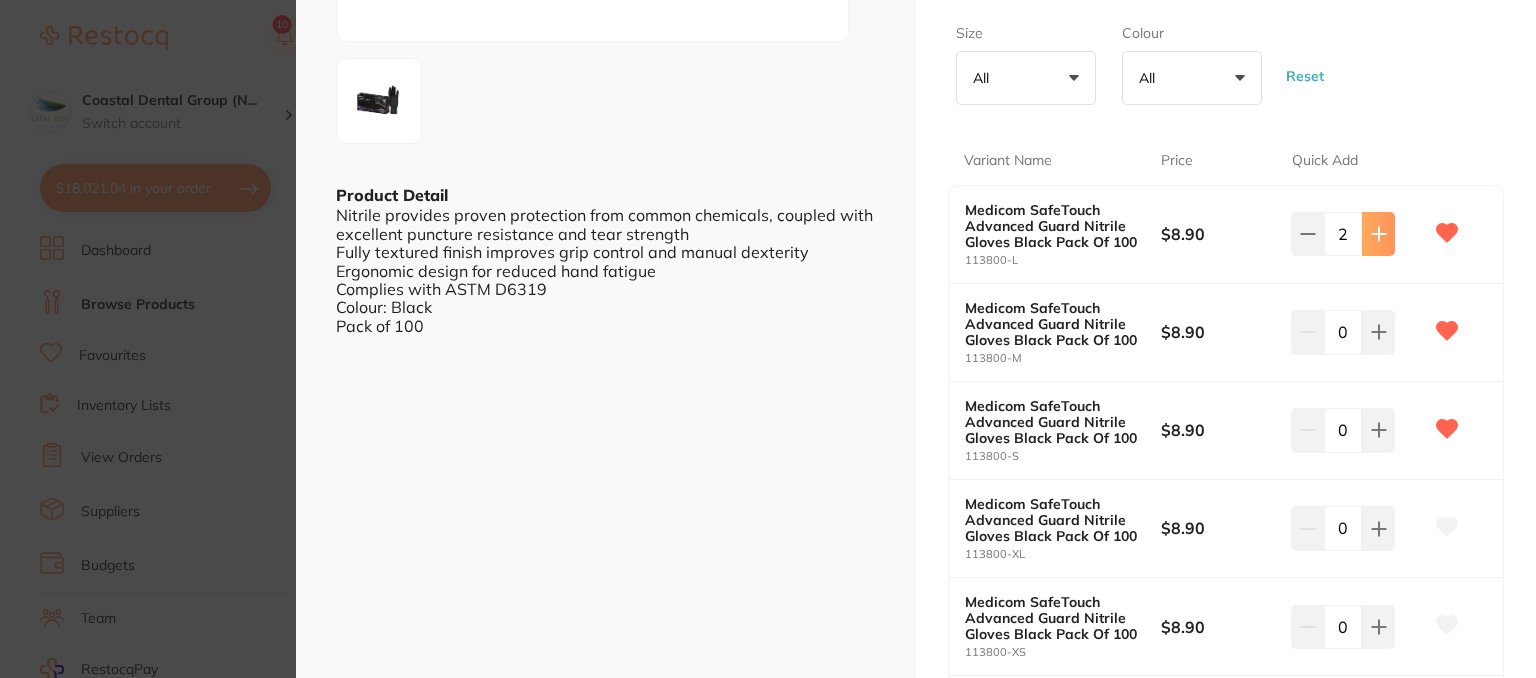 click at bounding box center (1378, 234) 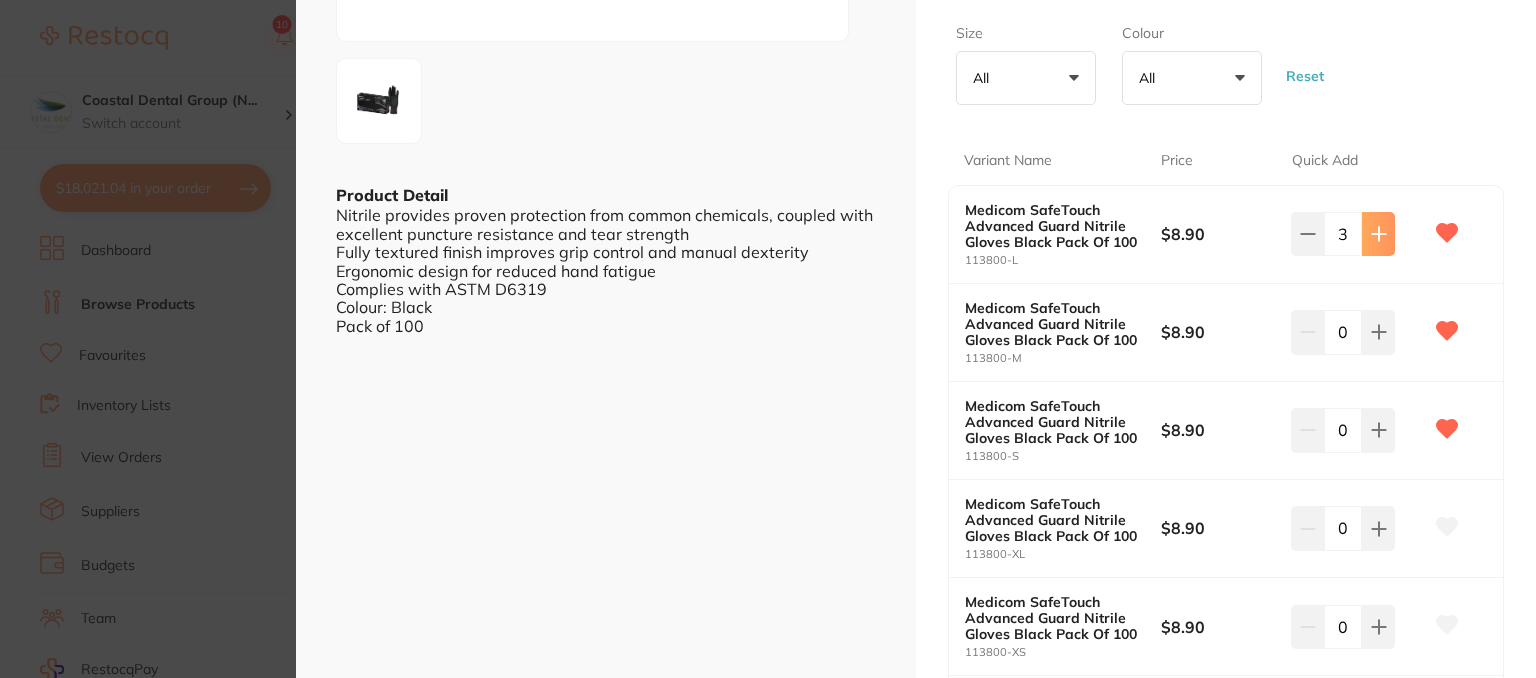 click at bounding box center (1378, 234) 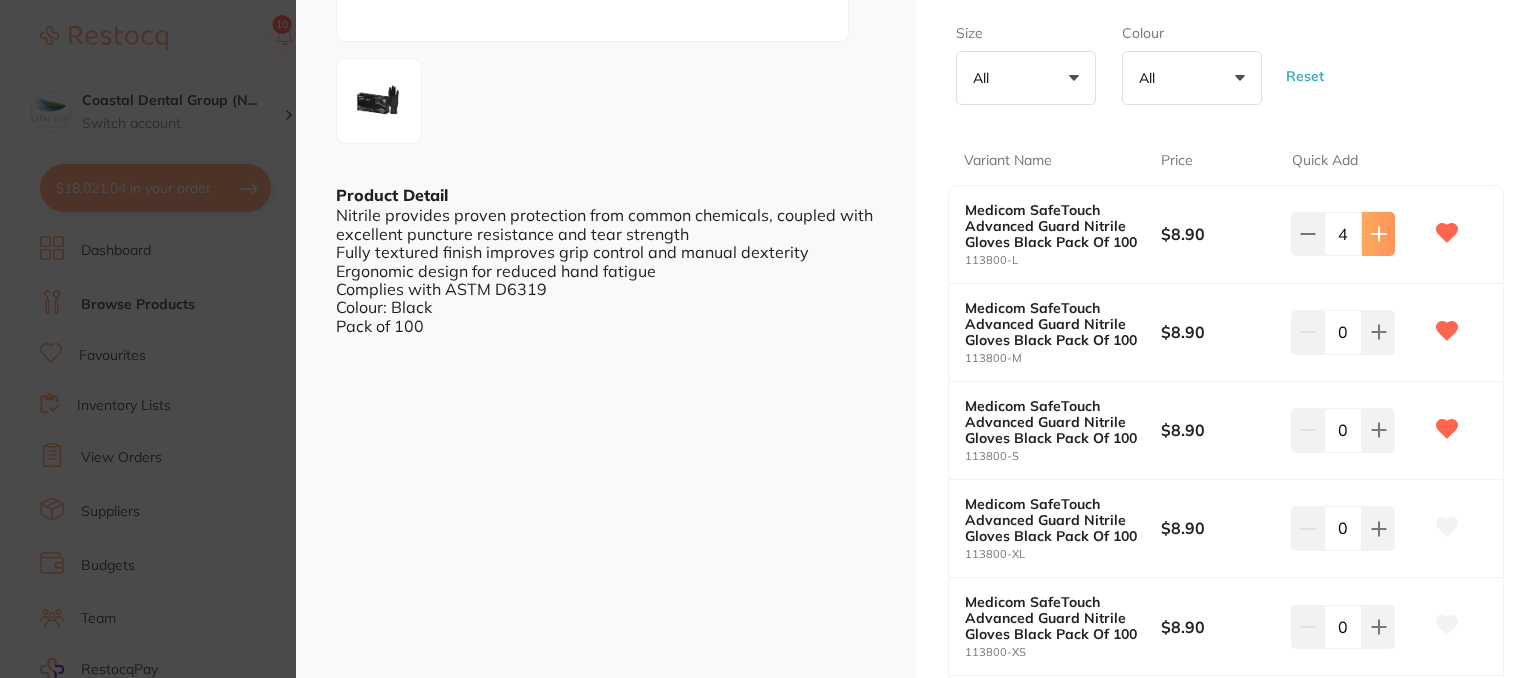 click at bounding box center (1378, 234) 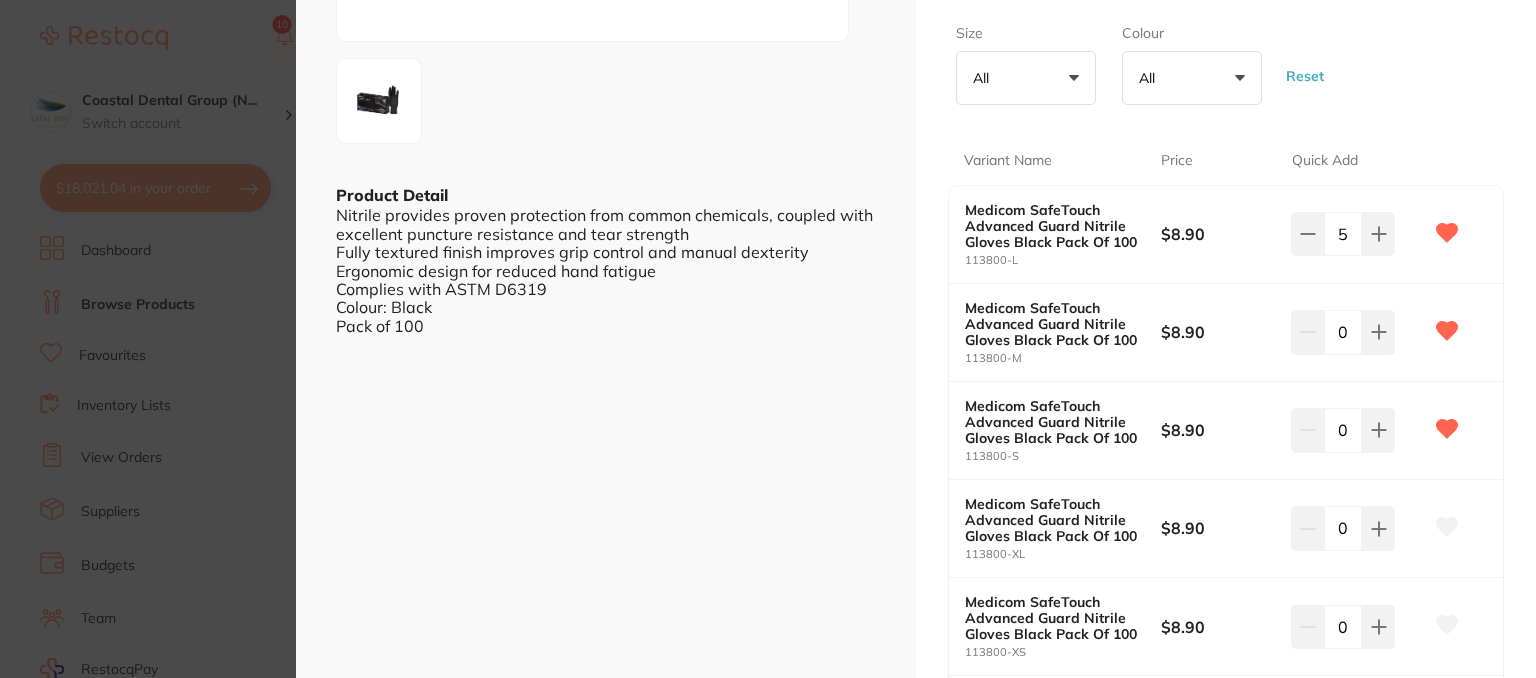 scroll, scrollTop: 689, scrollLeft: 0, axis: vertical 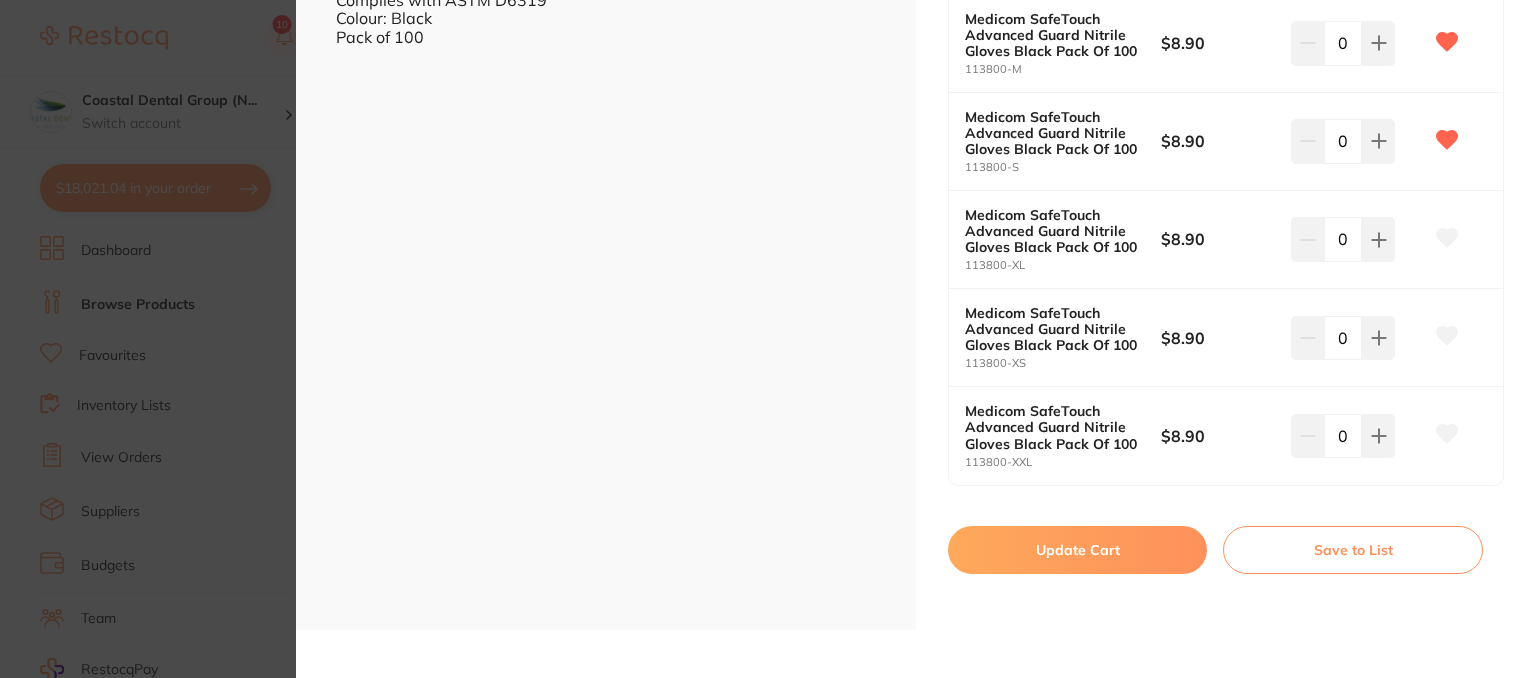 click on "Update Cart" at bounding box center [1077, 550] 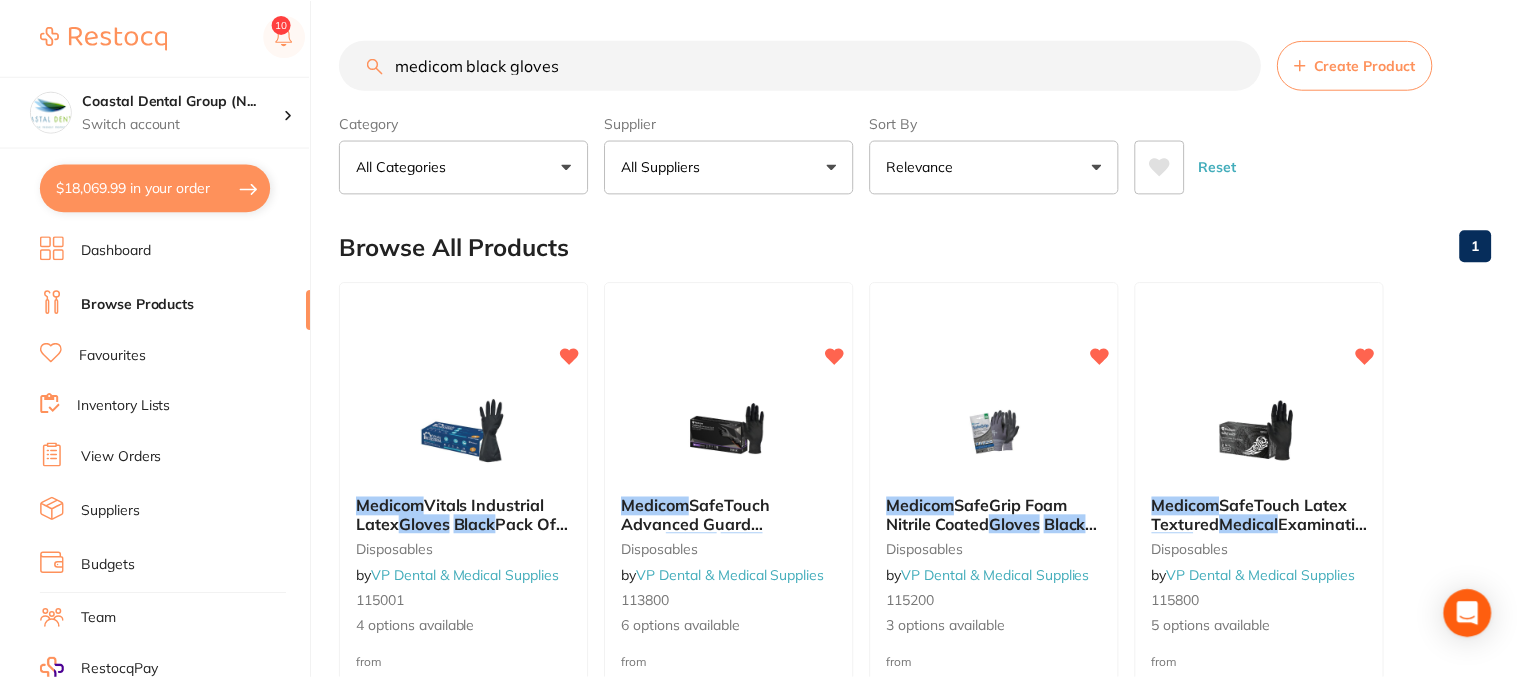 scroll, scrollTop: 300, scrollLeft: 0, axis: vertical 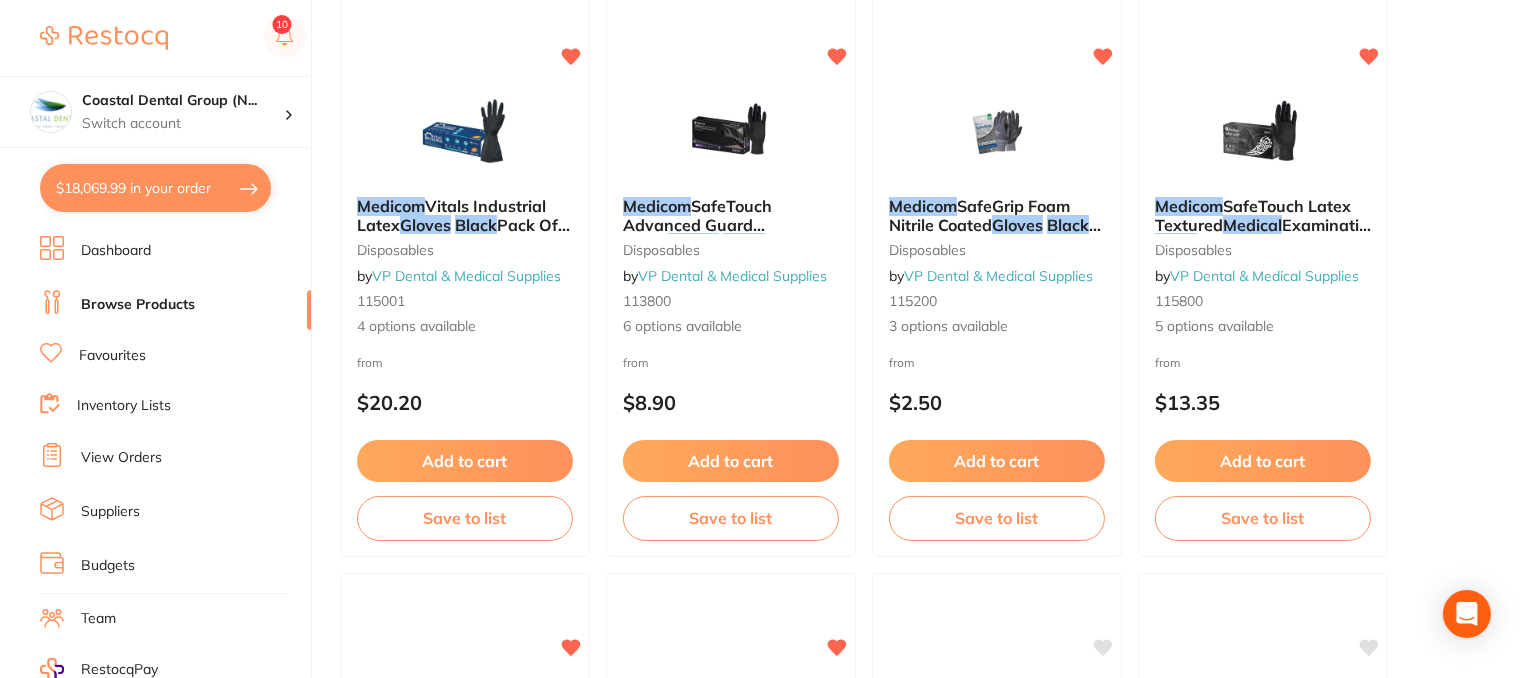 click on "$18,069.99   in your order" at bounding box center [155, 188] 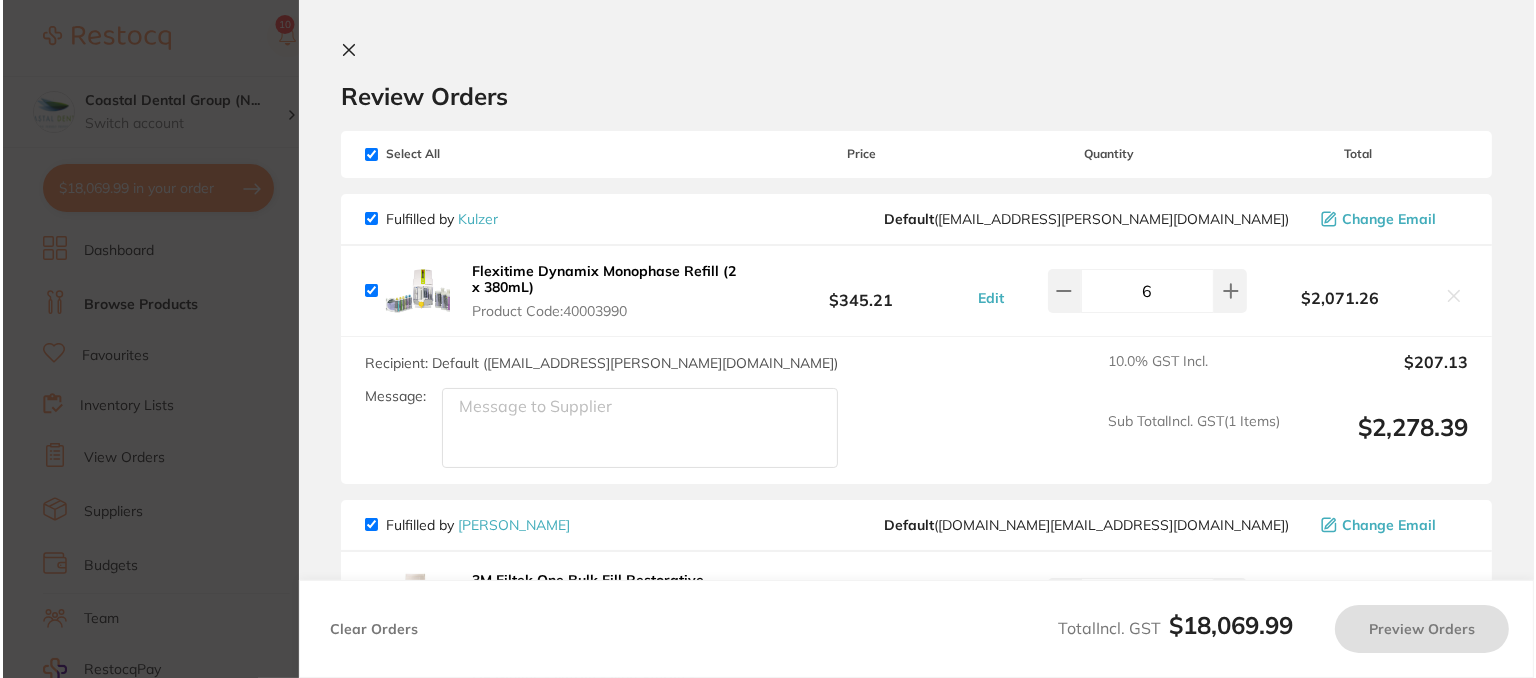 scroll, scrollTop: 0, scrollLeft: 0, axis: both 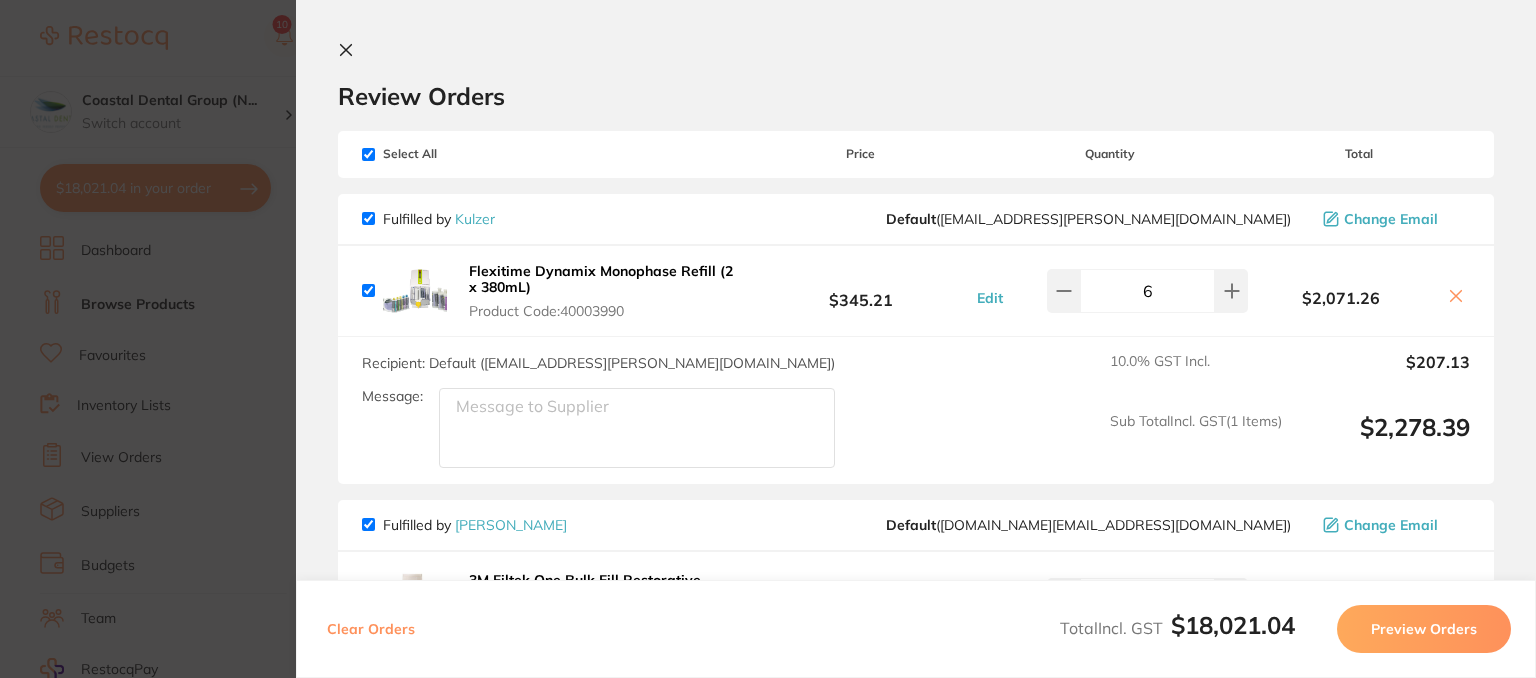 click 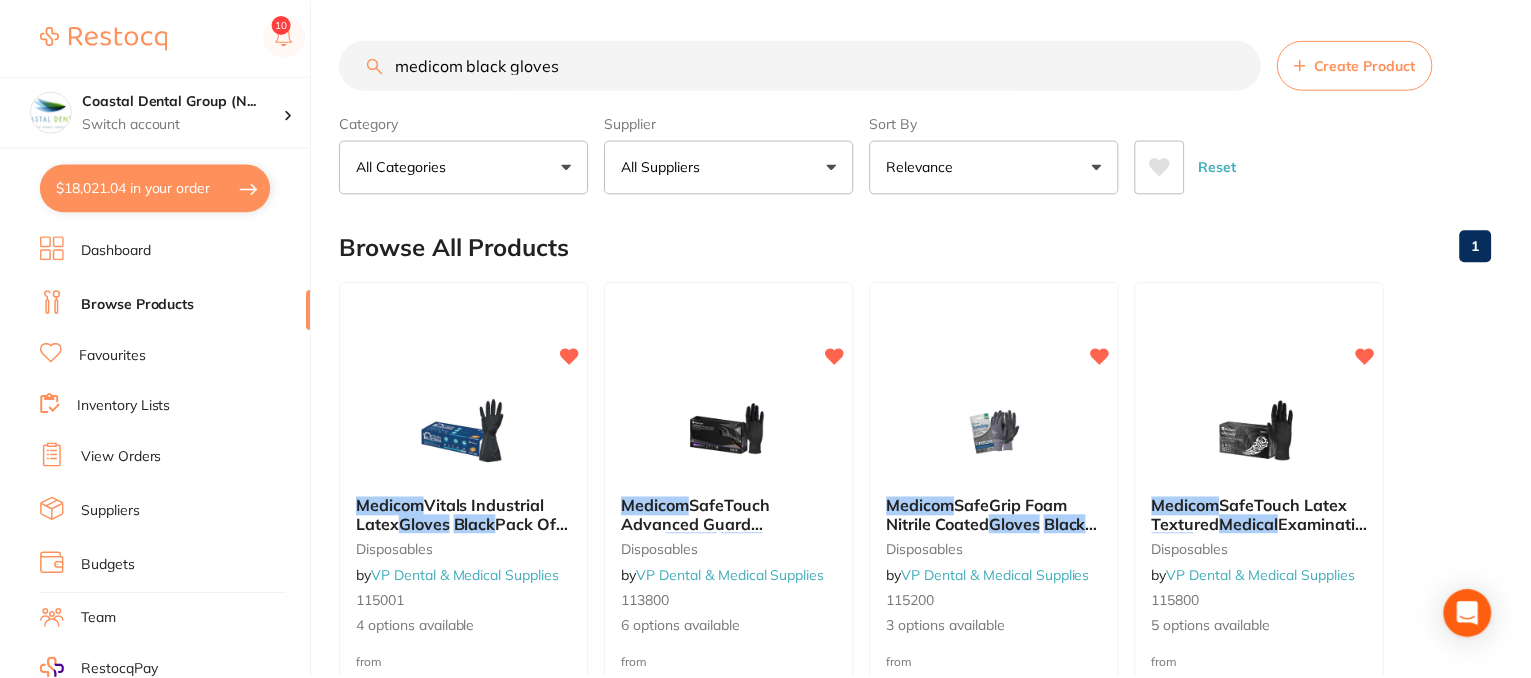 scroll, scrollTop: 300, scrollLeft: 0, axis: vertical 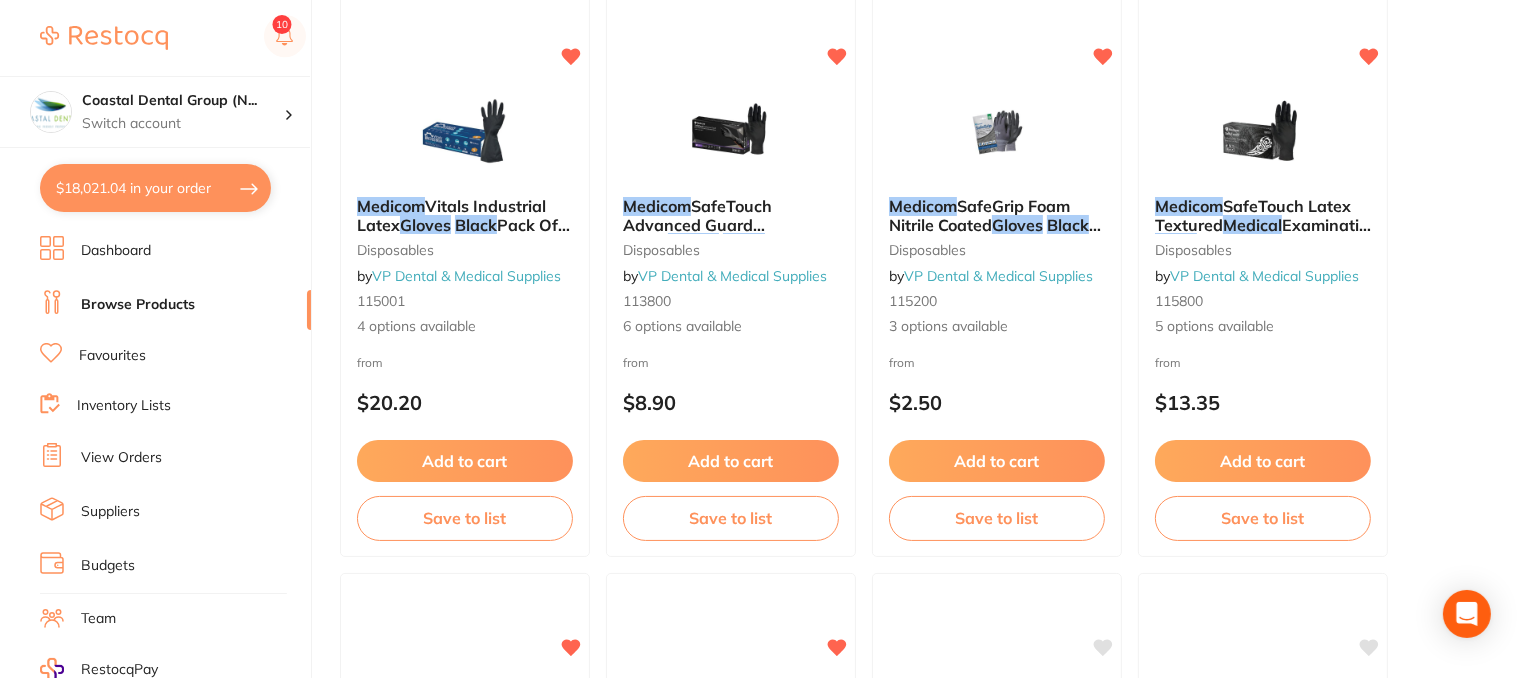 click on "Favourites" at bounding box center [112, 356] 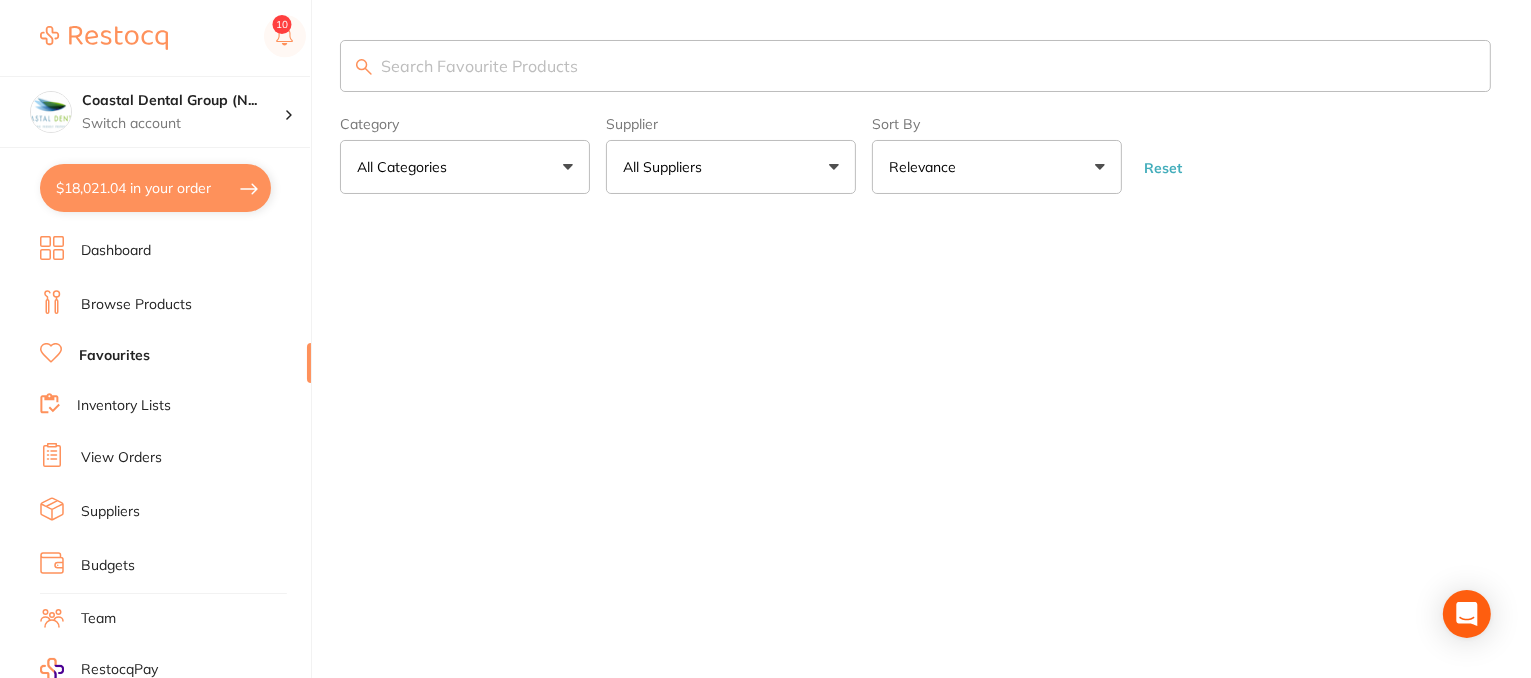 scroll, scrollTop: 0, scrollLeft: 0, axis: both 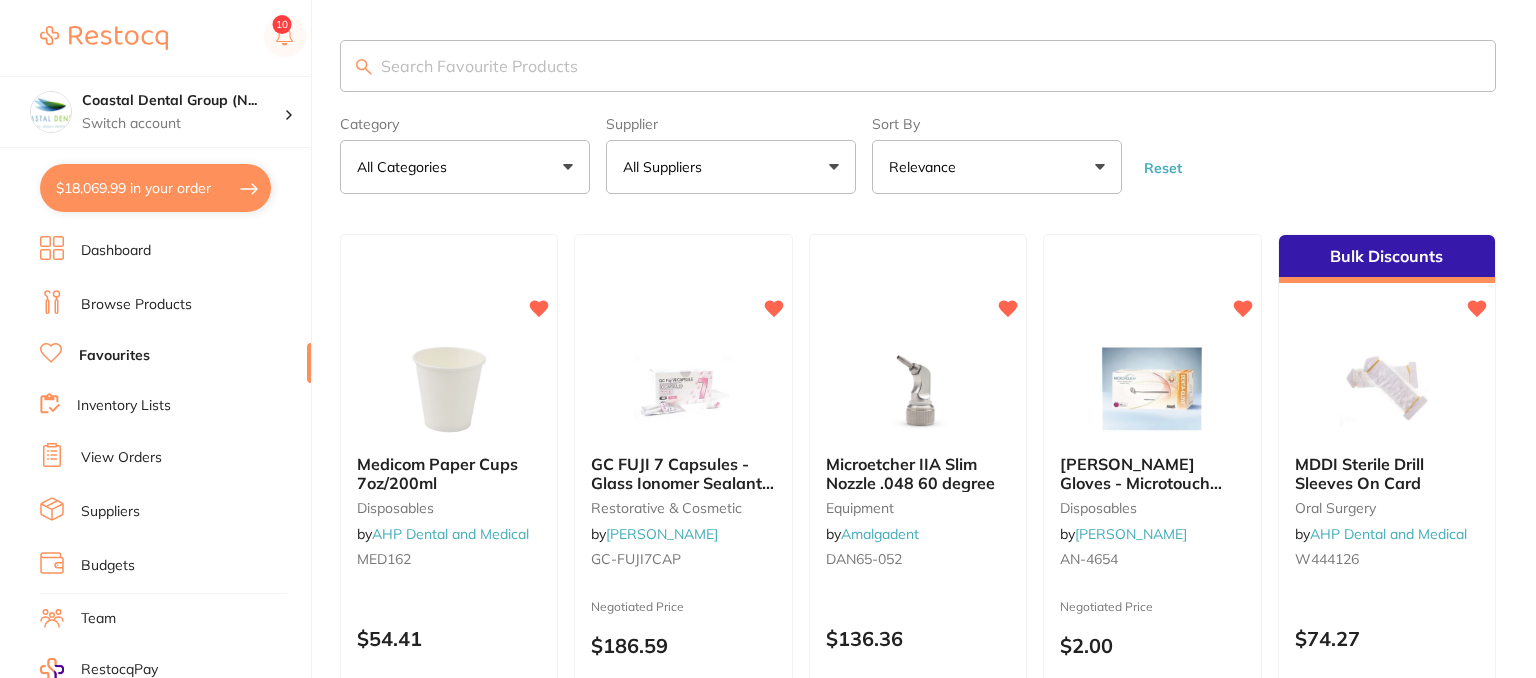checkbox on "false" 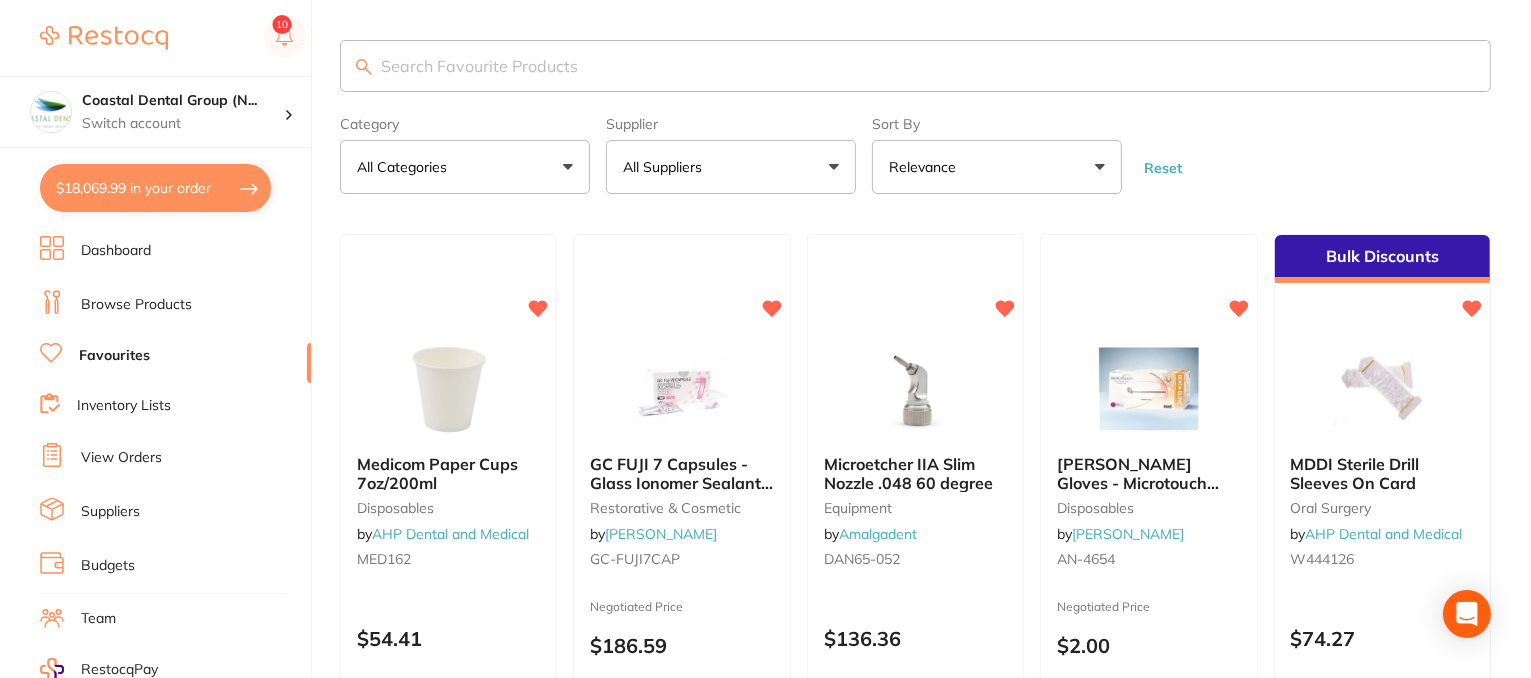 click on "Inventory Lists" at bounding box center (124, 406) 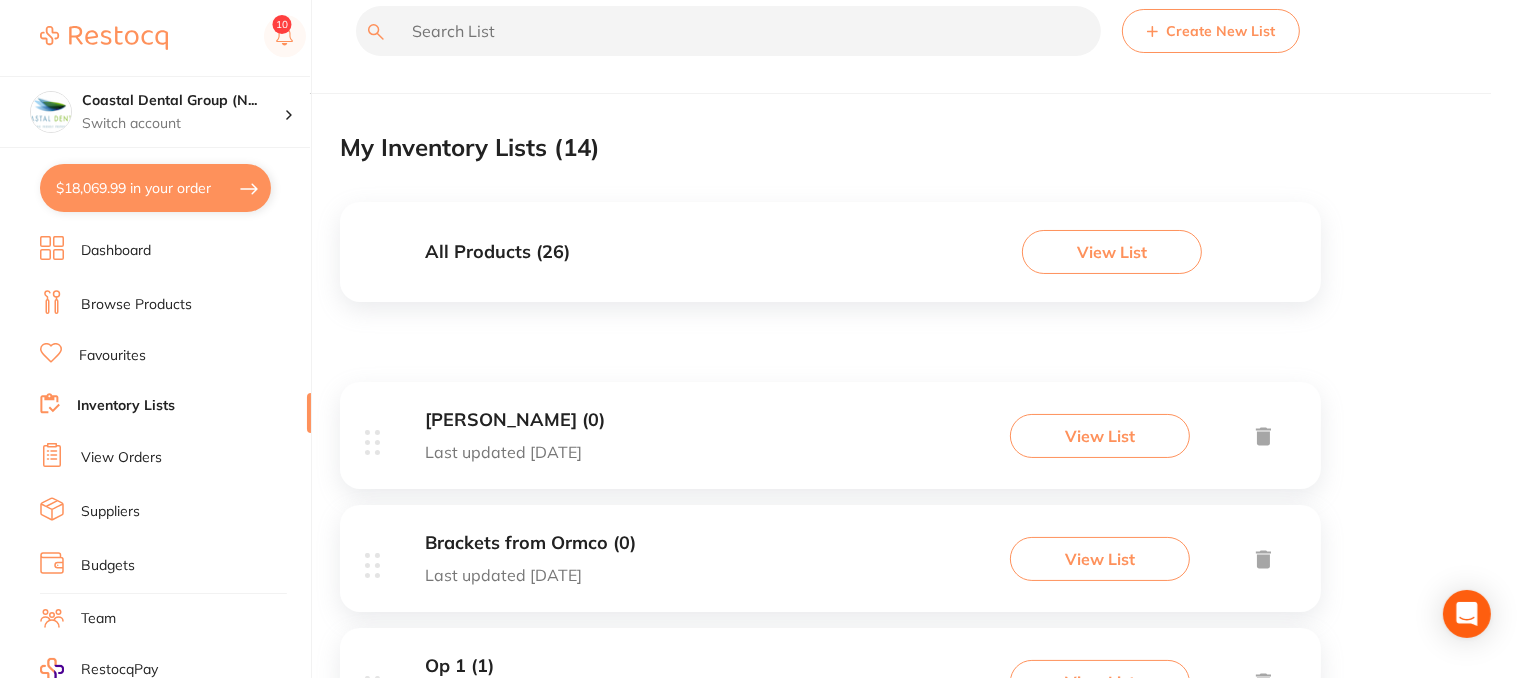 scroll, scrollTop: 0, scrollLeft: 0, axis: both 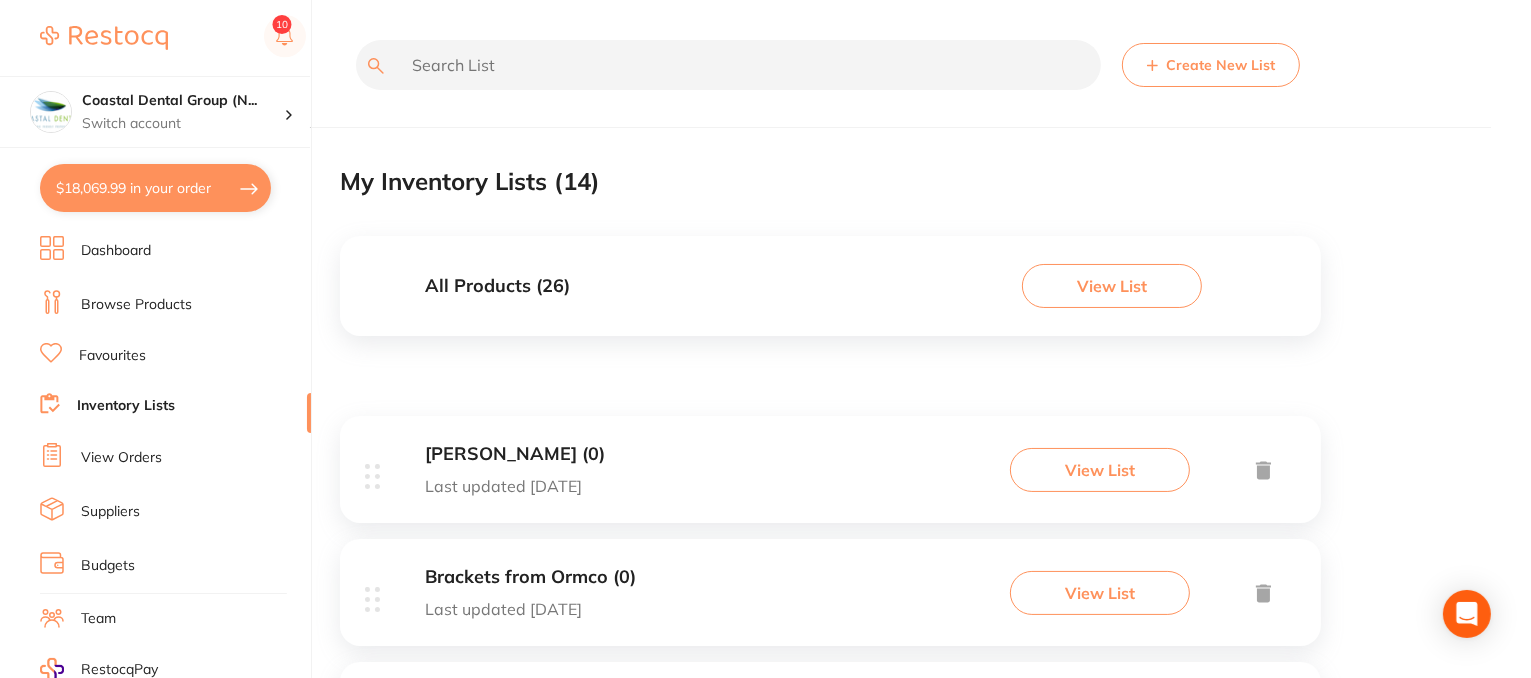 click on "Create New List" 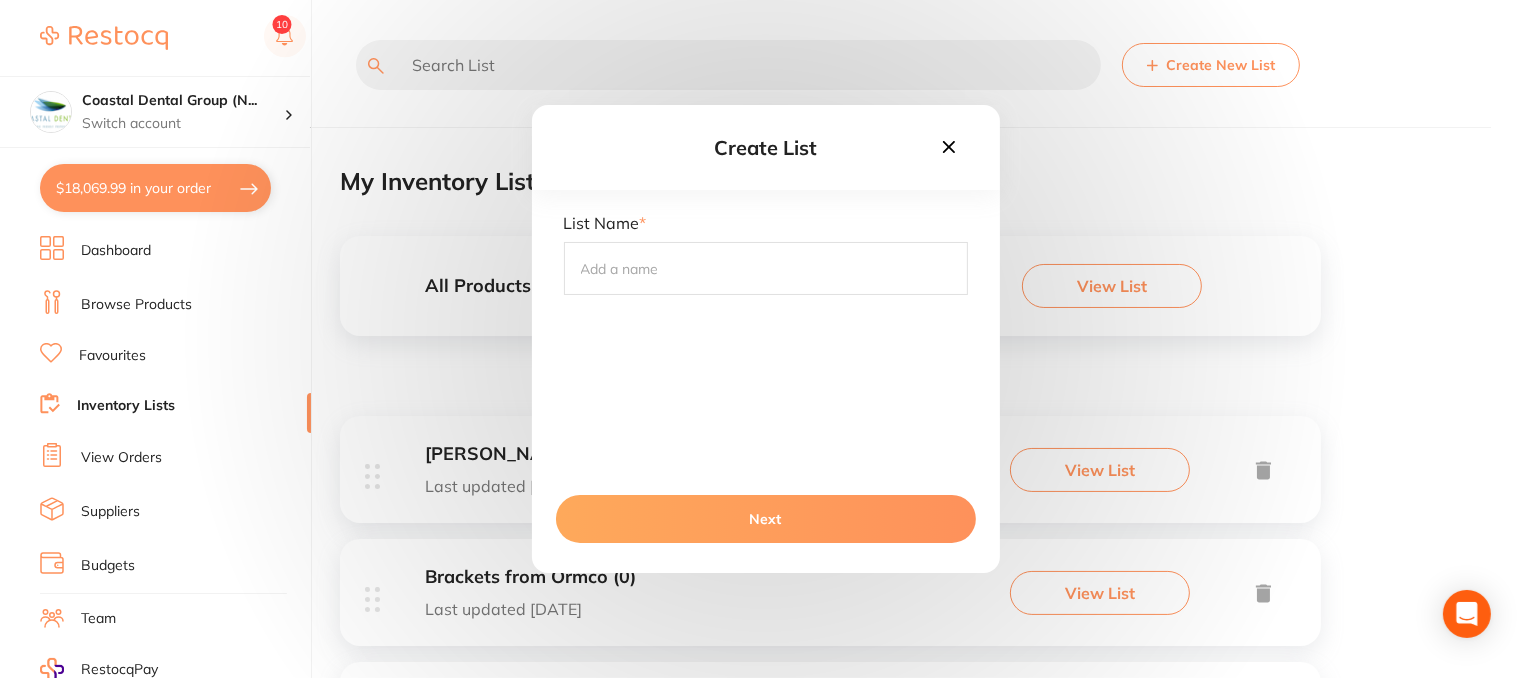 drag, startPoint x: 582, startPoint y: 269, endPoint x: 597, endPoint y: 278, distance: 17.492855 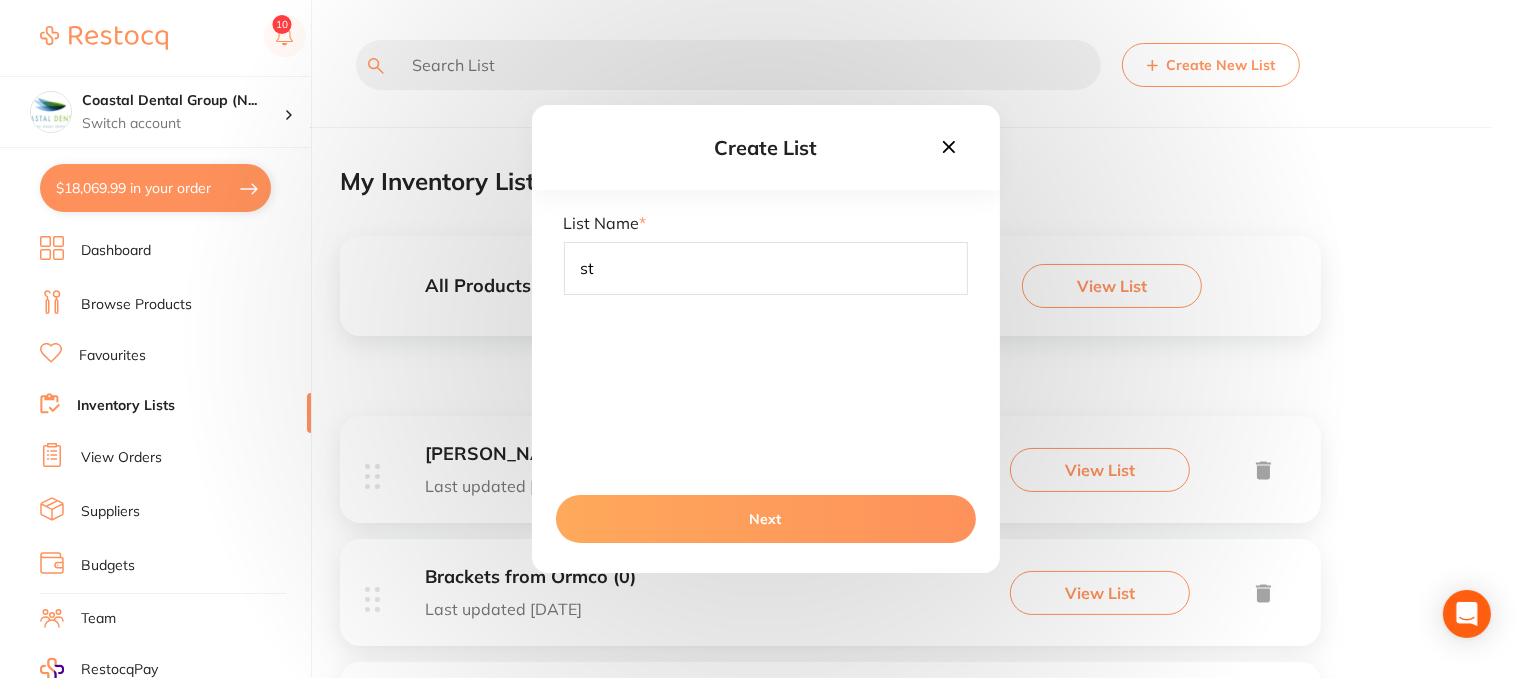 type on "s" 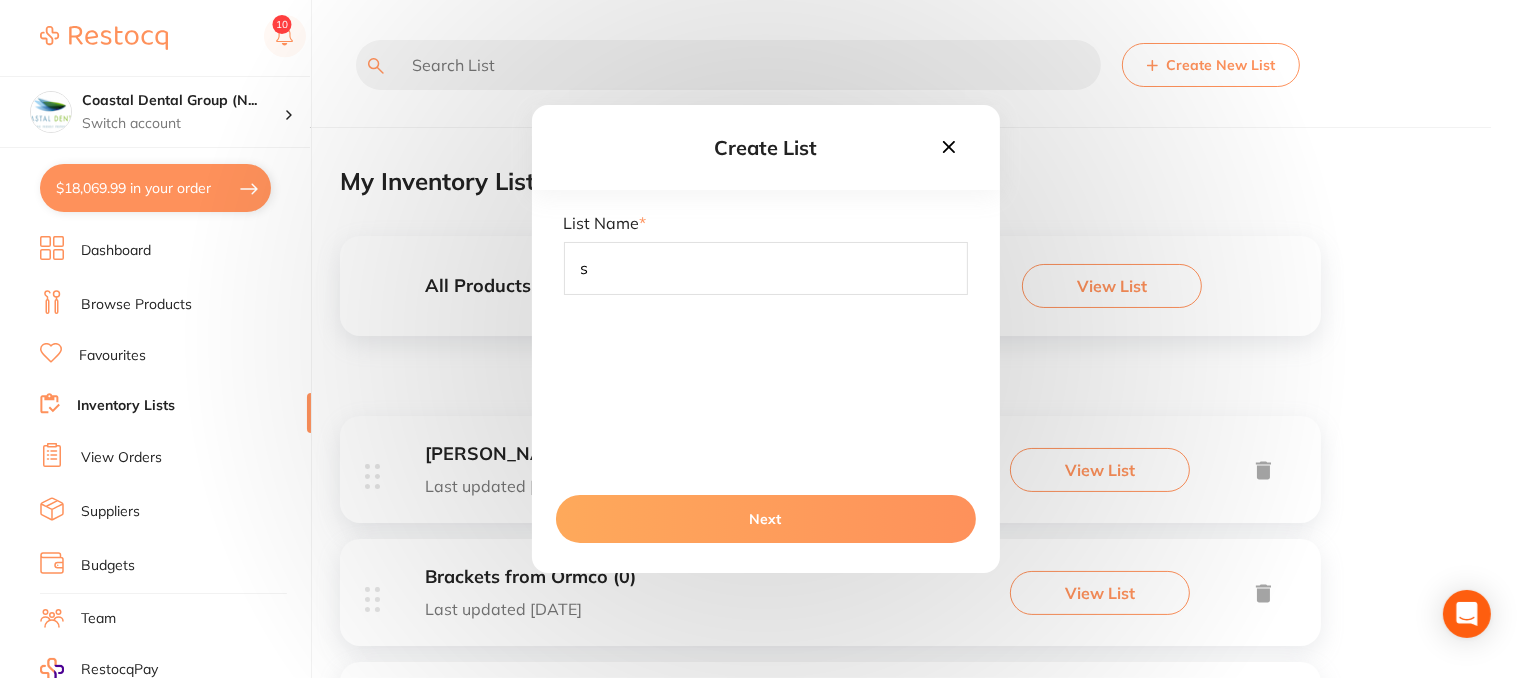type 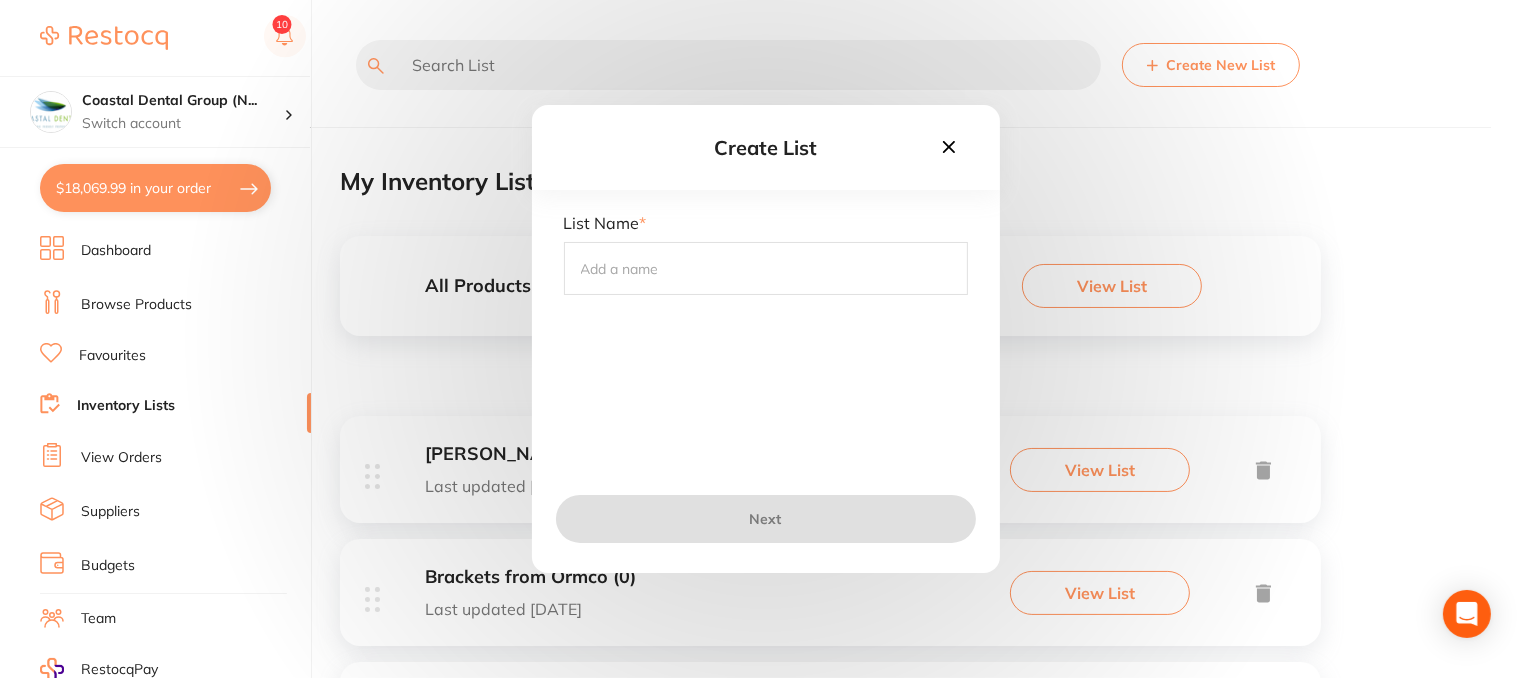 click 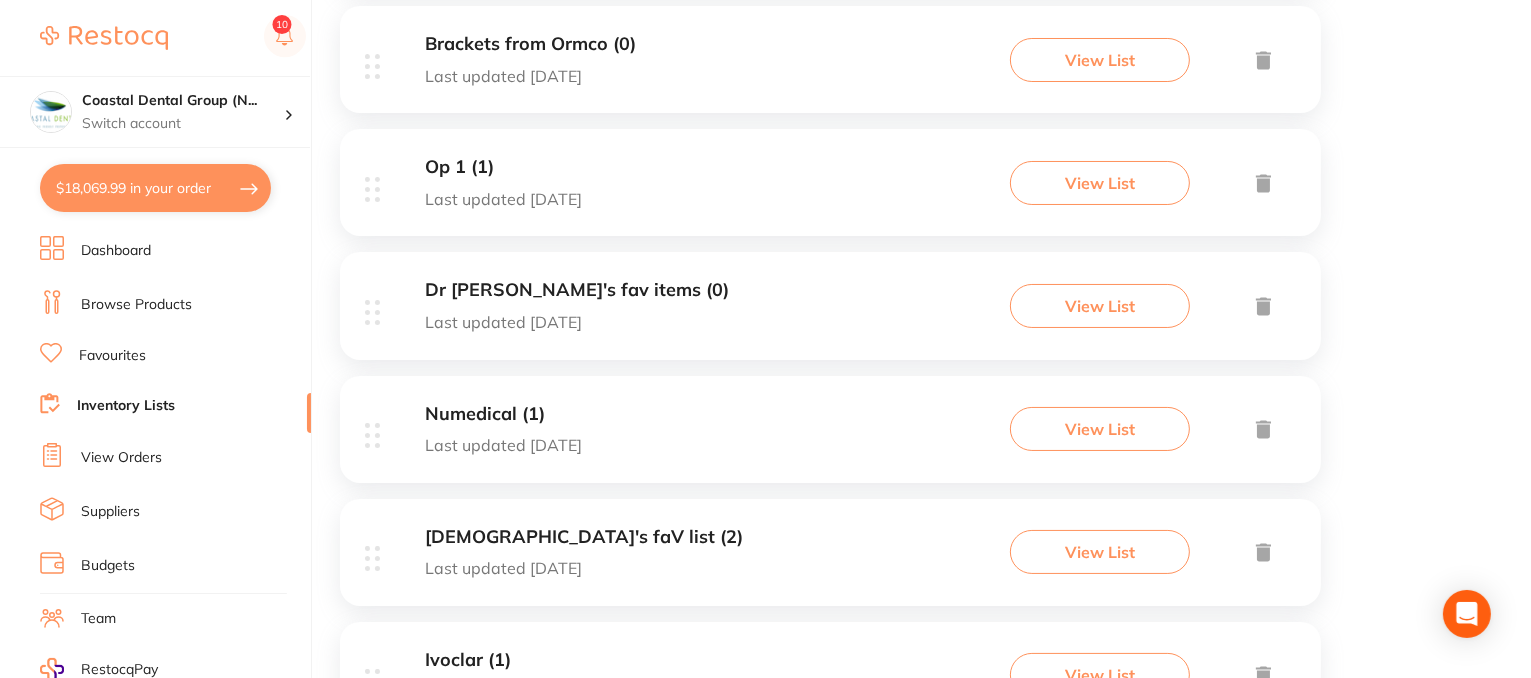 scroll, scrollTop: 700, scrollLeft: 0, axis: vertical 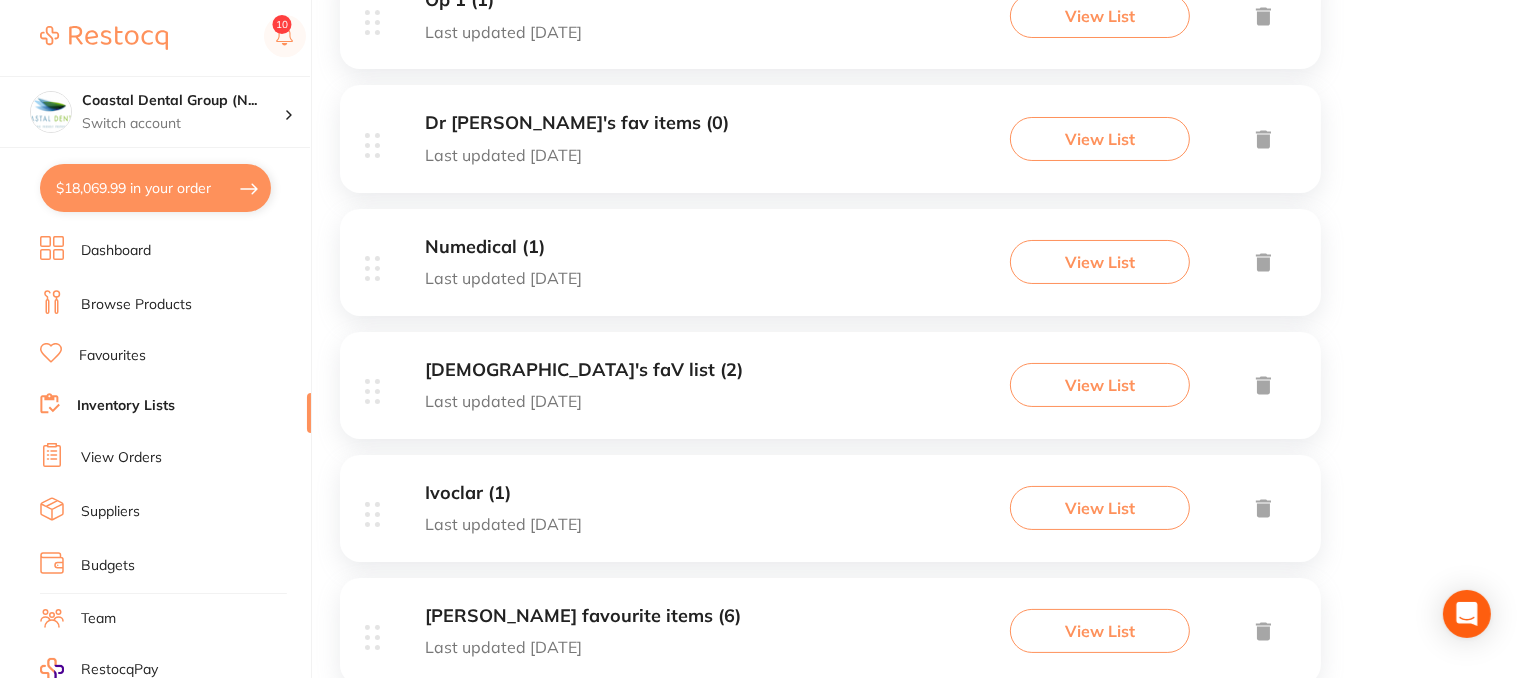 click on "Dr. Penrod's favourite items (6)" at bounding box center (583, 616) 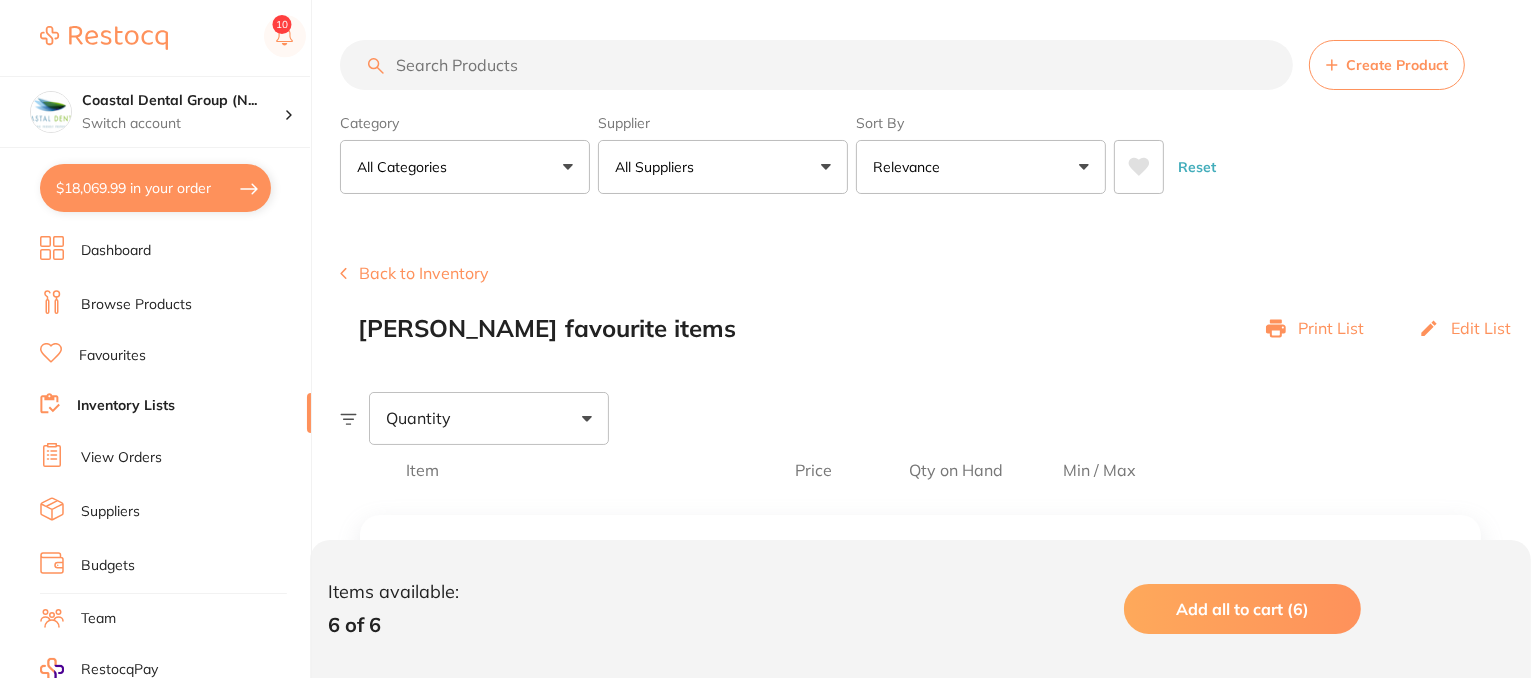 scroll, scrollTop: 300, scrollLeft: 0, axis: vertical 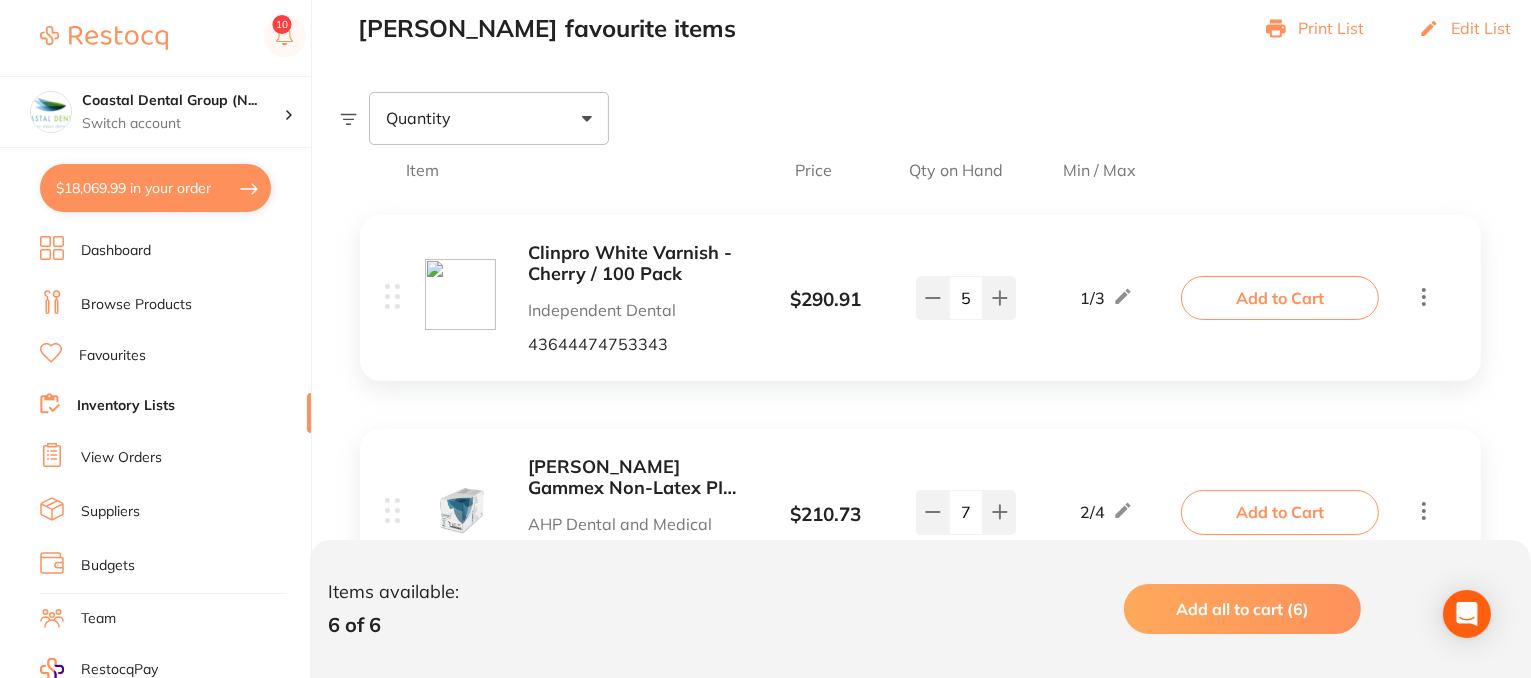 click on "Browse Products" at bounding box center (136, 305) 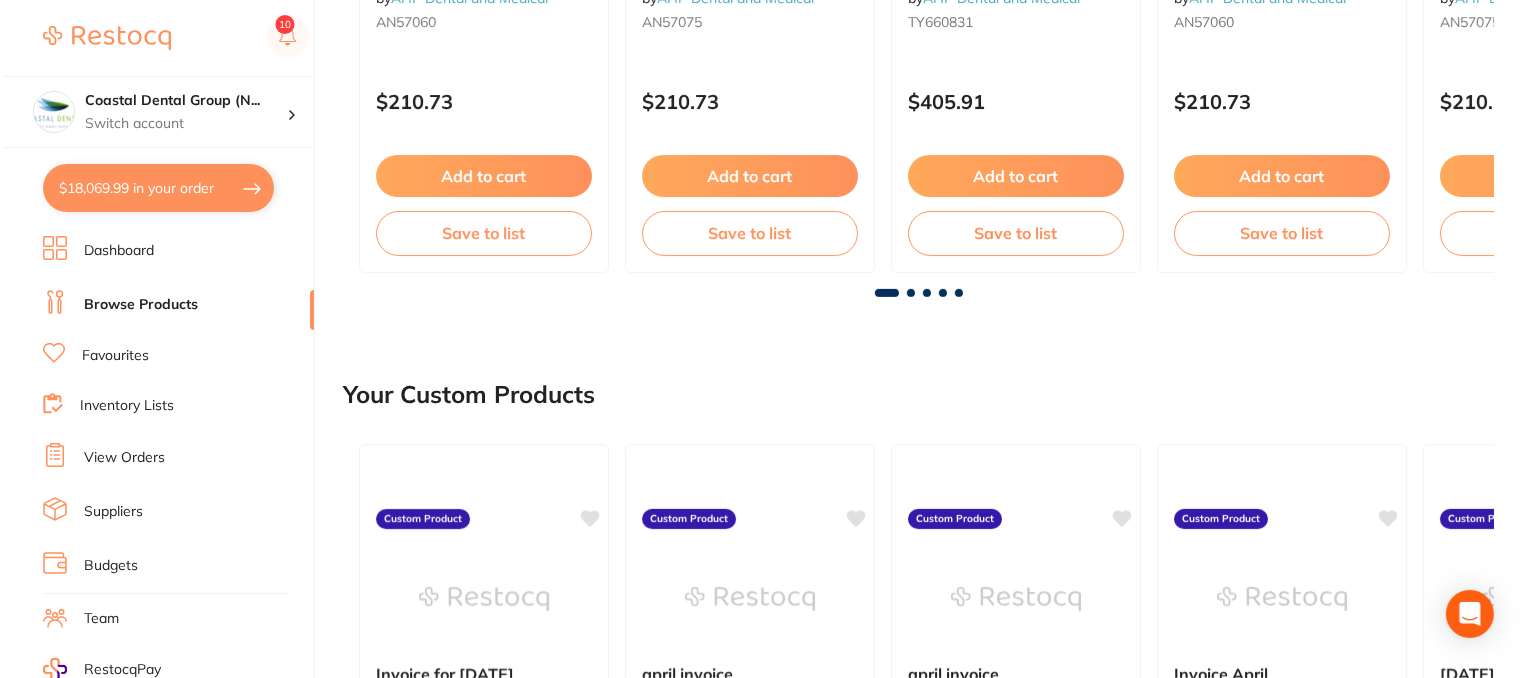 scroll, scrollTop: 0, scrollLeft: 0, axis: both 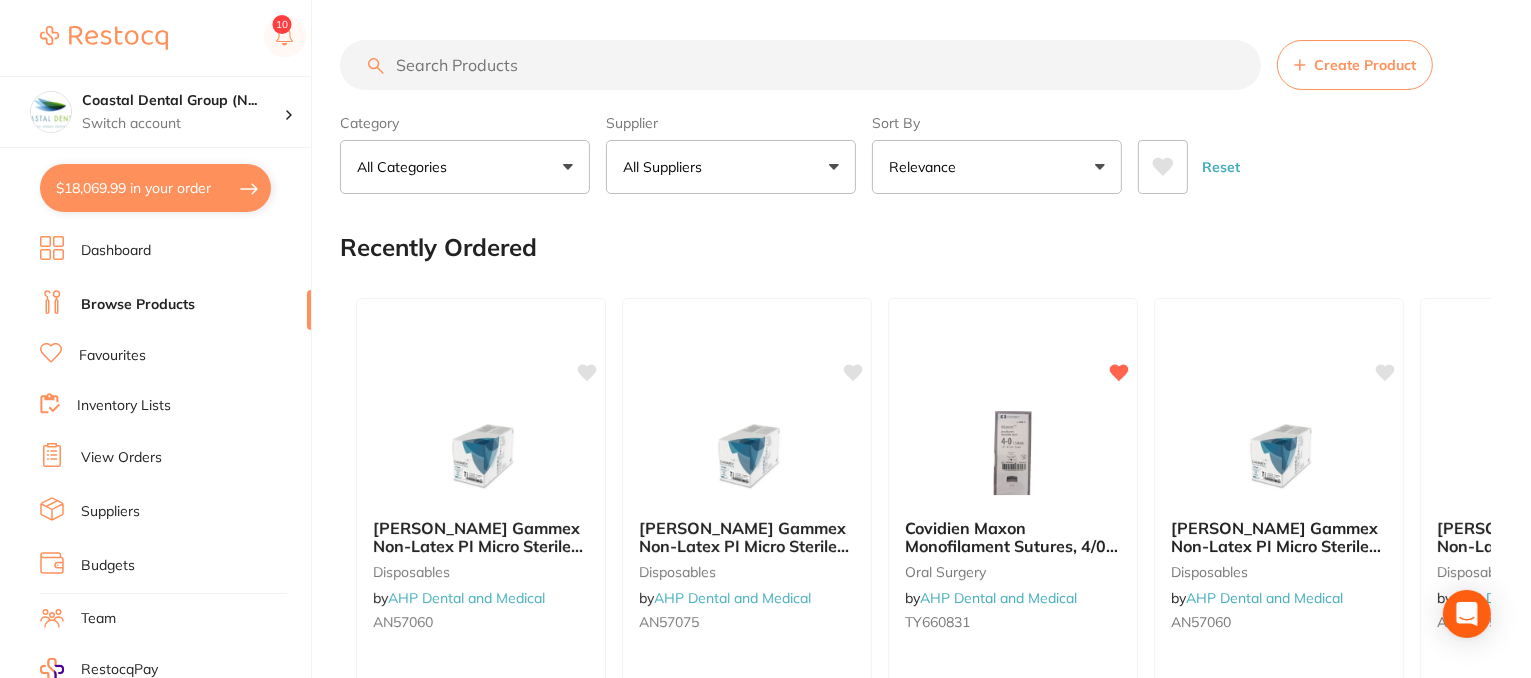 click on "$18,069.99   in your order" at bounding box center [155, 188] 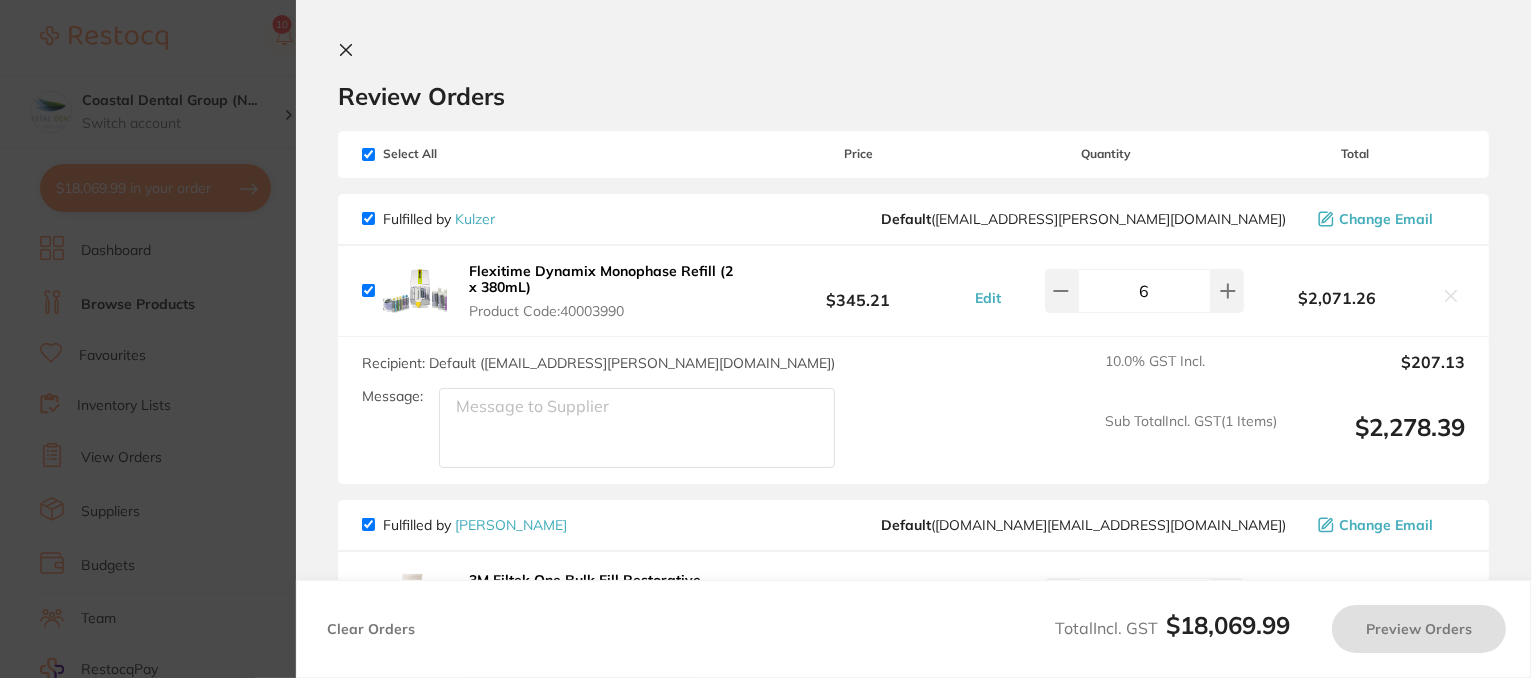 checkbox on "true" 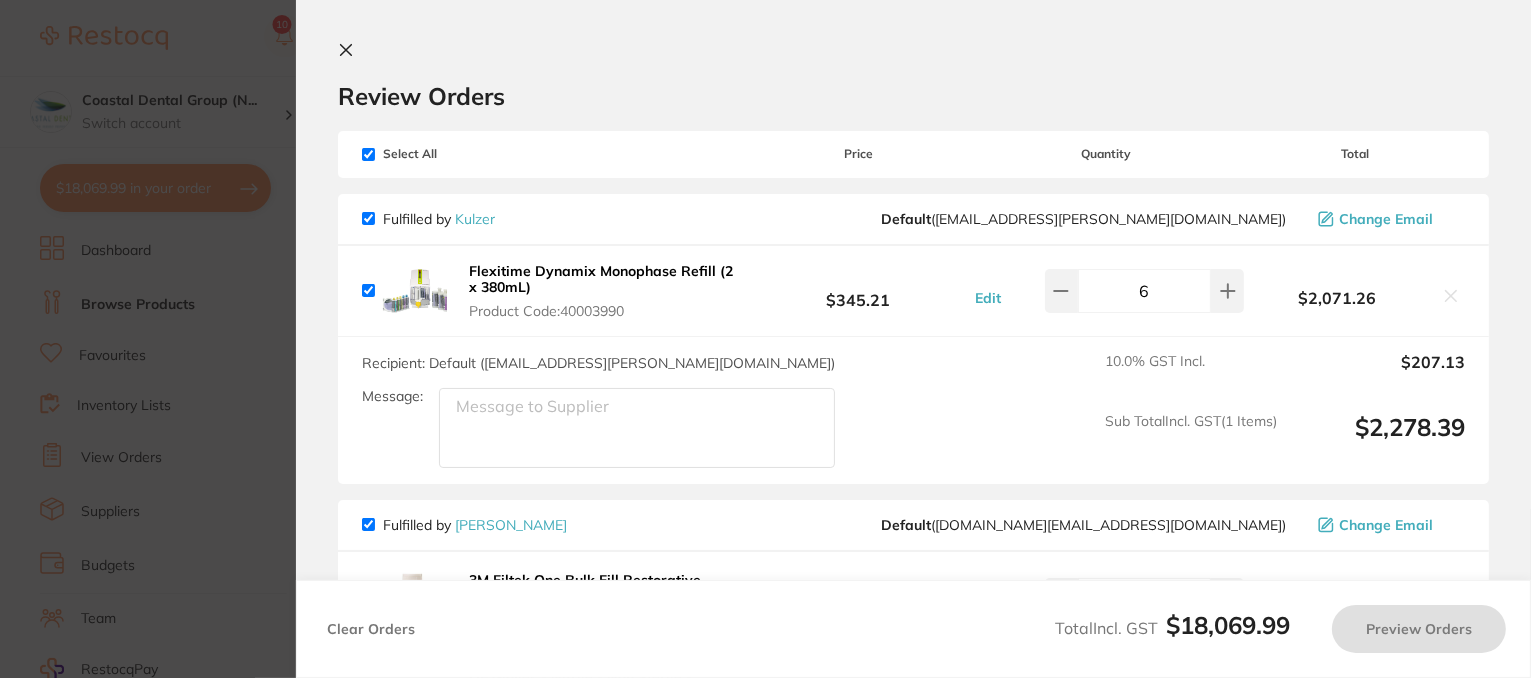checkbox on "true" 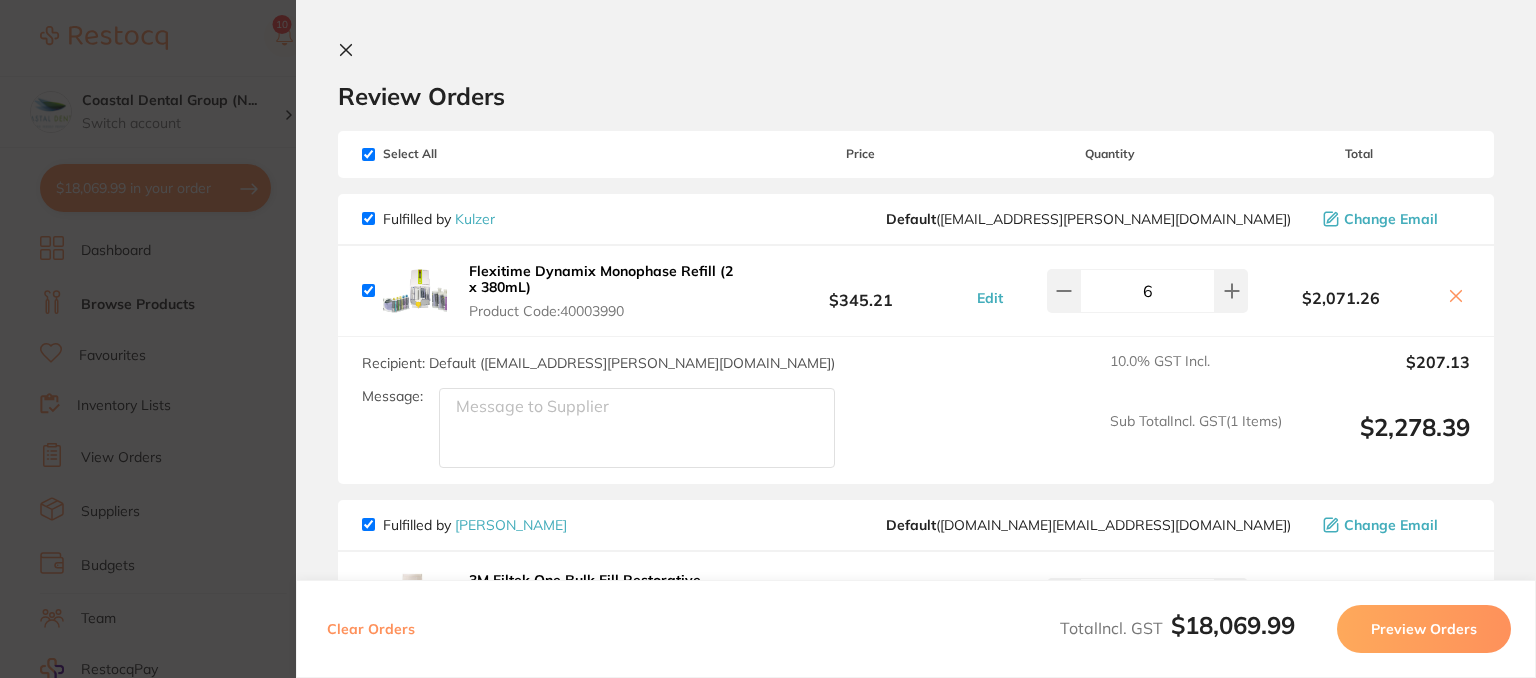 click at bounding box center [368, 154] 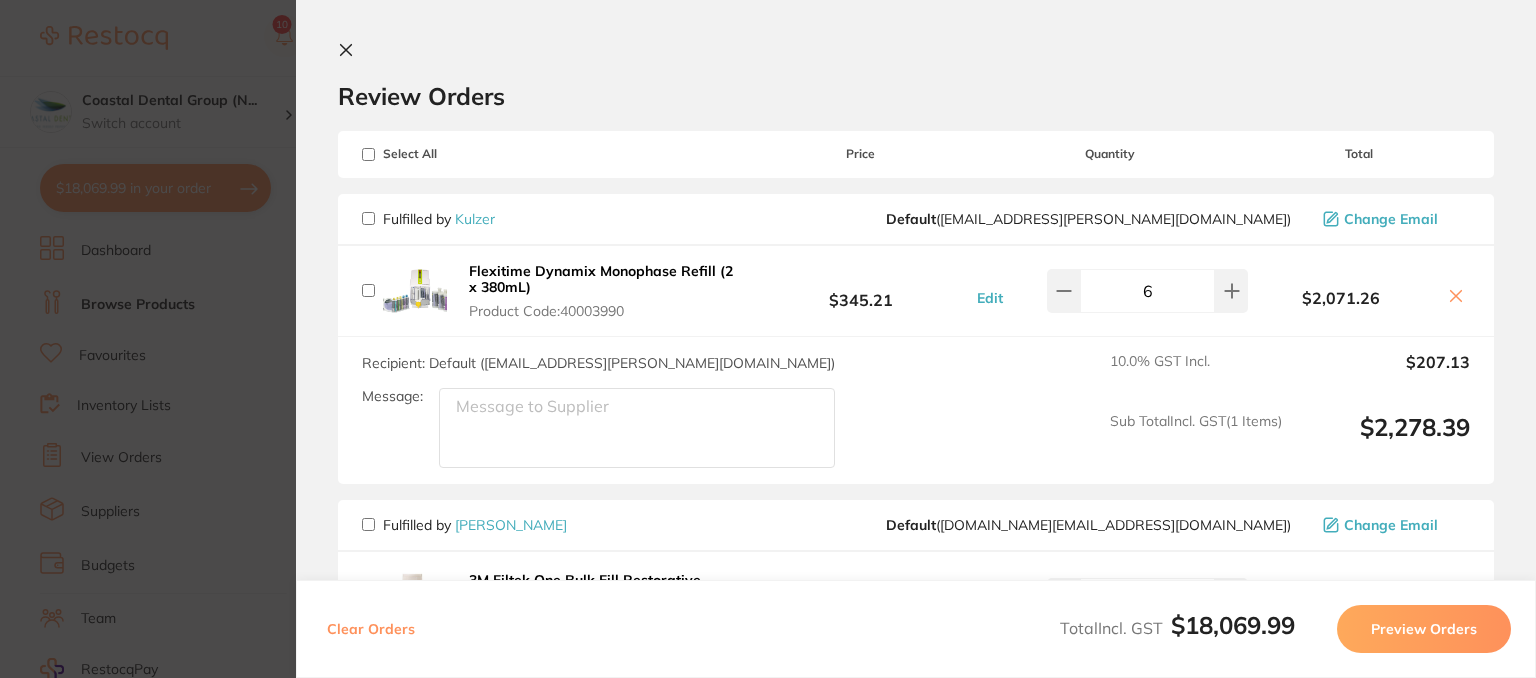 checkbox on "false" 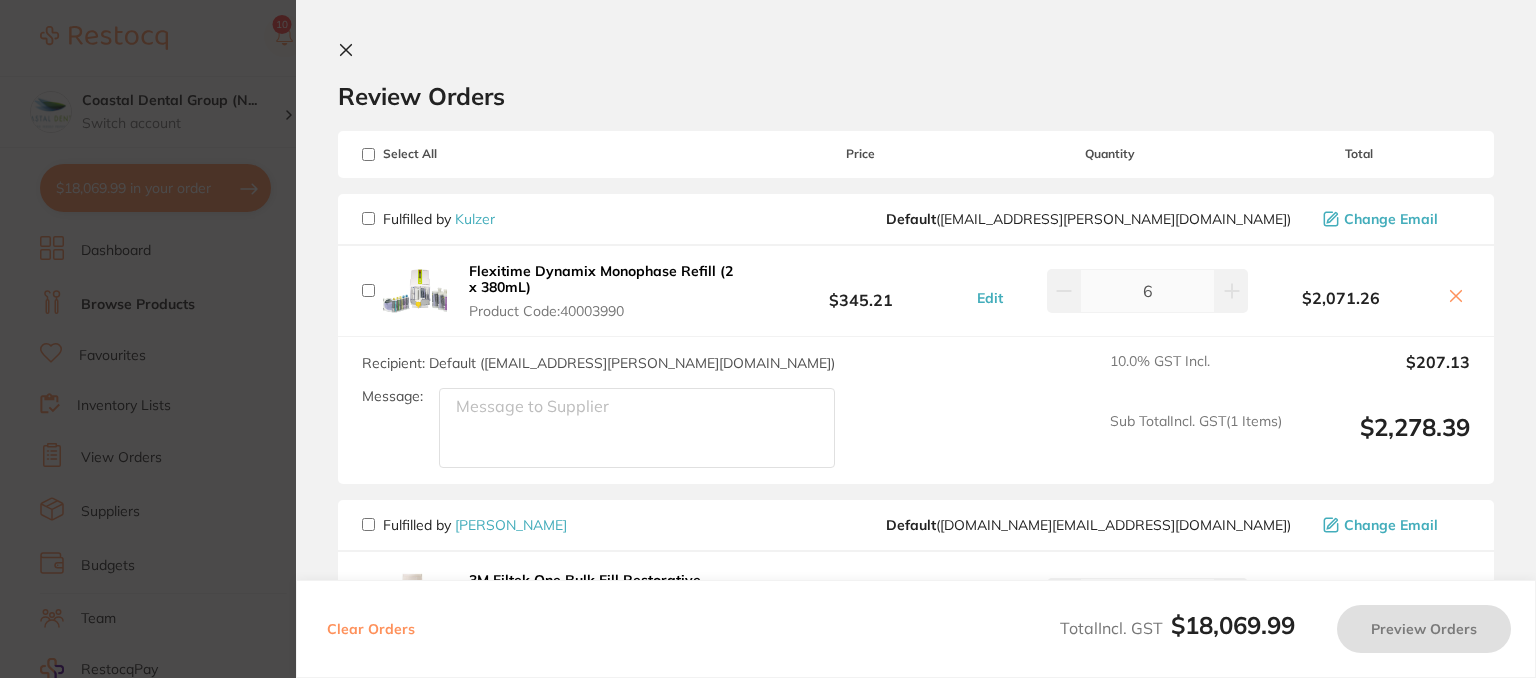 click at bounding box center (368, 154) 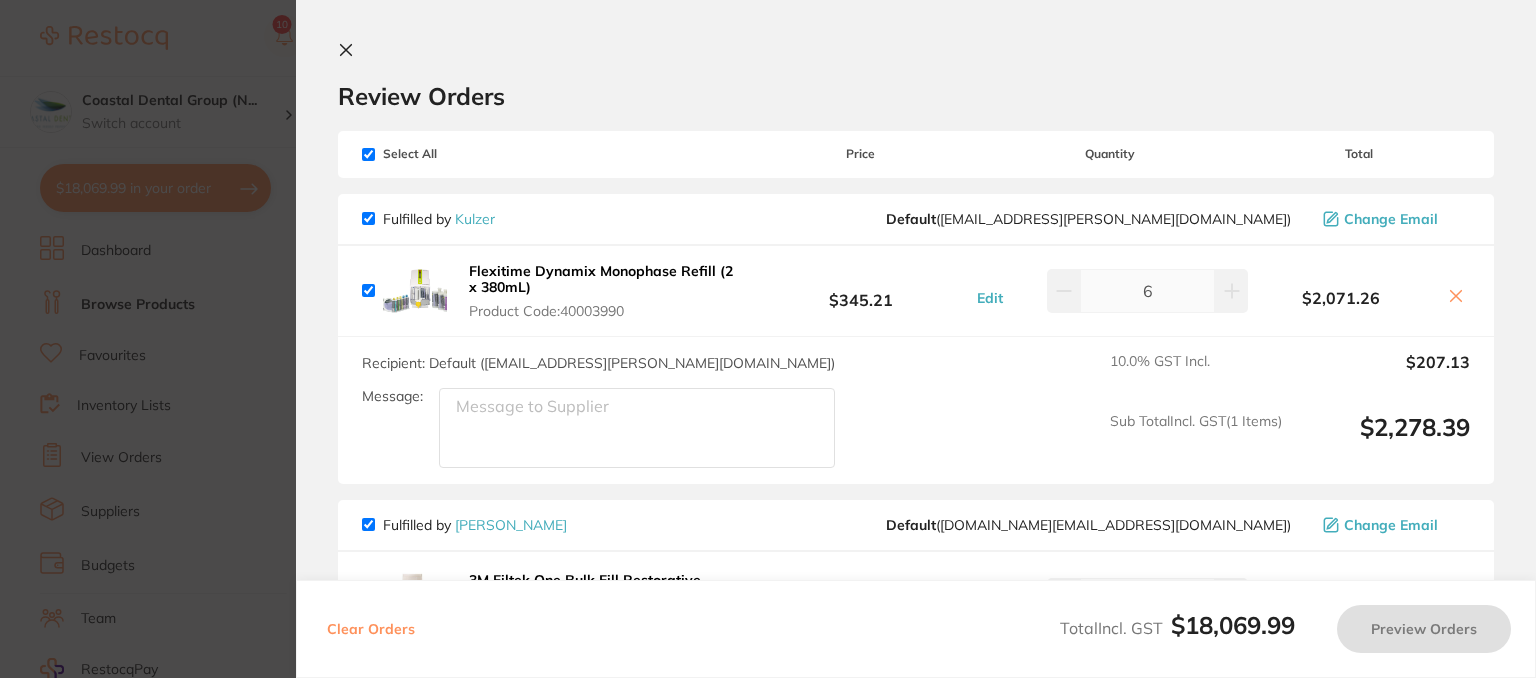 checkbox on "true" 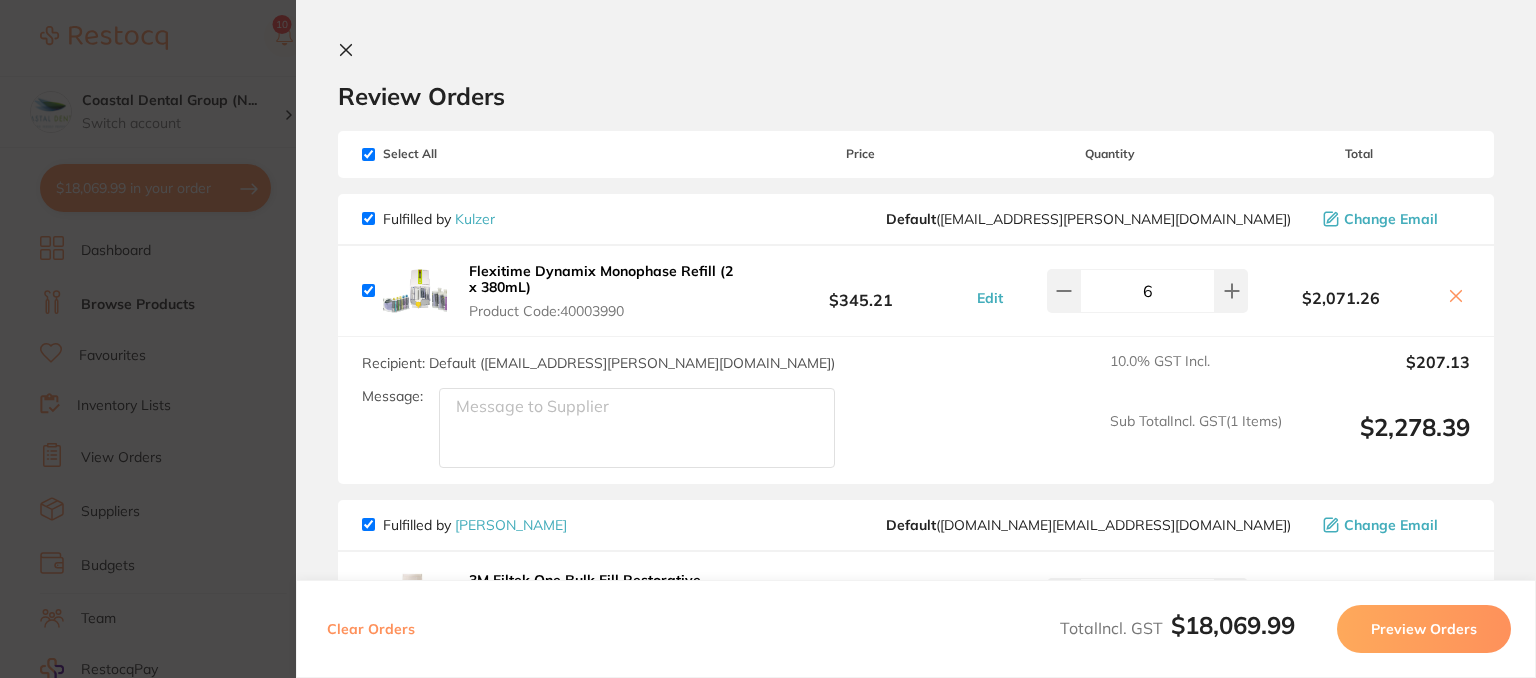 click on "Review Orders" at bounding box center (916, 76) 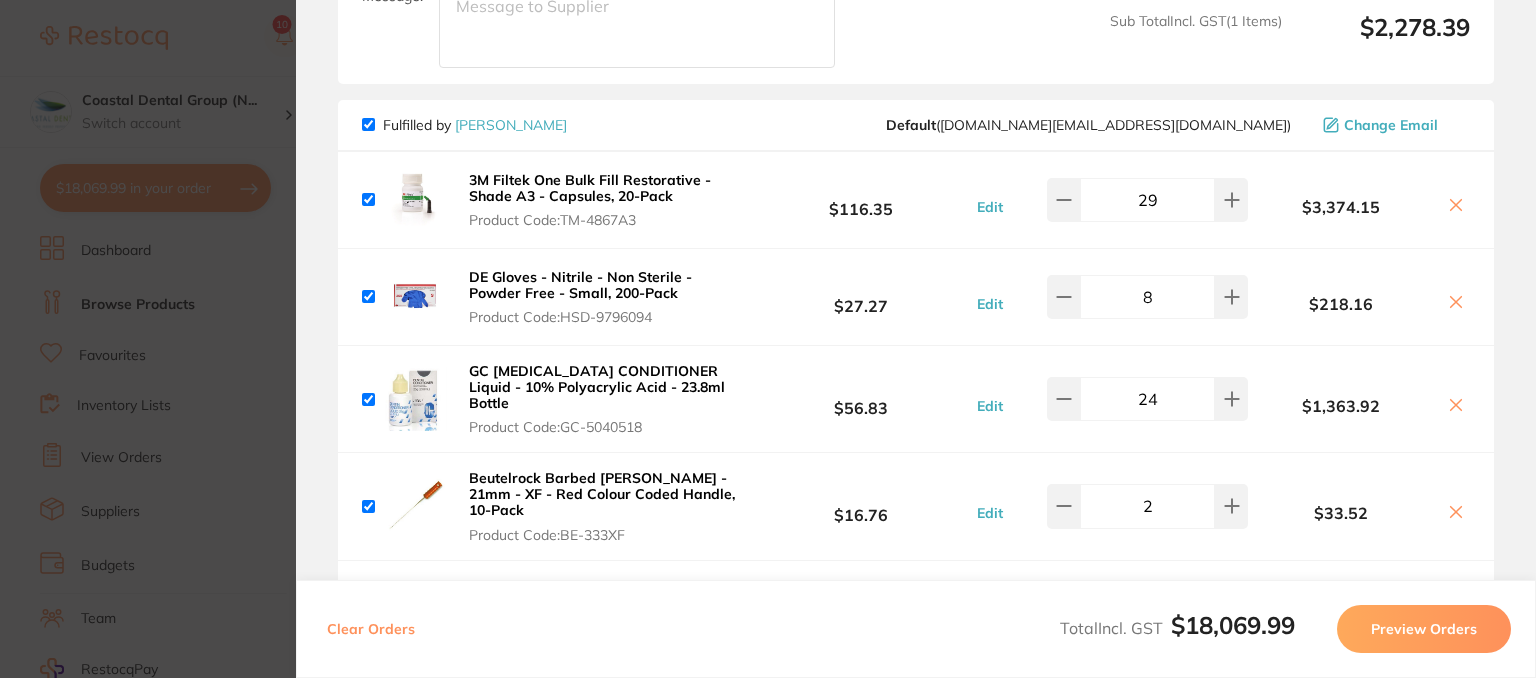 scroll, scrollTop: 0, scrollLeft: 0, axis: both 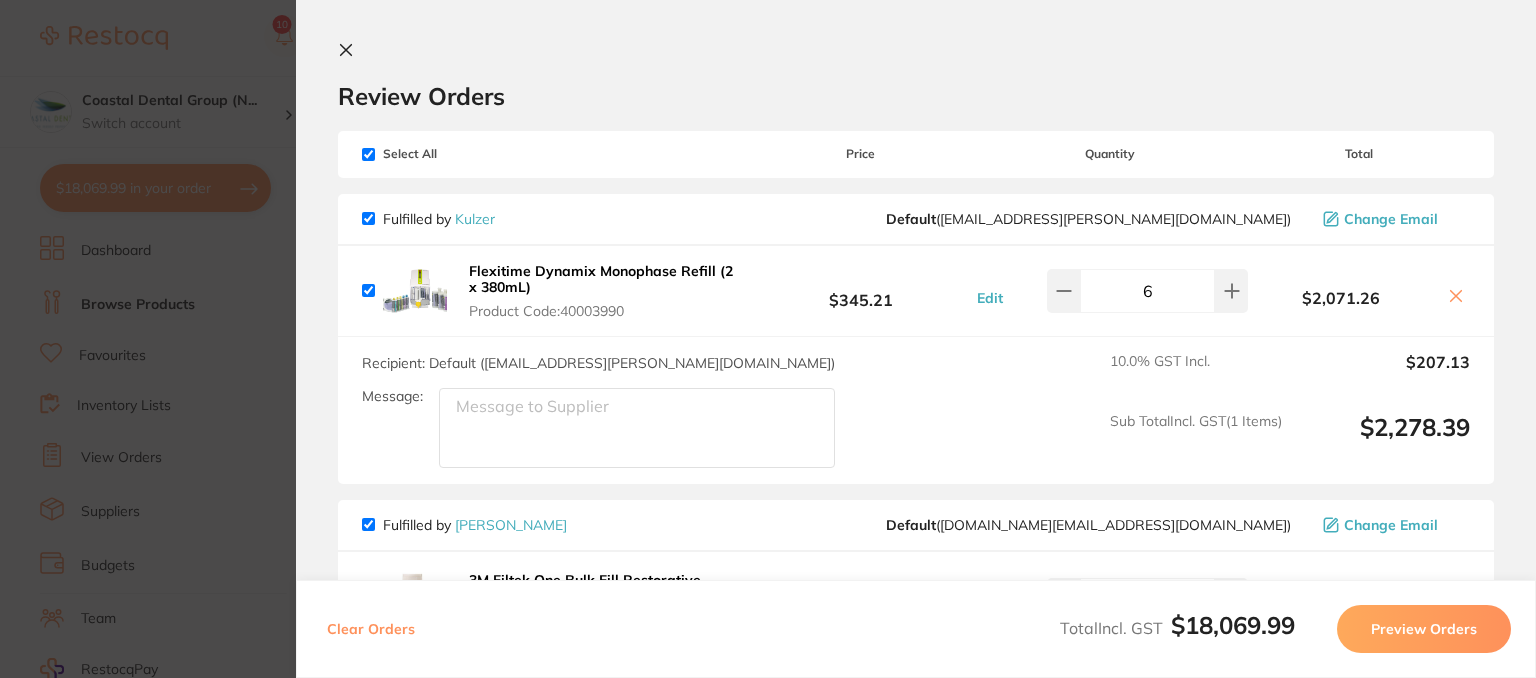 click at bounding box center (368, 154) 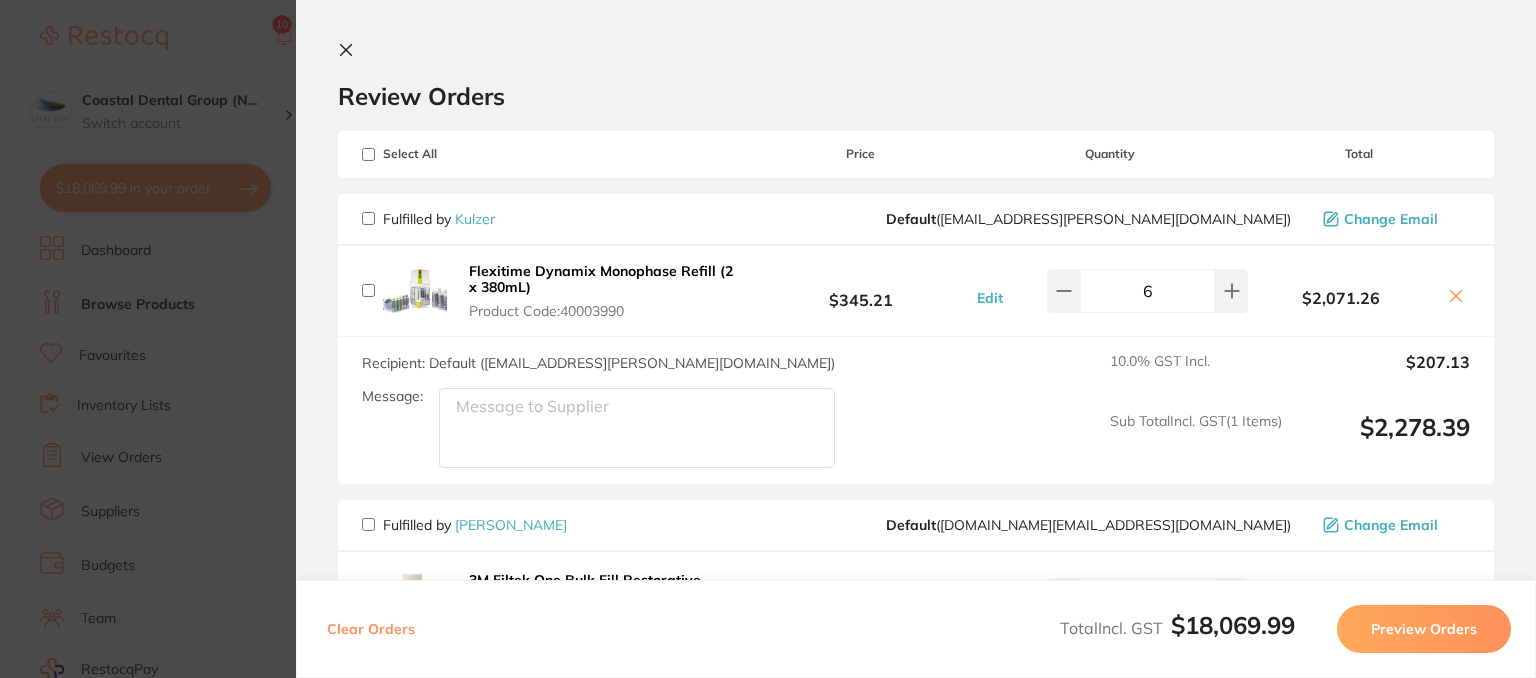checkbox on "false" 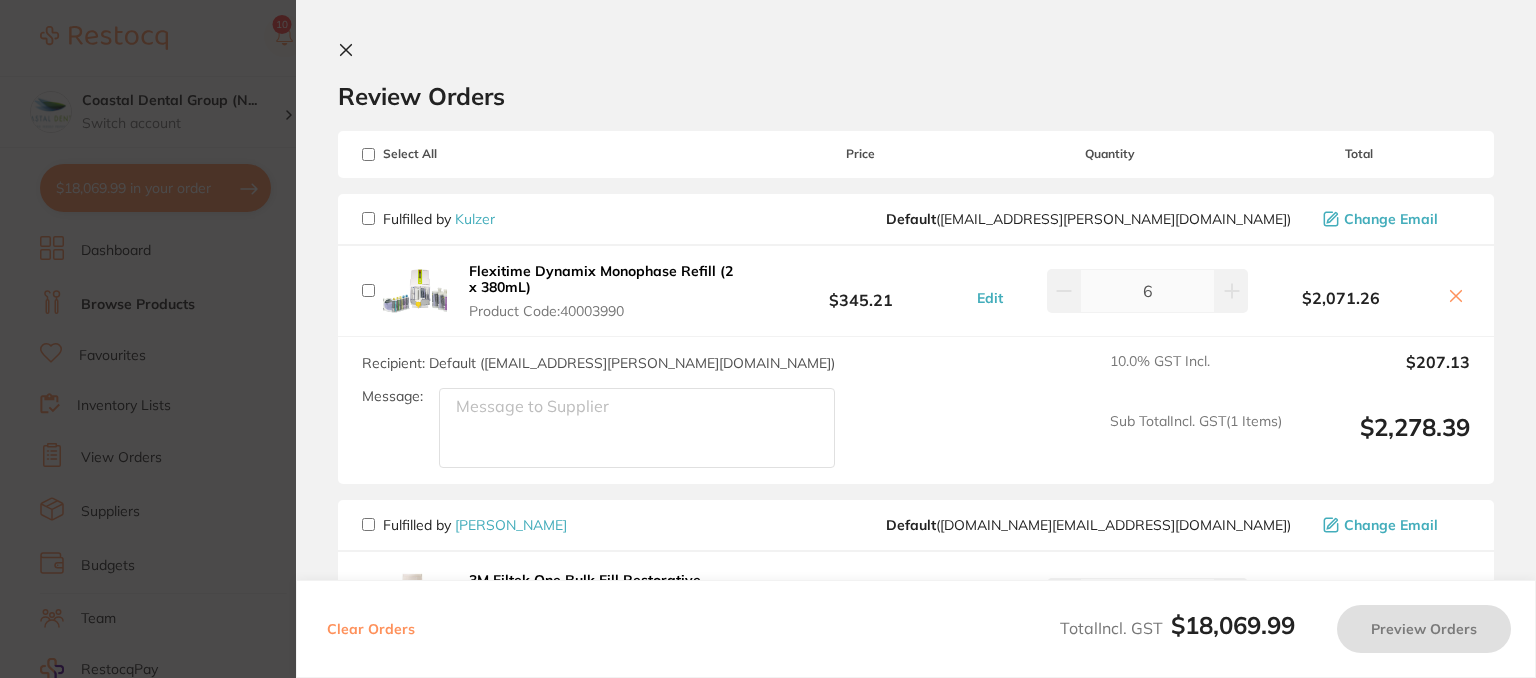 click 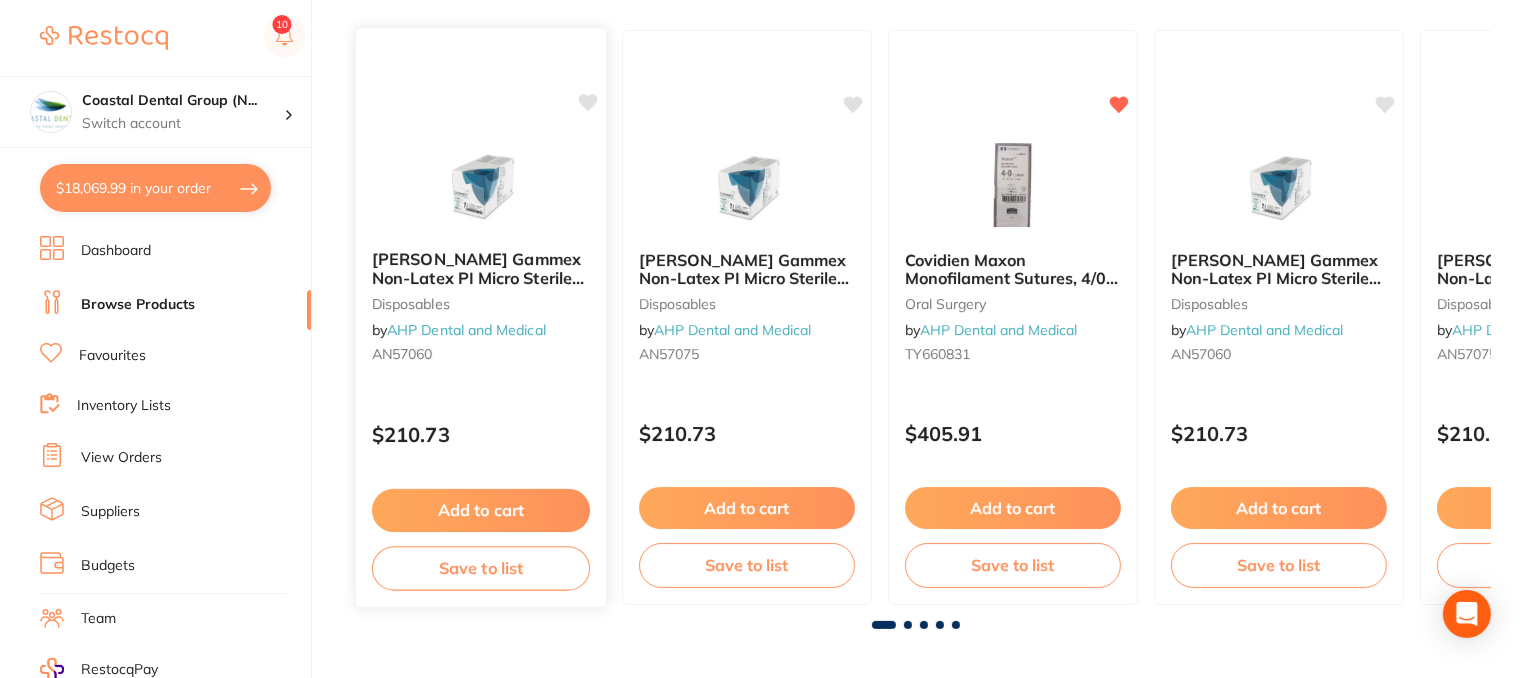 scroll, scrollTop: 402, scrollLeft: 0, axis: vertical 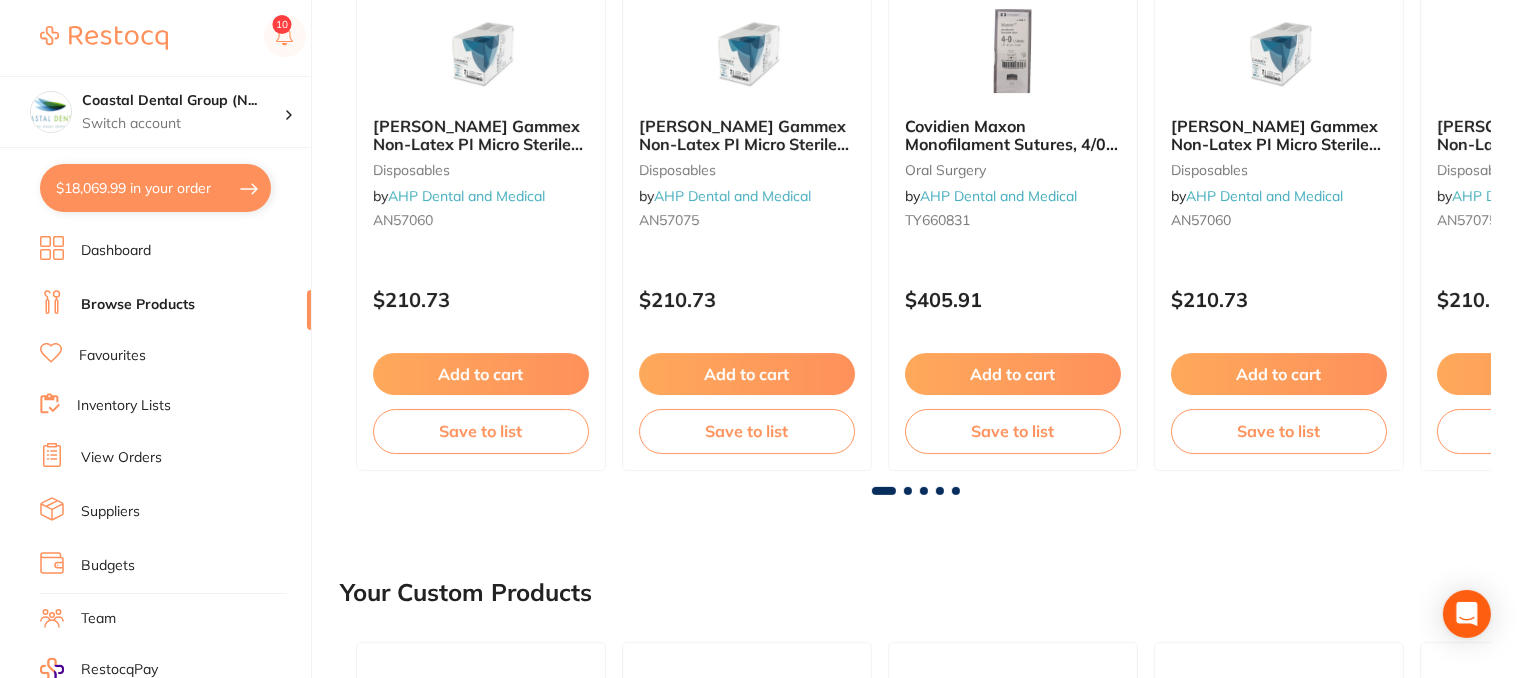 click on "$18,069.99   in your order" at bounding box center [155, 188] 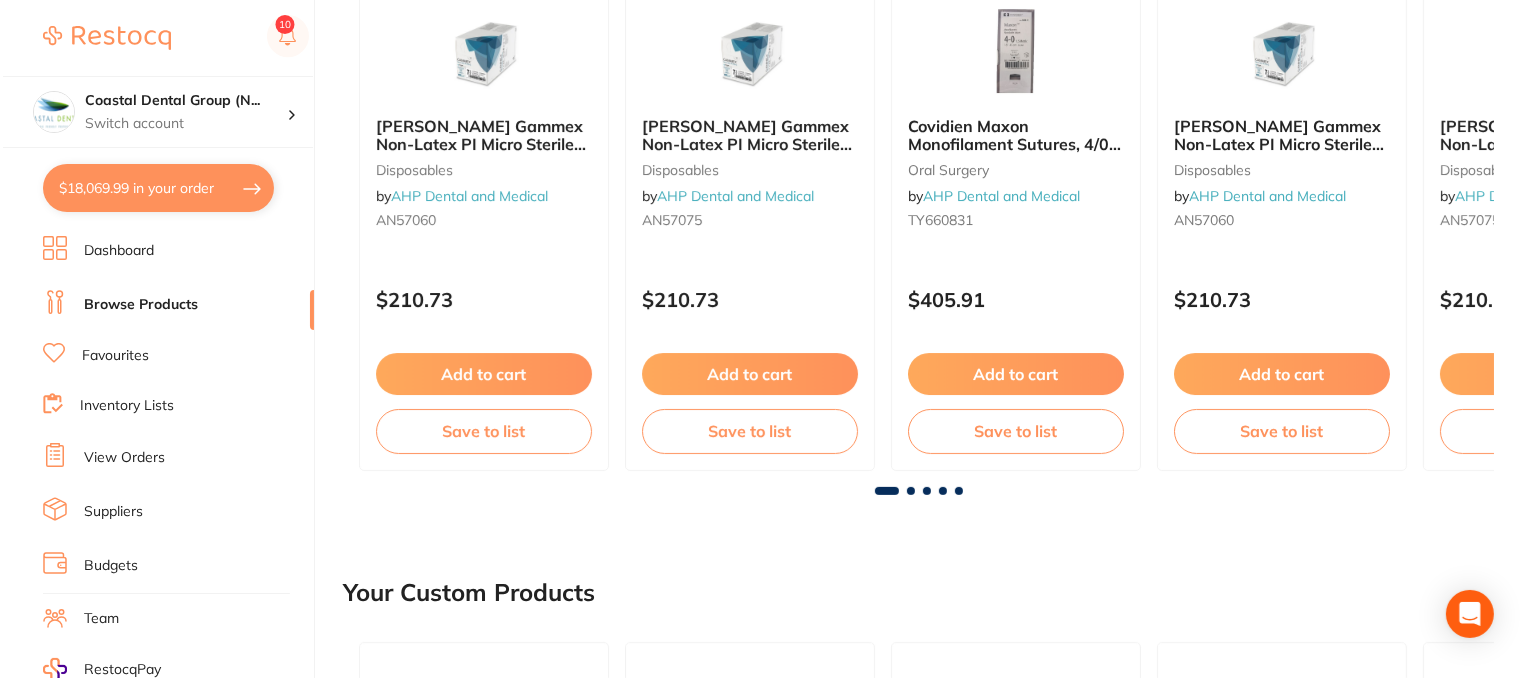 scroll, scrollTop: 0, scrollLeft: 0, axis: both 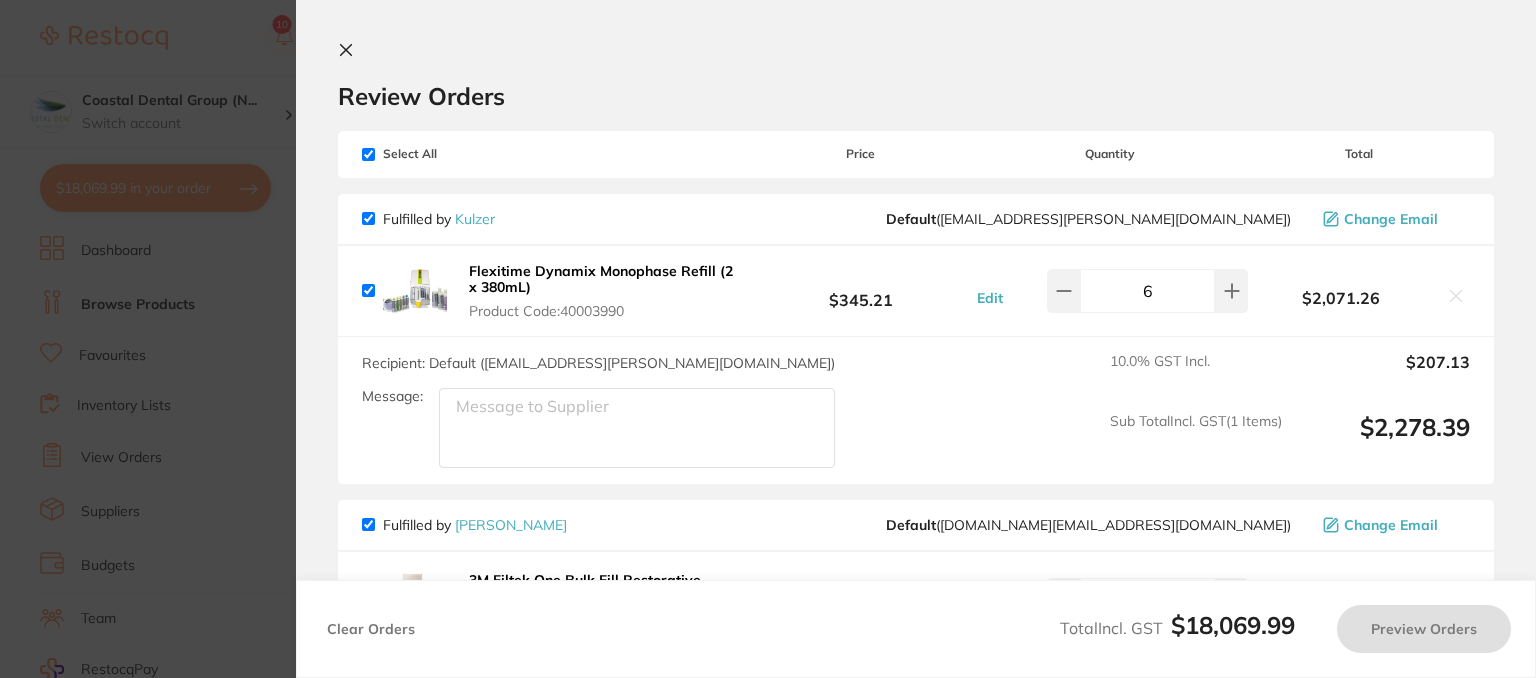 checkbox on "true" 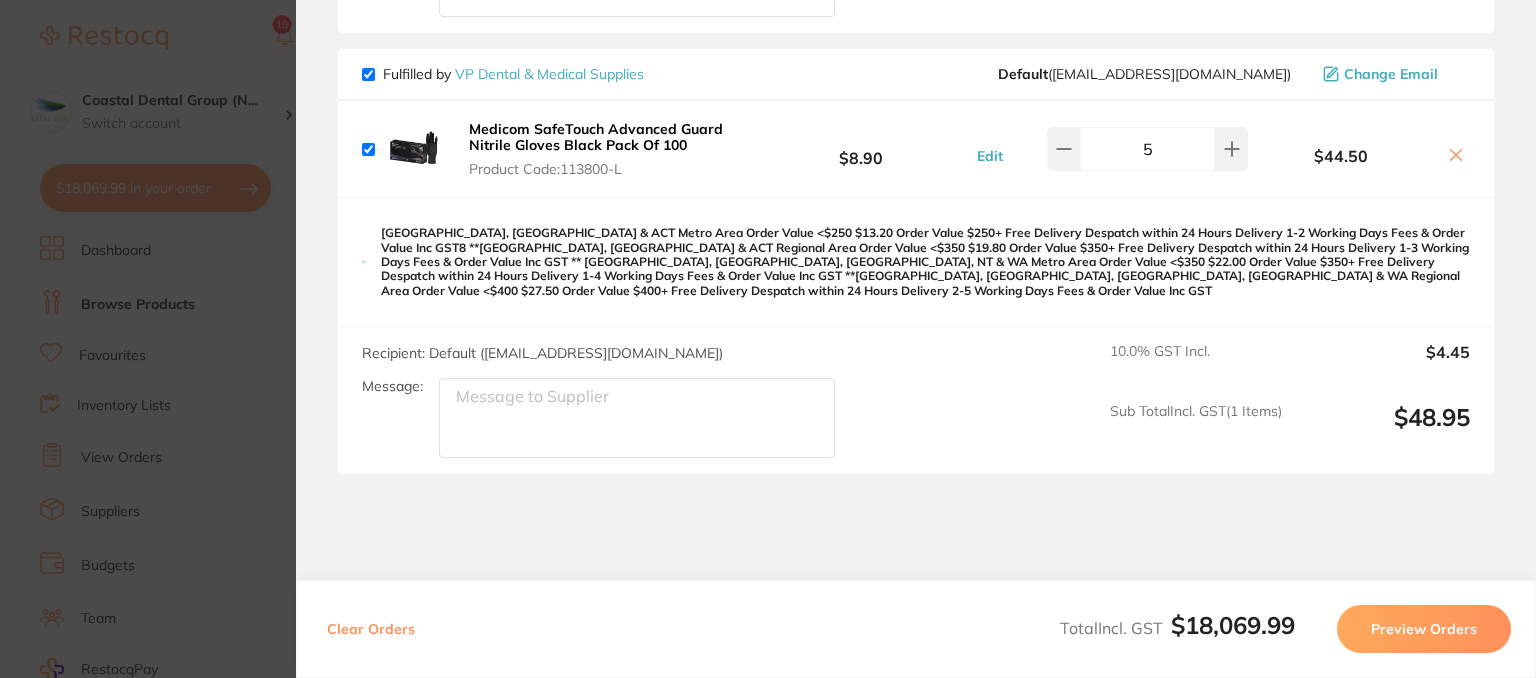 scroll, scrollTop: 1763, scrollLeft: 0, axis: vertical 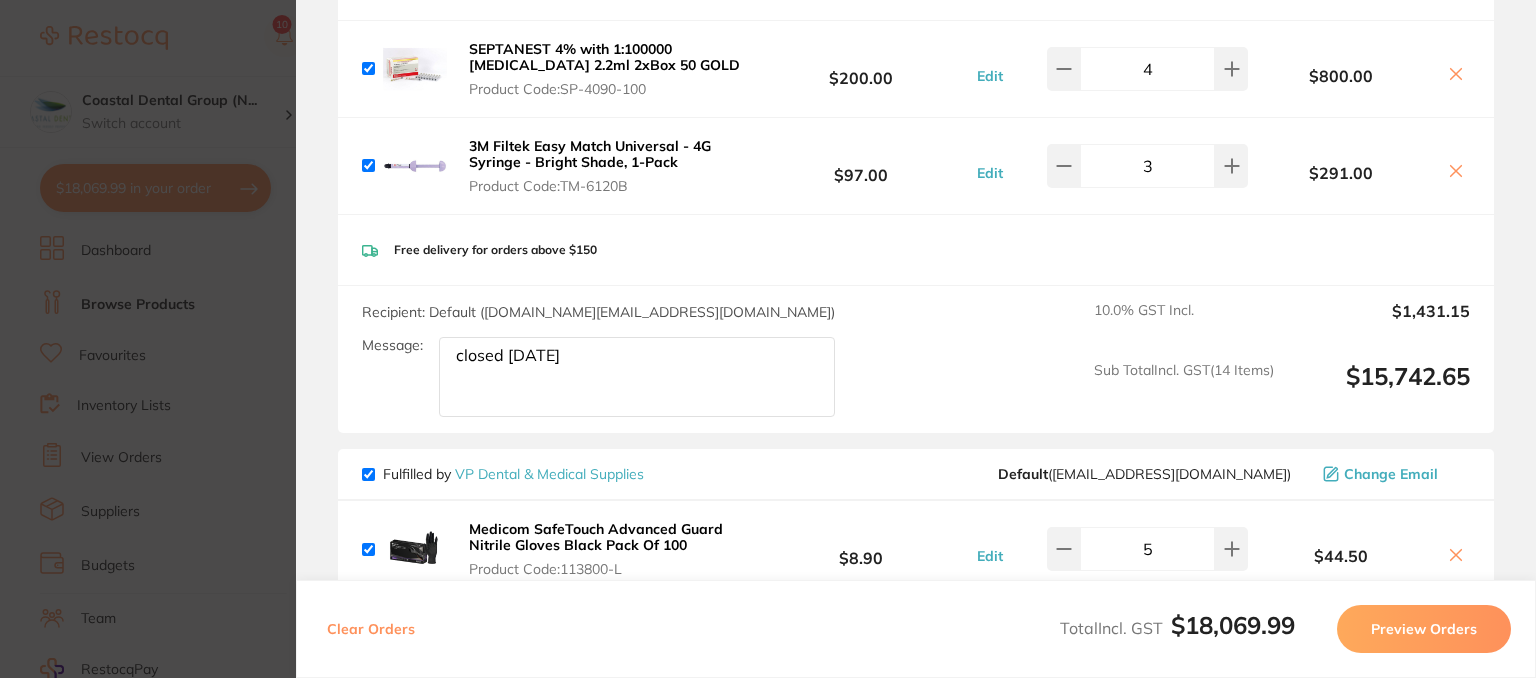click on "closed friday" at bounding box center [637, -1335] 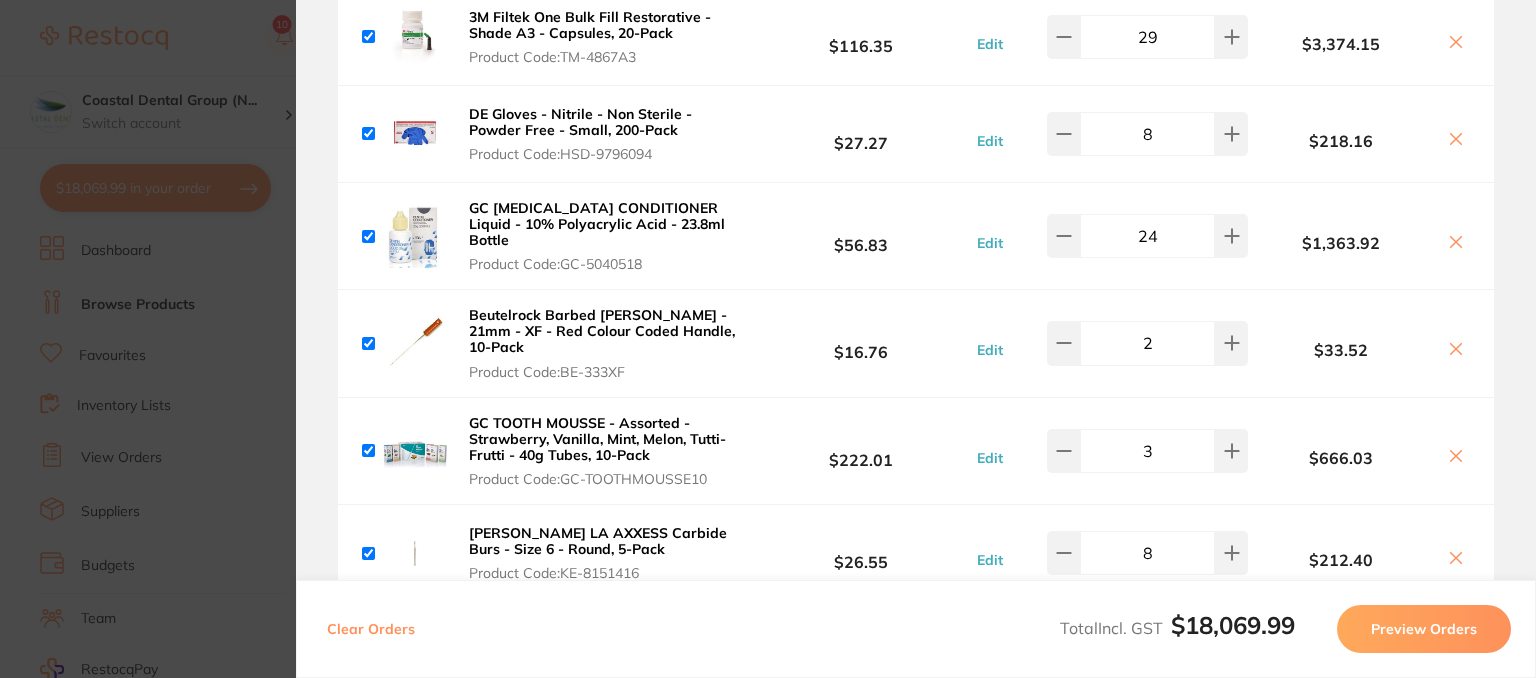 scroll, scrollTop: 0, scrollLeft: 0, axis: both 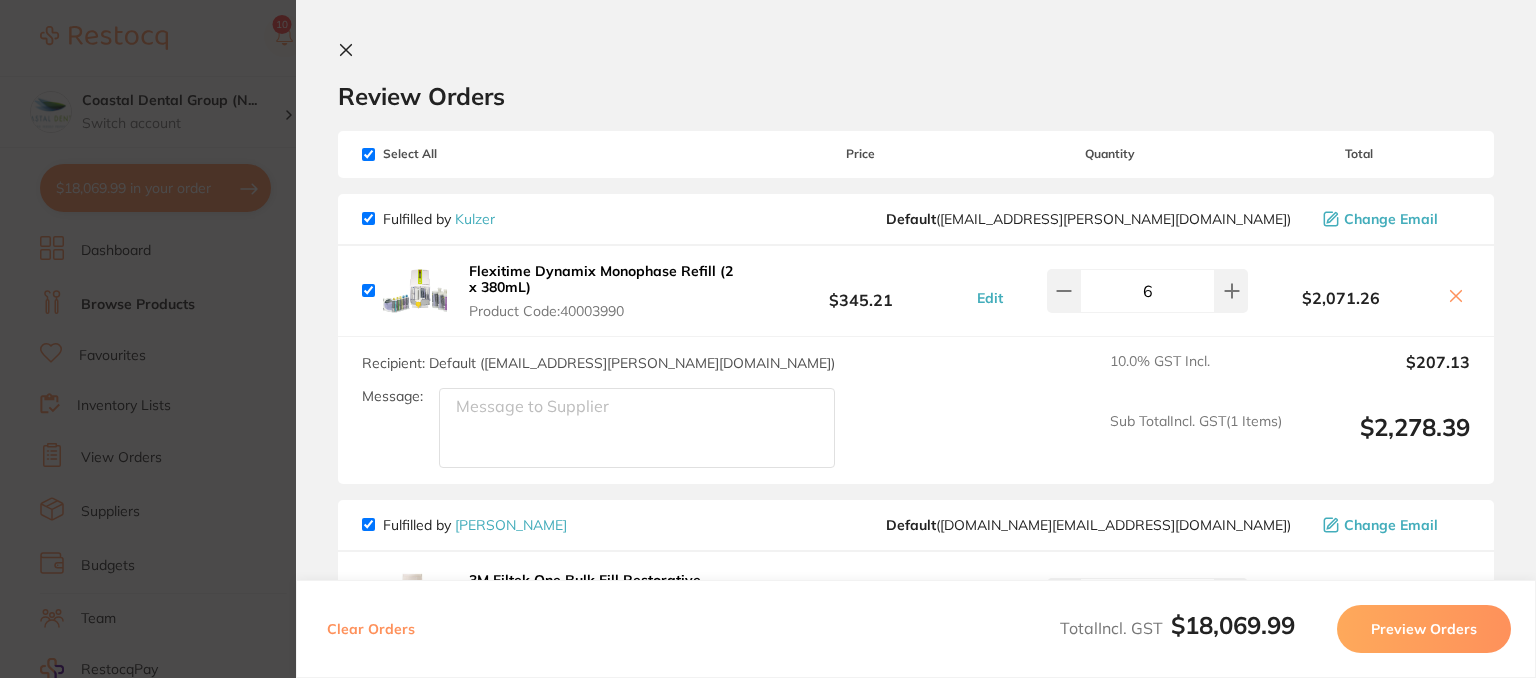 click 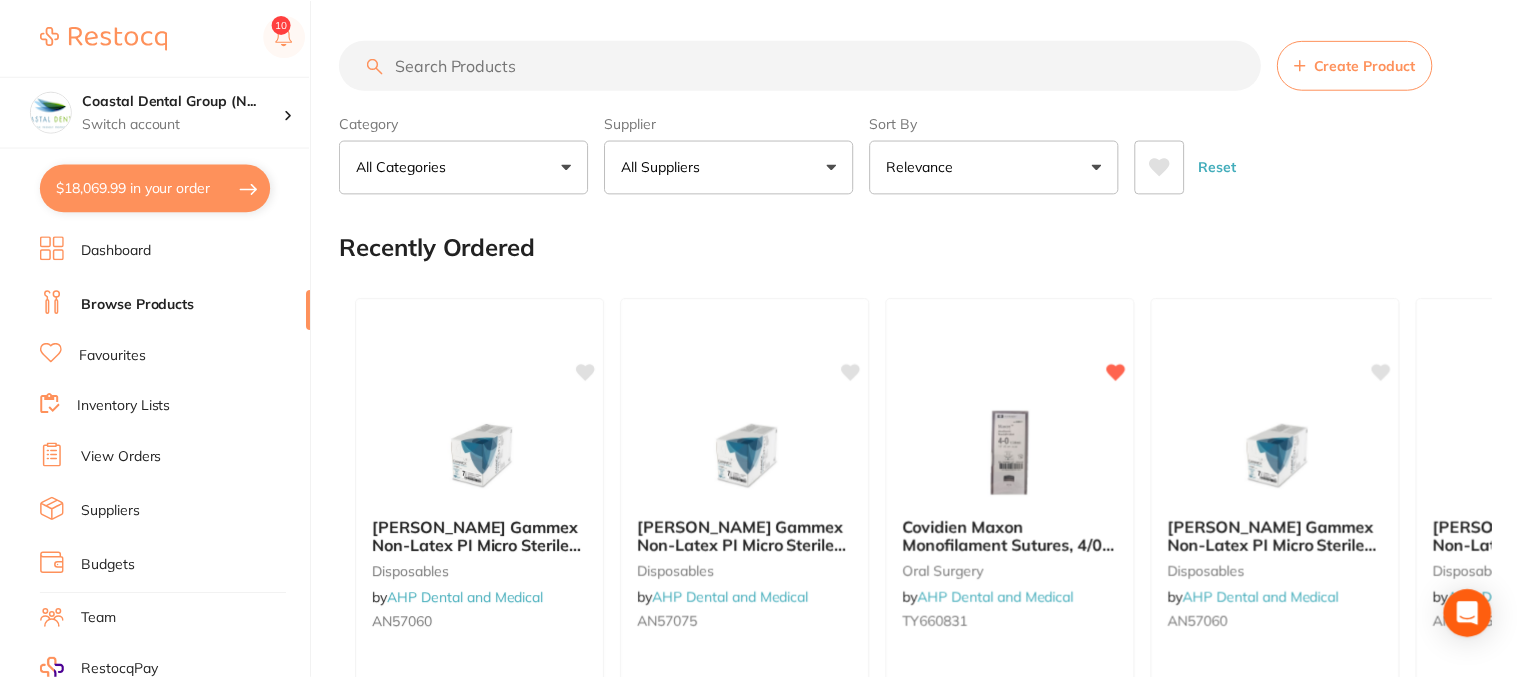 scroll, scrollTop: 402, scrollLeft: 0, axis: vertical 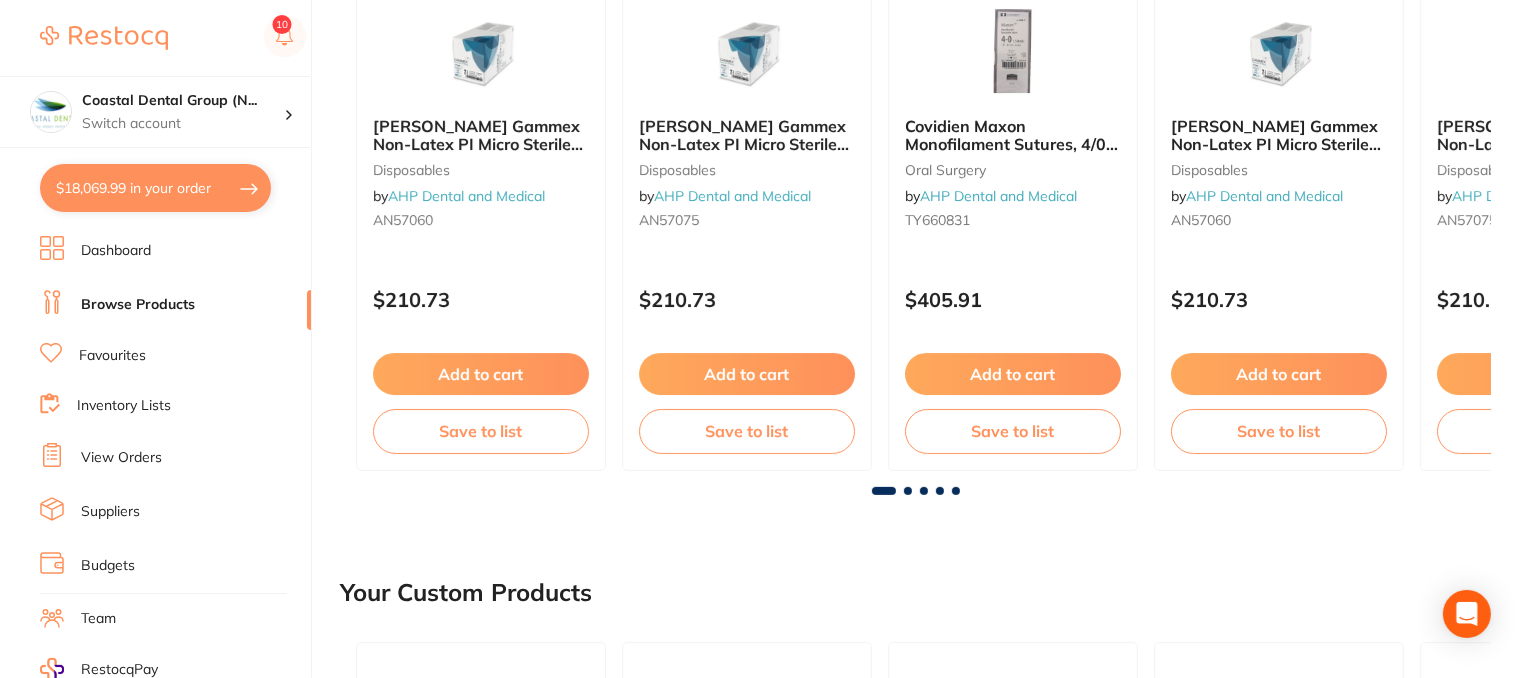 click on "View Orders" at bounding box center (121, 458) 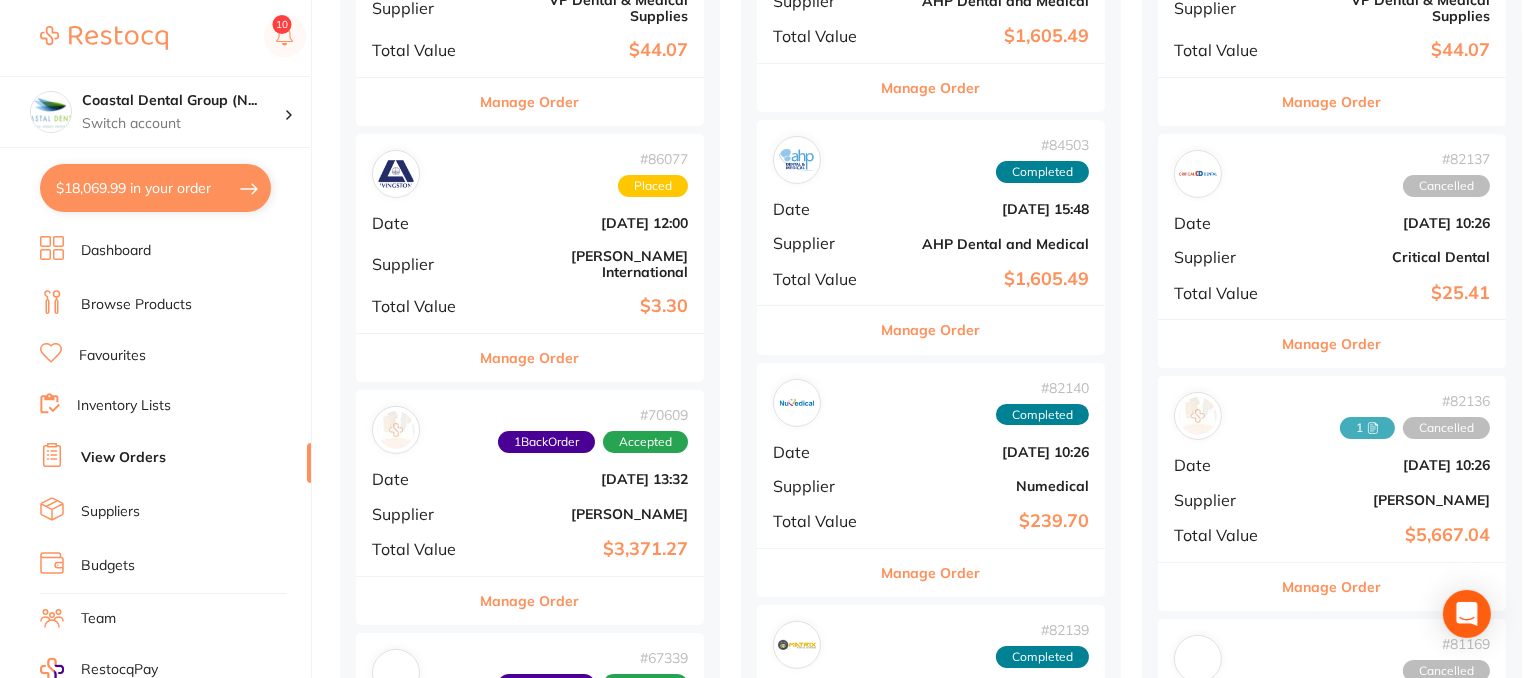 scroll, scrollTop: 0, scrollLeft: 0, axis: both 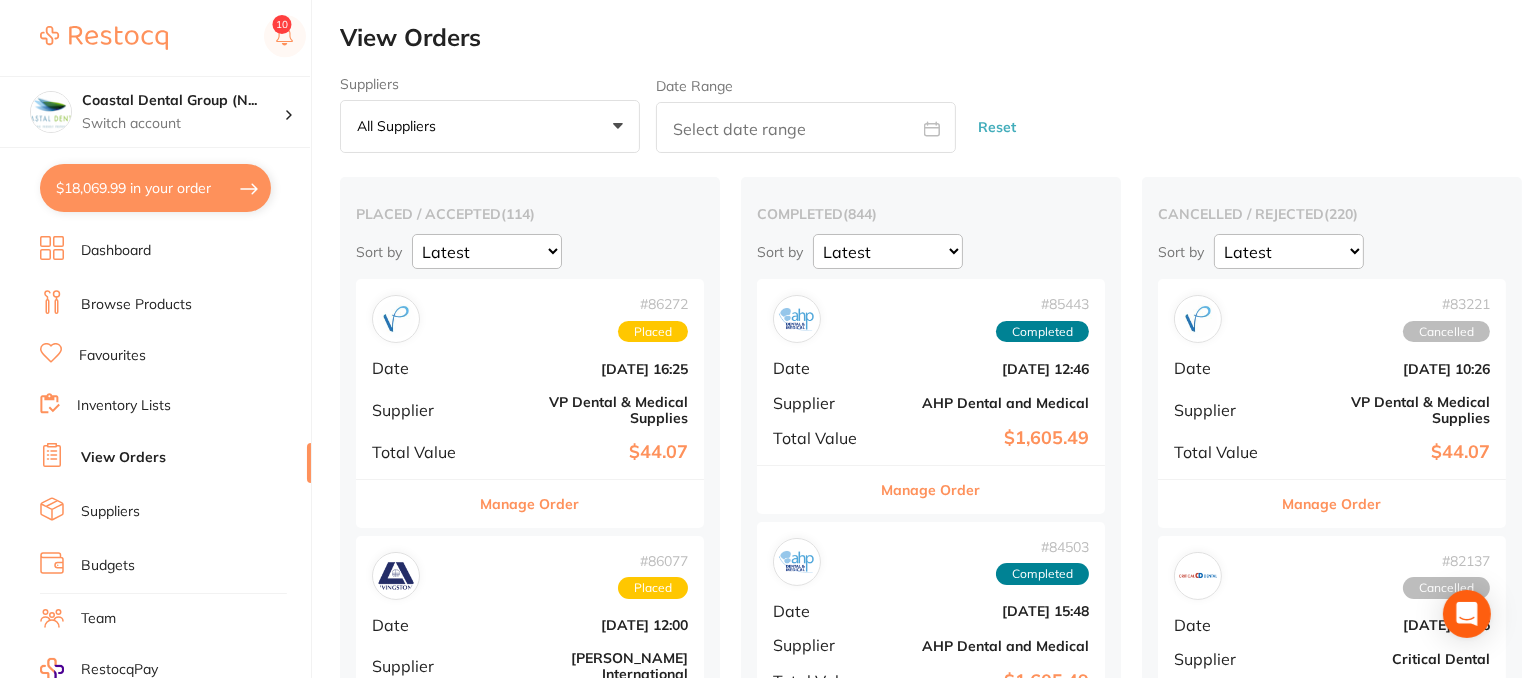 click on "# 86272 Placed Date Jul 10 2025, 16:25 Supplier VP Dental & Medical Supplies Total Value $44.07 Manage Order  # 86077 Placed Date Jul 9 2025, 12:00 Supplier Livingstone International Total Value $3.30 Manage Order  # 70609 1  Back  Order Accepted Date Feb 17 2025, 13:32 Supplier Henry Schein Halas Total Value $3,371.27 Manage Order  # 67339 1  Back  Order Accepted Date Jan 20 2025, 14:22 Supplier Origin Dental Total Value $304.80 Manage Order  # 43955 1  Back  Order Accepted Date Jul 1 2024, 10:04 Supplier Kulzer Total Value $2,106.72 Manage Order  # 43798 1  Received Accepted Date Jun 28 2024, 10:32 Supplier AHP Dental and Medical Total Value $68.22 Manage Order  # 43034 1  Received 1  Back  Order Placed Date Jun 21 2024, 10:06 Supplier Adam Dental Total Value $1,091.75 Manage Order  # 42268 1  Back  Order Accepted Date Jun 14 2024, 10:44 Supplier Dentsply Sirona Total Value $608.48 Manage Order  # 42196 1  Back  Order Accepted Date Jun 13 2024, 14:58 Supplier Dentsply Sirona Total Value $608.48  # 42195 4" at bounding box center (530, 14558) 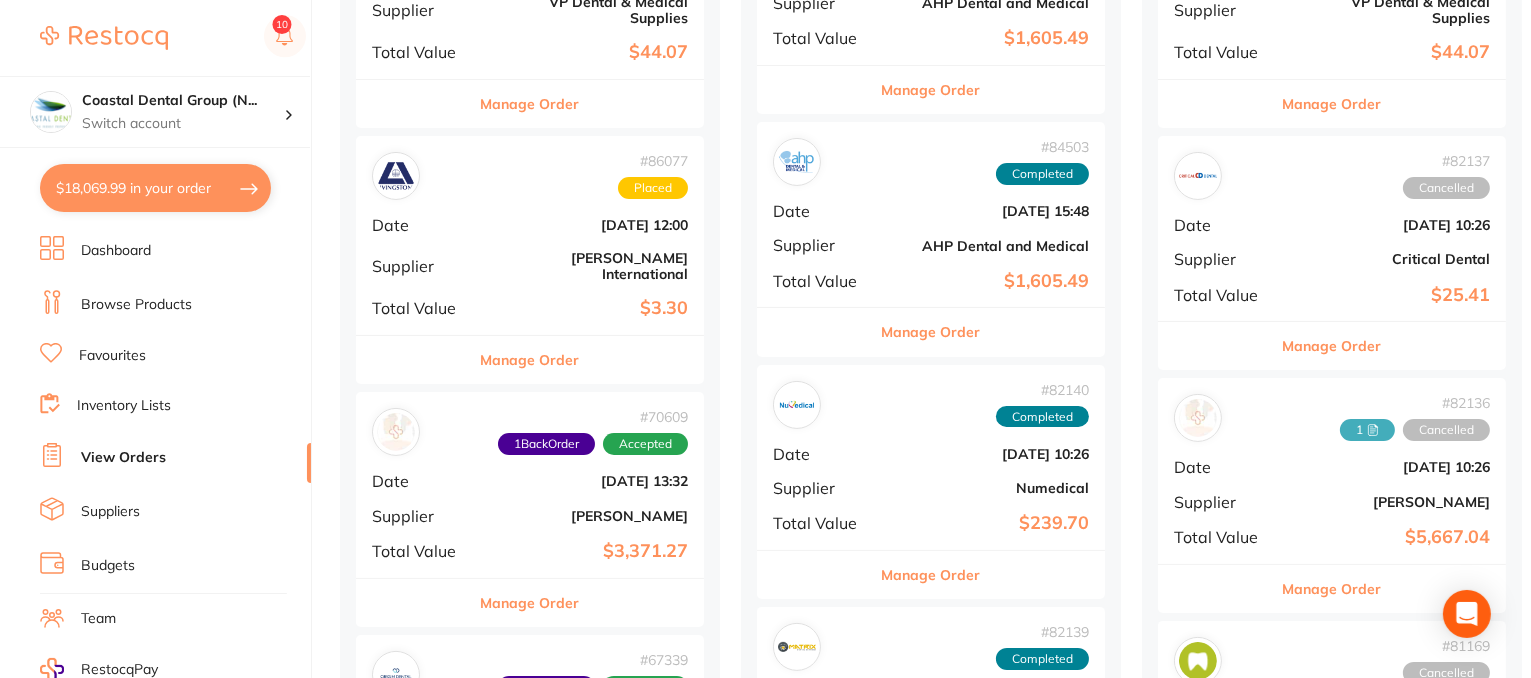 scroll, scrollTop: 0, scrollLeft: 0, axis: both 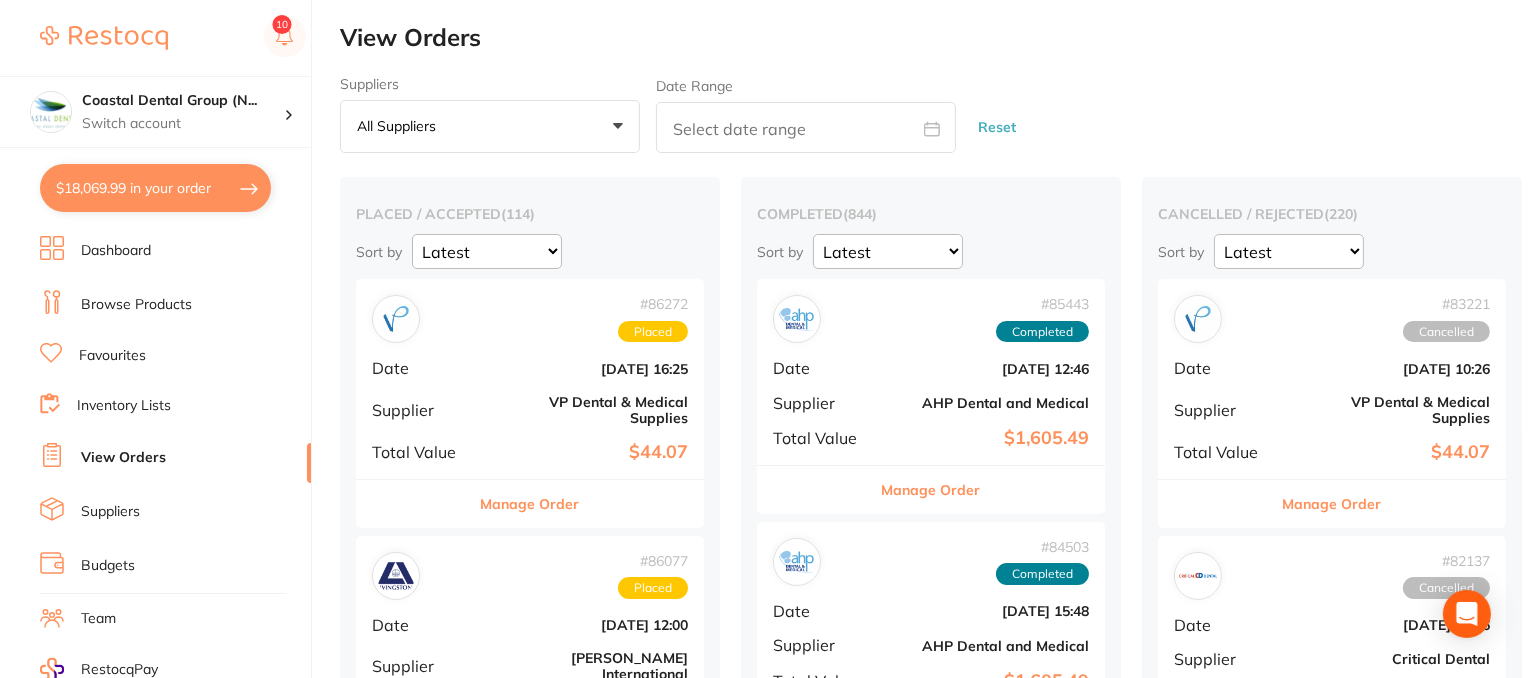 click on "Manage Order" at bounding box center (530, 504) 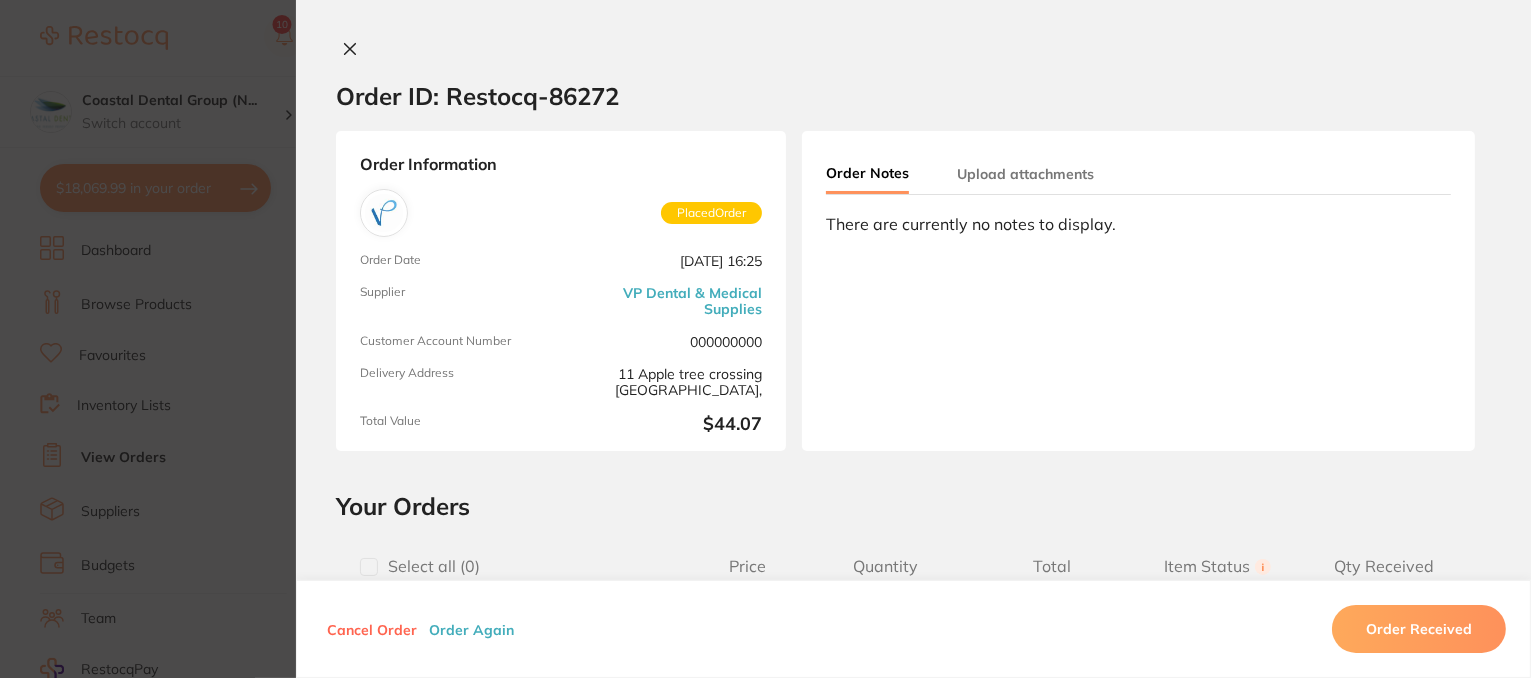 click 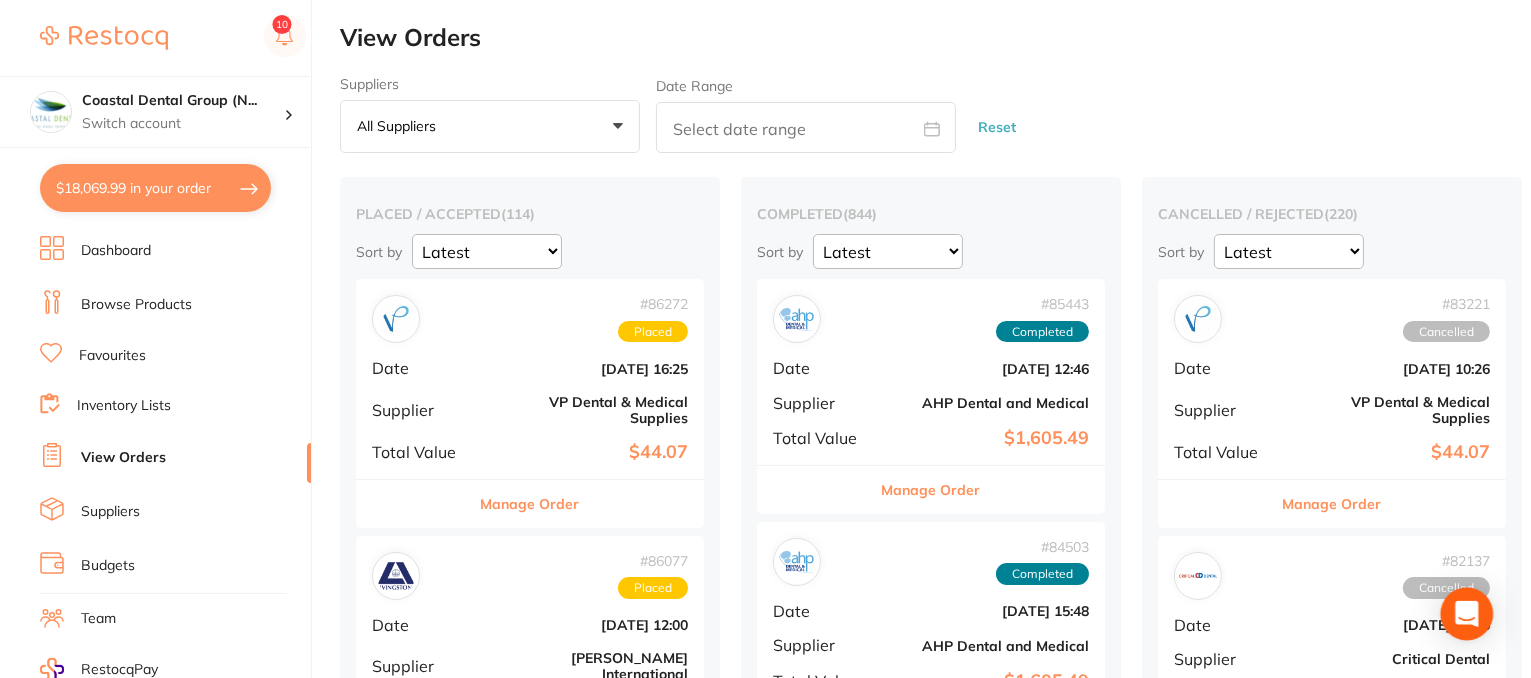 scroll, scrollTop: 300, scrollLeft: 0, axis: vertical 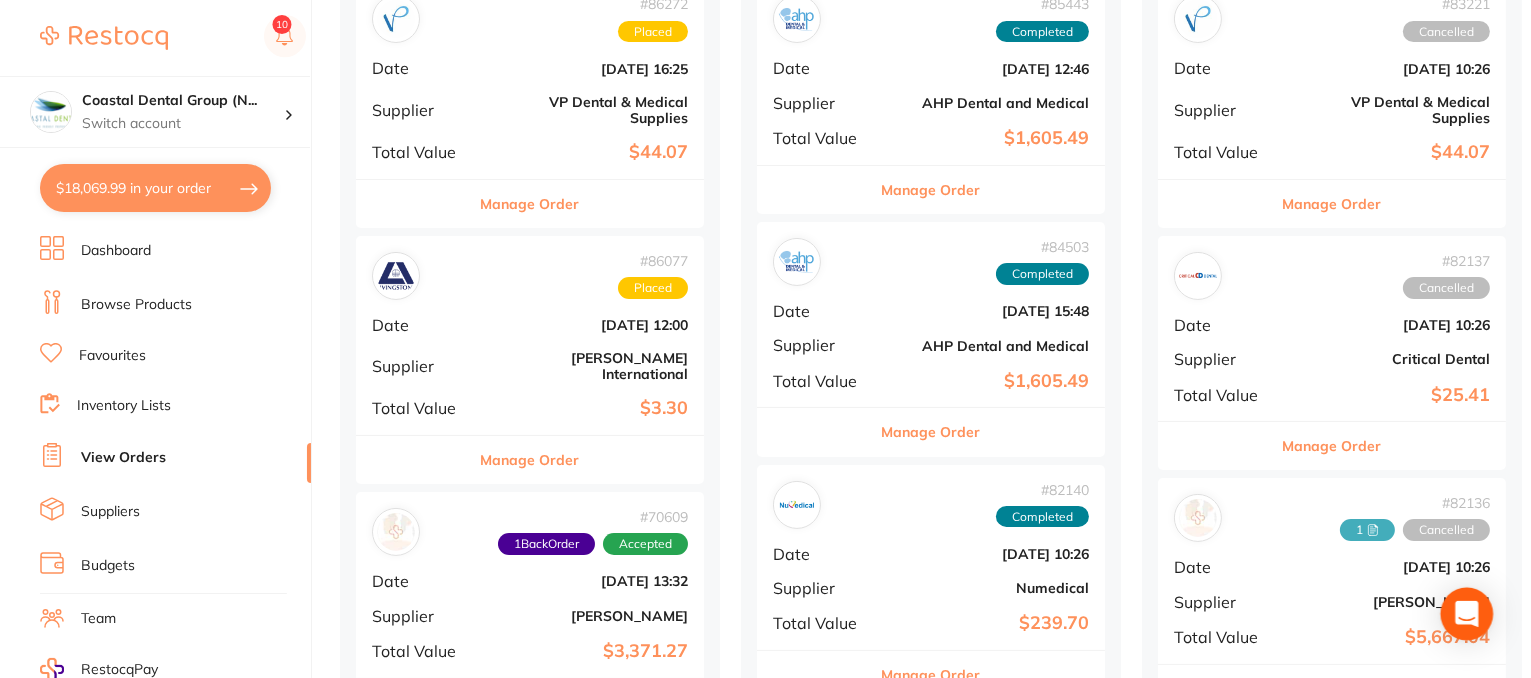 click 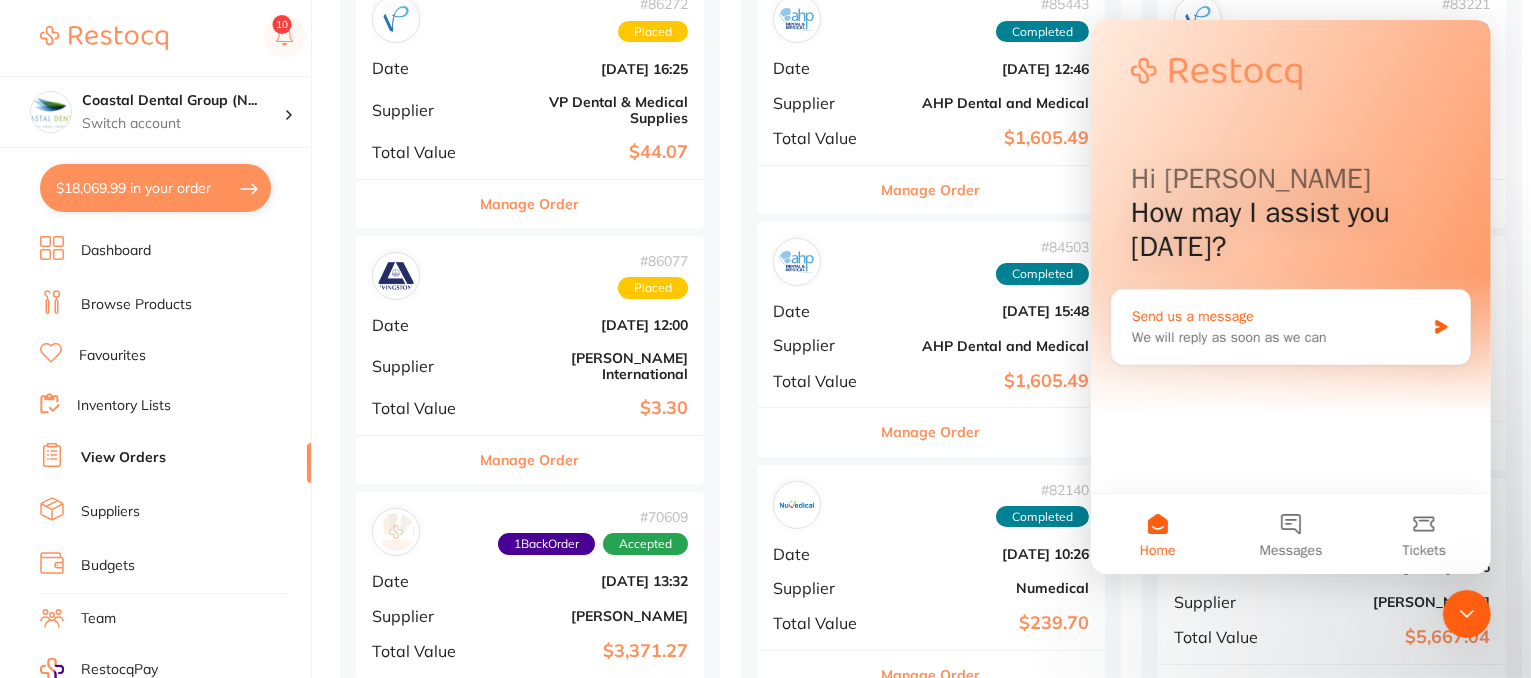 scroll, scrollTop: 0, scrollLeft: 0, axis: both 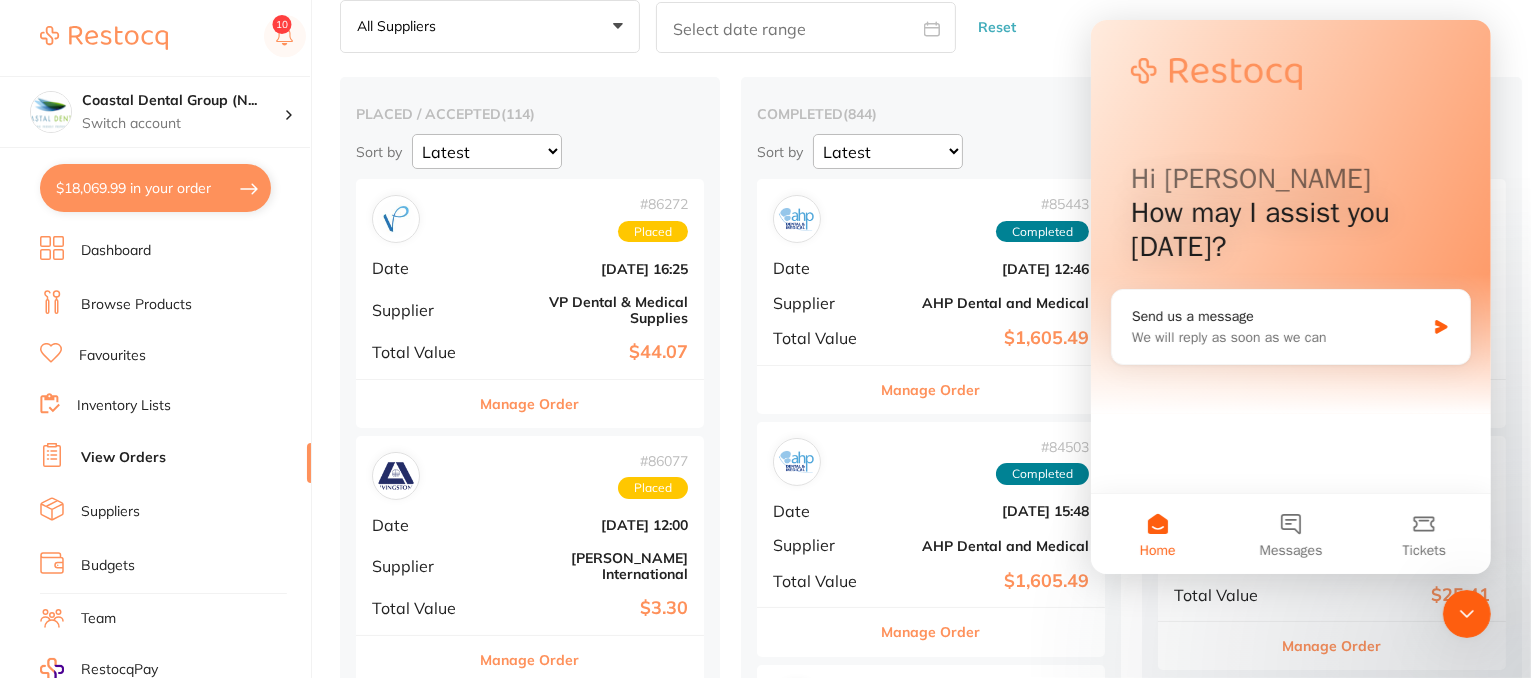 click on "Suppliers All suppliers +0 All suppliers AB Orthodontics Adam Dental AHP Dental and Medical Aldi Aldi Amalgadent APAC Dental Ark Health BioMeDent Pty Ltd BOC CDS Dental Coles Coles Coles  Critical Dental David Quinn Supplies DENSOL Dental Practice Supplies Dental Zone Dentavision Dentavision Dentsply Sirona Ebay Erkodent Erskine Dental Geistlich Healthware Australia Ridley Henry Schein Halas HIT Dental & Medical Supplies HSH Monthly Standing Order Independent Dental Invoices January 2025 Ivoclar Vivadent Kmart Kulzer Leepac Medical and Dental Livingstone International Main Orthodontics Matrixdental Mayfair Dental Supplies MDS Dental Megagen Implant Mel's Supplies Numedical Numedical Custom Officeworks Orien dental Origin Dental Ozdent Practice Equipment Priceline Quovo Raypurt Dental RiDental Ridley dental SDI Solventum Southern Dental Pty Ltd Straumann Target Trisha's Dental Supplies VP Dental & Medical Supplies Woolworths Woolworths Date Range     Reset" at bounding box center (935, 15) 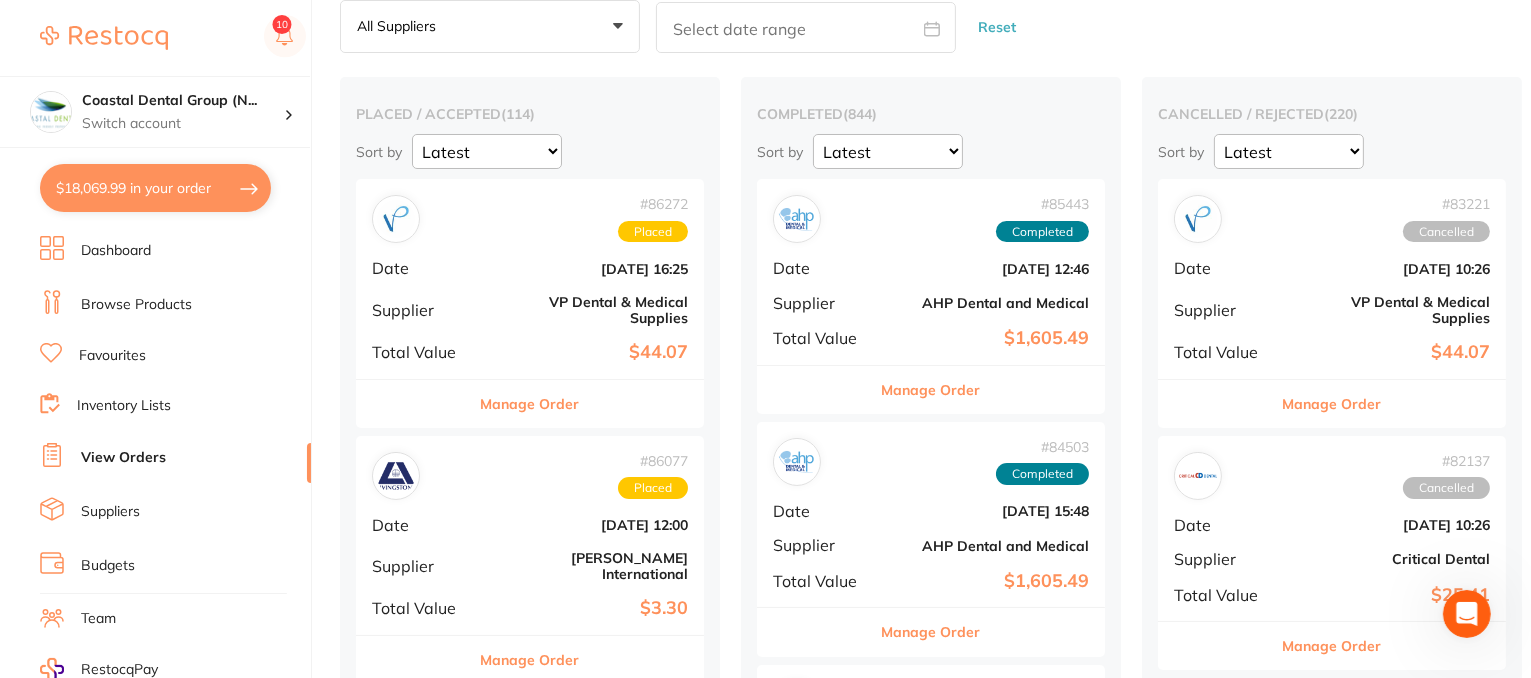 scroll, scrollTop: 0, scrollLeft: 0, axis: both 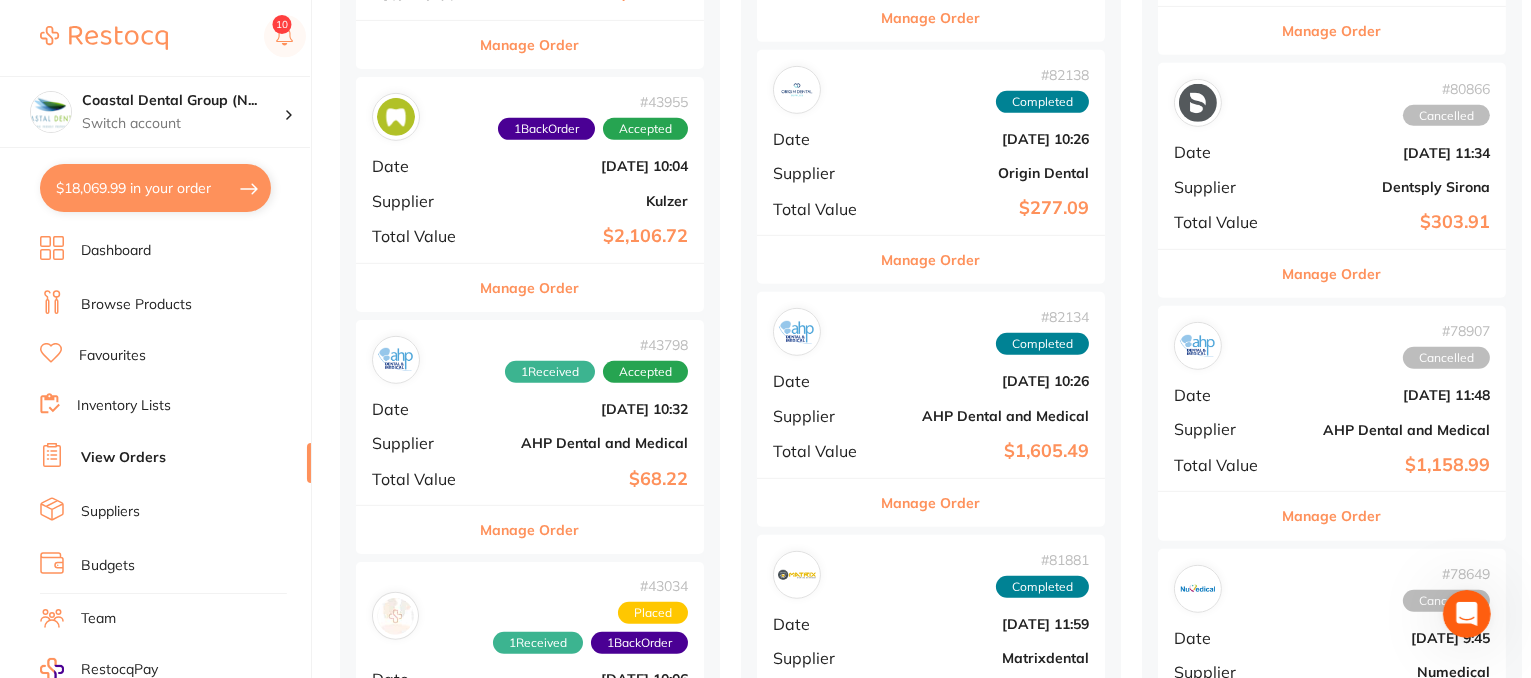 click on "Manage Order" at bounding box center (530, 288) 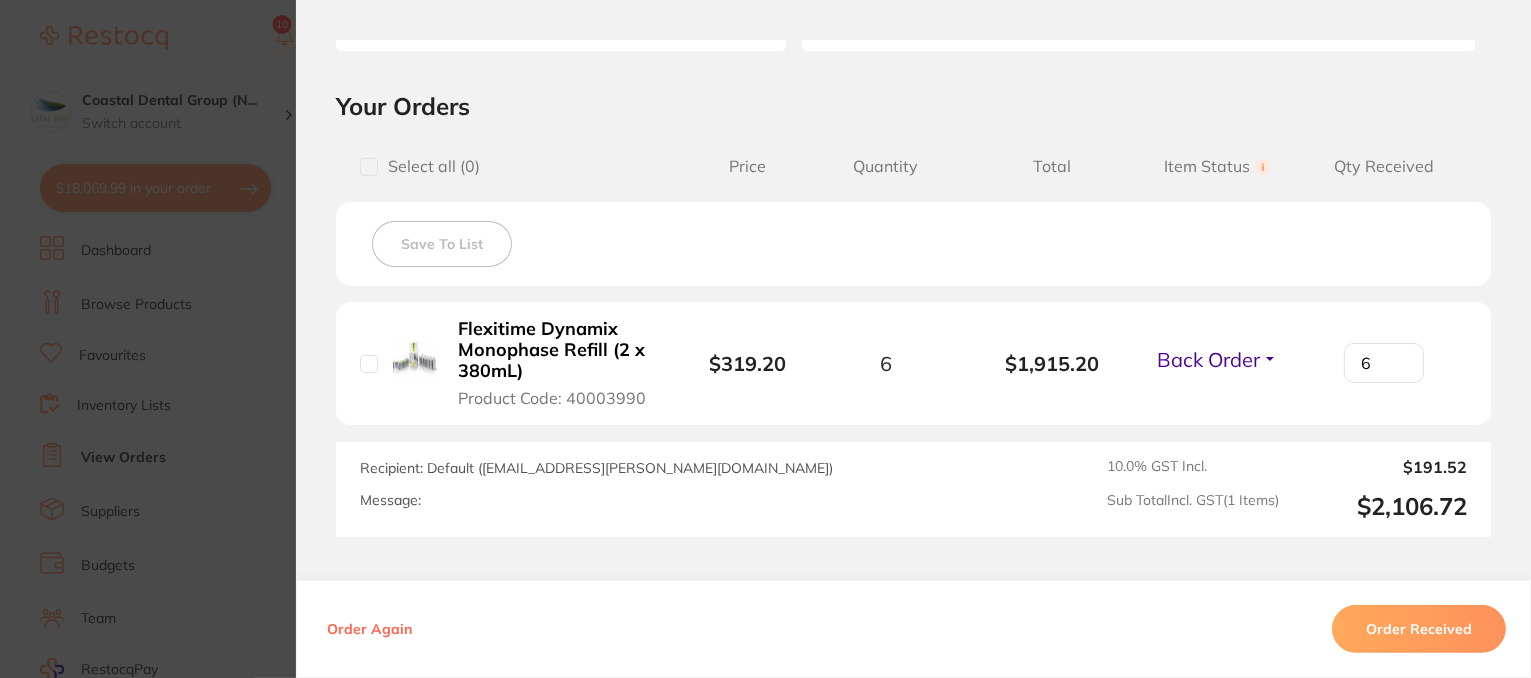 scroll, scrollTop: 556, scrollLeft: 0, axis: vertical 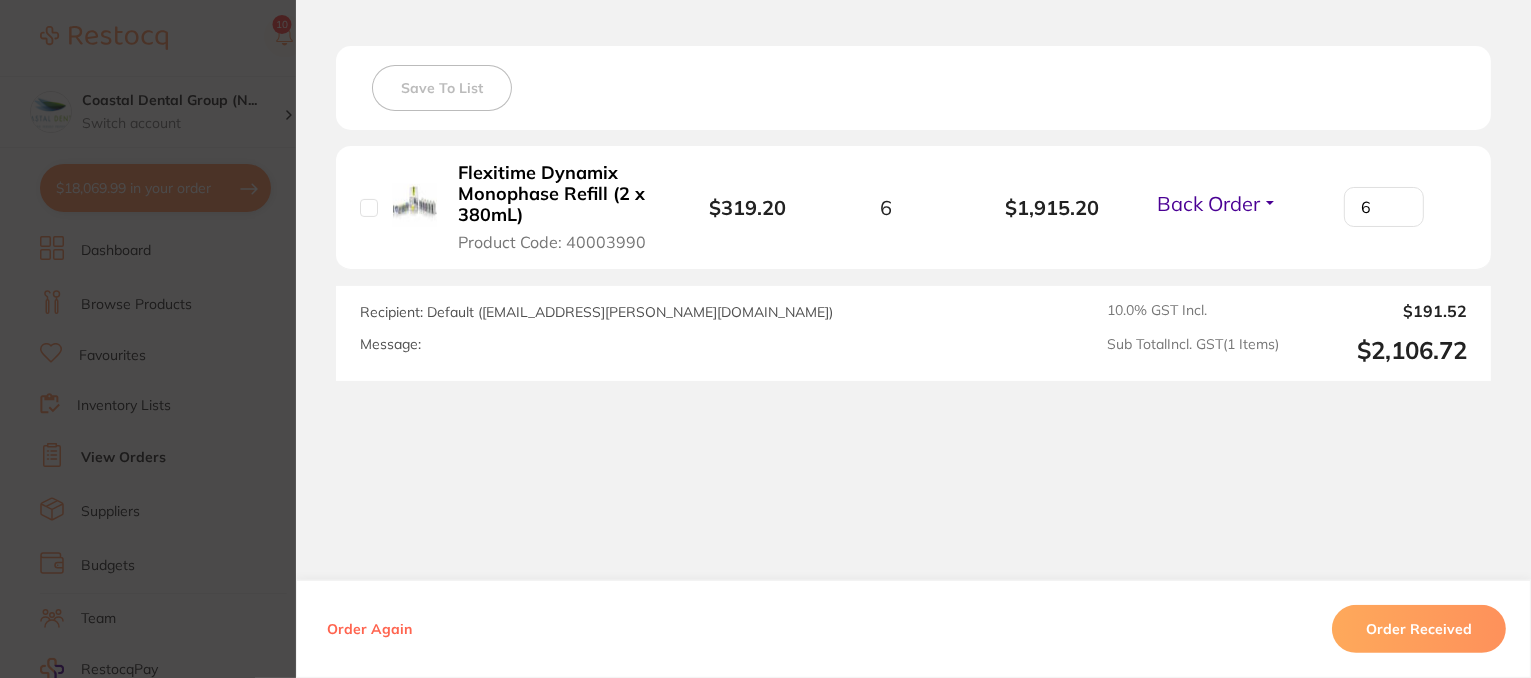 click on "Back Order" at bounding box center (1217, 203) 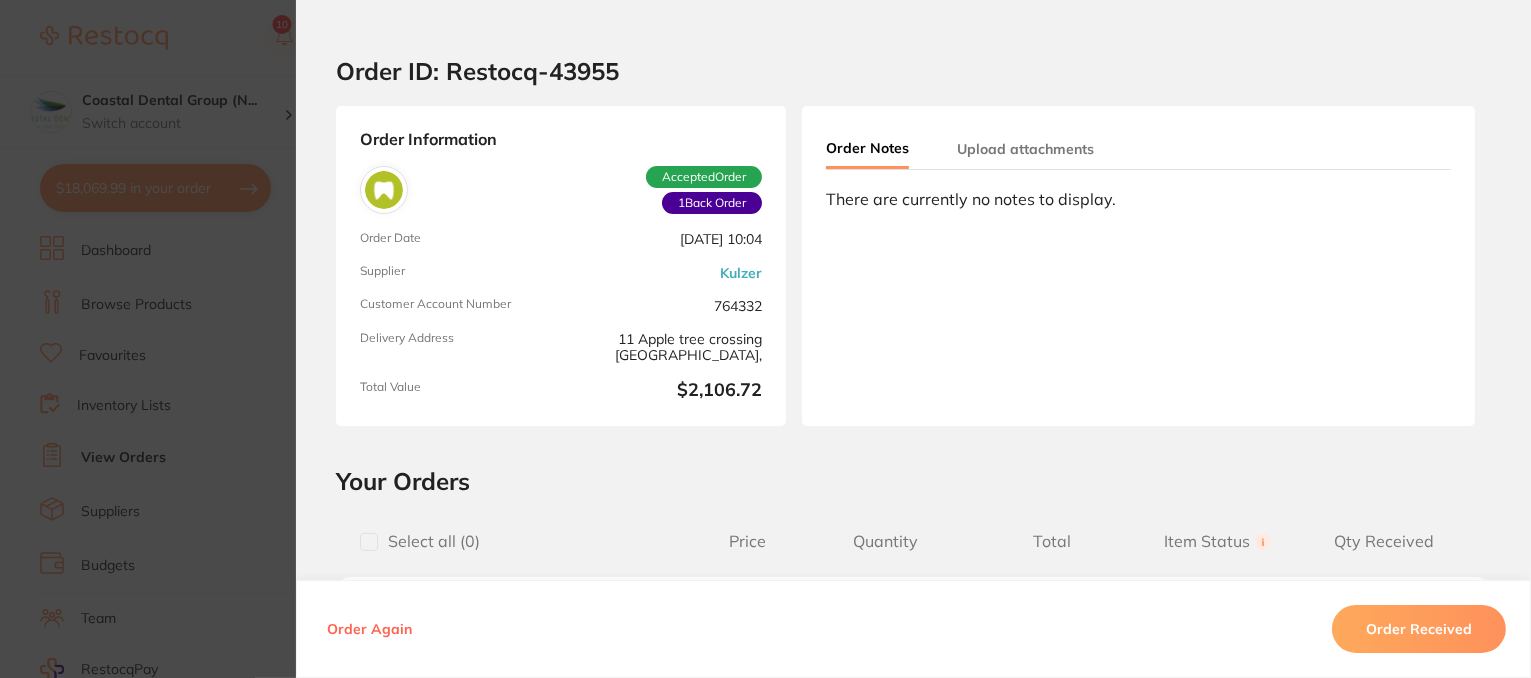 scroll, scrollTop: 0, scrollLeft: 0, axis: both 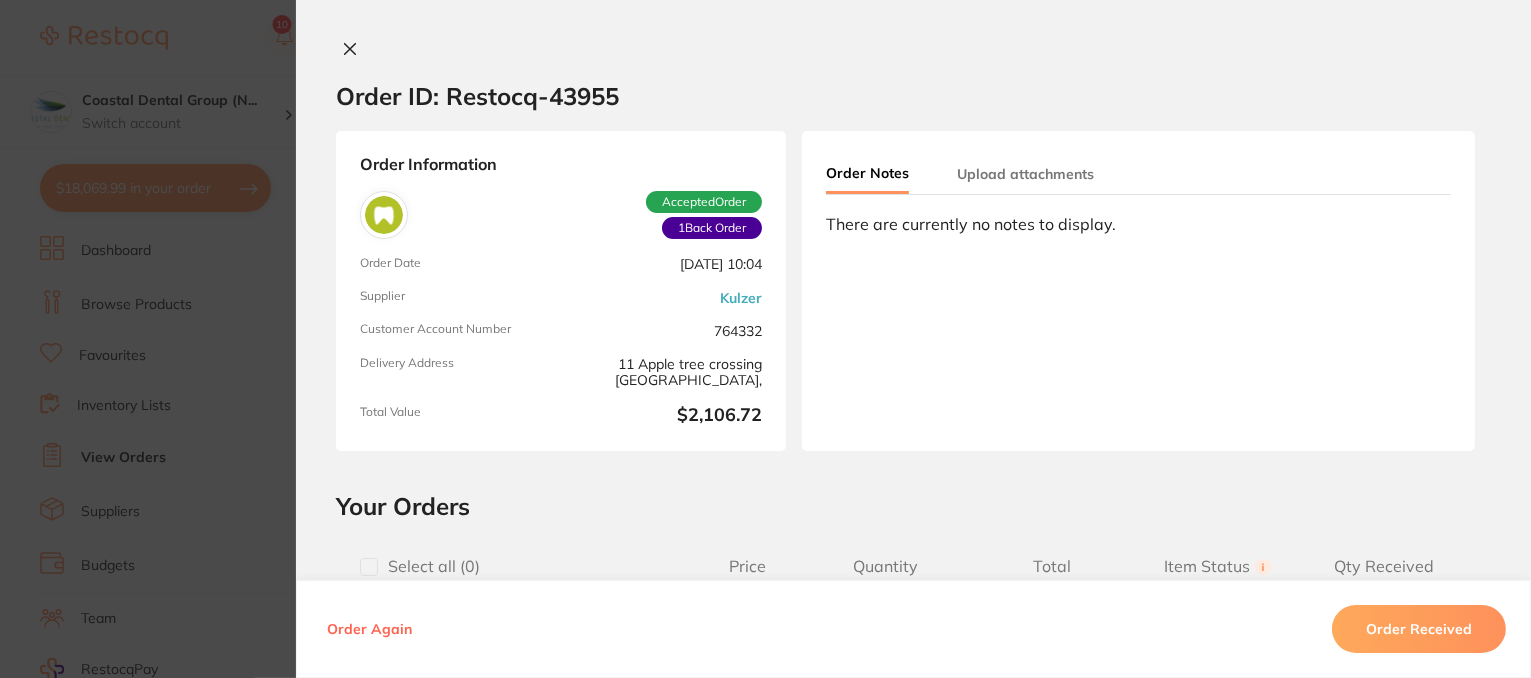 click 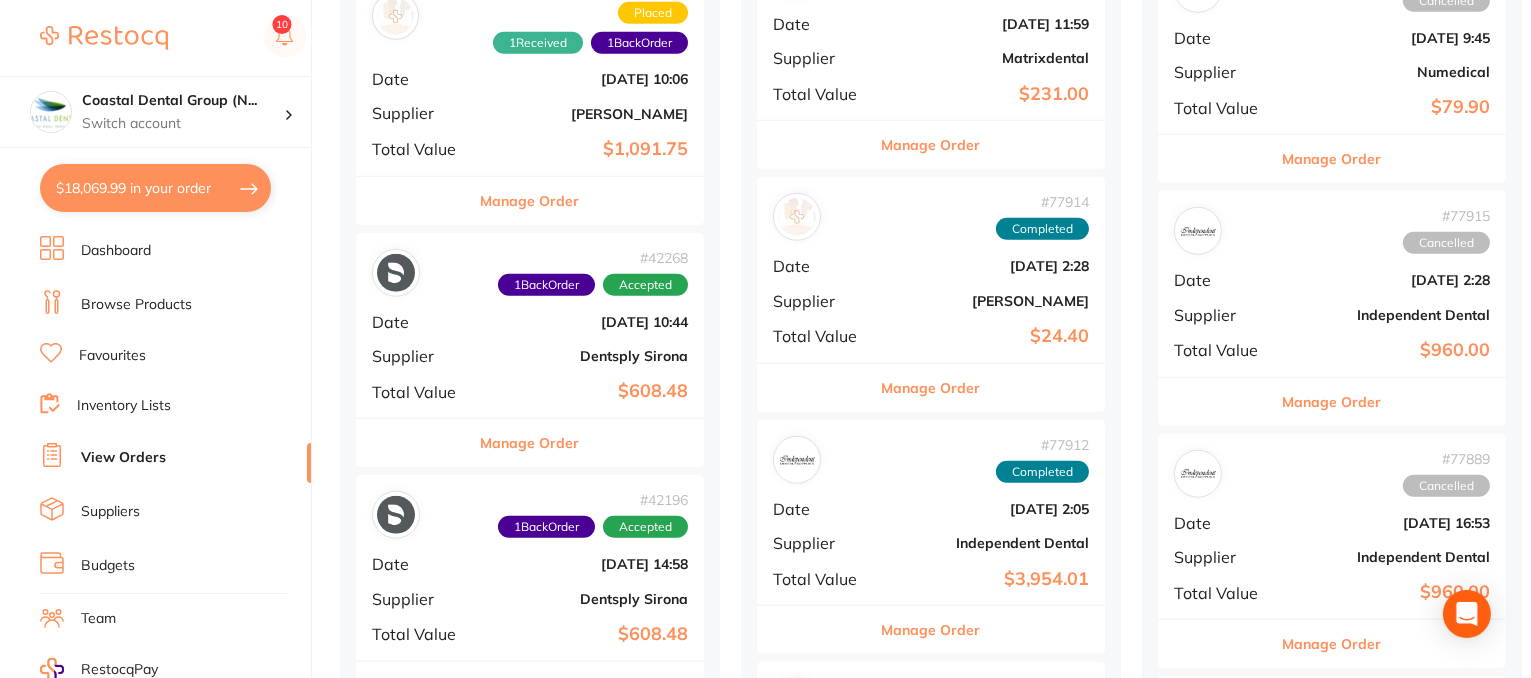 scroll, scrollTop: 2200, scrollLeft: 0, axis: vertical 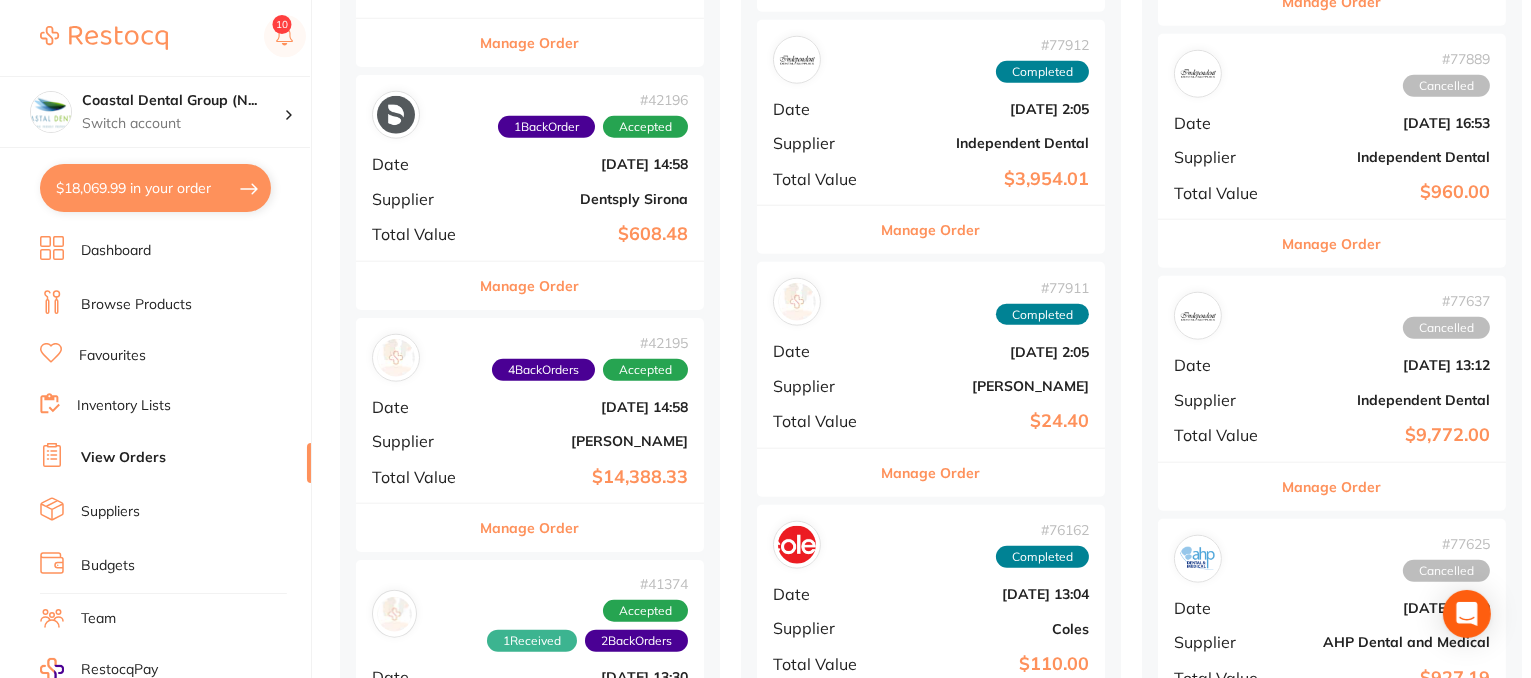 click on "Manage Order" at bounding box center (530, 528) 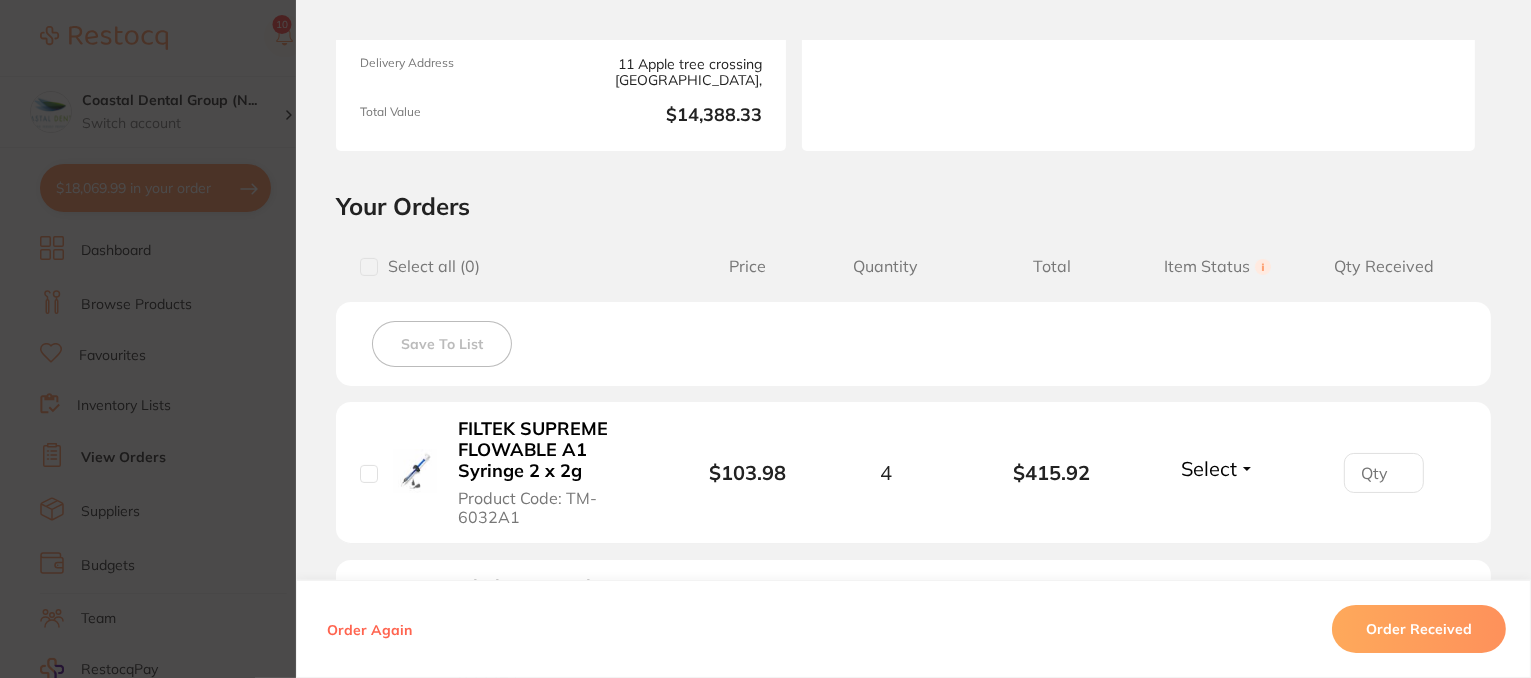 scroll, scrollTop: 500, scrollLeft: 0, axis: vertical 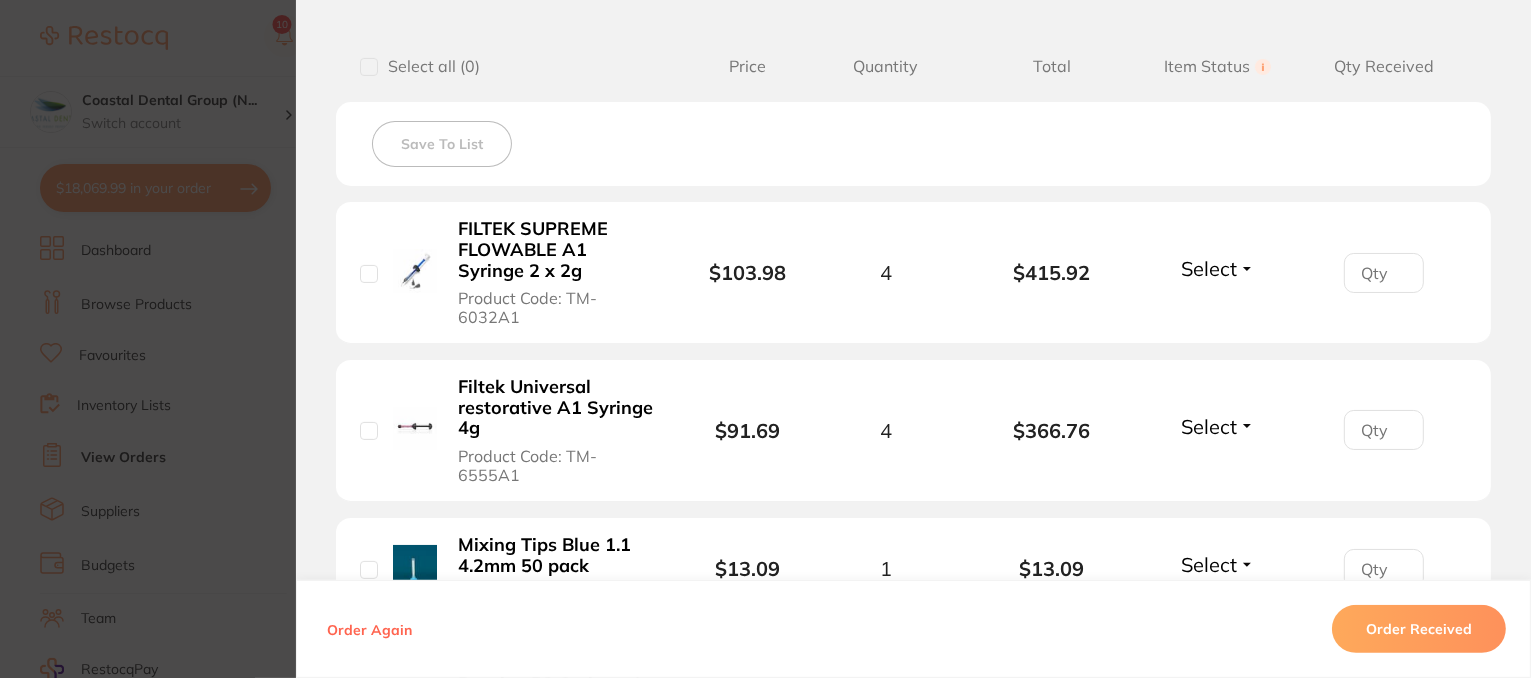 click on "Select" at bounding box center [1218, 268] 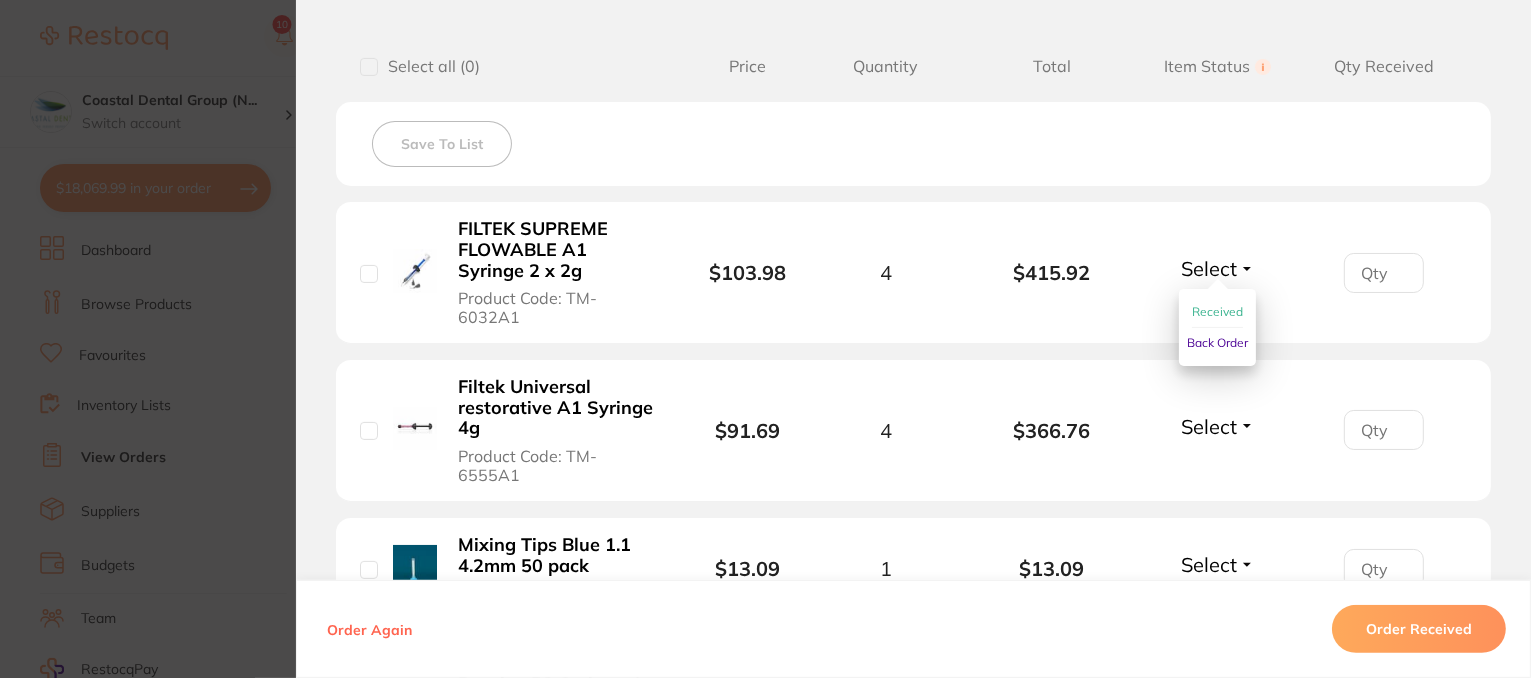 click on "Received" at bounding box center (1217, 311) 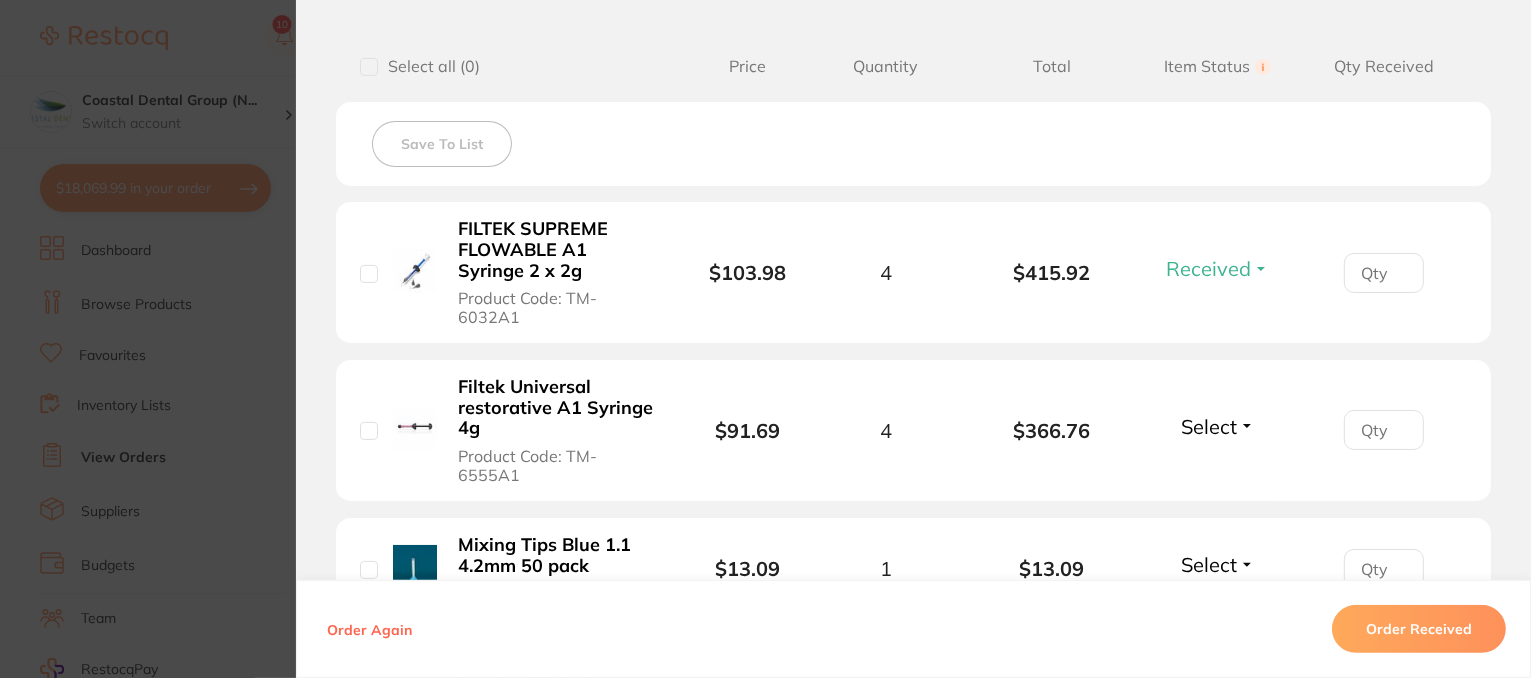 click on "Select" at bounding box center [1218, 426] 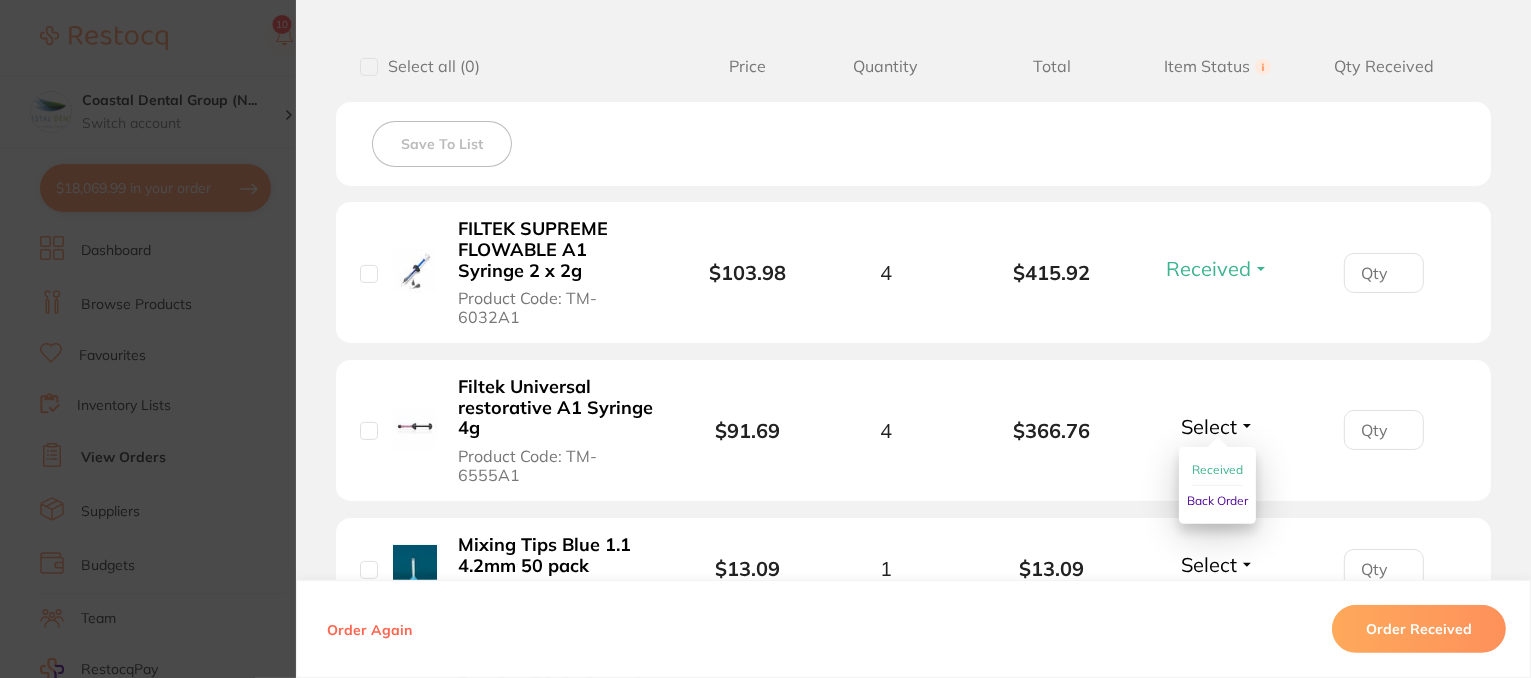 click on "Back Order" at bounding box center [1217, 500] 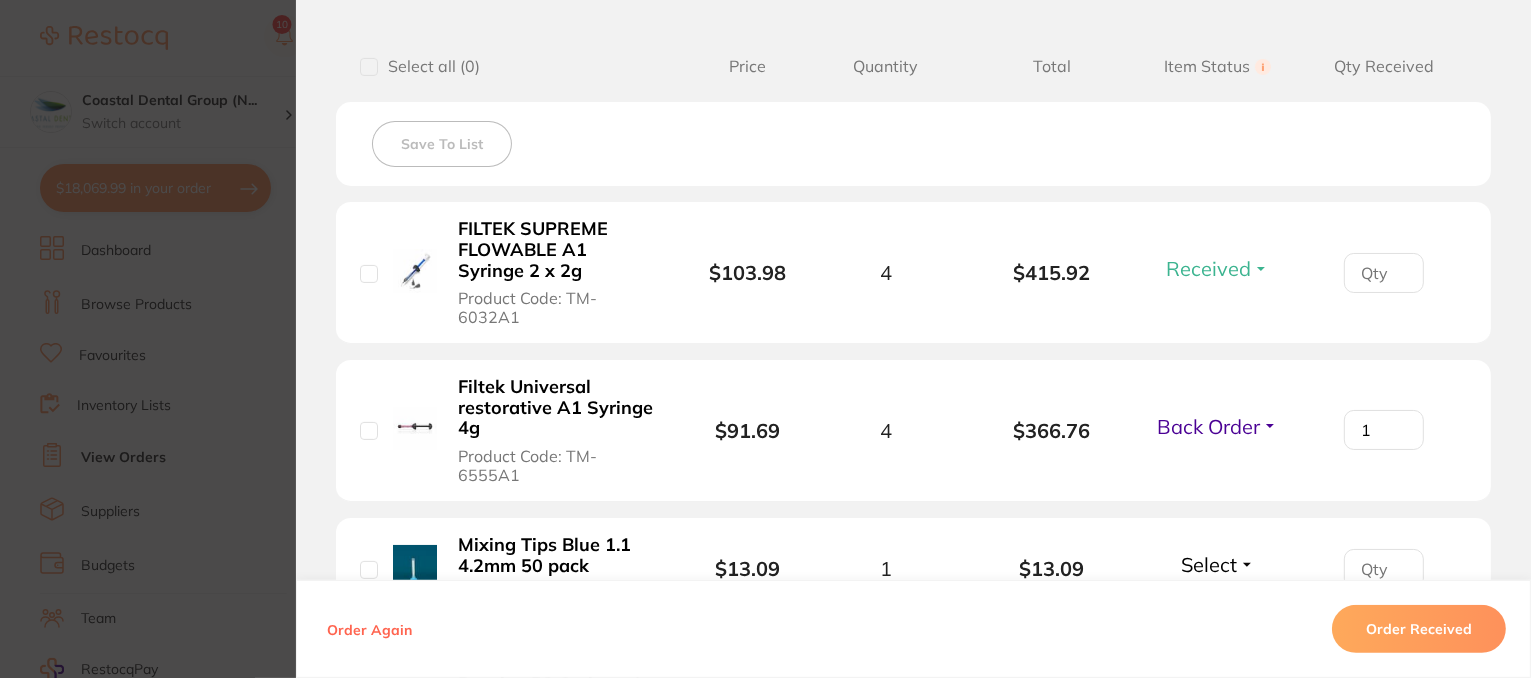 click on "1" at bounding box center (1384, 273) 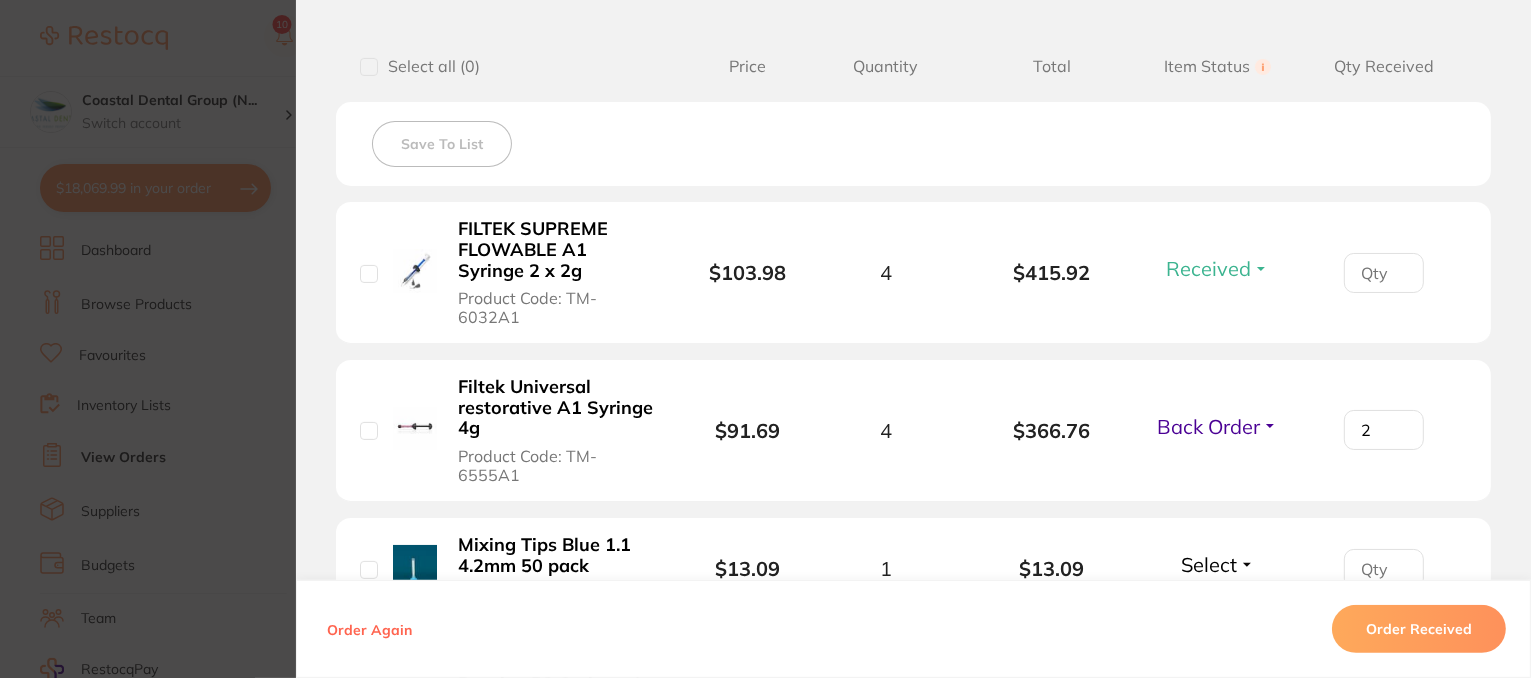 type on "2" 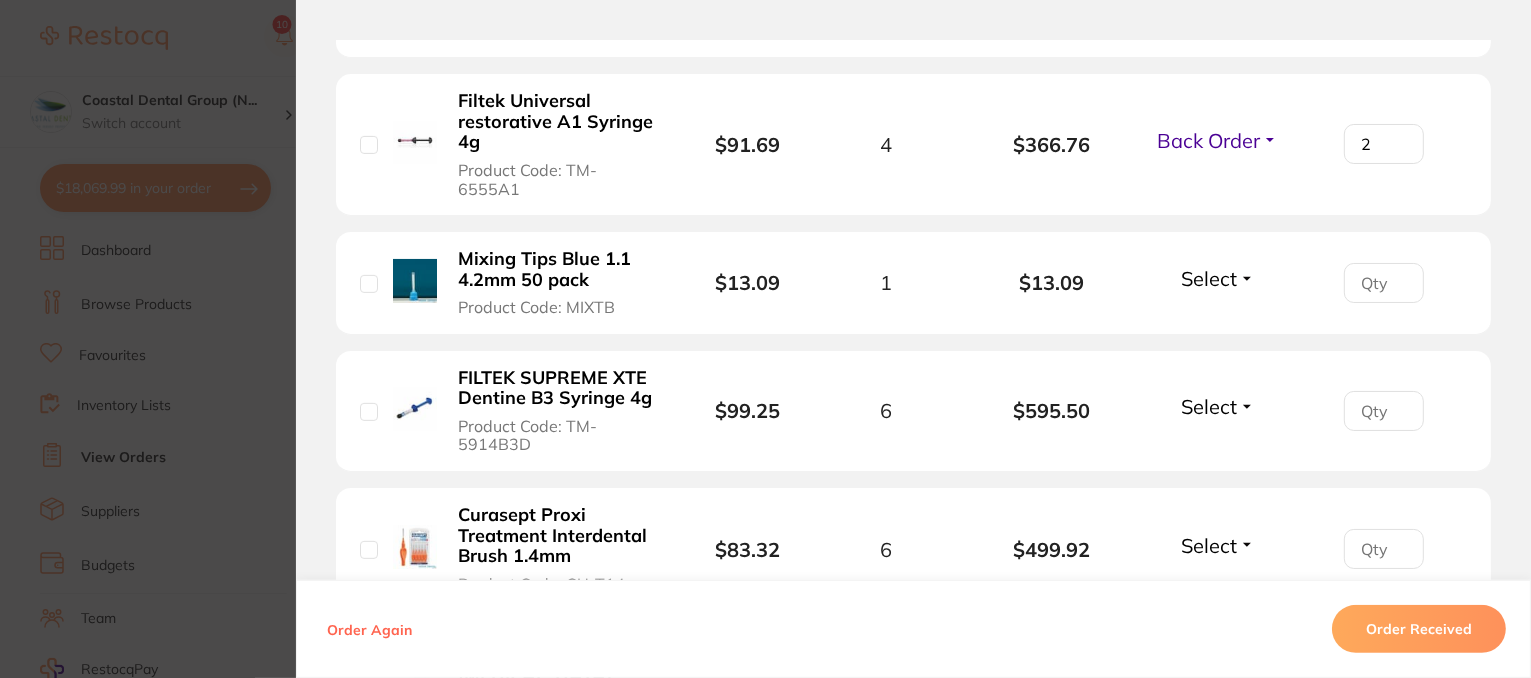 scroll, scrollTop: 900, scrollLeft: 0, axis: vertical 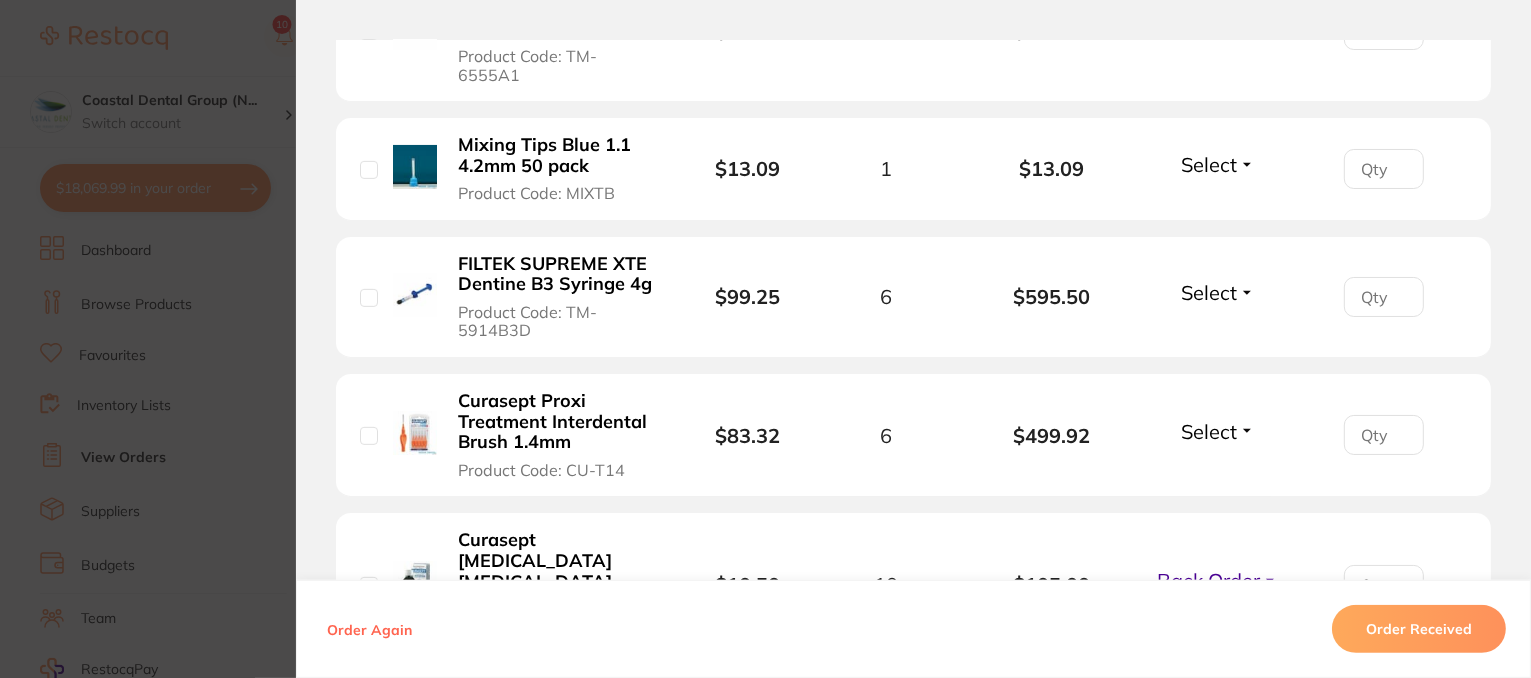 click on "Select" at bounding box center (1218, 292) 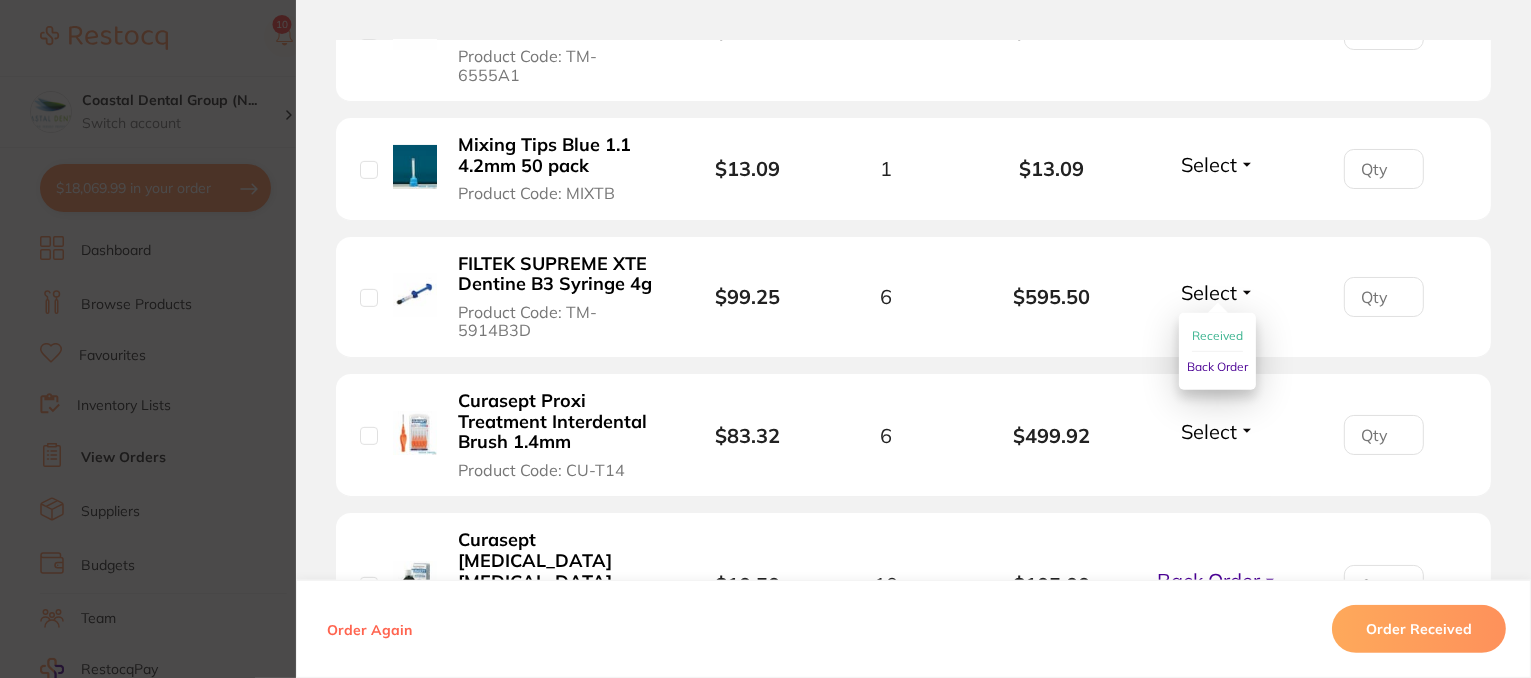click on "Back Order" at bounding box center [1217, 366] 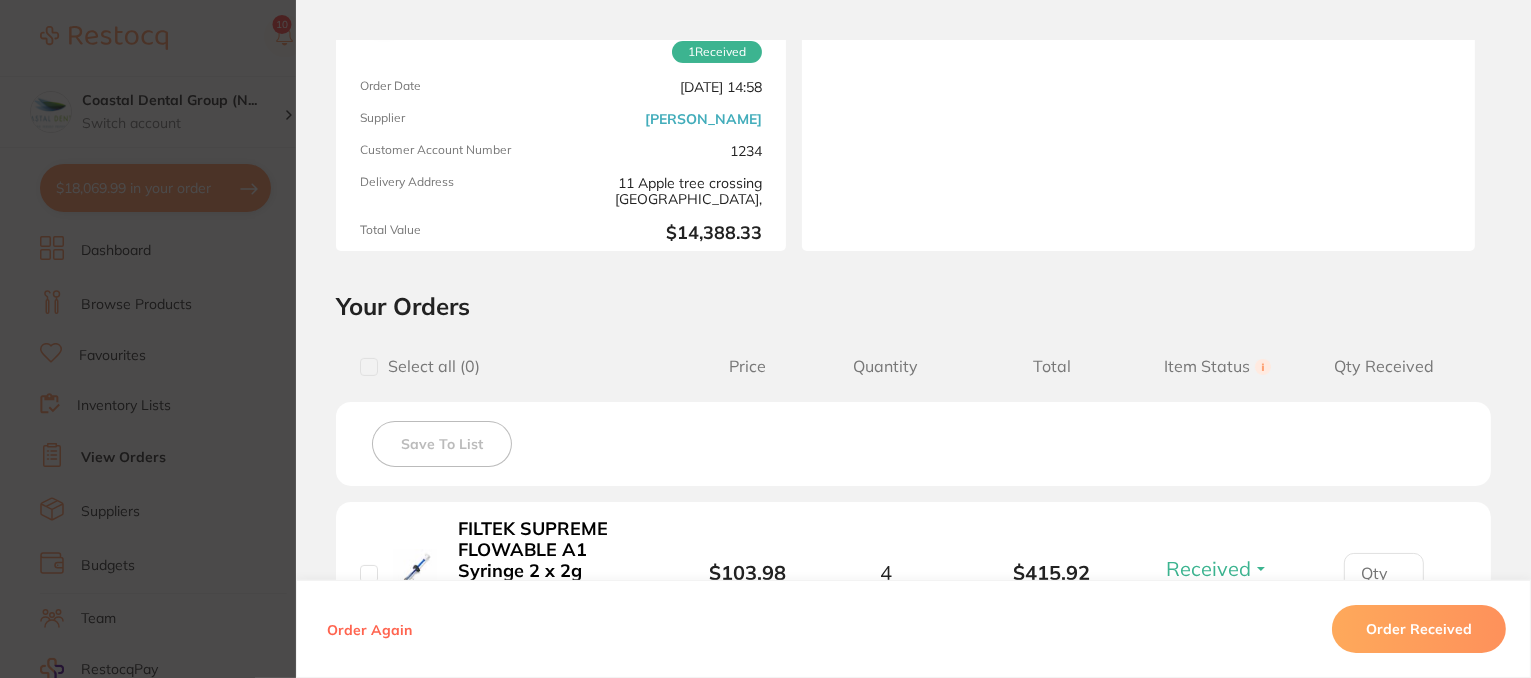 scroll, scrollTop: 0, scrollLeft: 0, axis: both 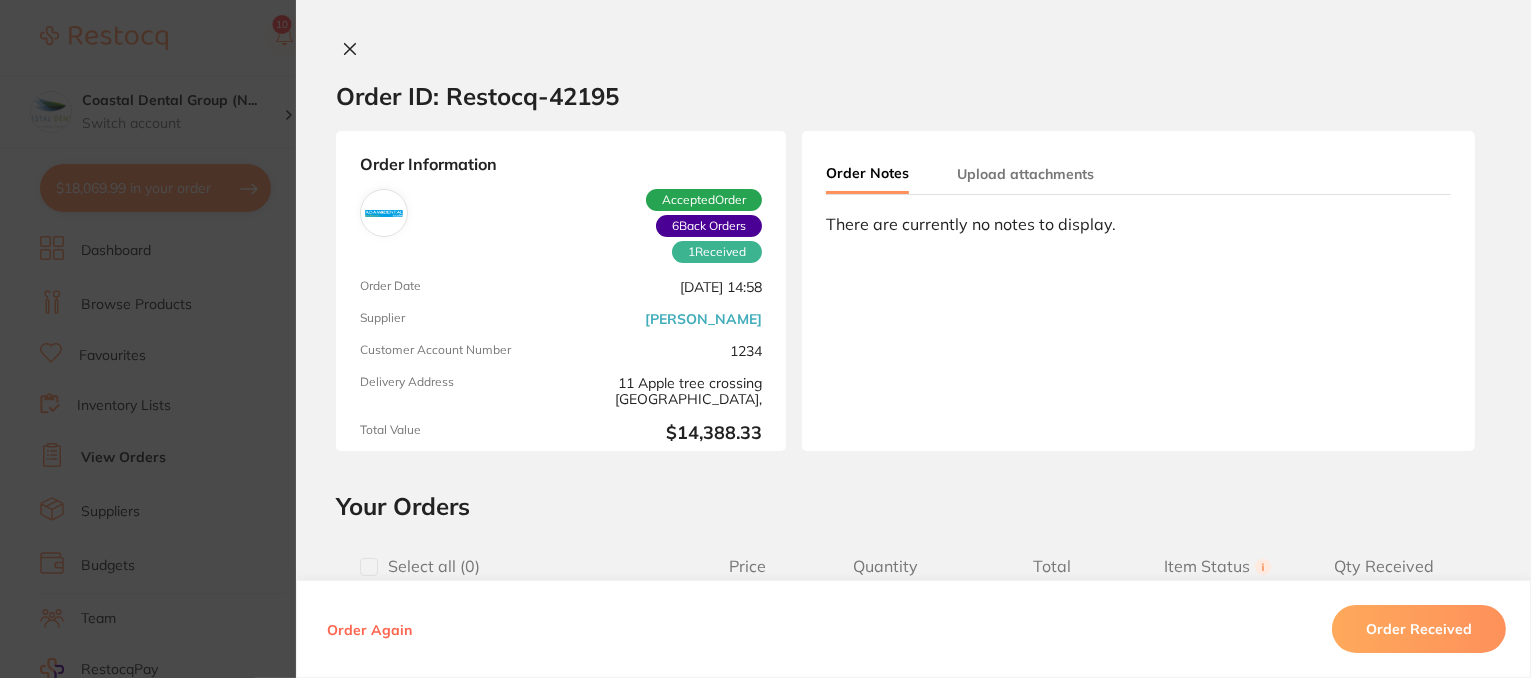 click 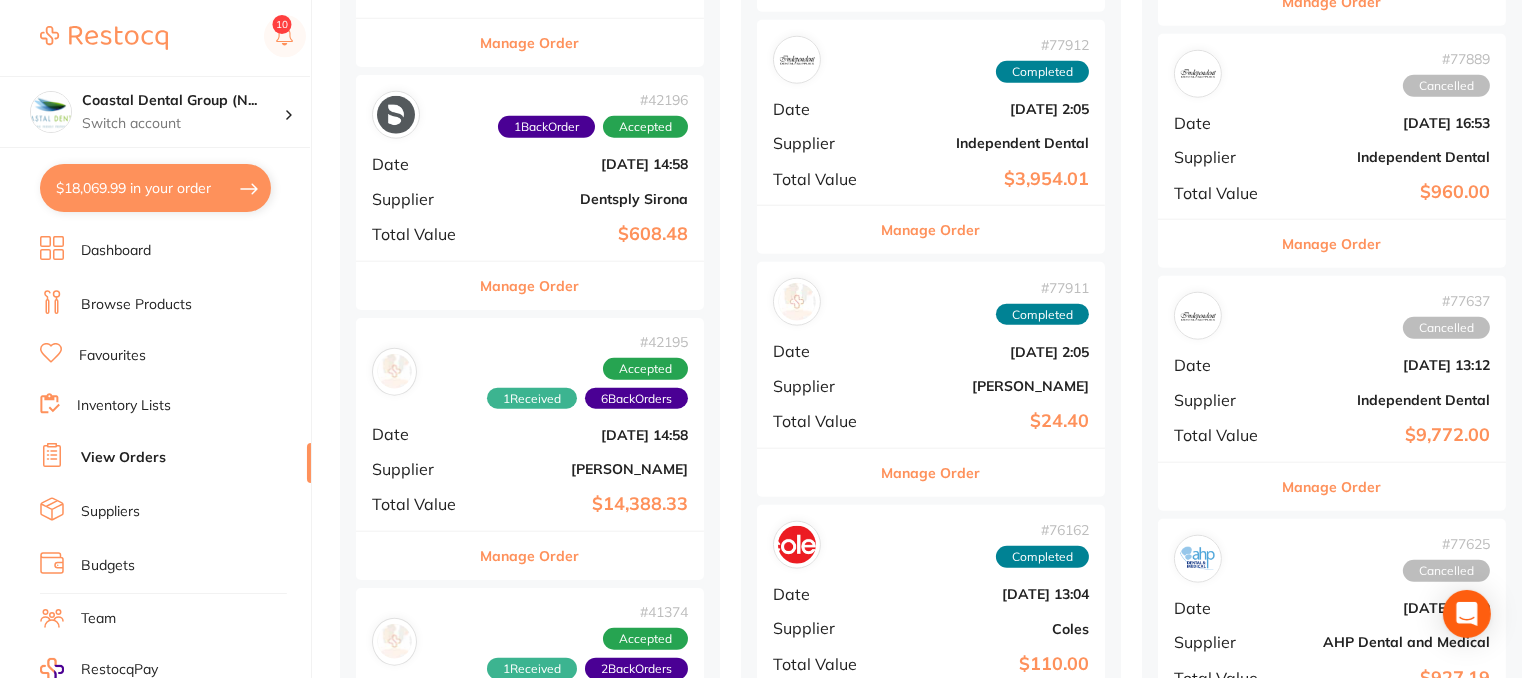 click on "Manage Order" at bounding box center [530, 286] 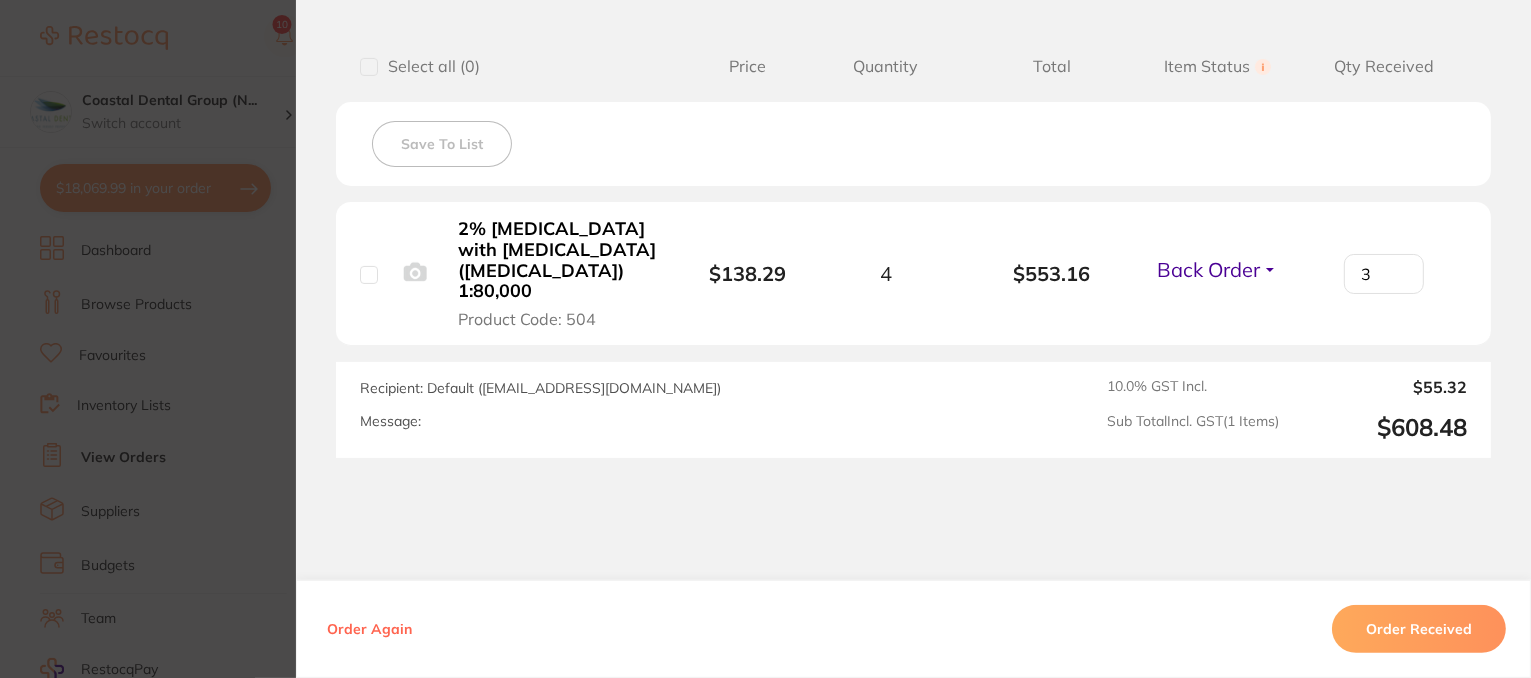 scroll, scrollTop: 556, scrollLeft: 0, axis: vertical 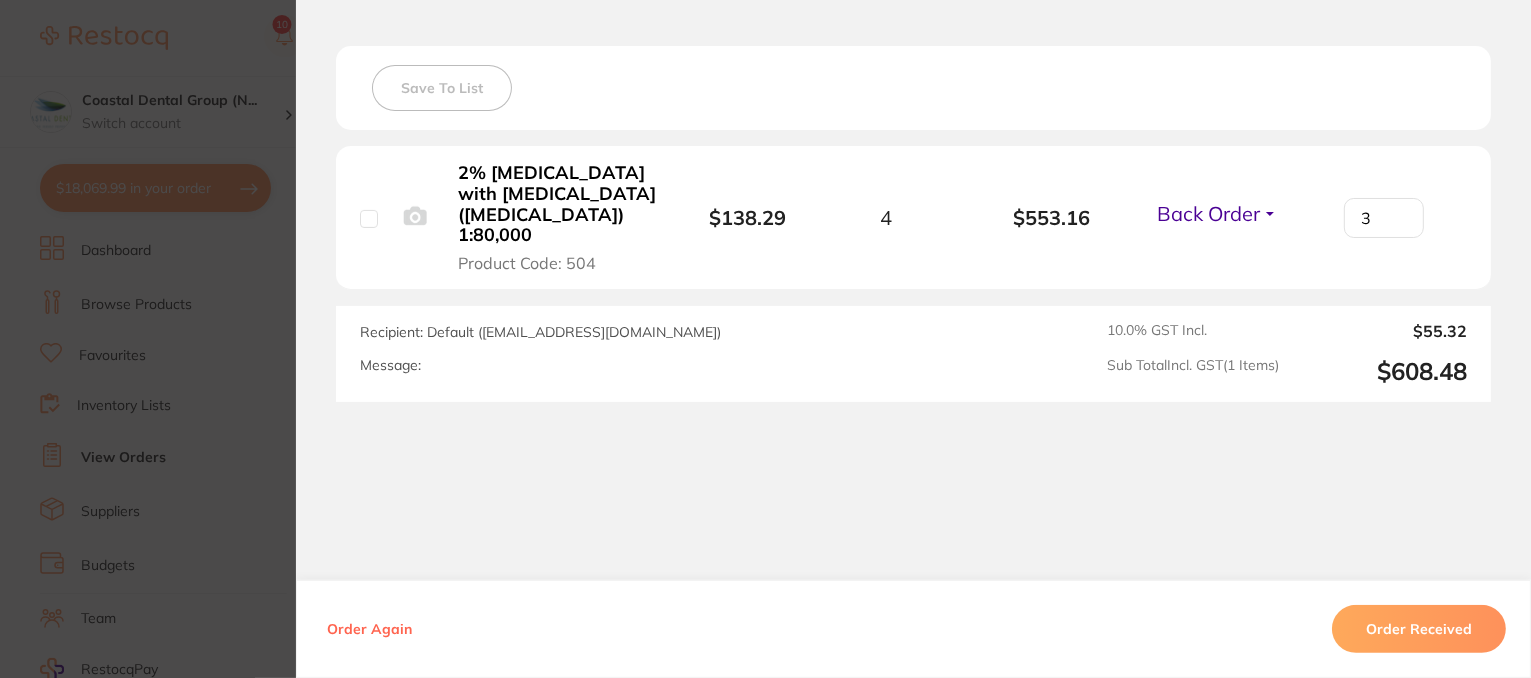 click on "Order Received" at bounding box center (1419, 629) 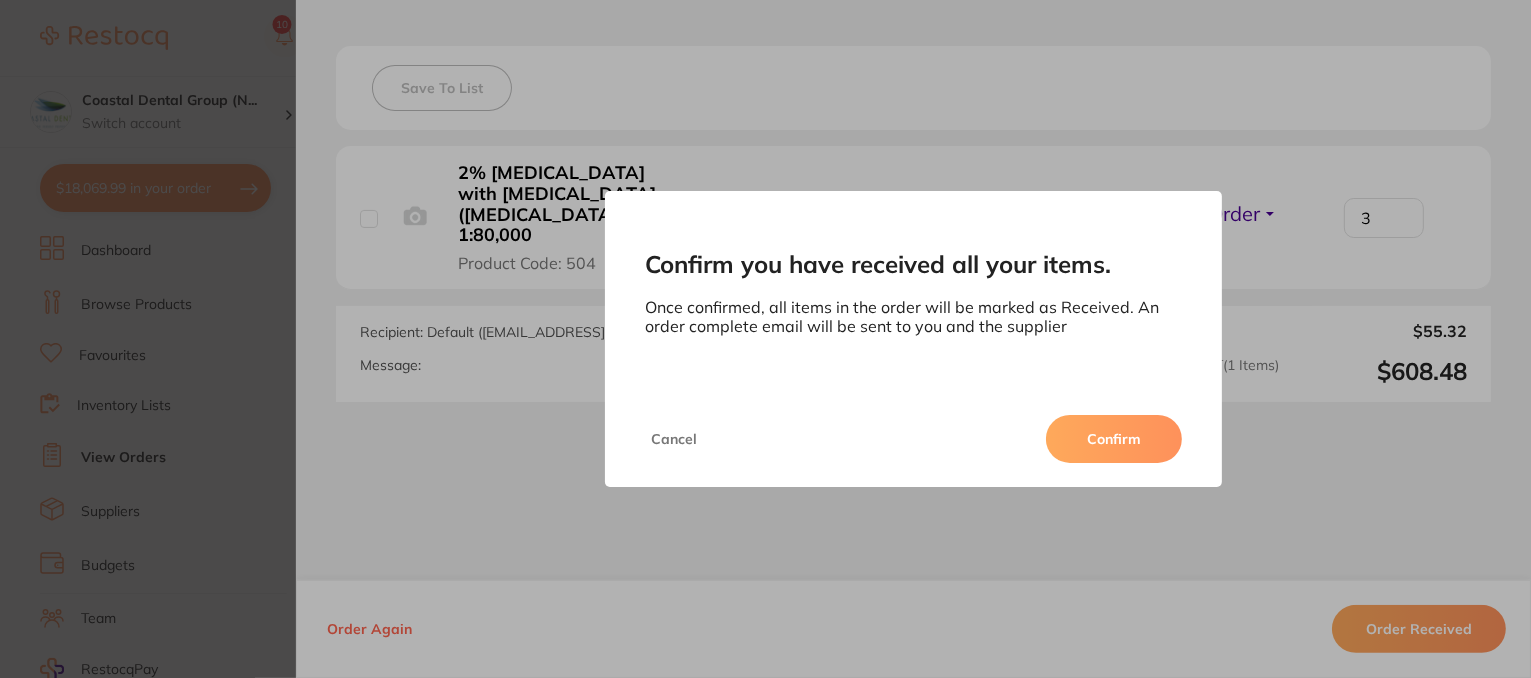 click on "Confirm" at bounding box center [1114, 439] 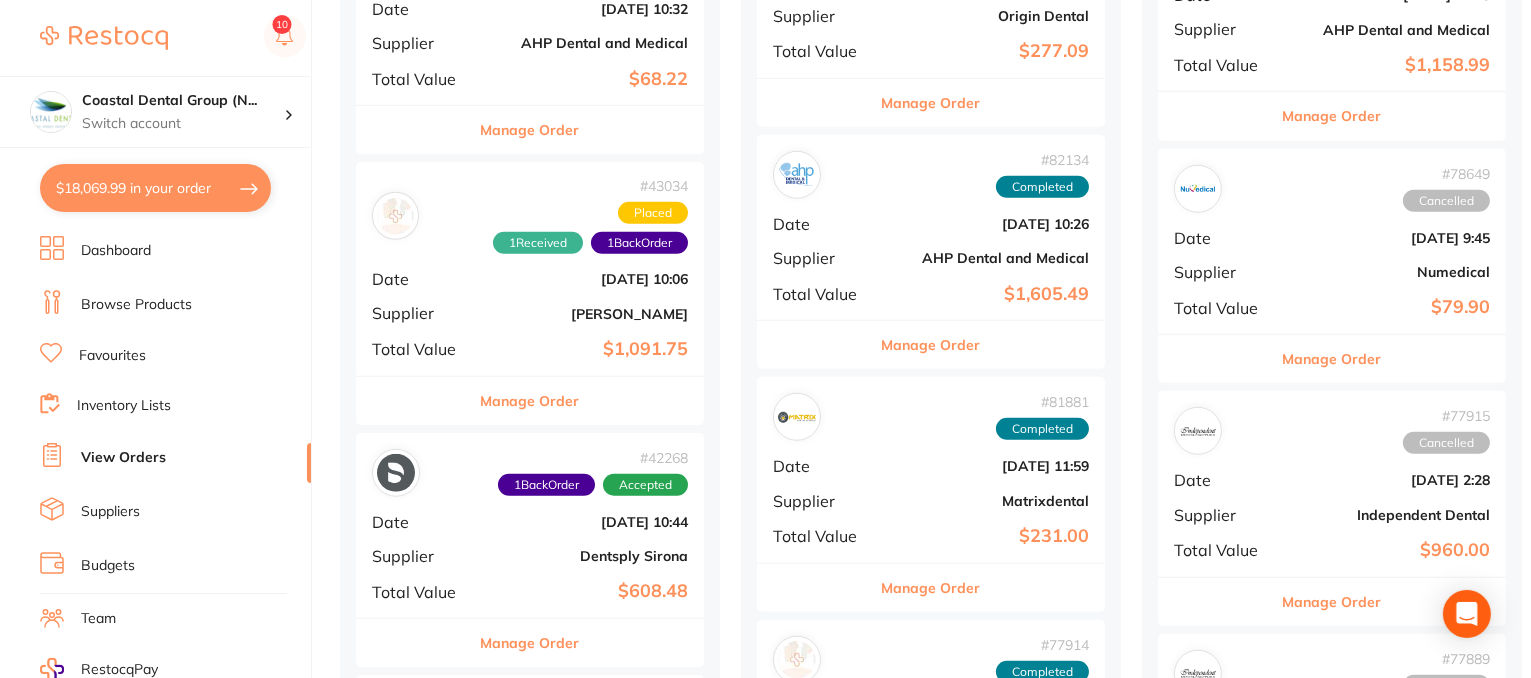 scroll, scrollTop: 2100, scrollLeft: 0, axis: vertical 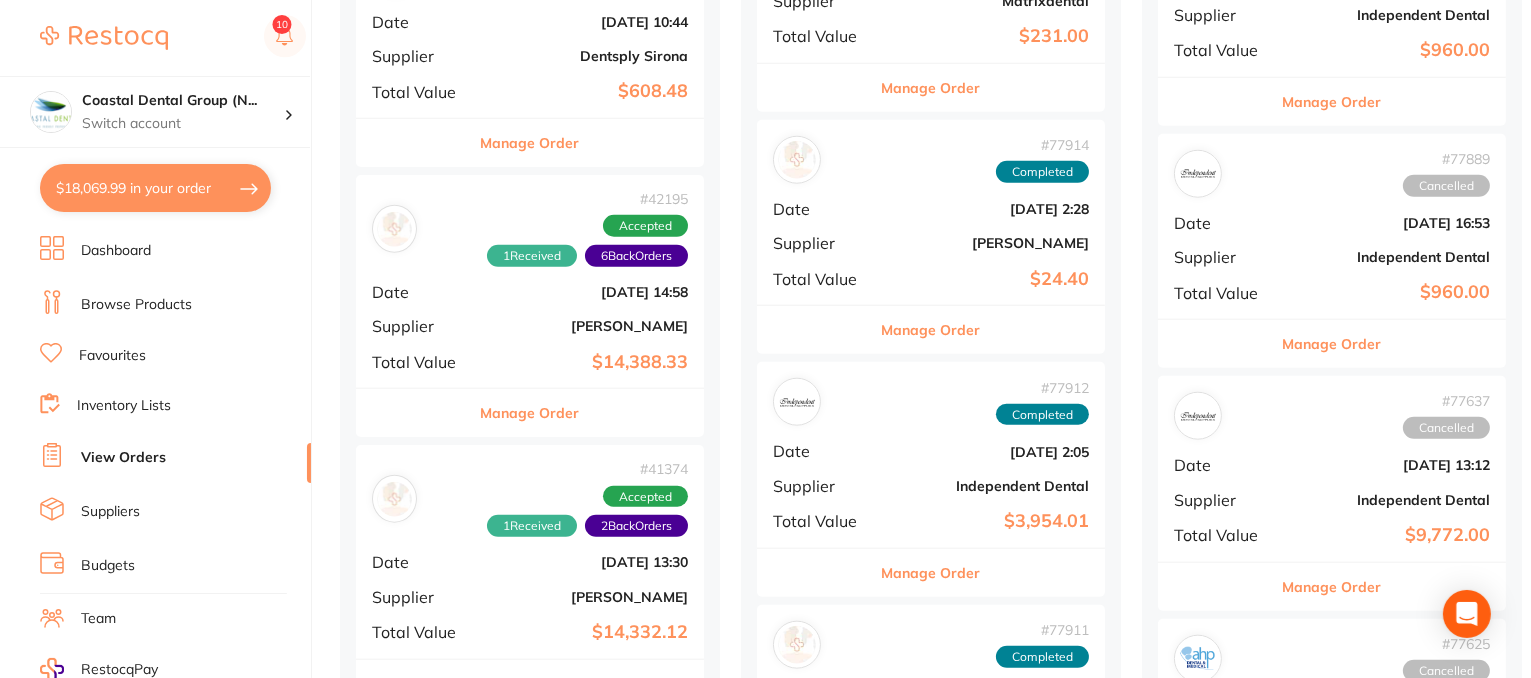 click on "Manage Order" at bounding box center [530, 413] 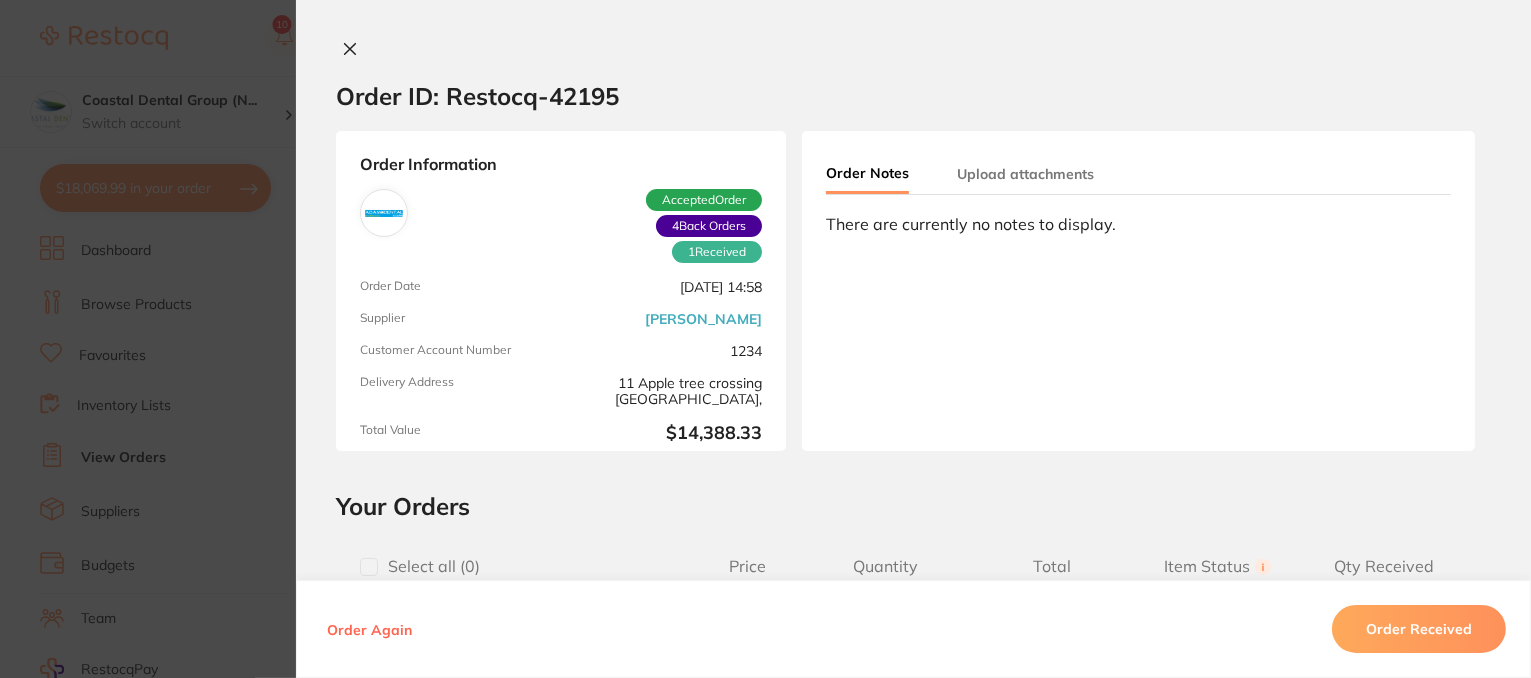 type on "2" 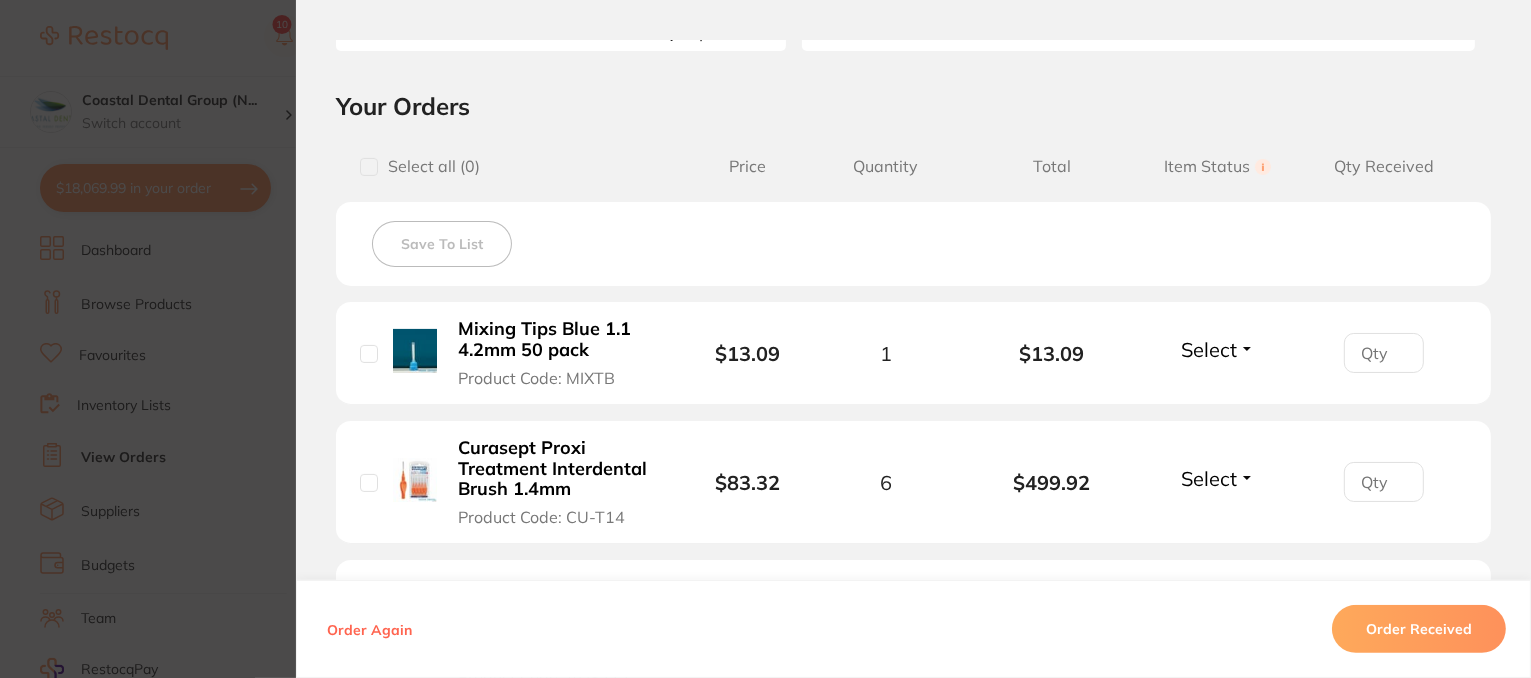 scroll, scrollTop: 0, scrollLeft: 0, axis: both 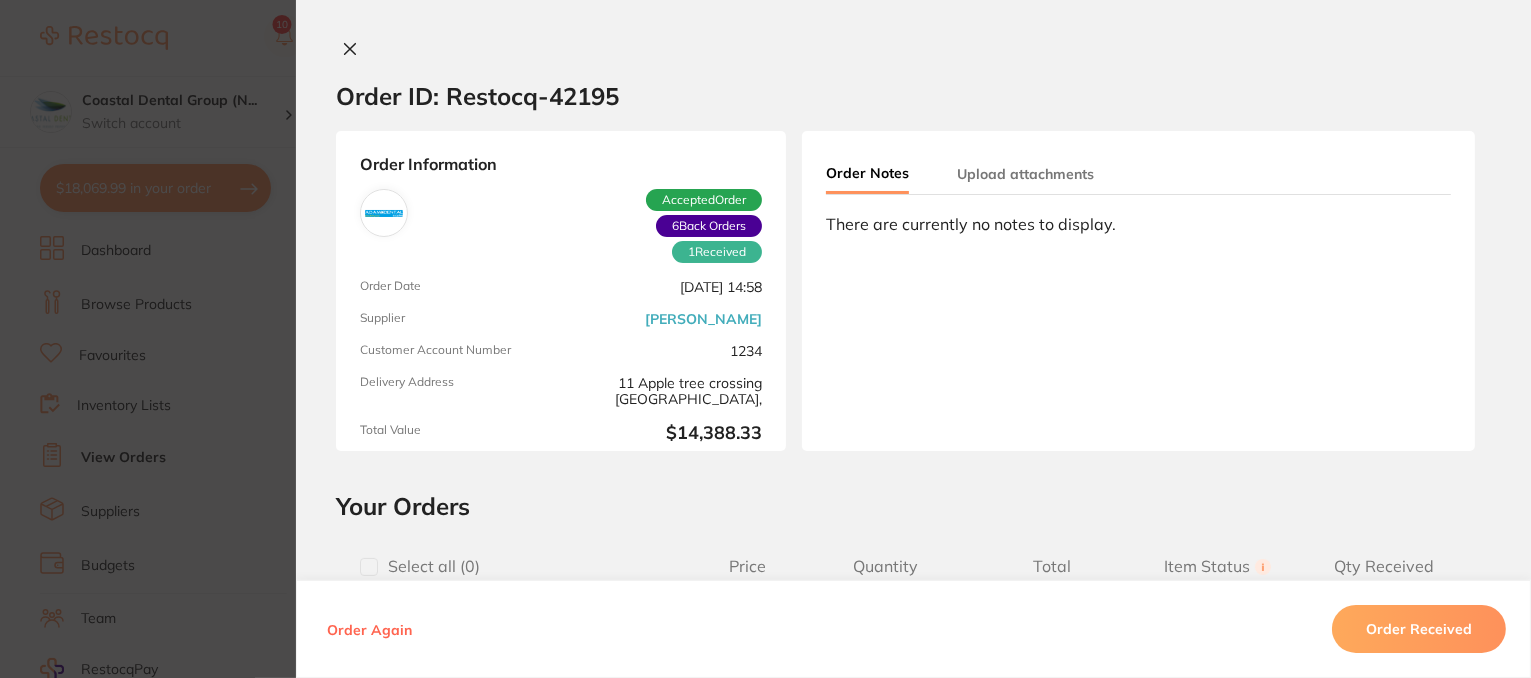 click on "Order Again" at bounding box center (369, 629) 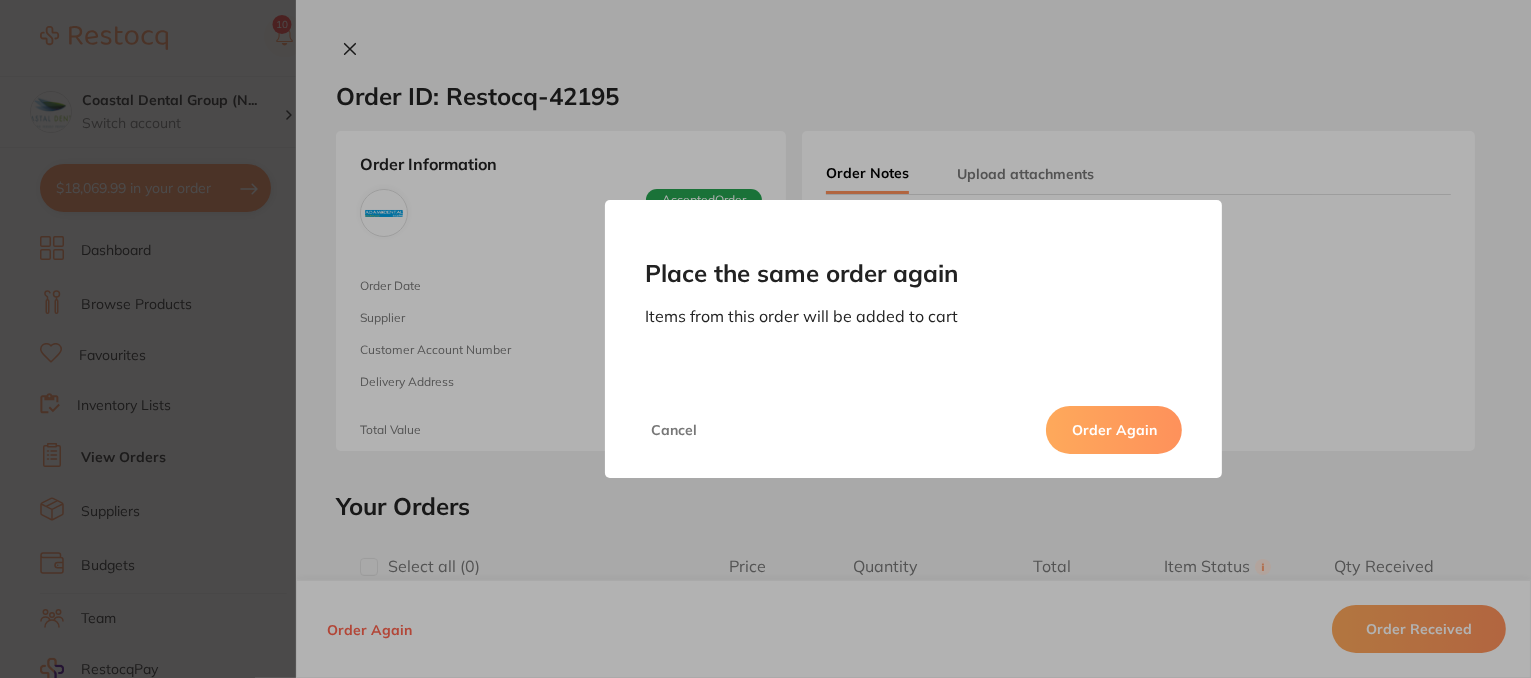 click on "Order Again" at bounding box center [1114, 430] 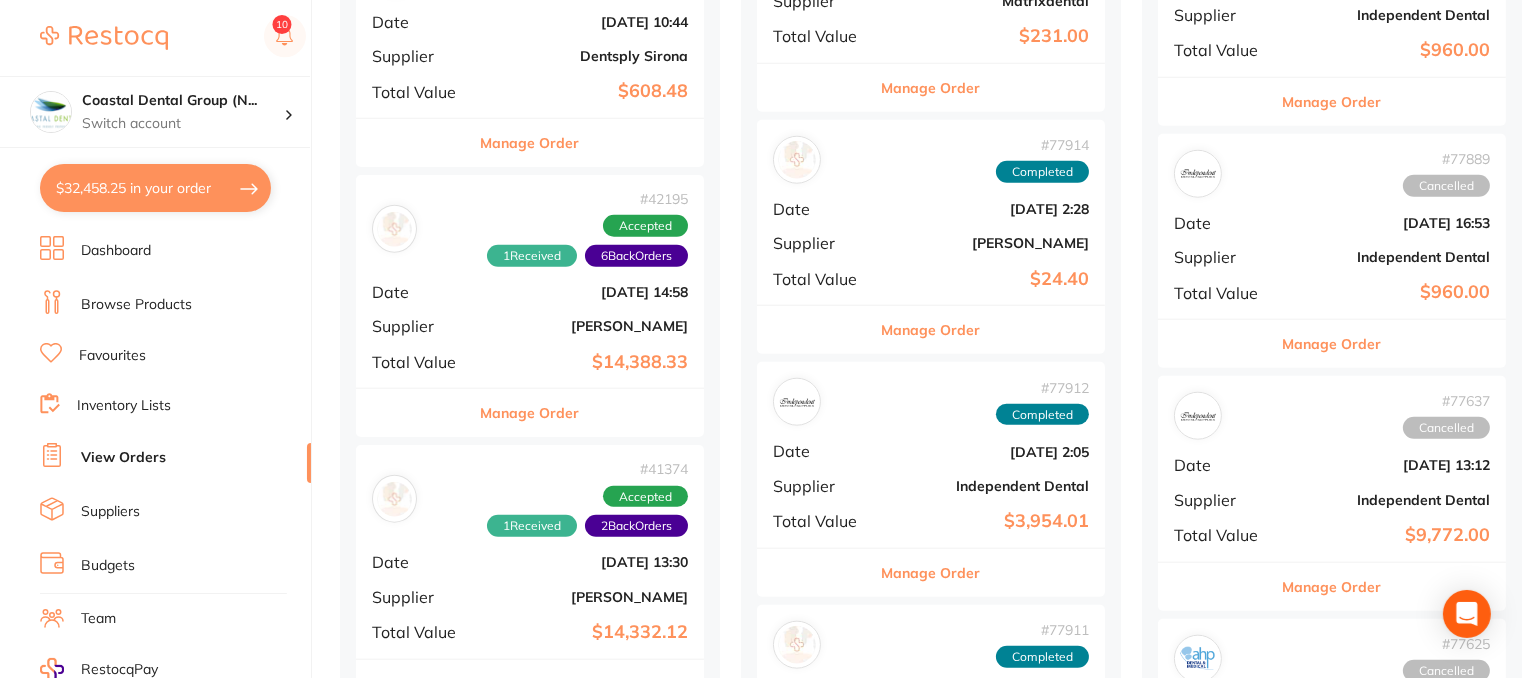click on "$32,458.25   in your order" at bounding box center (155, 188) 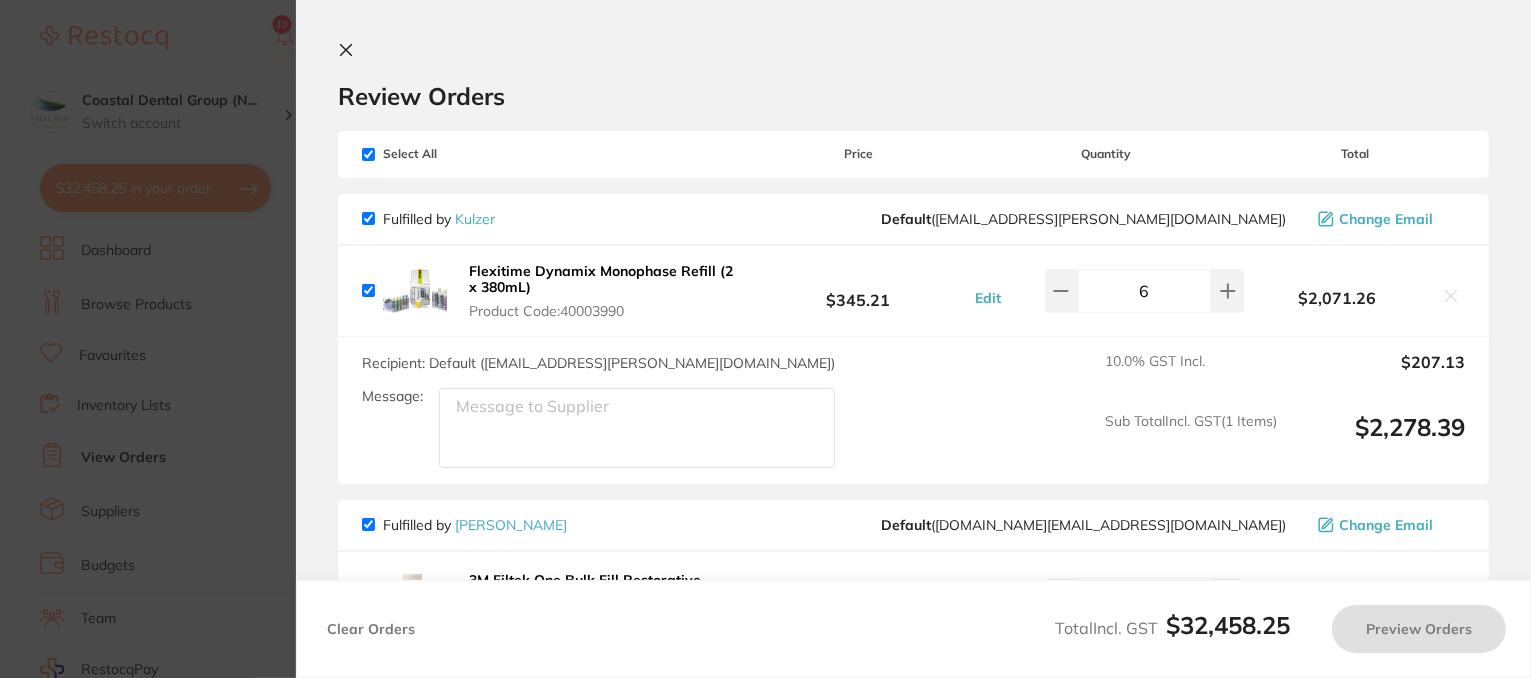 checkbox on "true" 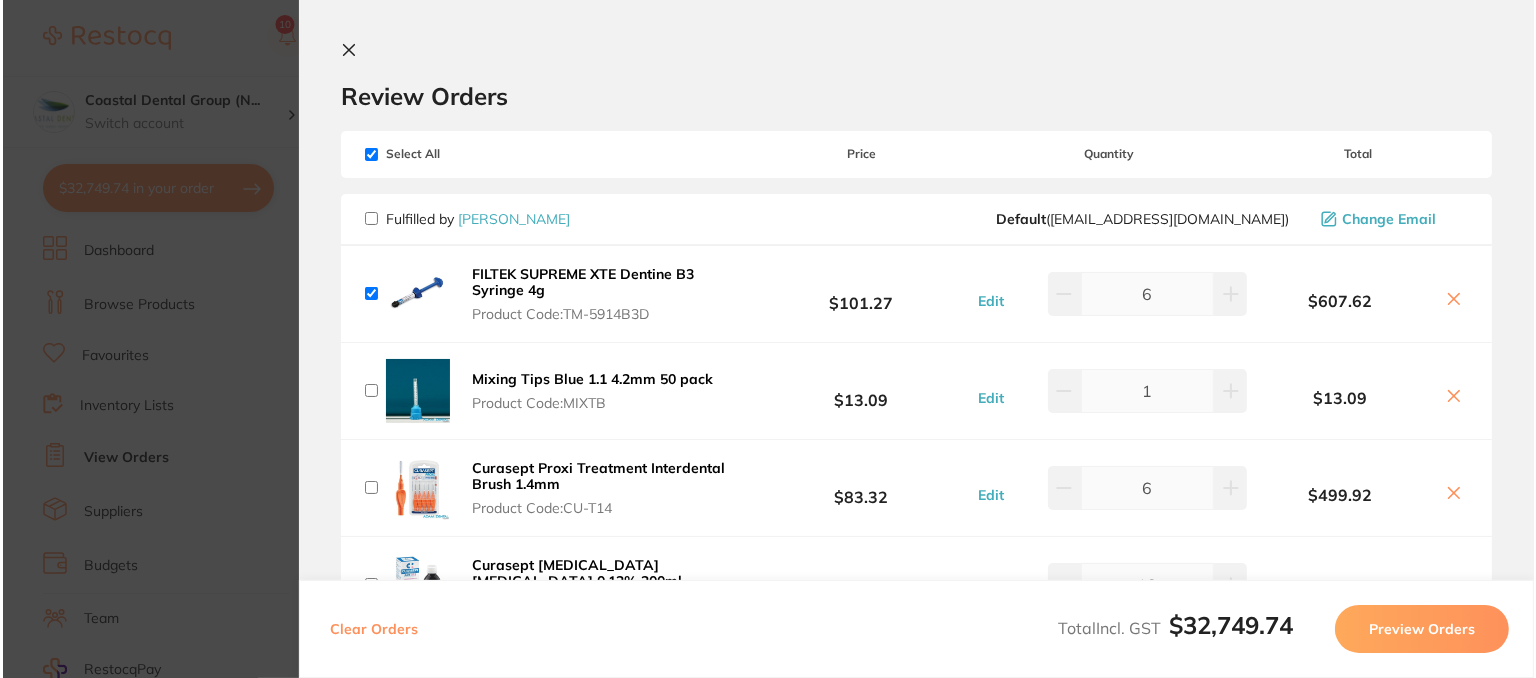 scroll, scrollTop: 0, scrollLeft: 0, axis: both 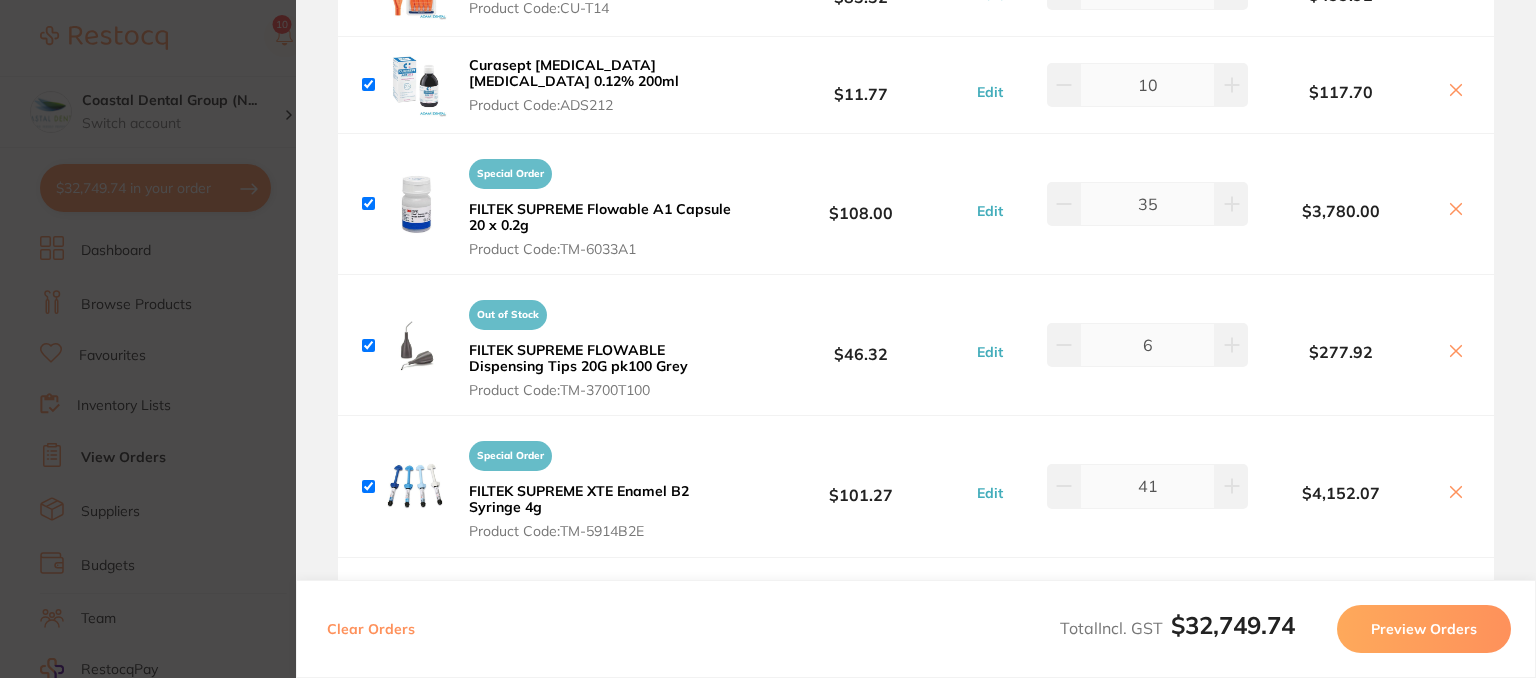 checkbox on "true" 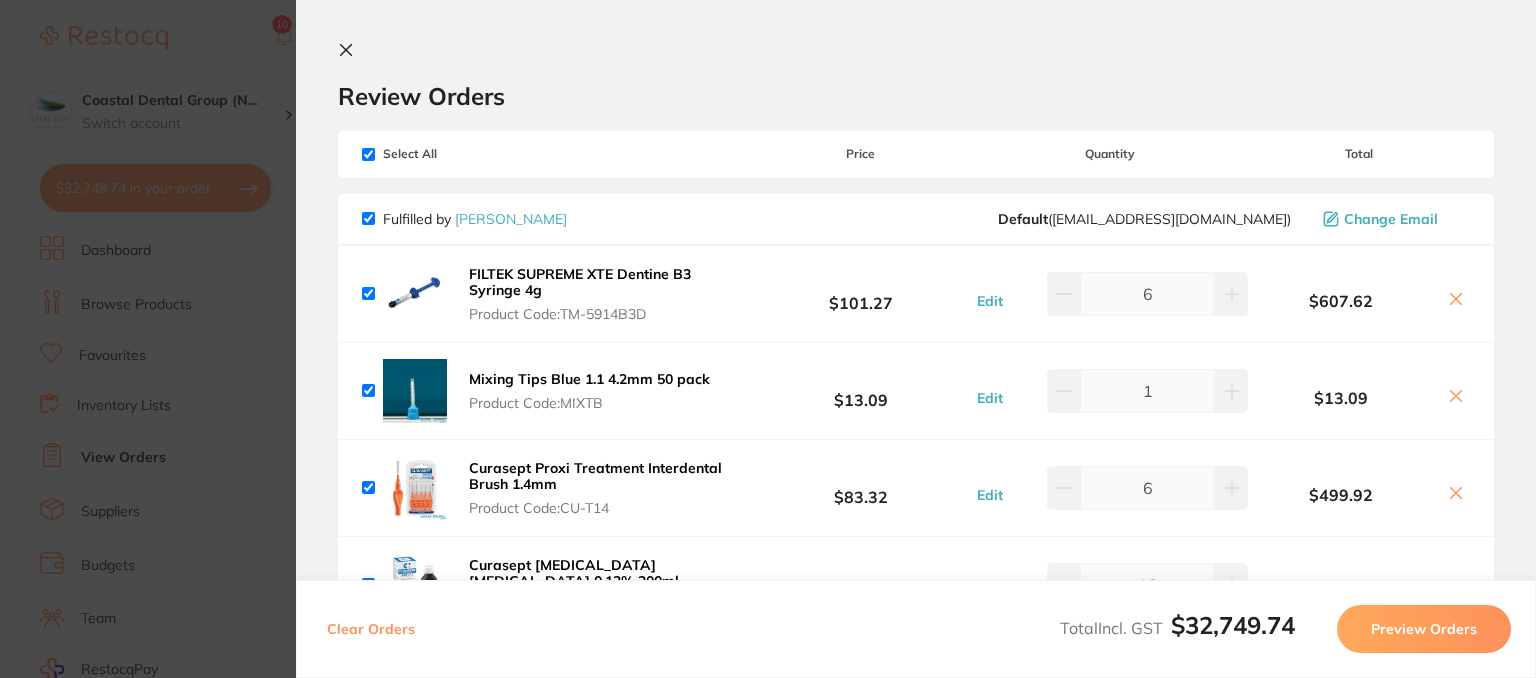 click 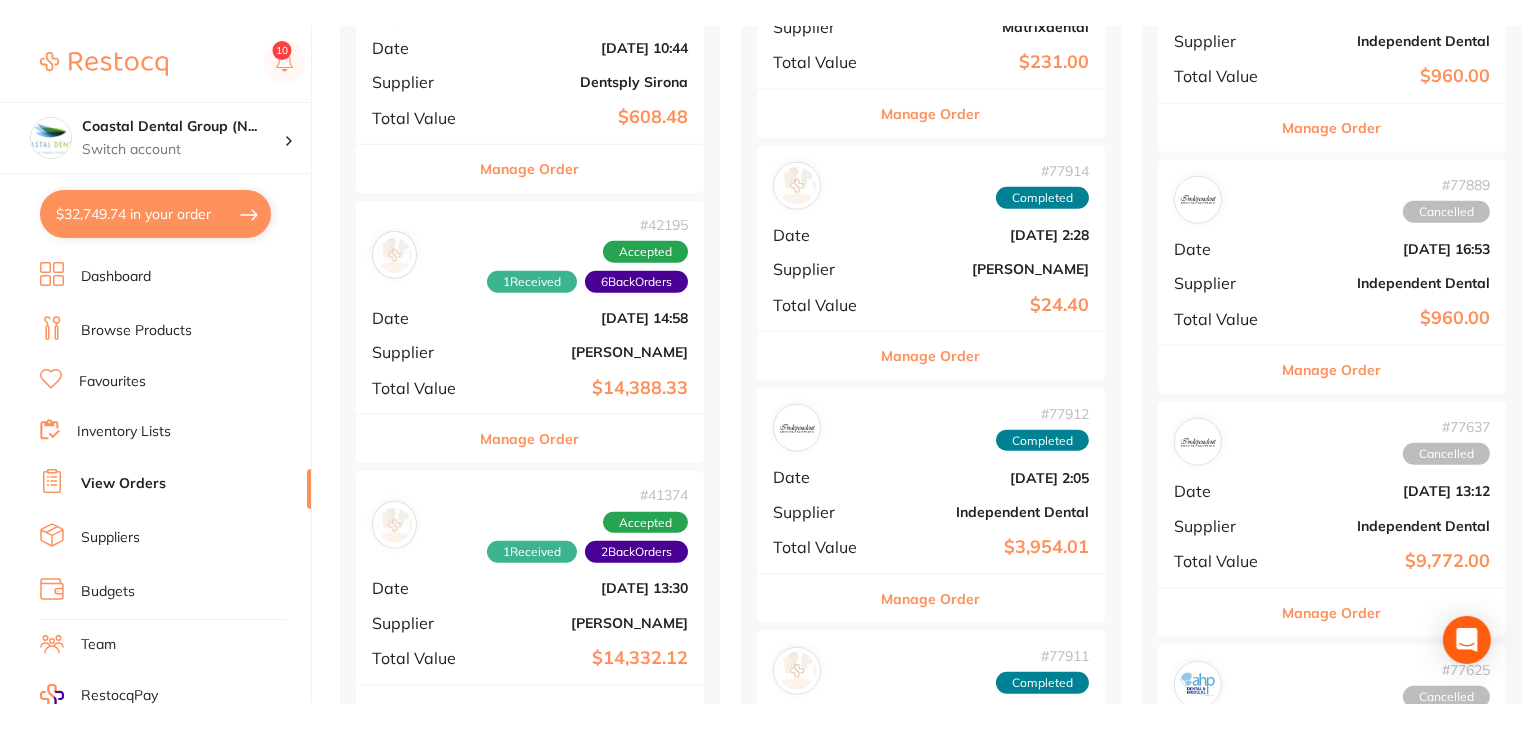 scroll, scrollTop: 1600, scrollLeft: 0, axis: vertical 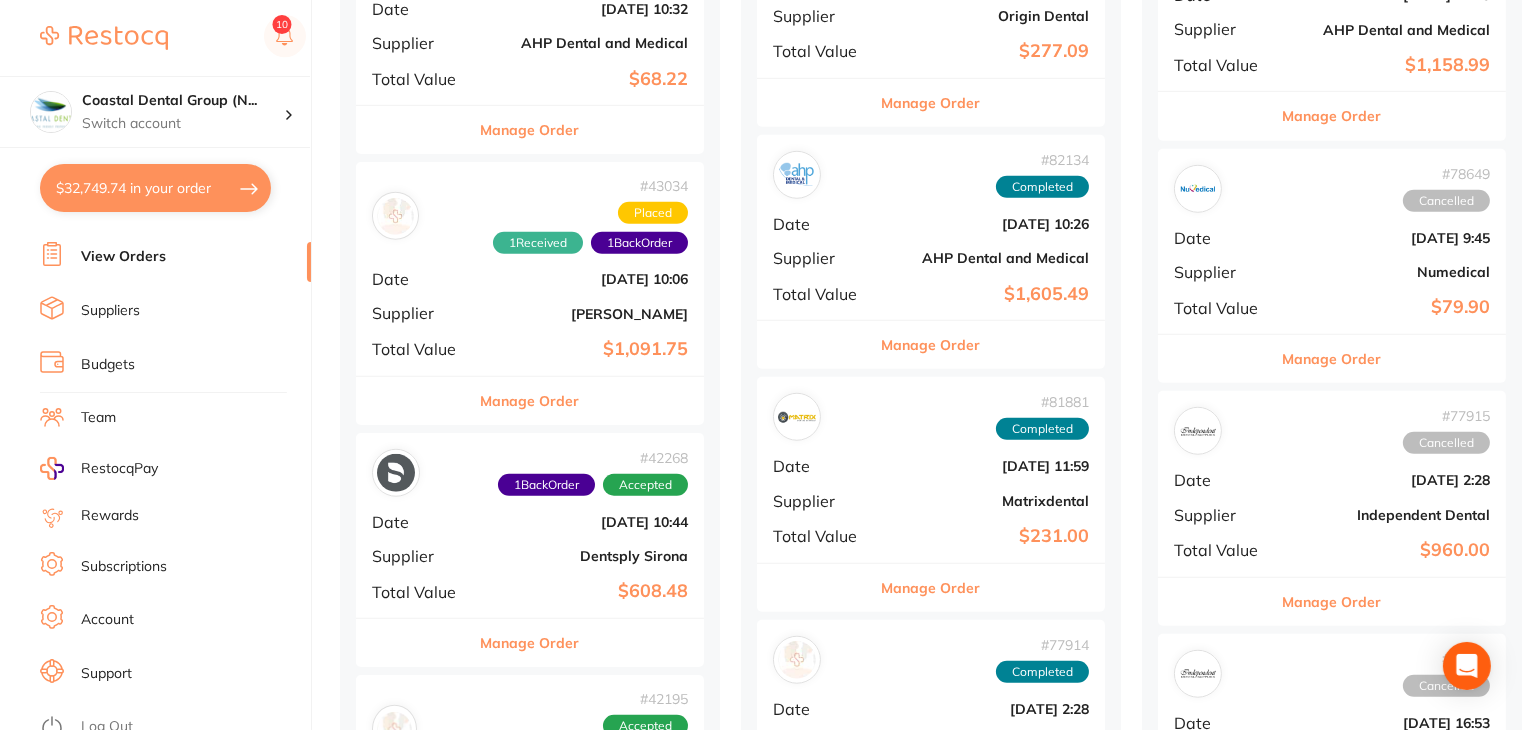 click on "Log Out" at bounding box center (107, 727) 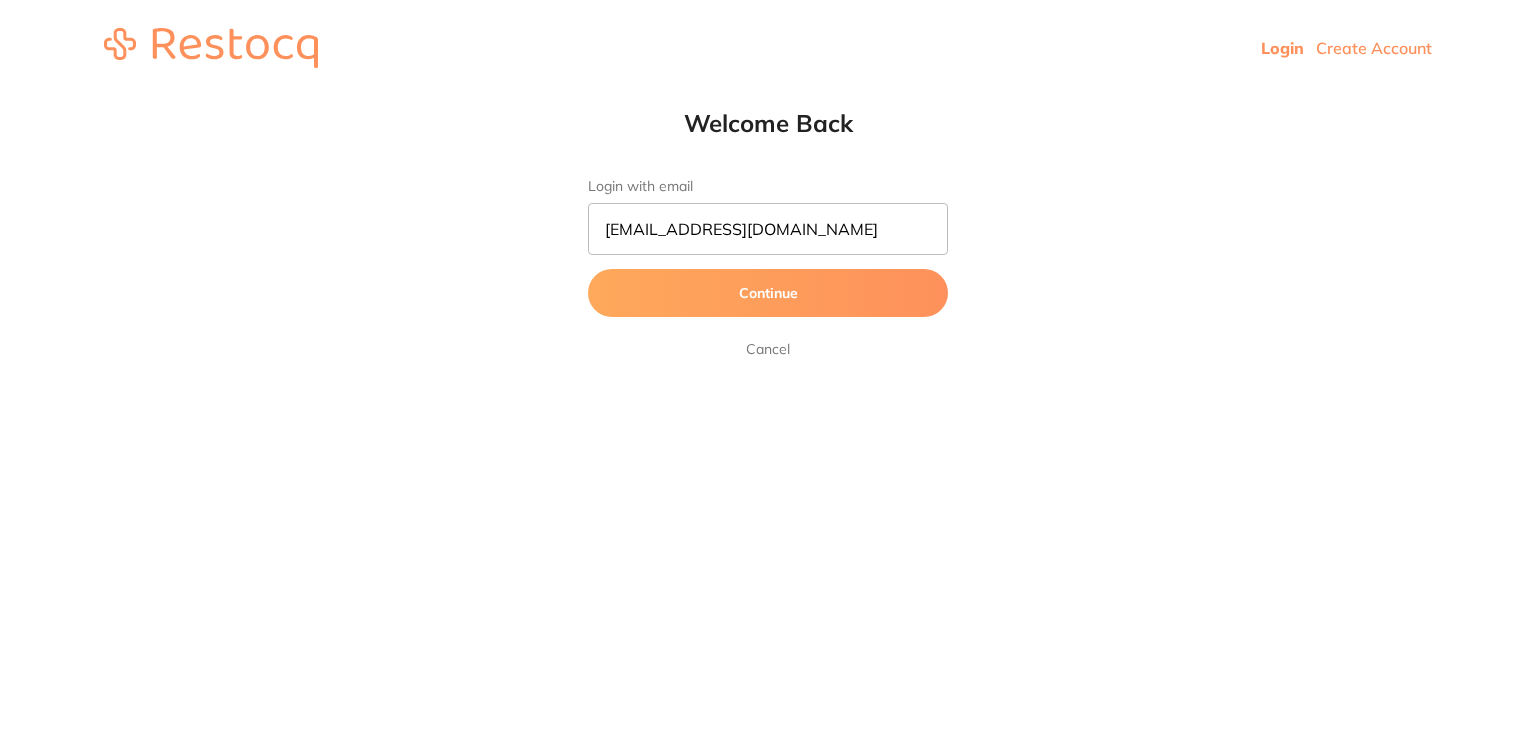 scroll, scrollTop: 0, scrollLeft: 0, axis: both 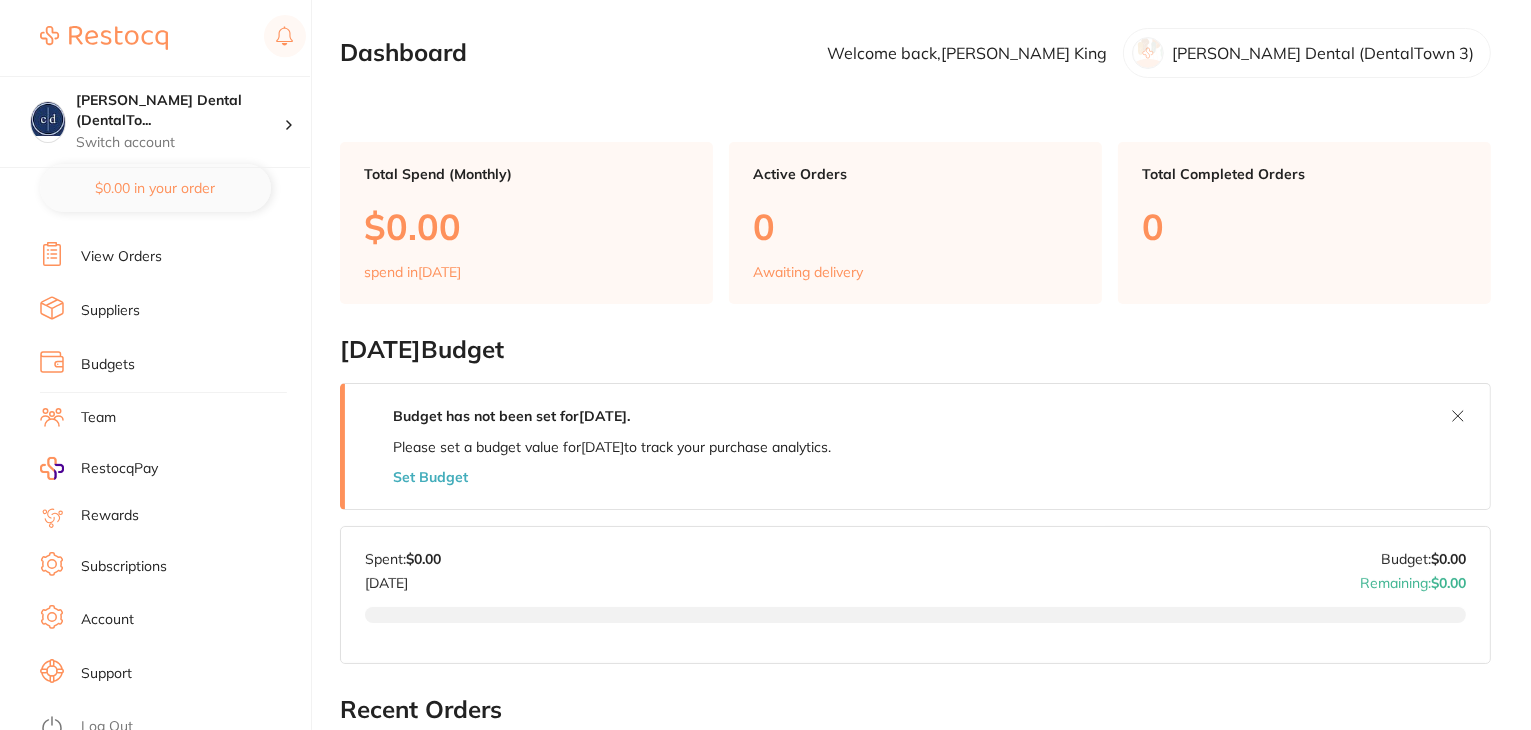 click on "Subscriptions" at bounding box center [175, 567] 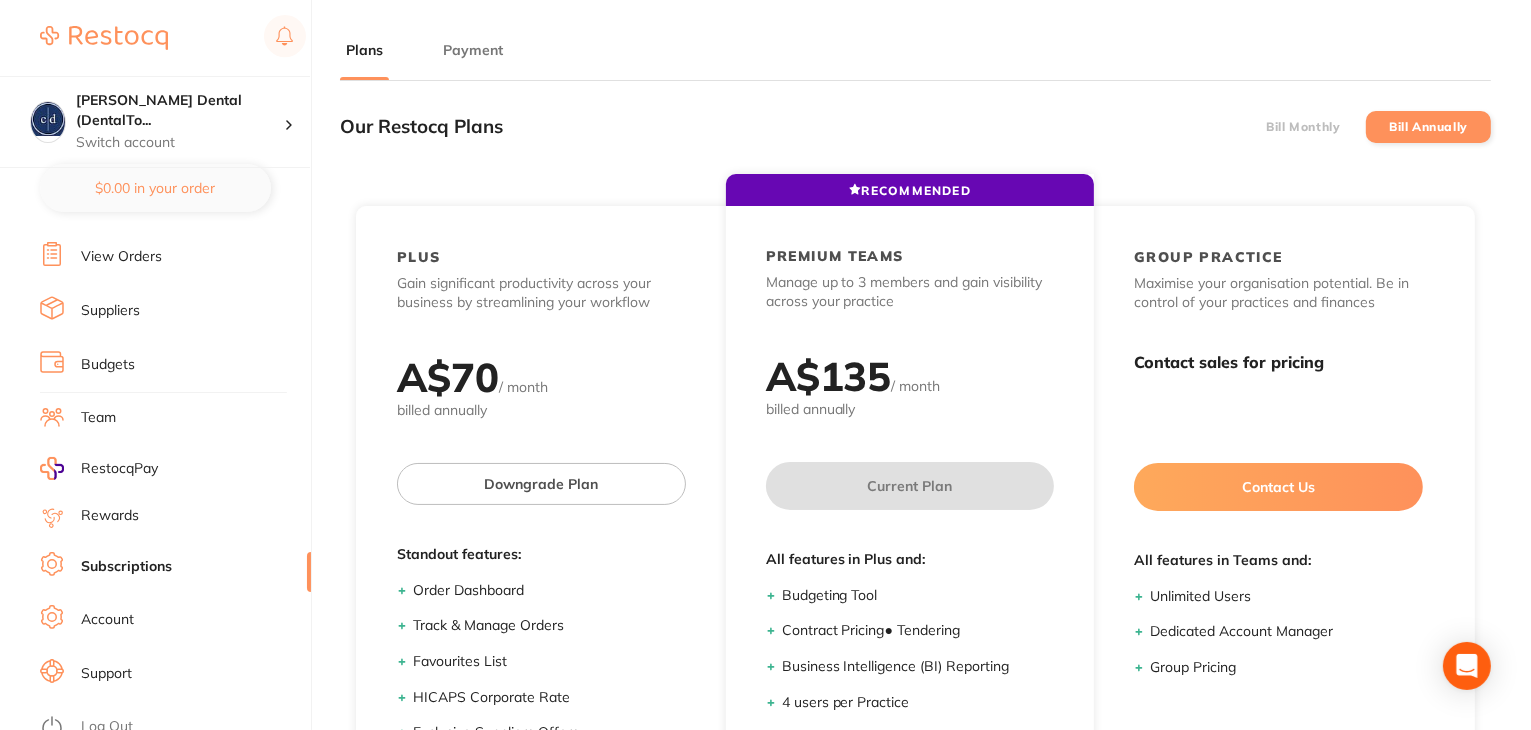 click on "Payment" at bounding box center (473, 50) 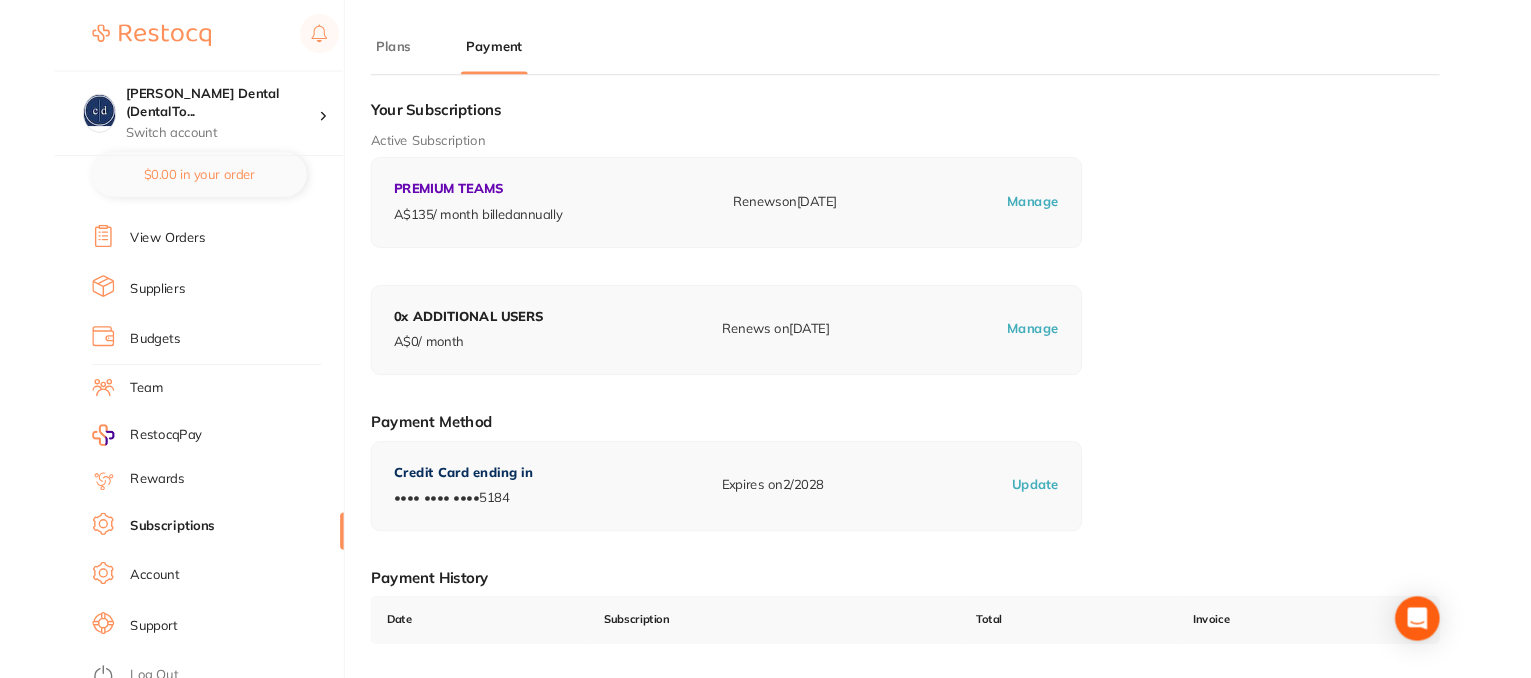 scroll, scrollTop: 101, scrollLeft: 0, axis: vertical 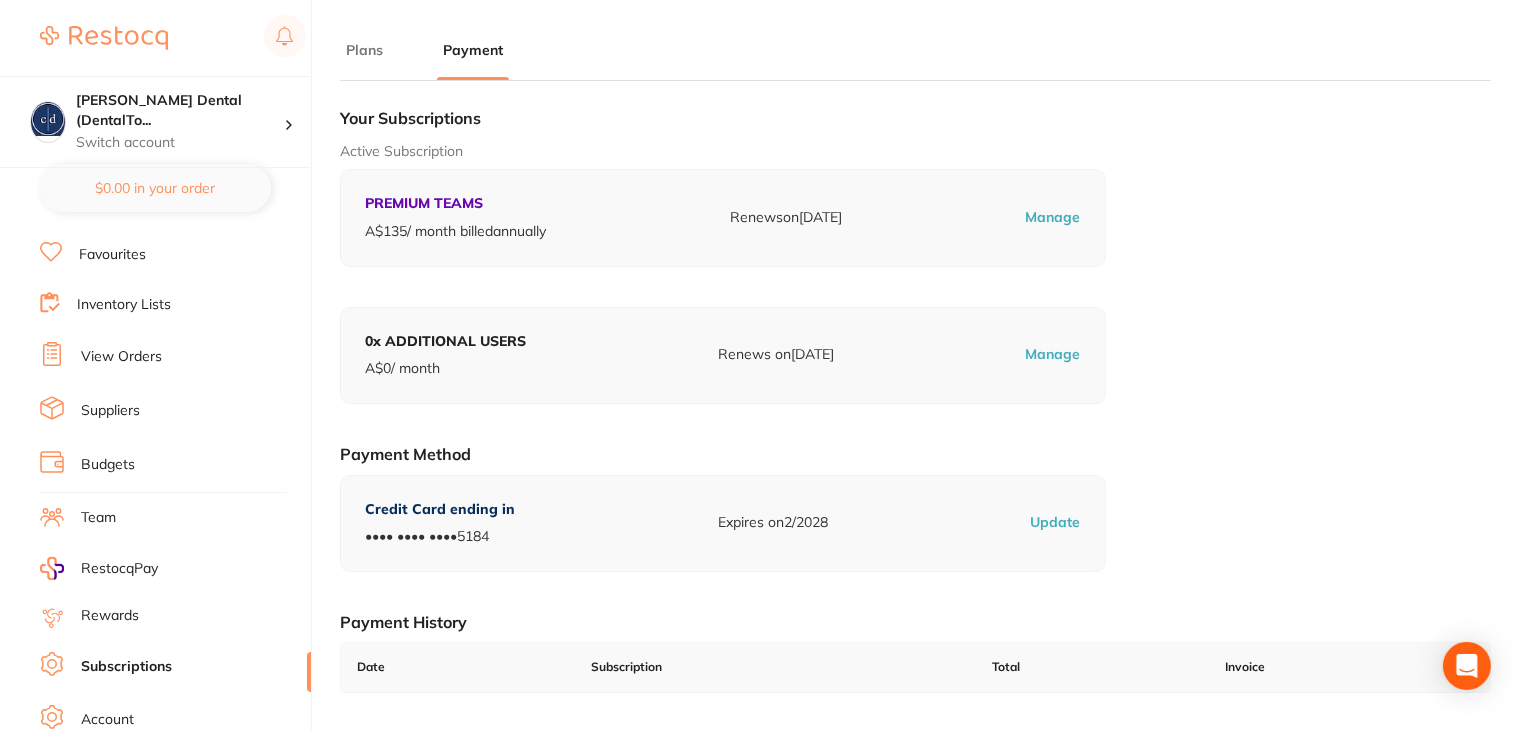 click on "Suppliers" at bounding box center (110, 411) 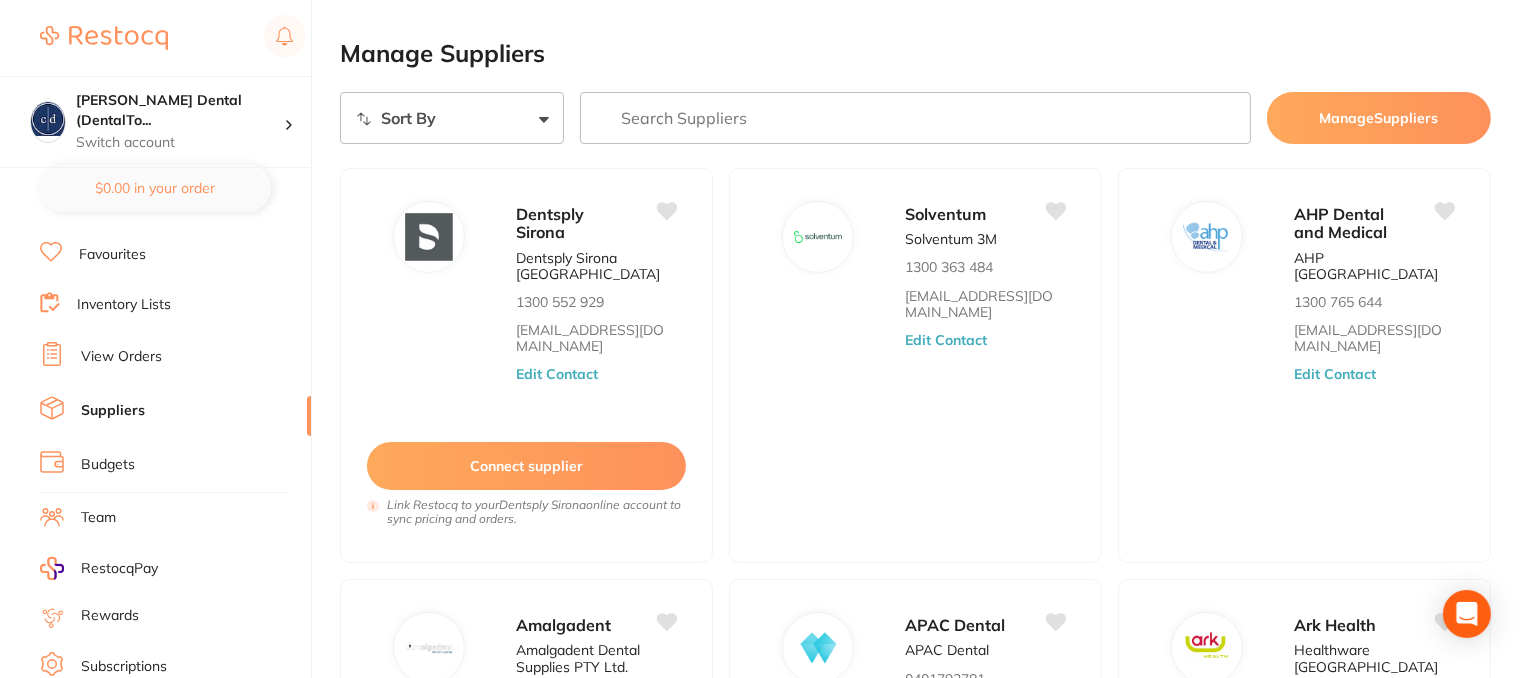 scroll, scrollTop: 0, scrollLeft: 0, axis: both 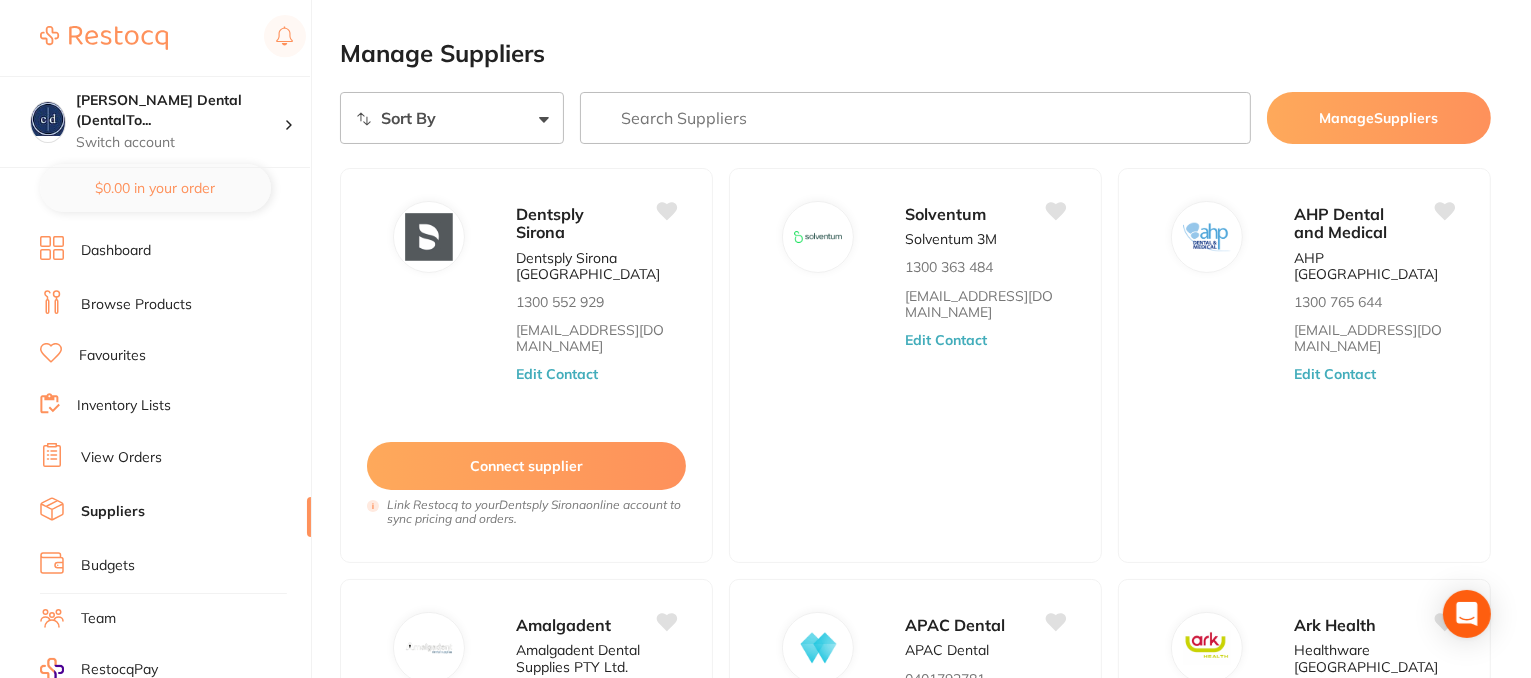 click on "Browse Products" at bounding box center (136, 305) 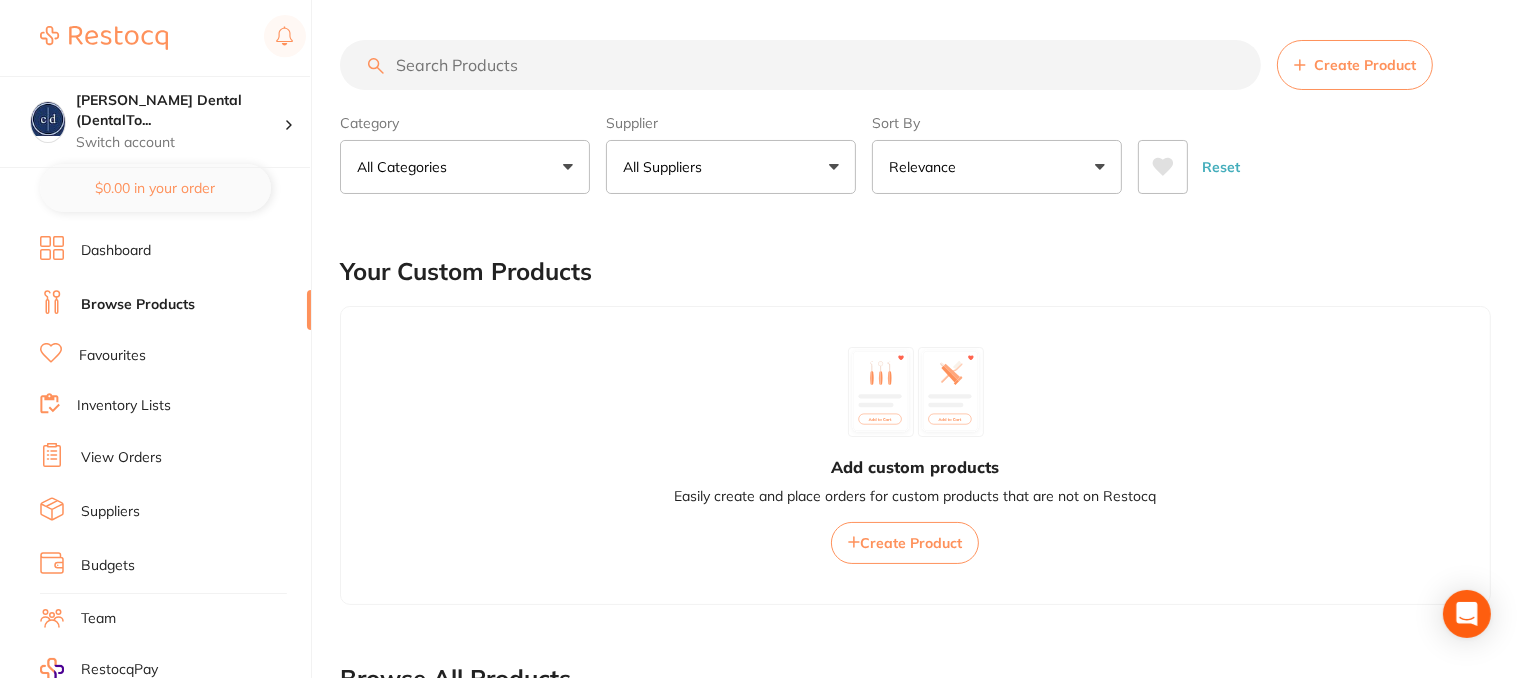 click at bounding box center [800, 65] 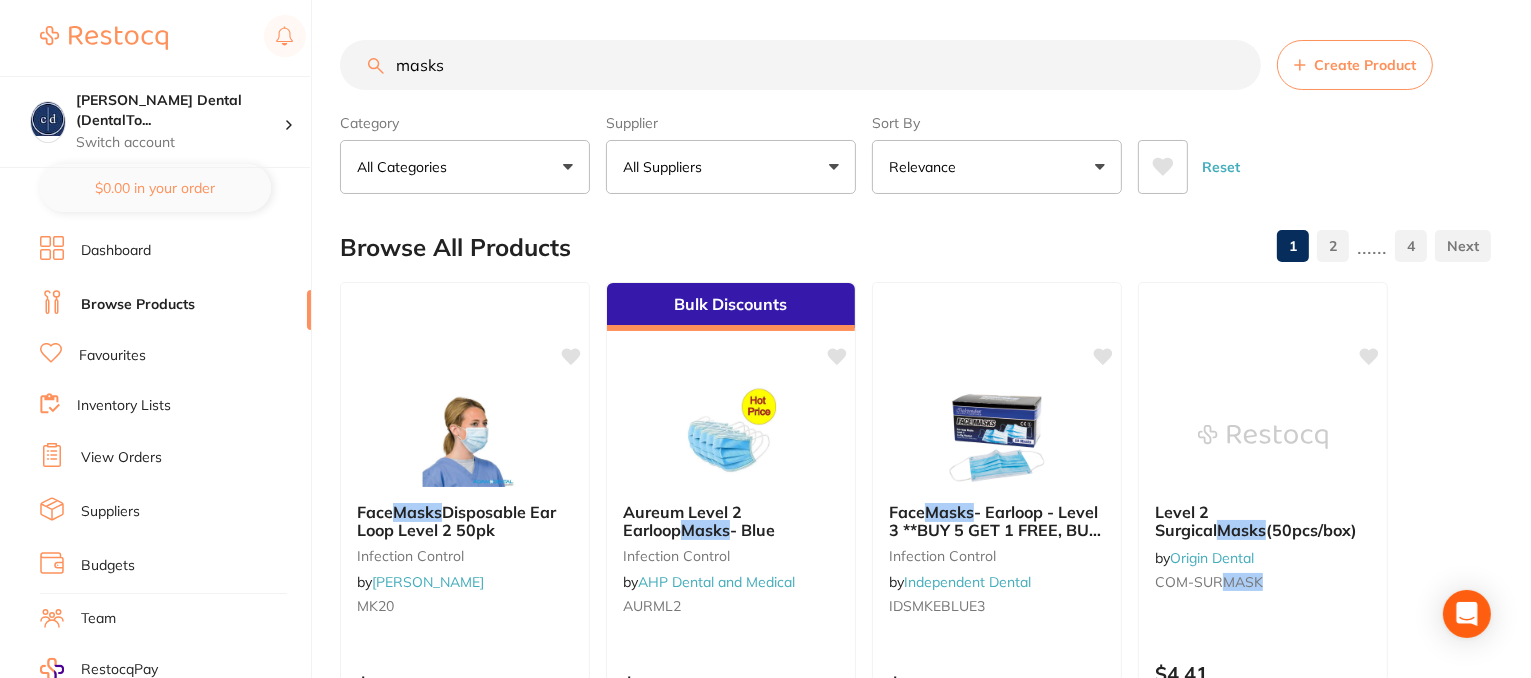 type on "masks" 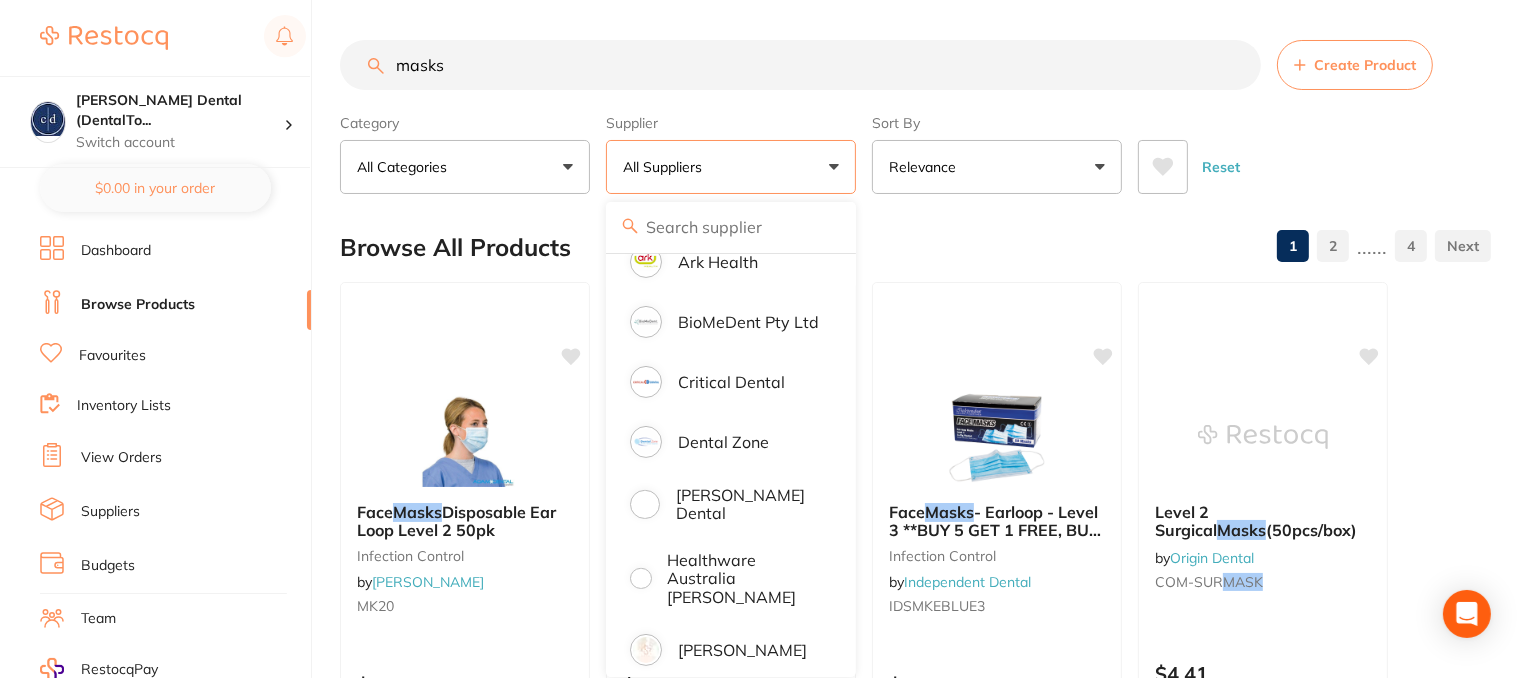 scroll, scrollTop: 400, scrollLeft: 0, axis: vertical 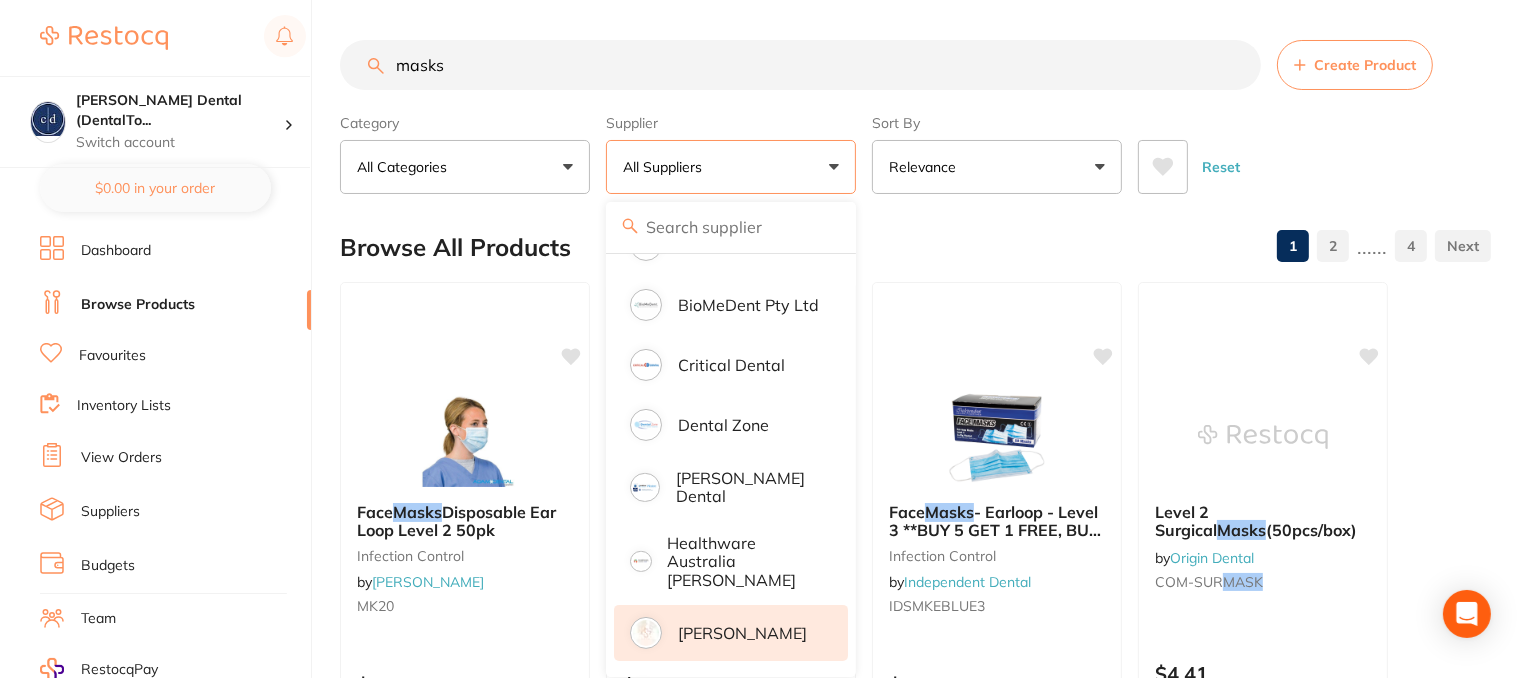 click on "[PERSON_NAME]" at bounding box center (742, 633) 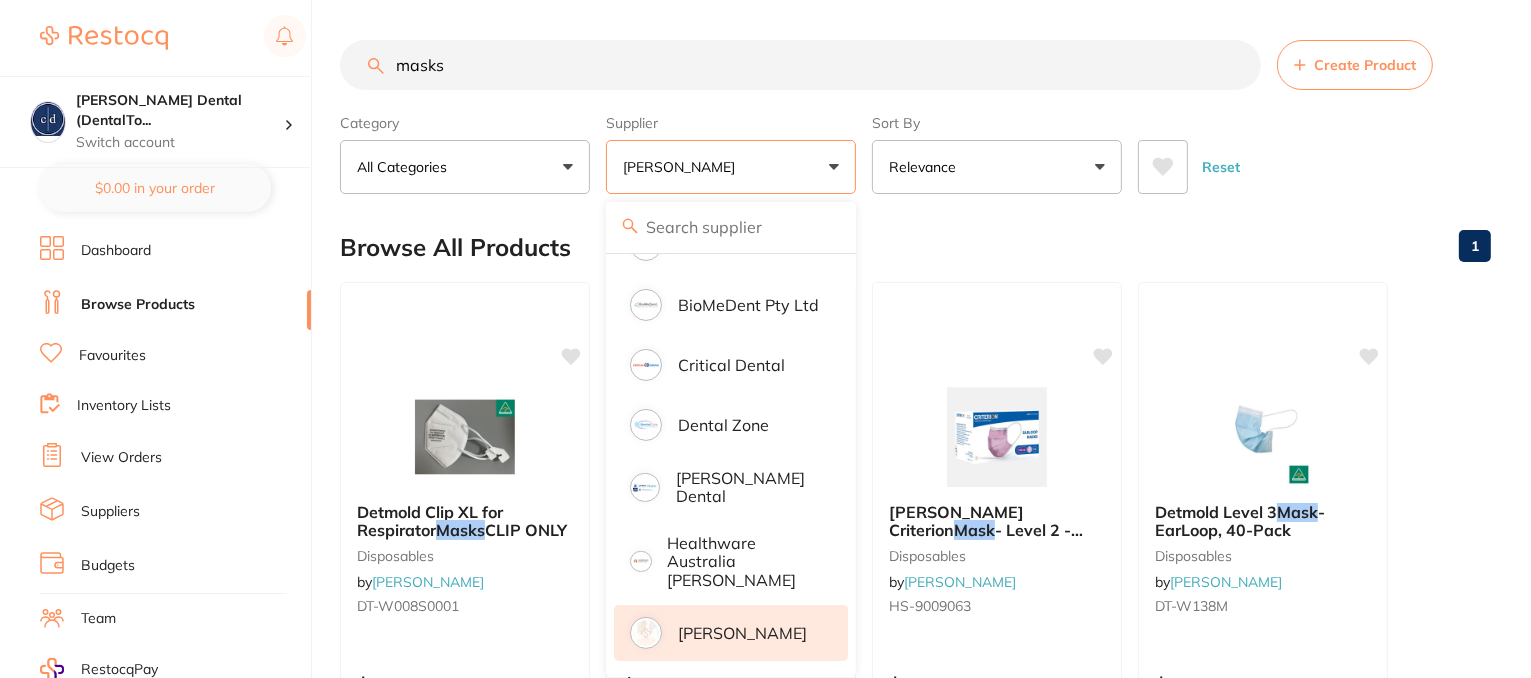 click on "masks         Create Product Category All Categories All Categories 3D Printing disposables endodontics impression laboratory oral surgery orthodontics restorative & cosmetic rubber dam Clear Category   false    All Categories Category All Categories 3D Printing disposables endodontics impression laboratory oral surgery orthodontics restorative & cosmetic rubber dam Supplier Henry Schein Halas All Suppliers Dentsply Sirona AB Orthodontics Adam Dental AHP Dental and Medical Amalgadent Ark Health BioMeDent Pty Ltd Critical Dental Dental Zone Erskine Dental Healthware Australia Ridley Henry Schein Halas HIT Dental & Medical Supplies Independent Dental Ivoclar Vivadent Leepac Medical and Dental Livingstone International Matrixdental Numedical Orien dental Origin Dental Quovo Raypurt Dental VP Dental & Medical Supplies Clear Supplier   true    Henry Schein Halas Supplier Dentsply Sirona AB Orthodontics Adam Dental AHP Dental and Medical Amalgadent Ark Health BioMeDent Pty Ltd Critical Dental Dental Zone Numedical" at bounding box center [935, 2844] 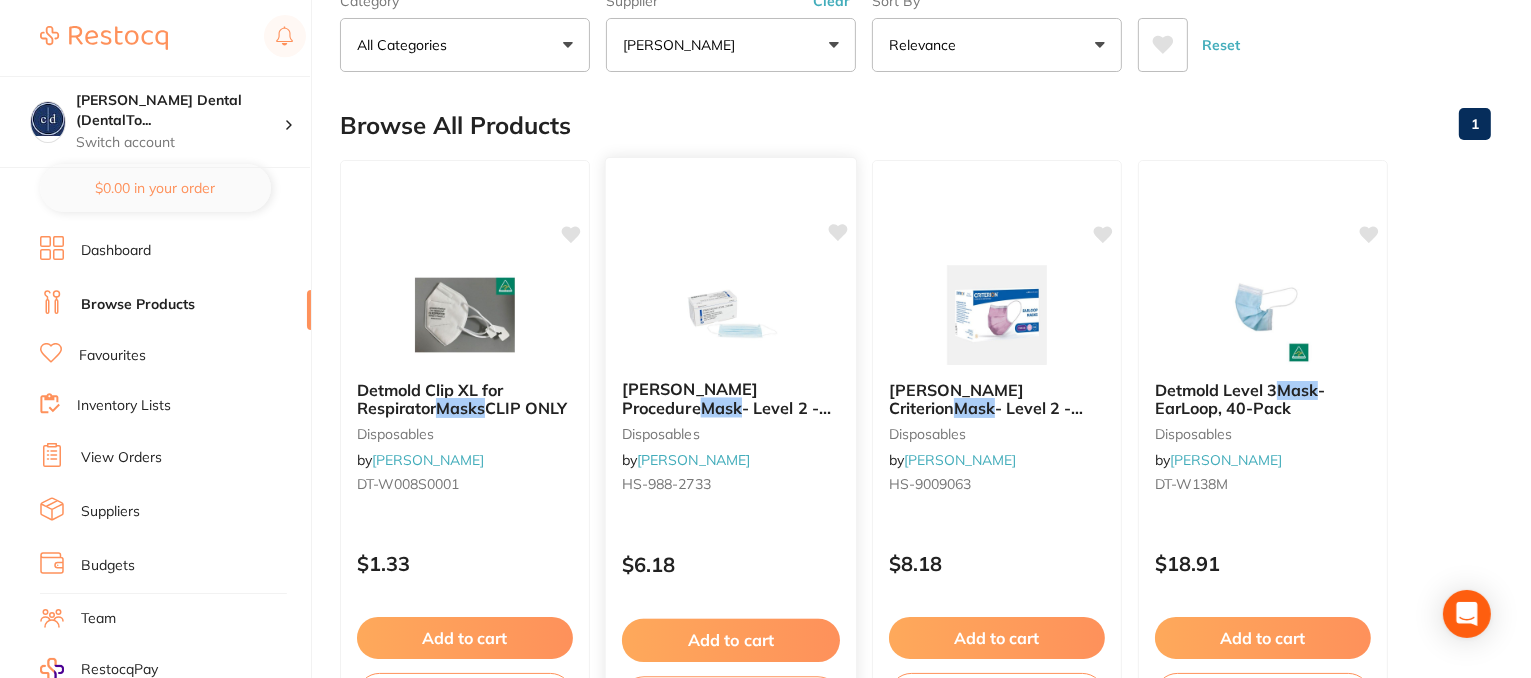 scroll, scrollTop: 300, scrollLeft: 0, axis: vertical 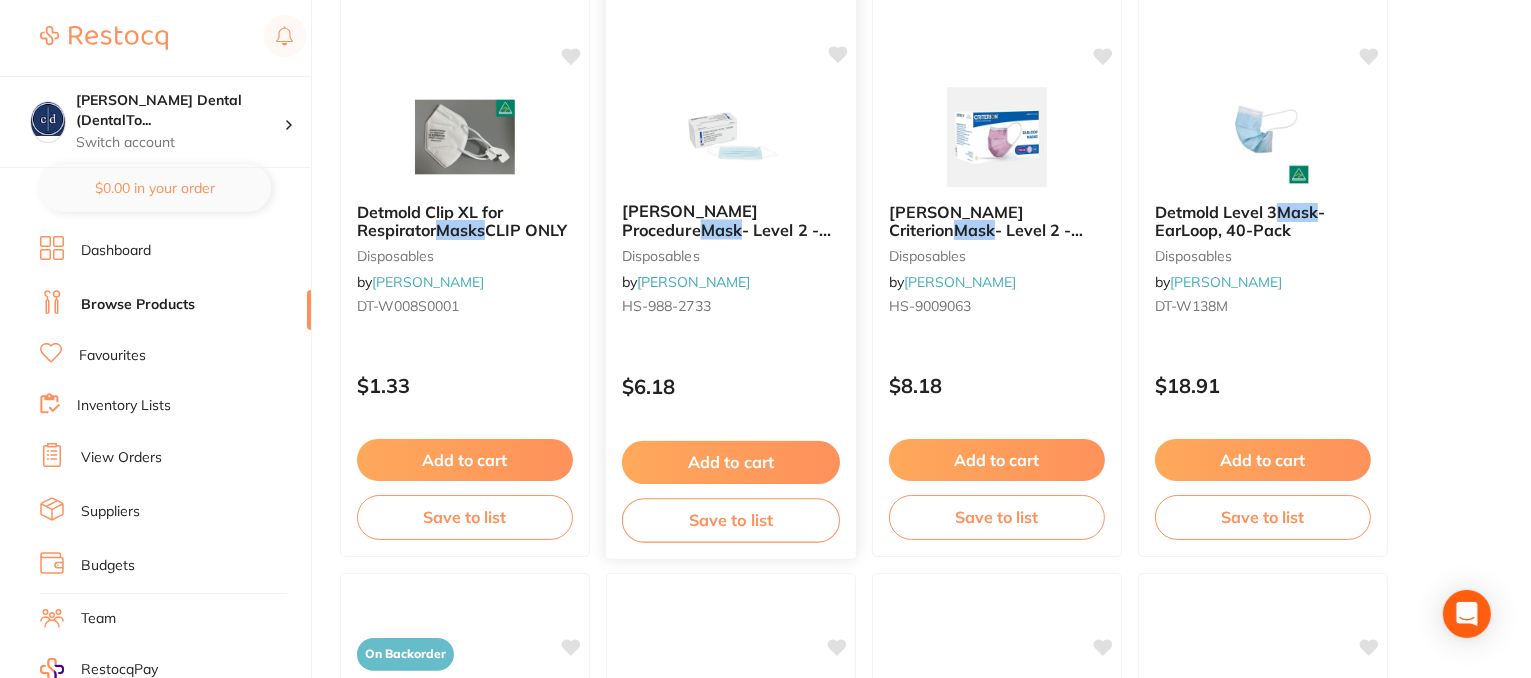 click on "HS-988-2733" at bounding box center [731, 306] 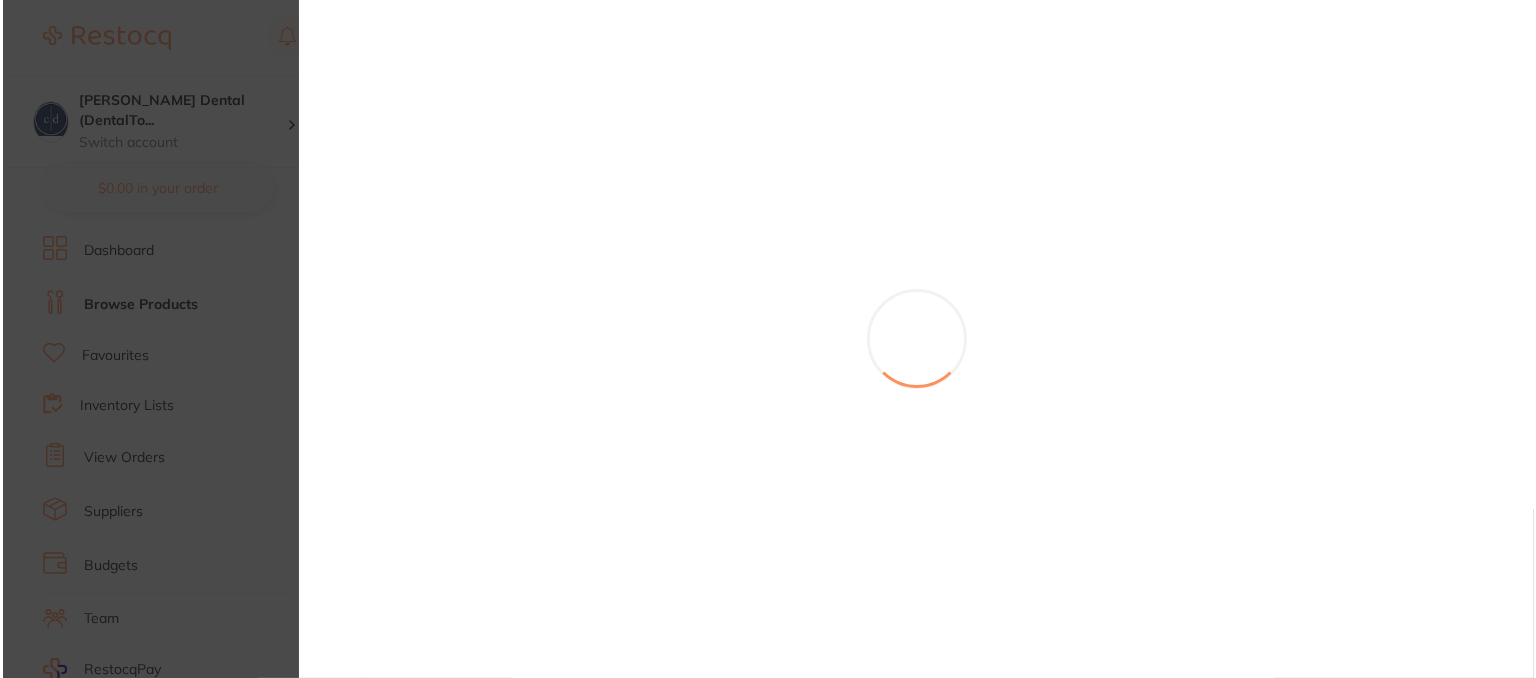 scroll, scrollTop: 0, scrollLeft: 0, axis: both 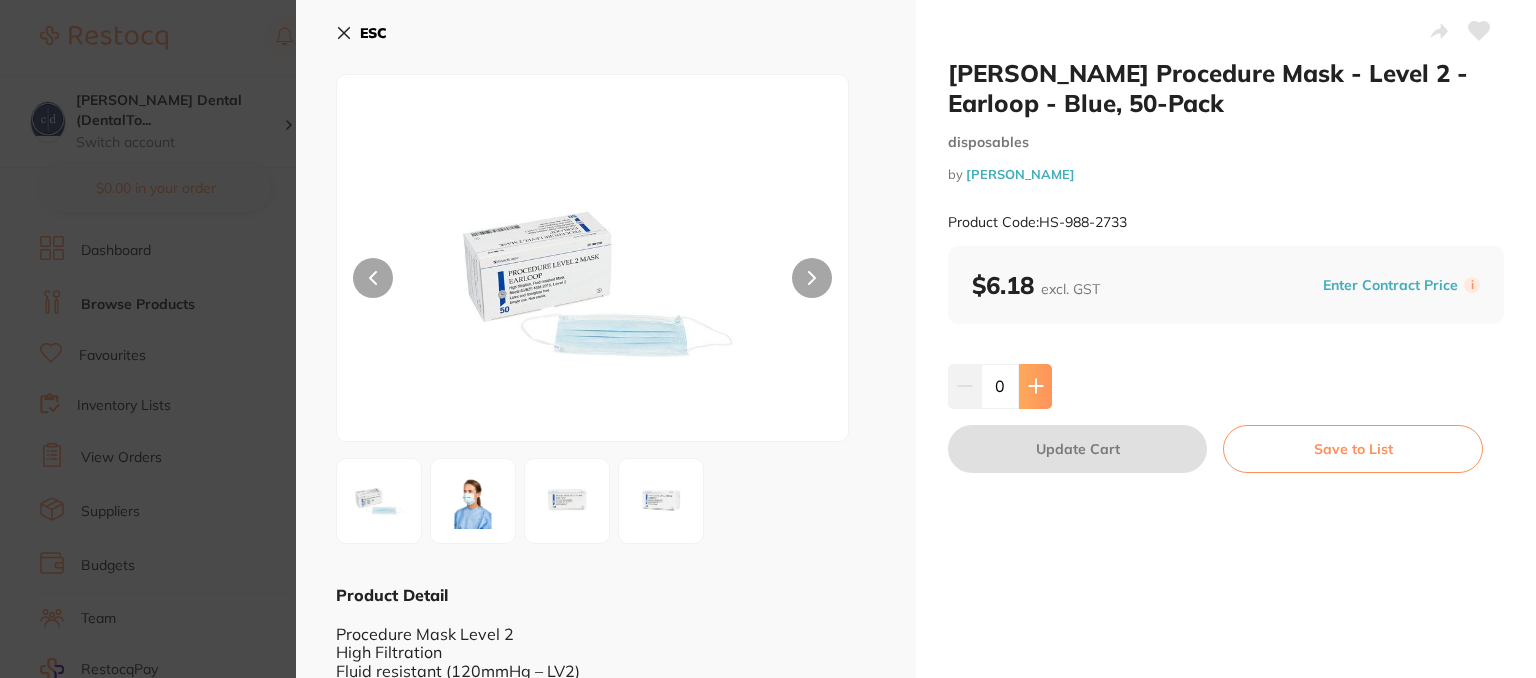 click 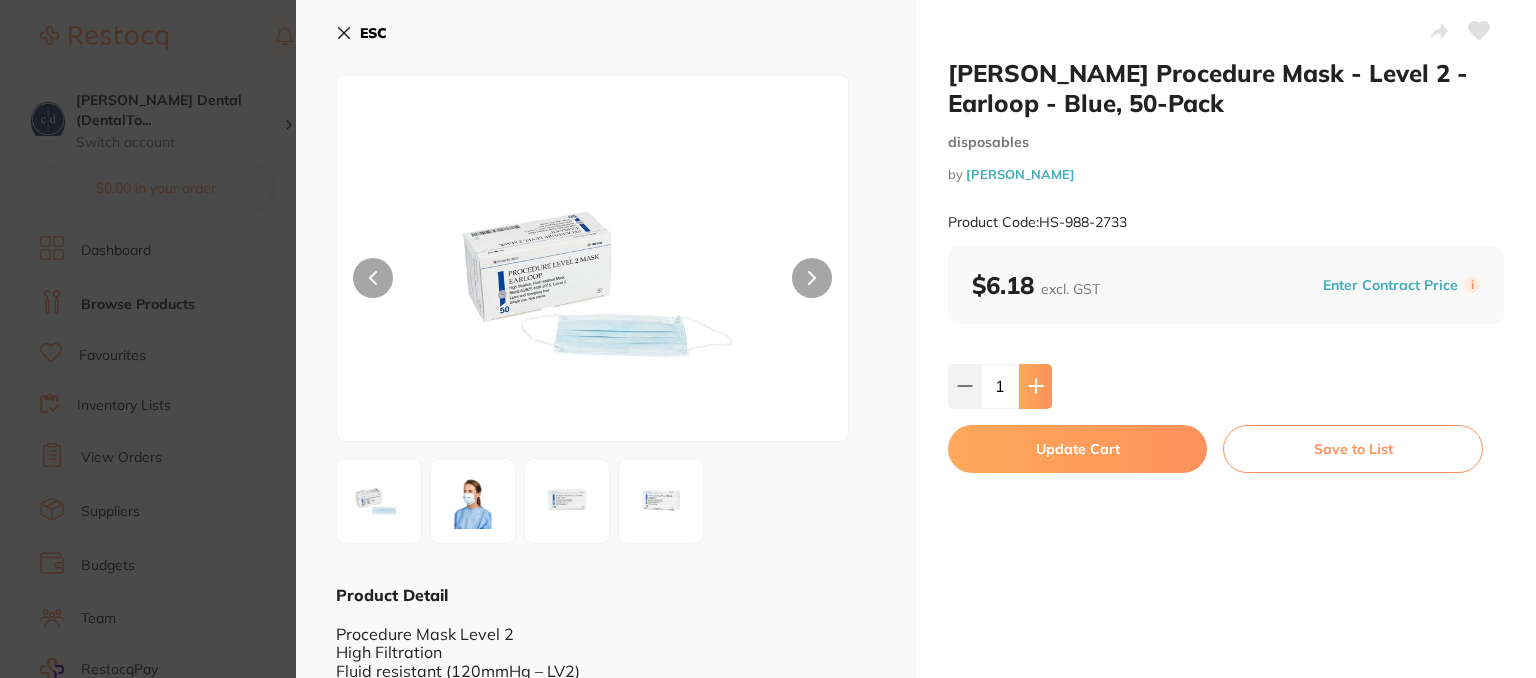 click at bounding box center [1035, 386] 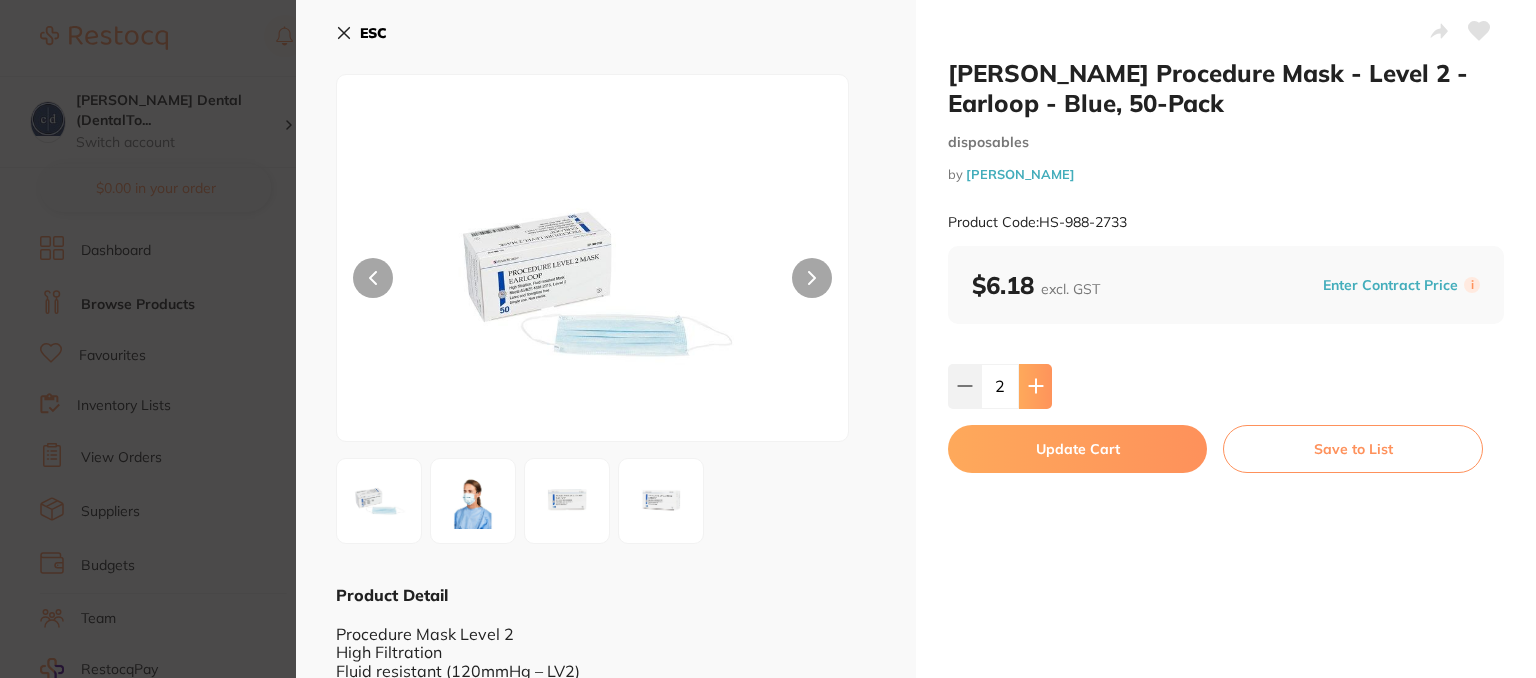 click at bounding box center (1035, 386) 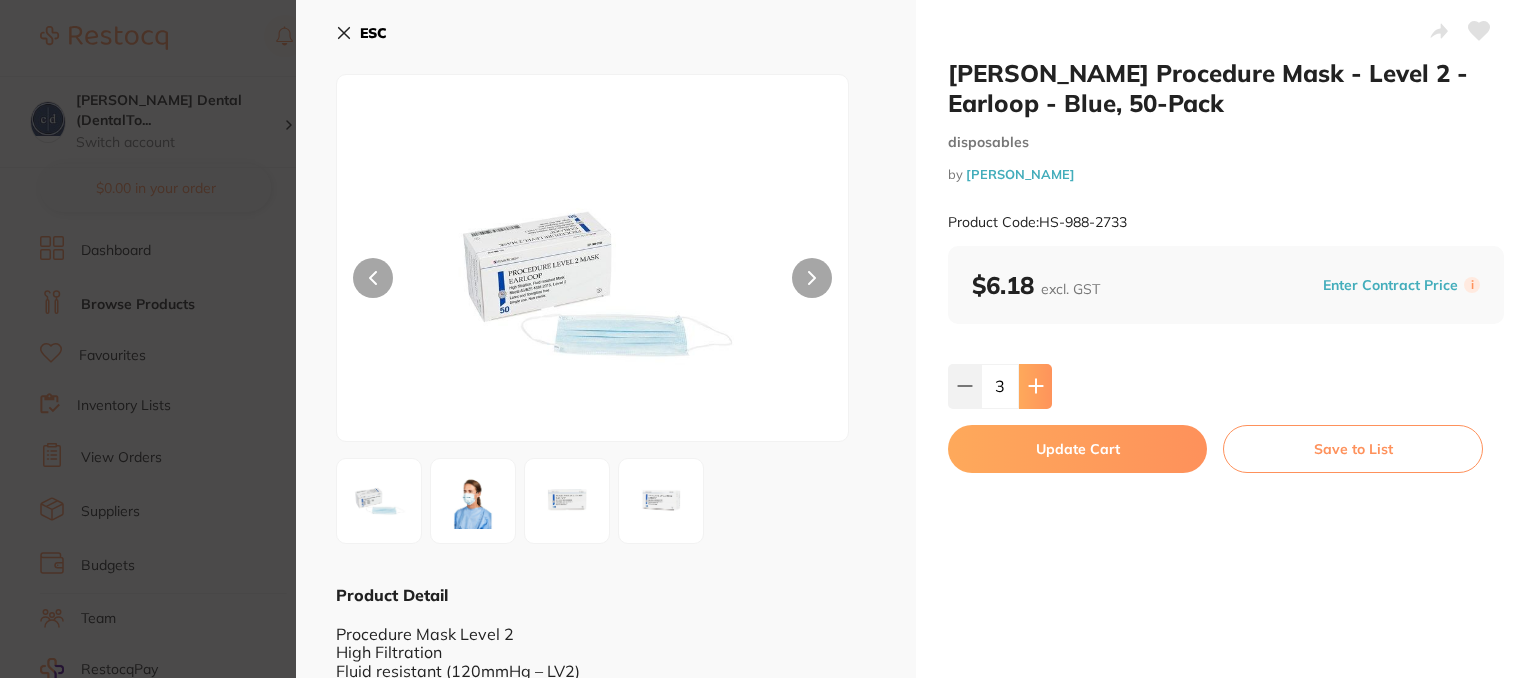 click at bounding box center [1035, 386] 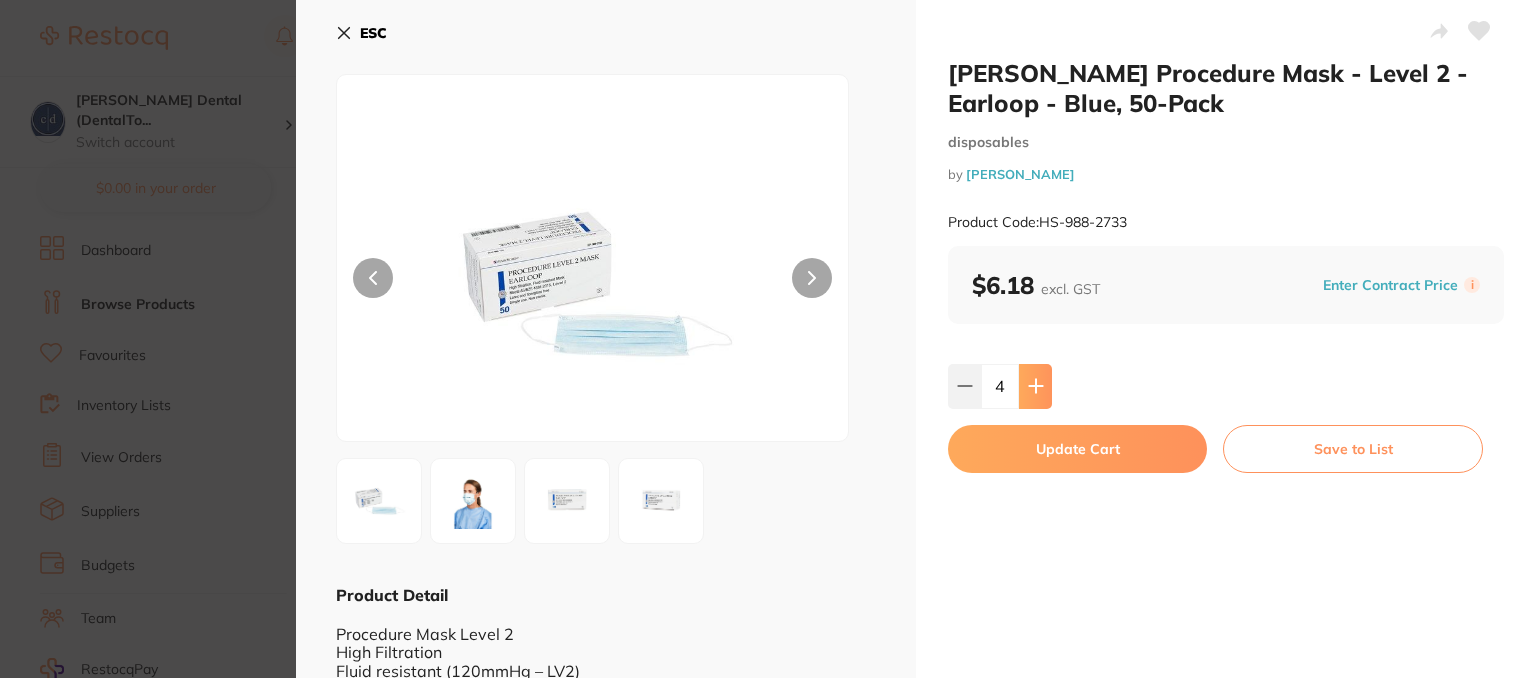 click at bounding box center [1035, 386] 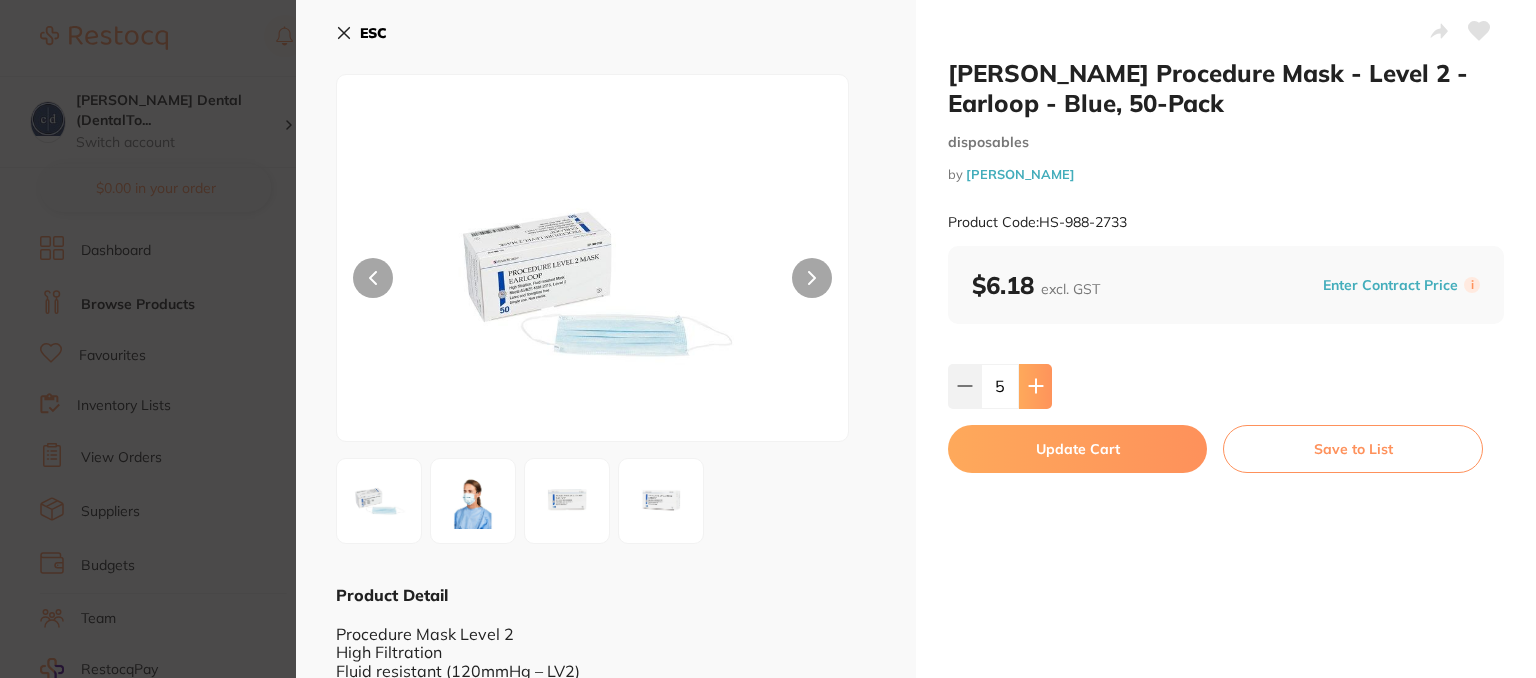 click at bounding box center [1035, 386] 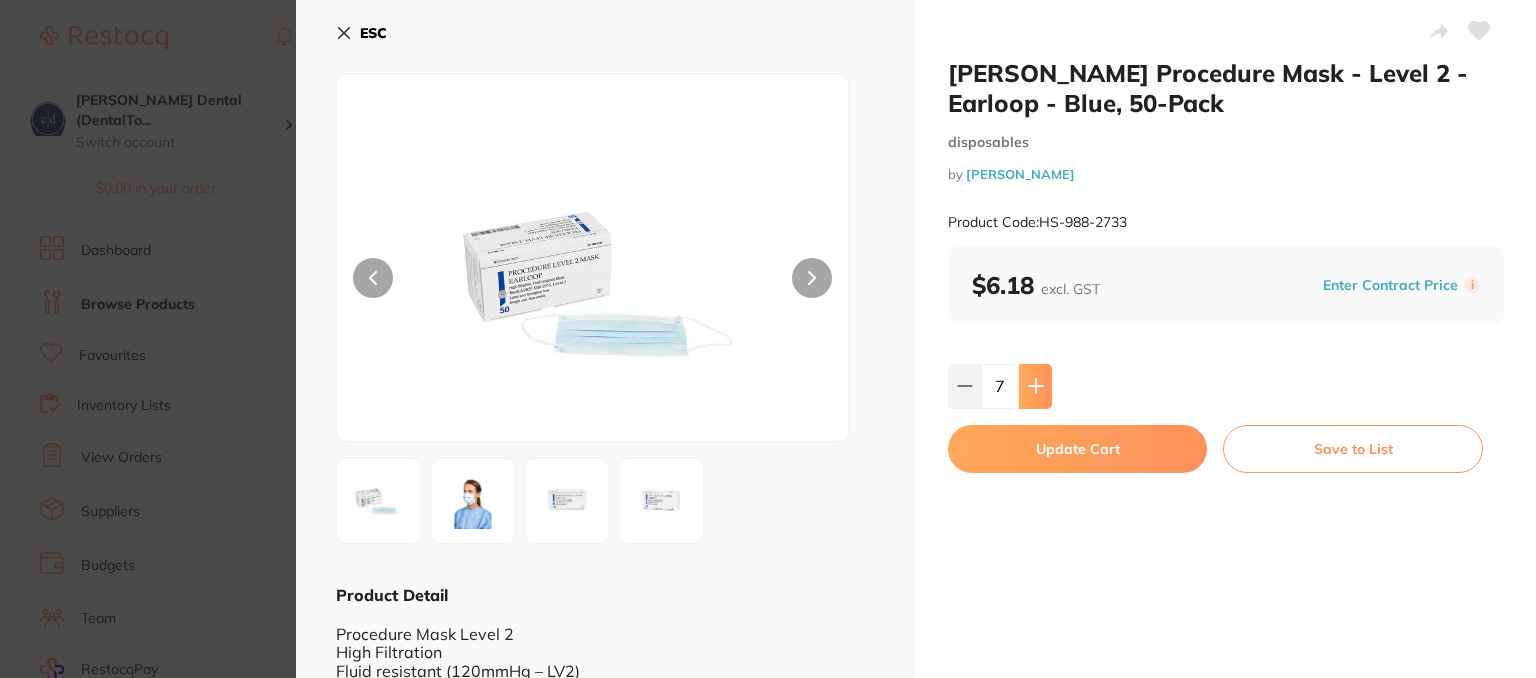 click at bounding box center (1035, 386) 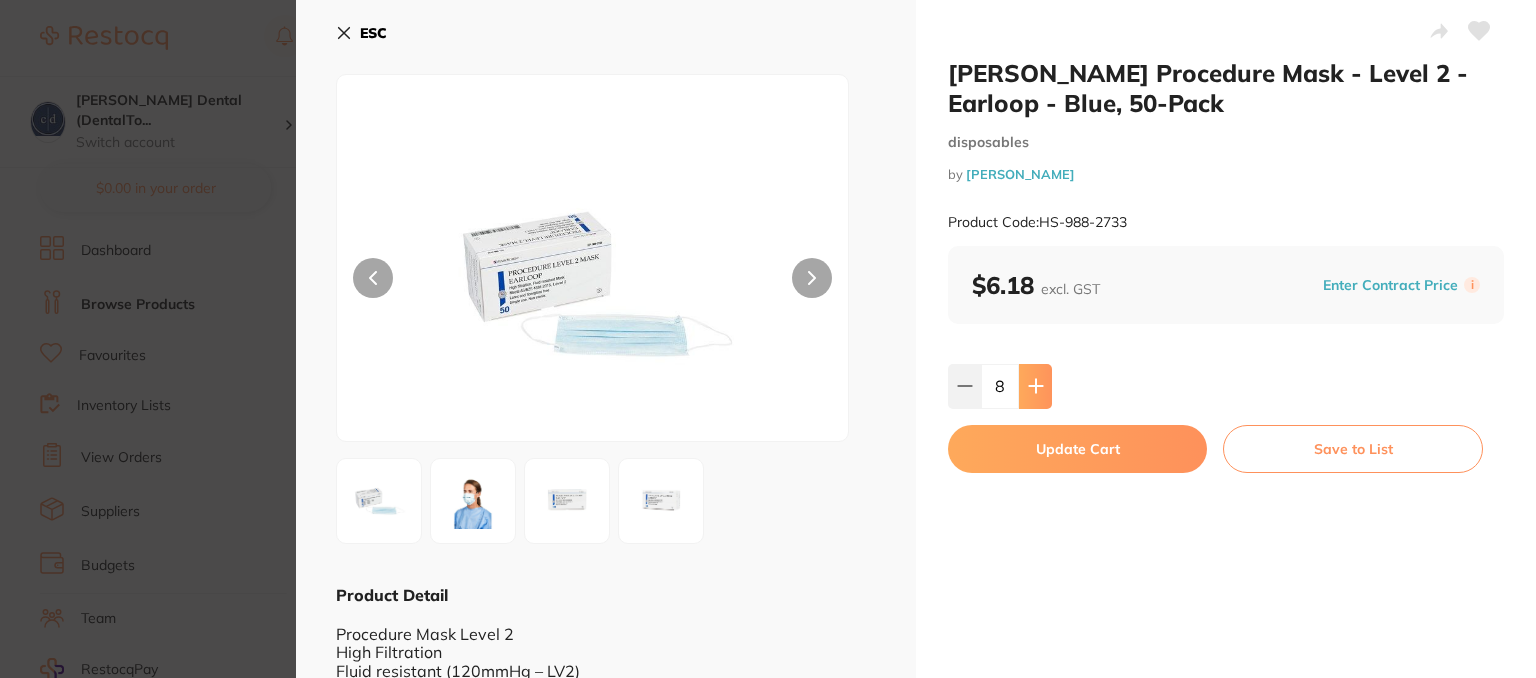 click at bounding box center [1035, 386] 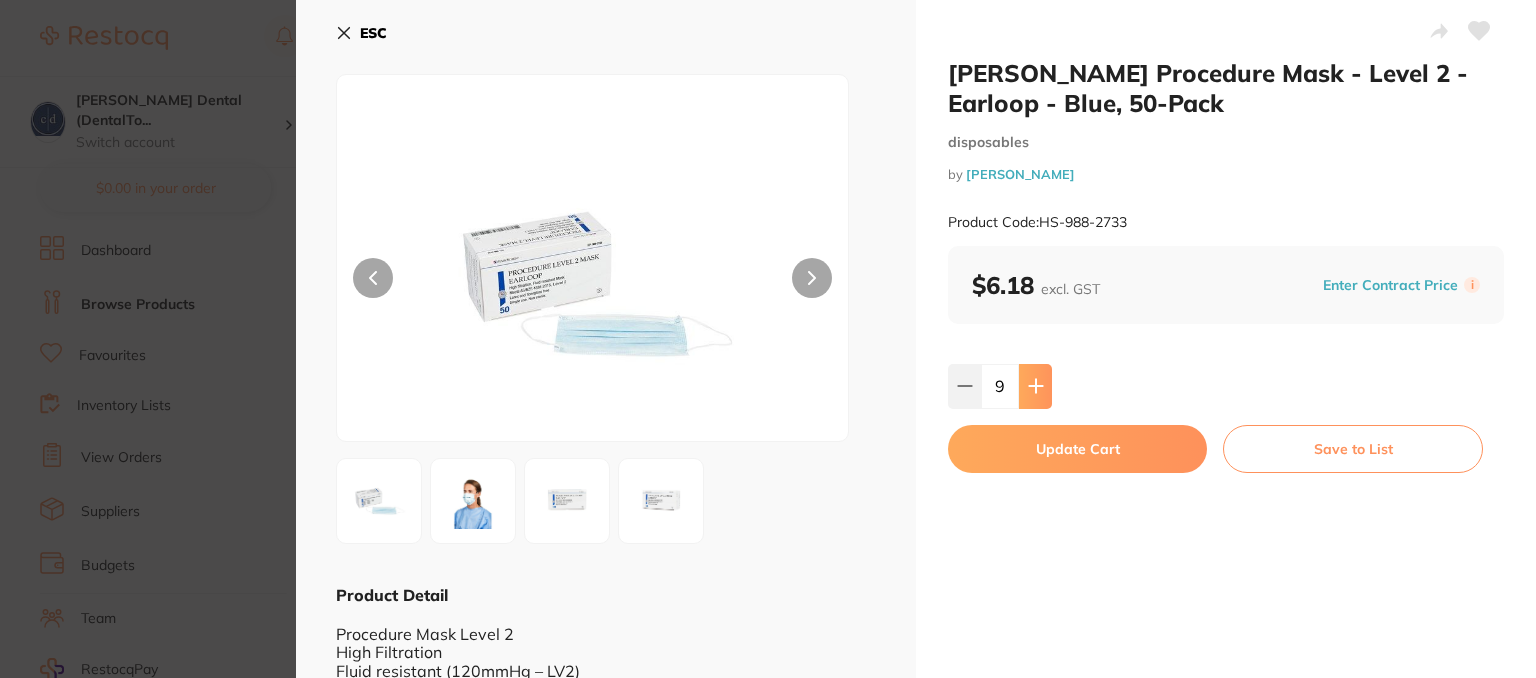 click at bounding box center (1035, 386) 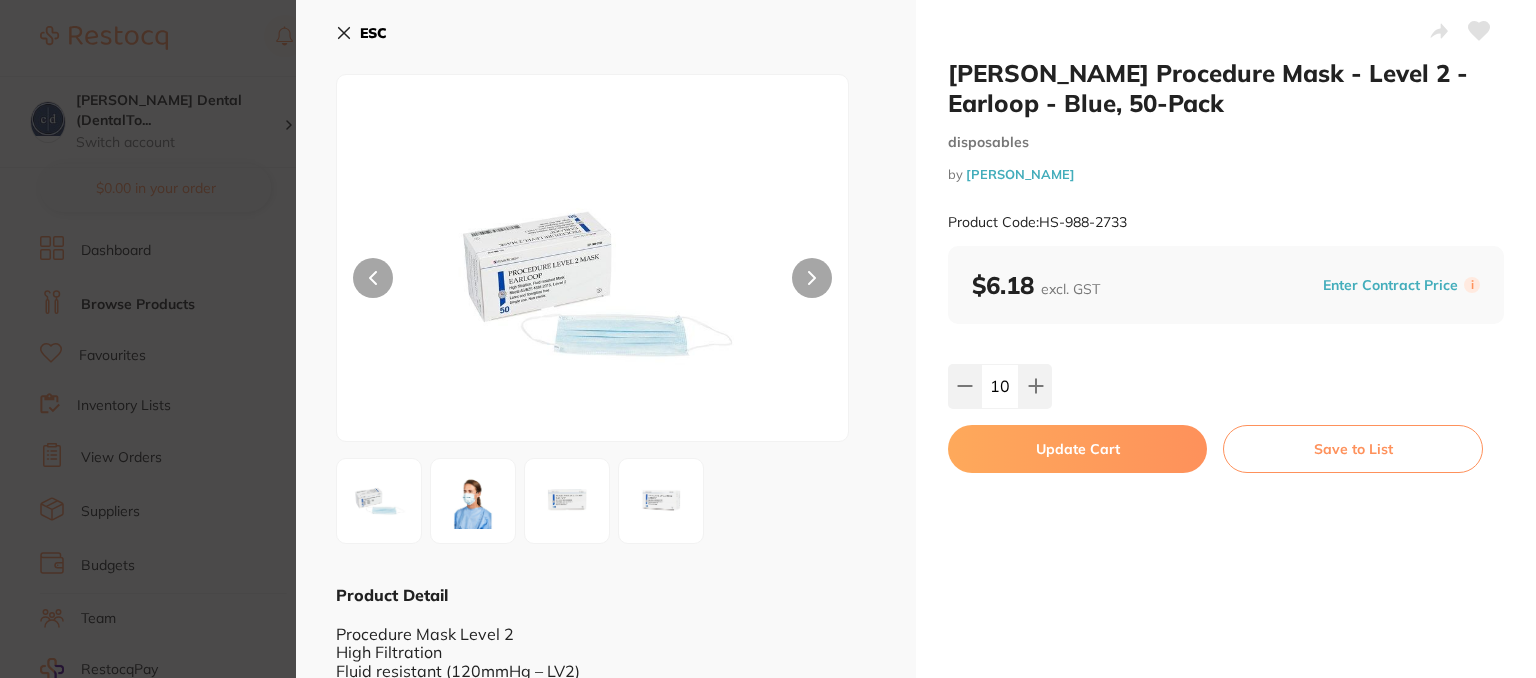 click 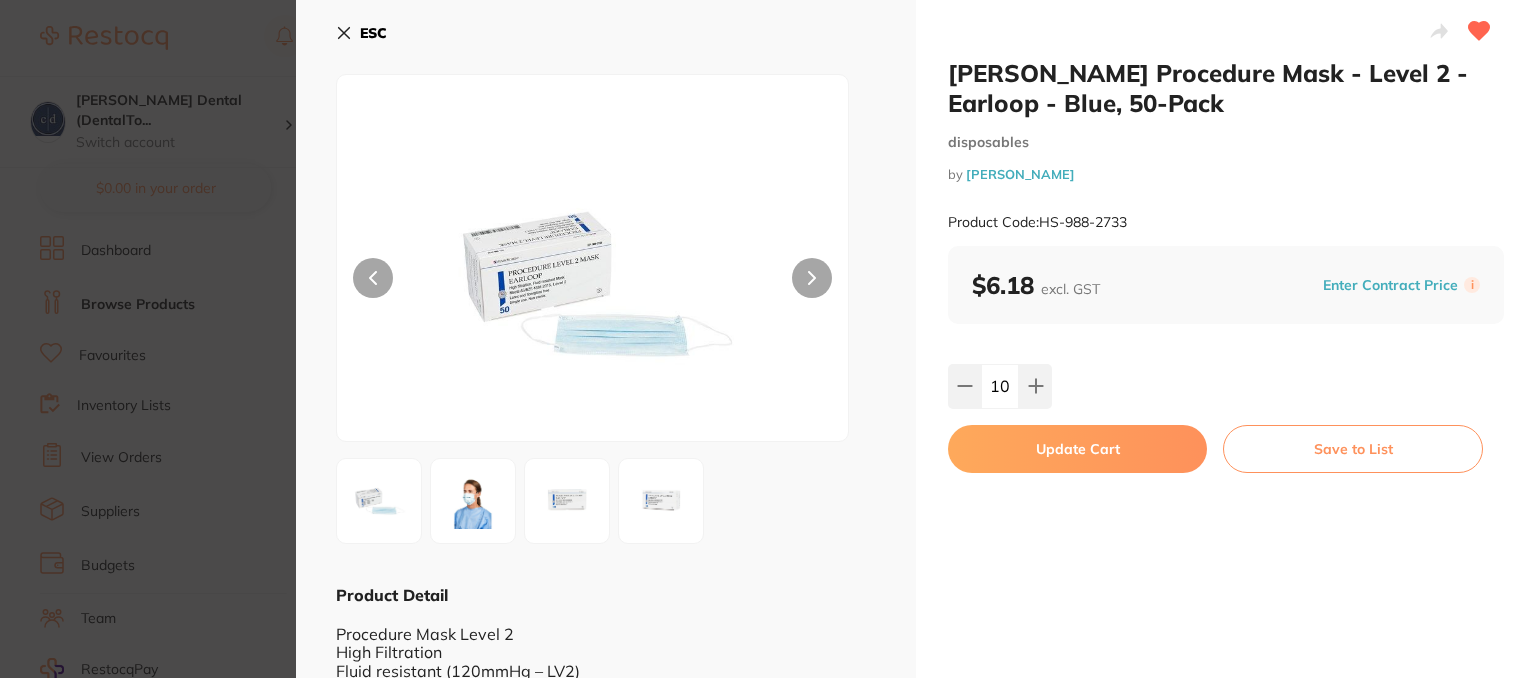 click on "Update Cart" at bounding box center (1077, 449) 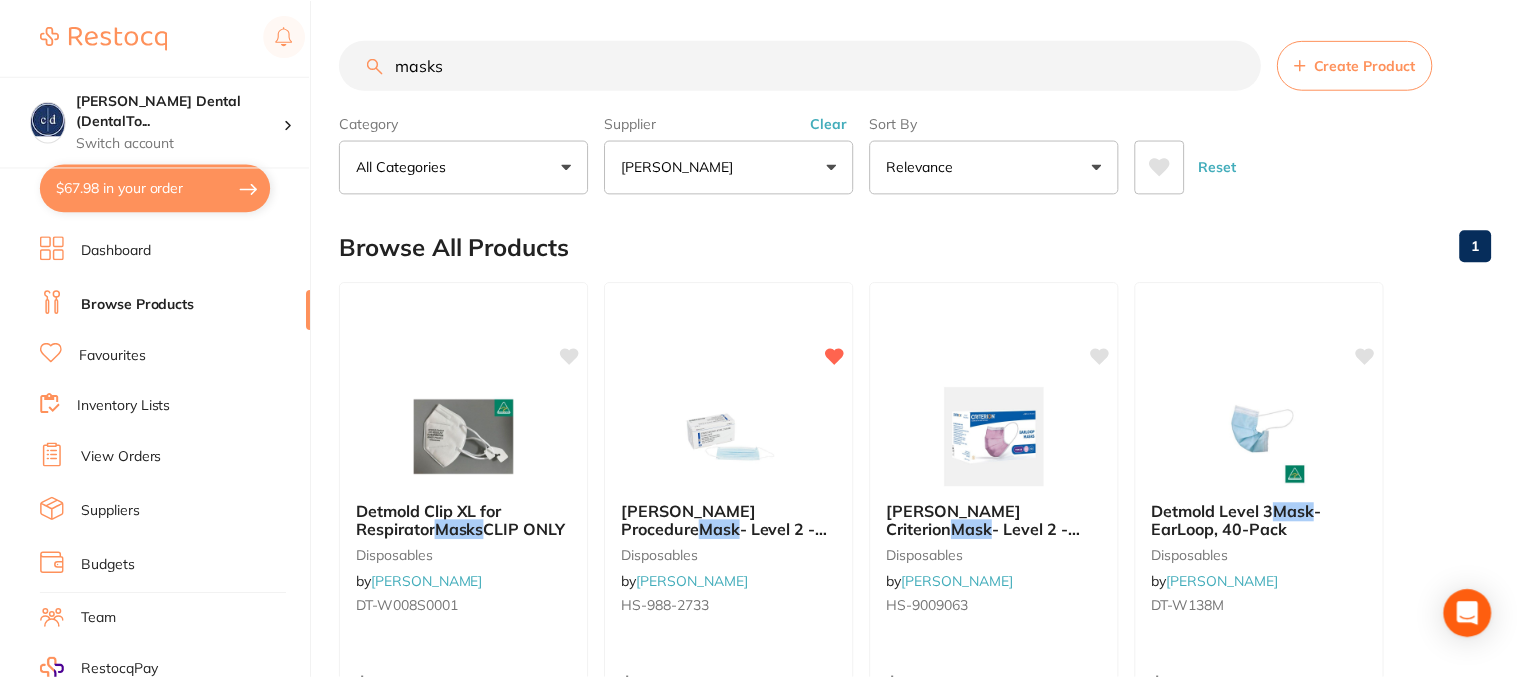 scroll, scrollTop: 300, scrollLeft: 0, axis: vertical 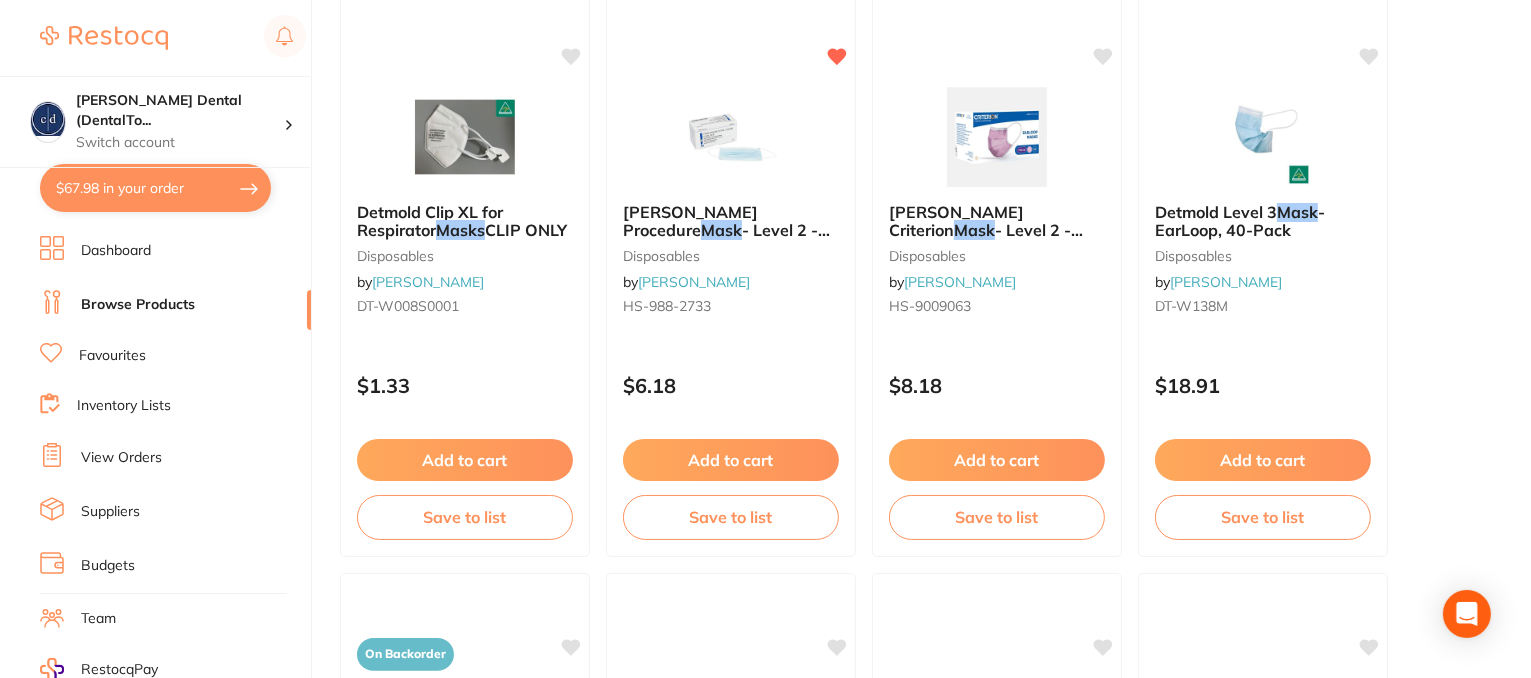 click on "$67.98   in your order" at bounding box center (155, 188) 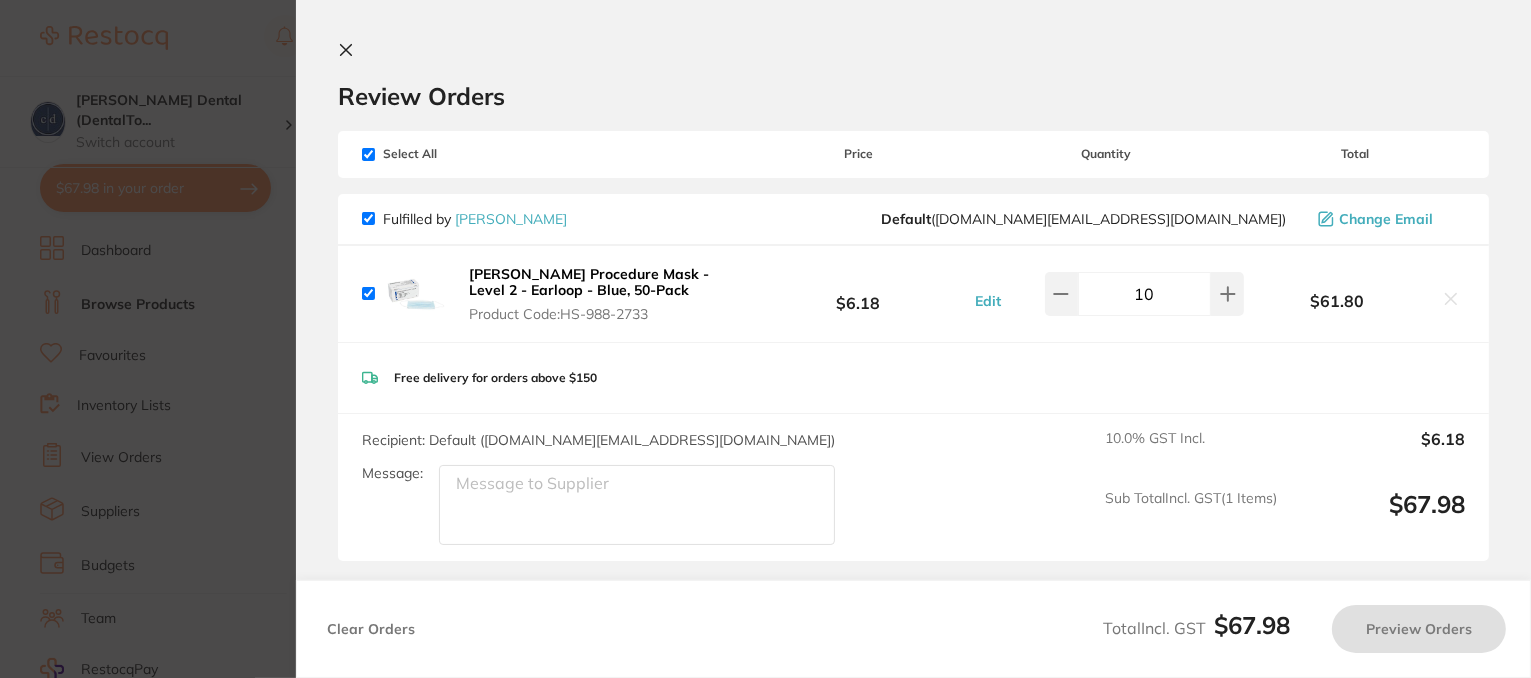 checkbox on "true" 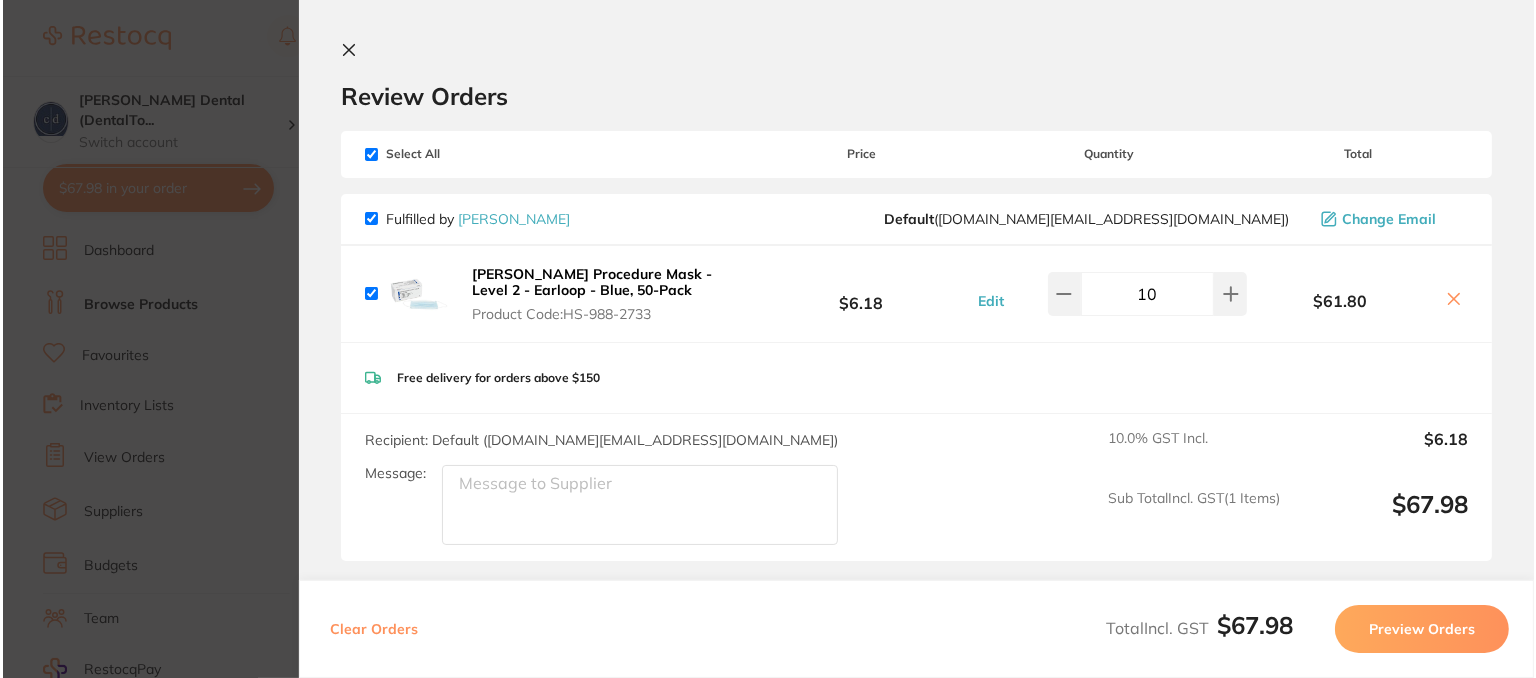 scroll, scrollTop: 0, scrollLeft: 0, axis: both 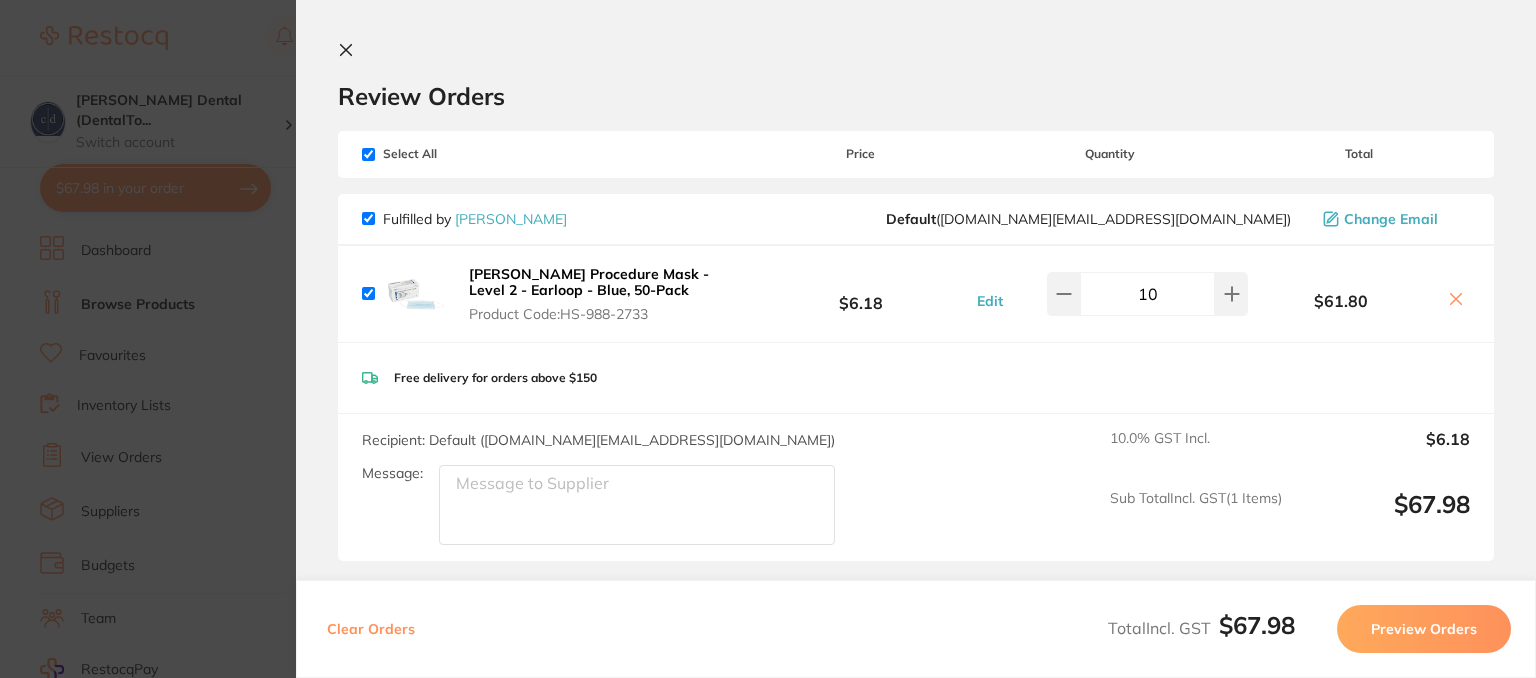 click 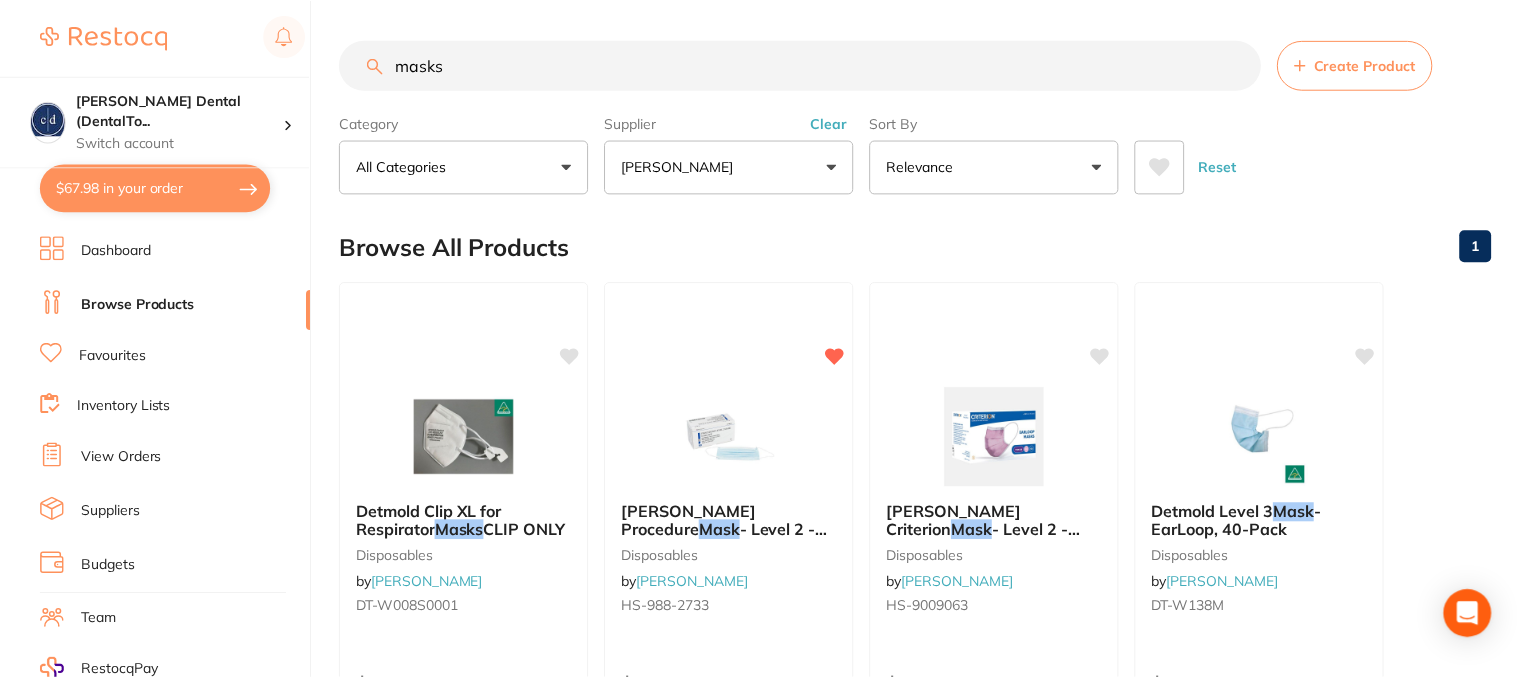 scroll, scrollTop: 300, scrollLeft: 0, axis: vertical 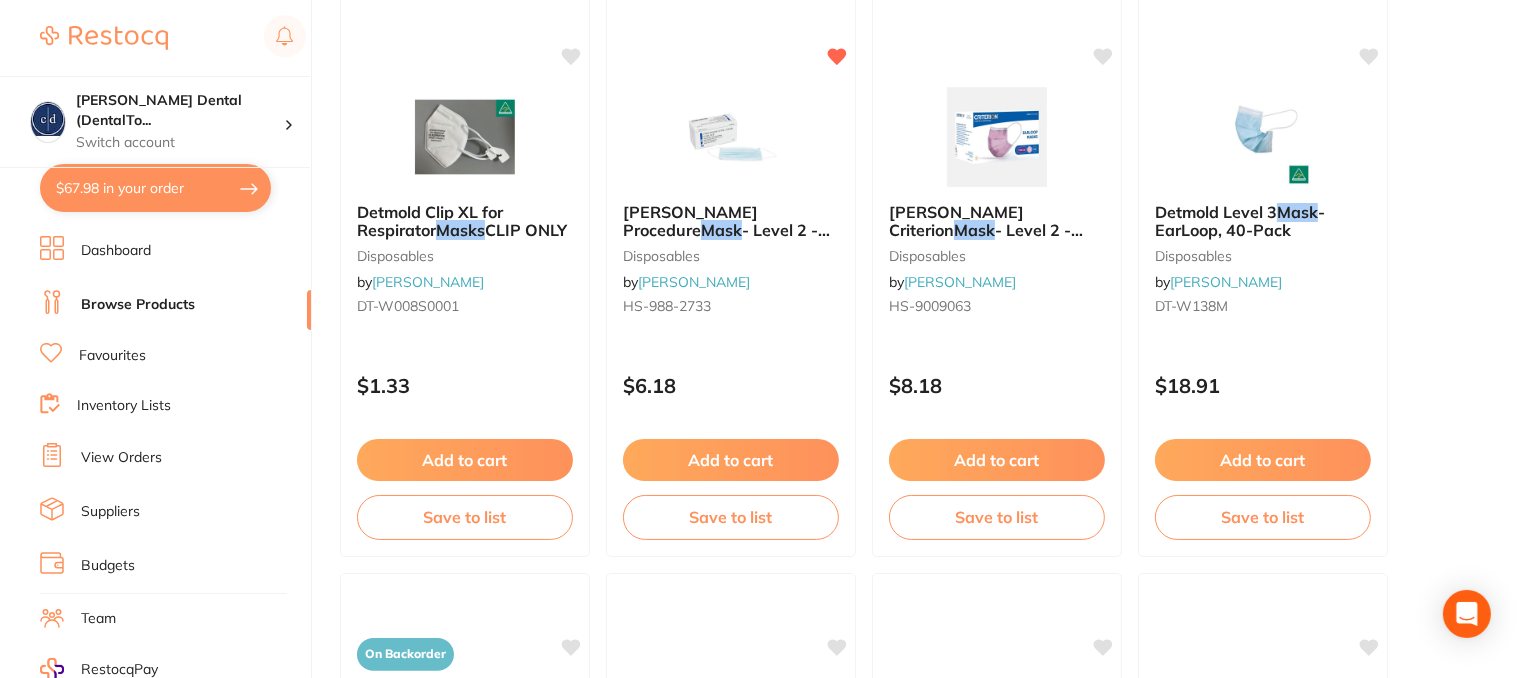 click on "Favourites" at bounding box center (112, 356) 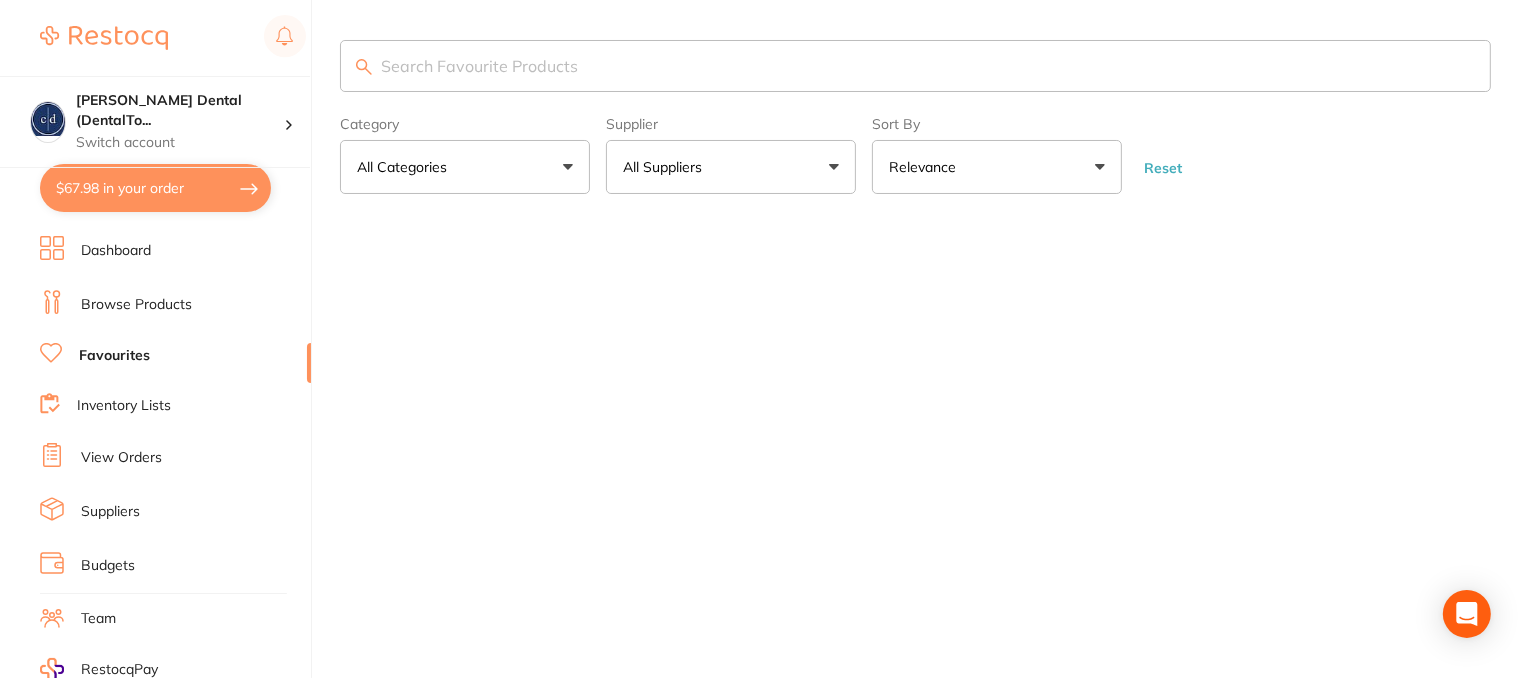 scroll, scrollTop: 0, scrollLeft: 0, axis: both 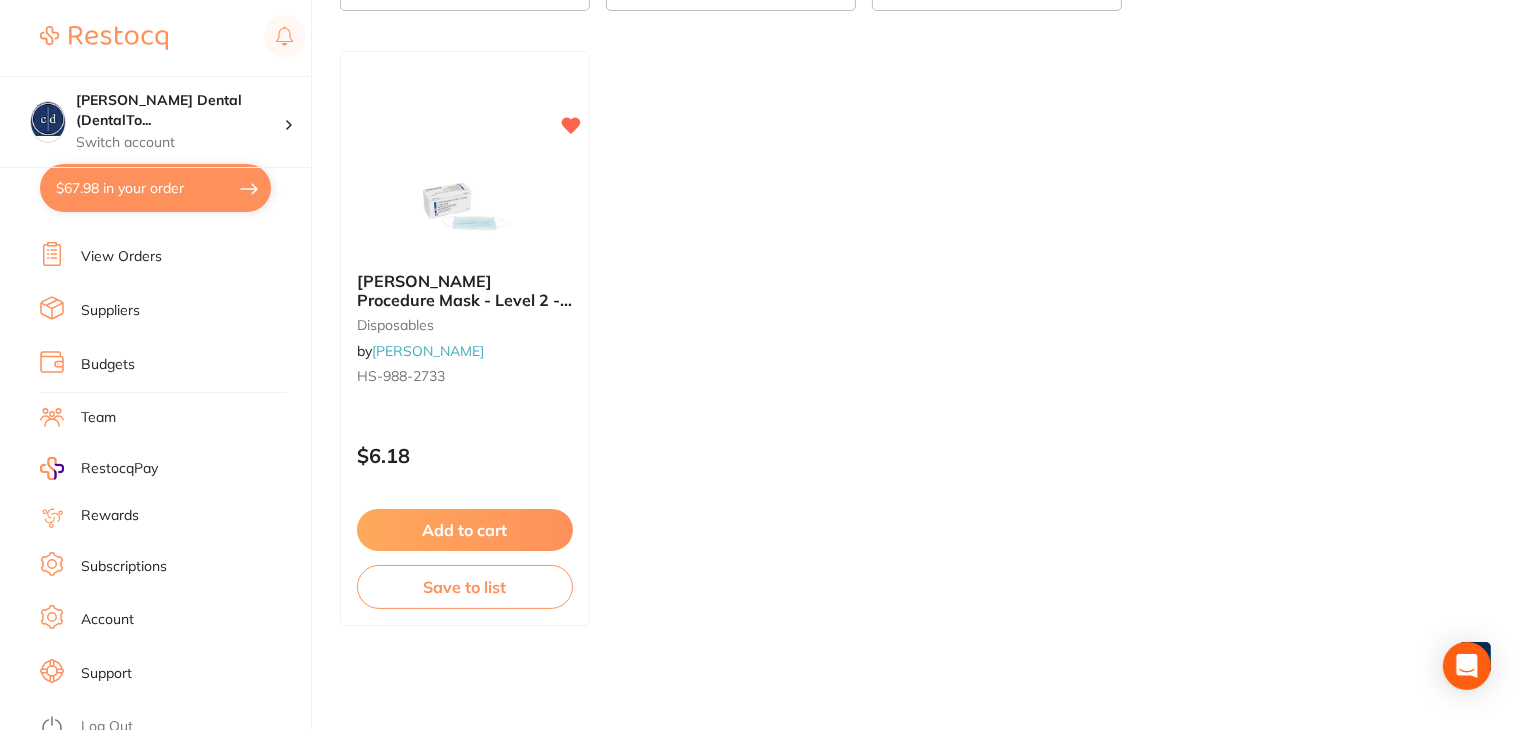 click on "Log Out" at bounding box center [107, 727] 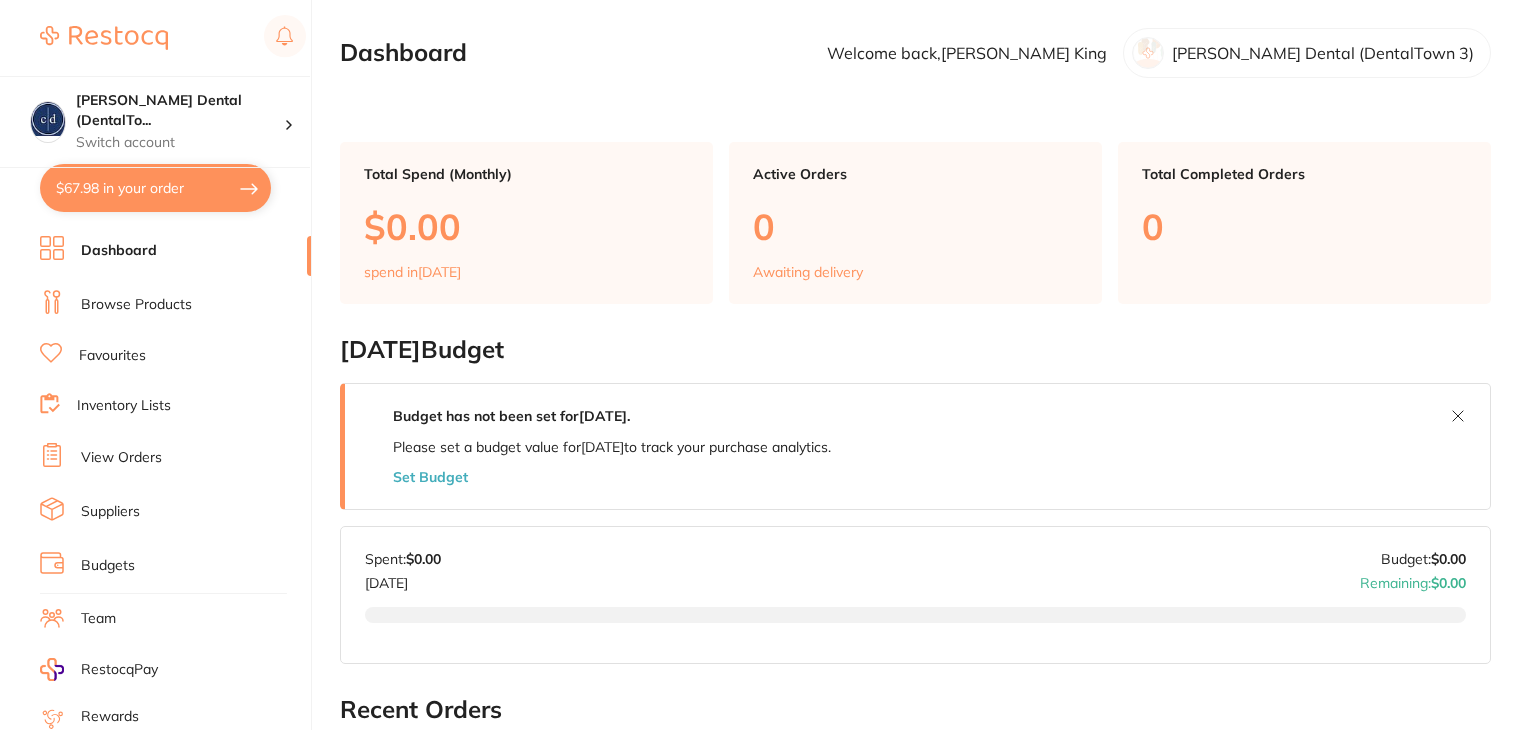 scroll, scrollTop: 0, scrollLeft: 0, axis: both 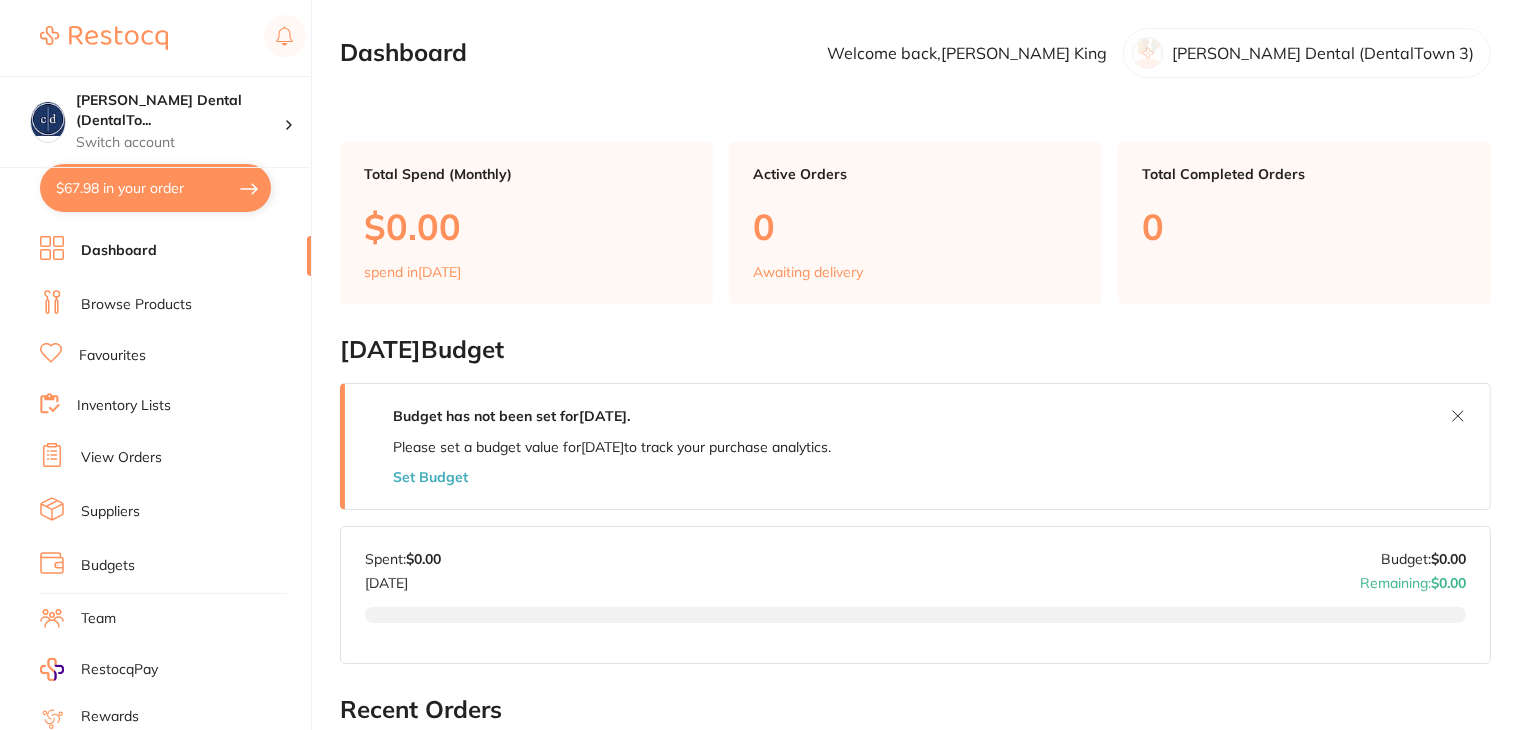 click on "Team" at bounding box center [175, 619] 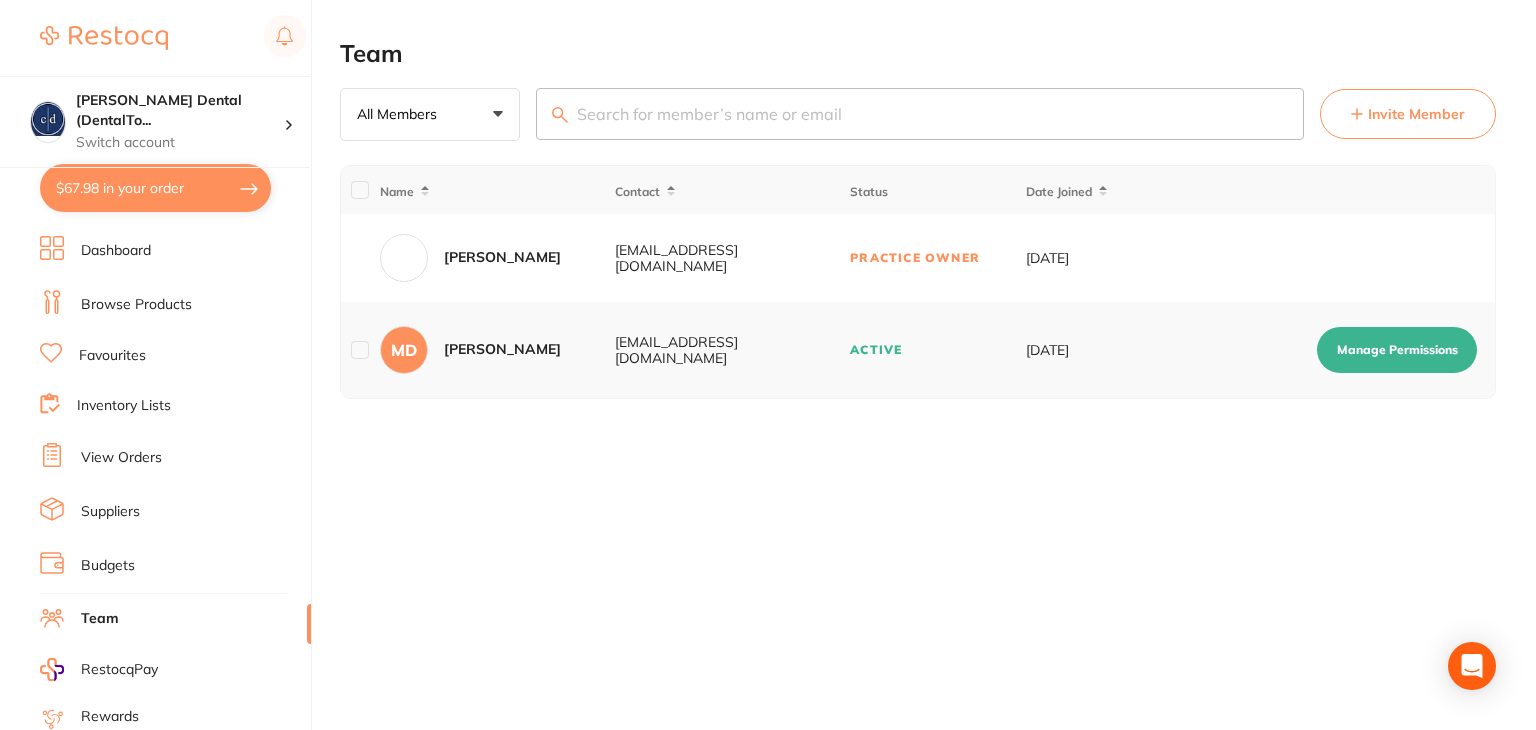 click on "Invite Member" at bounding box center [1408, 114] 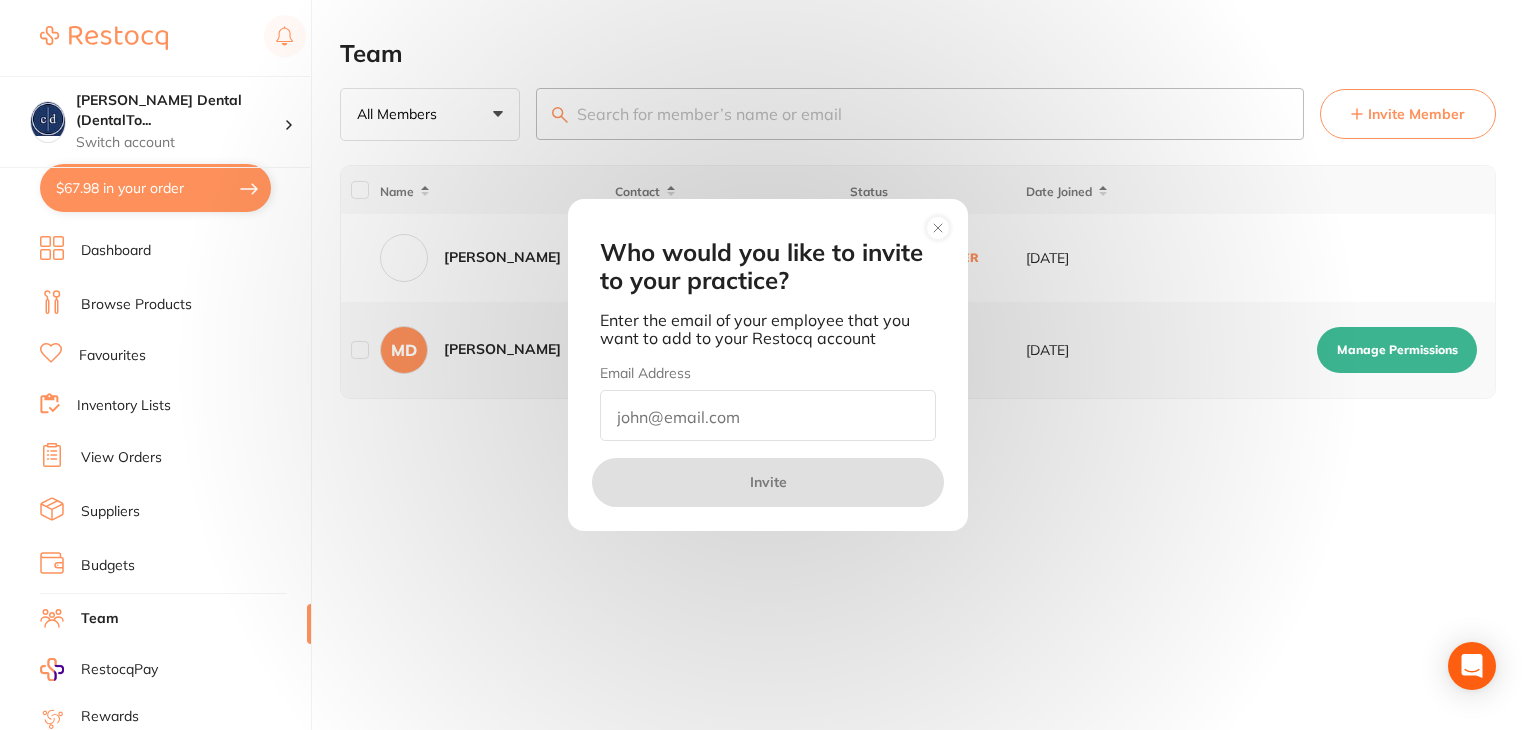 click at bounding box center (768, 415) 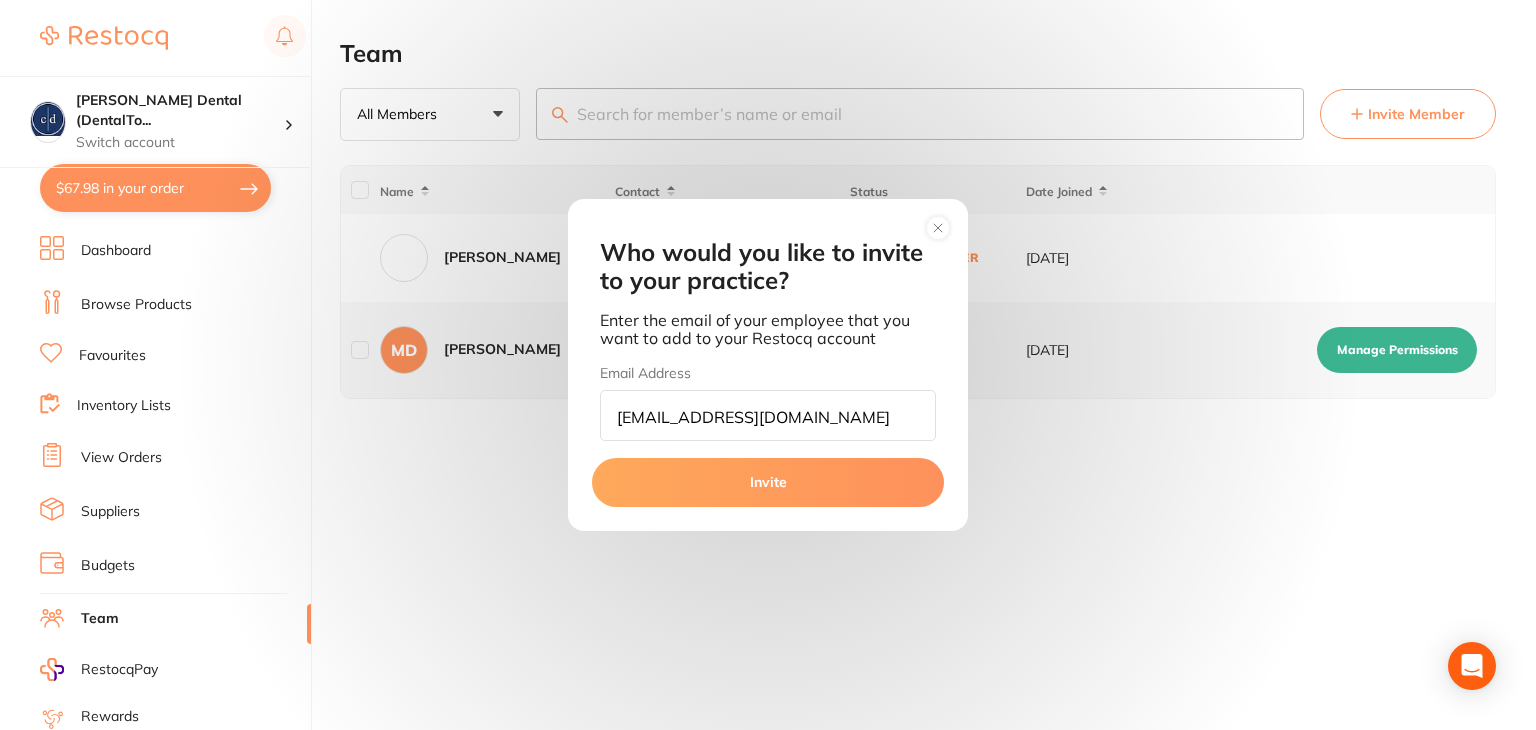 click on "dentaltown4@popcoinc.com.au" at bounding box center (768, 415) 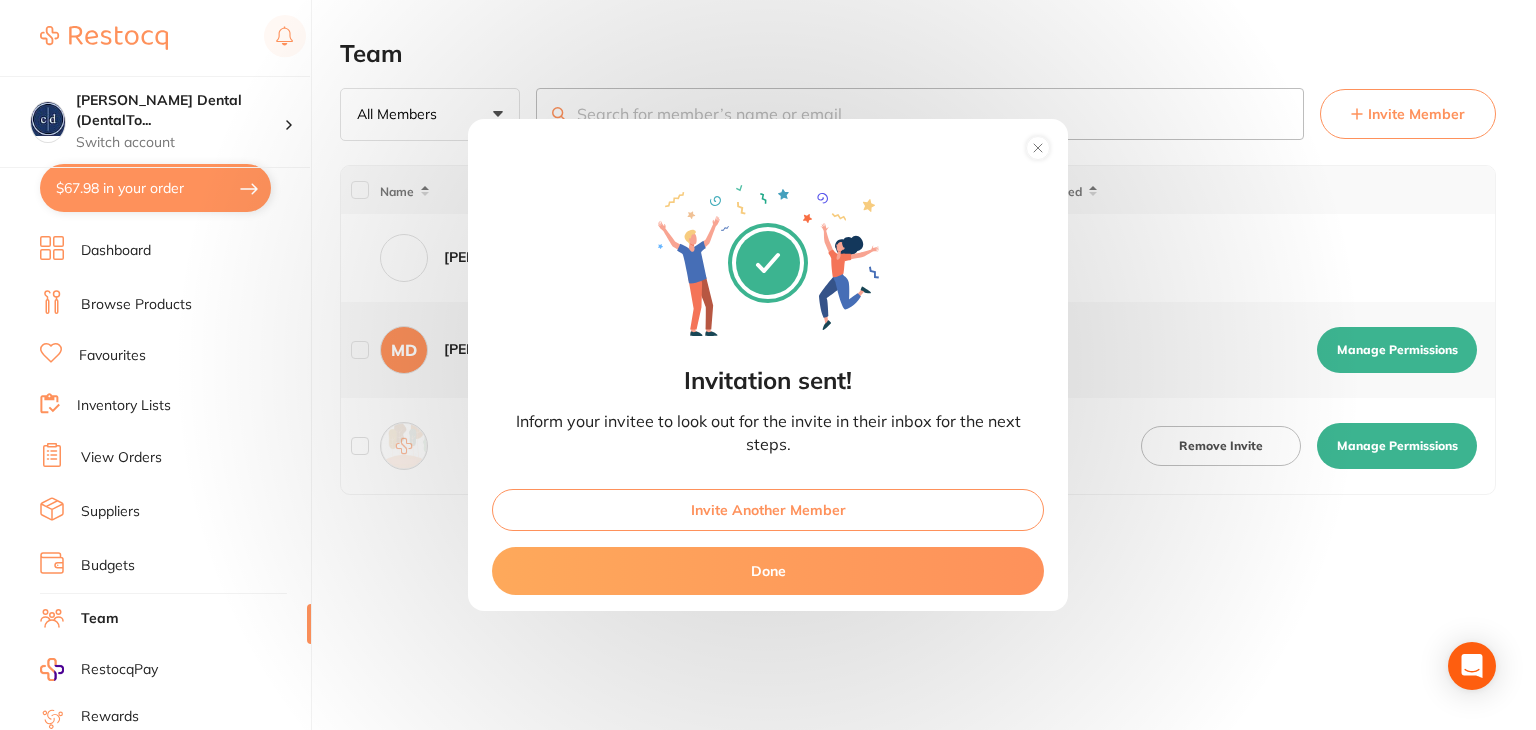 click 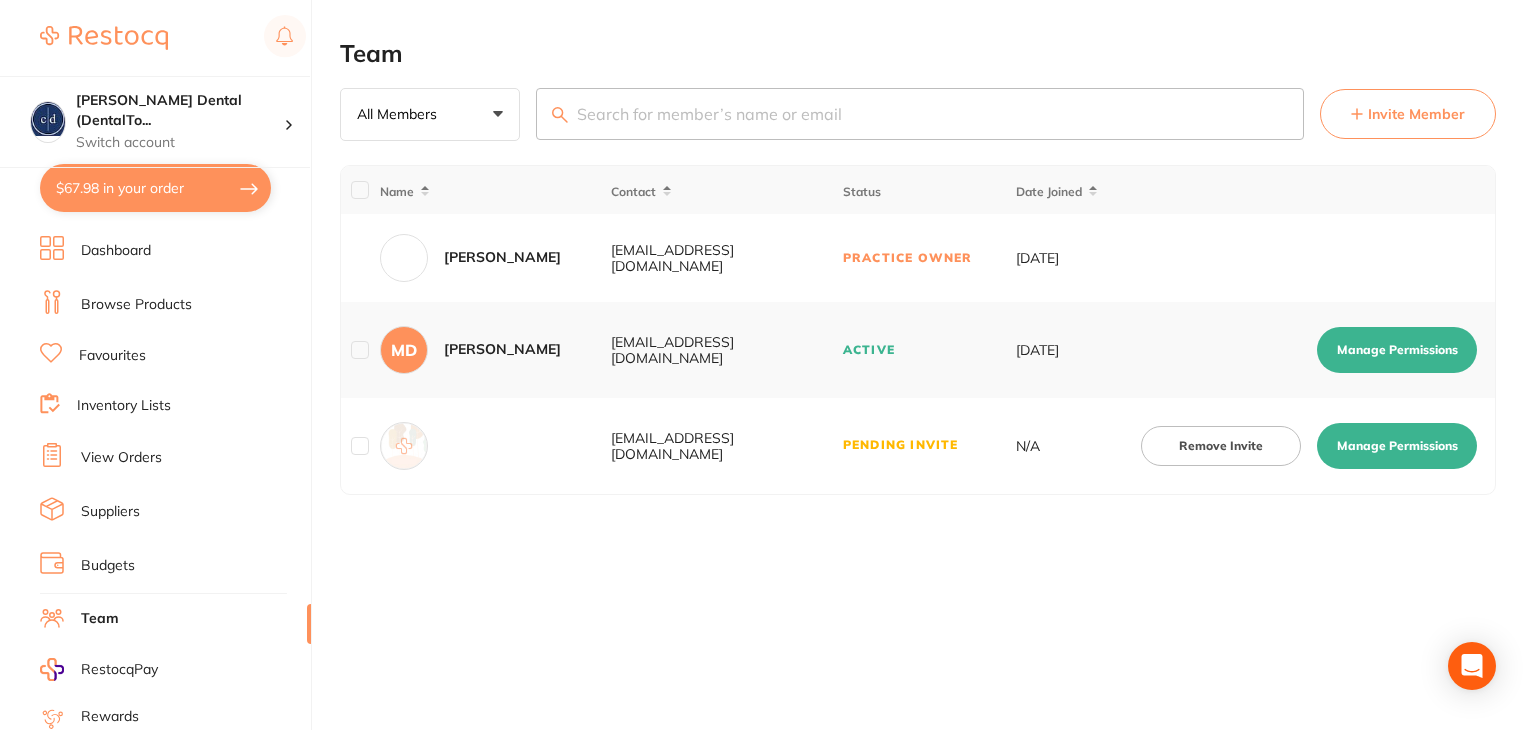 click on "Manage Permissions" at bounding box center [1397, 446] 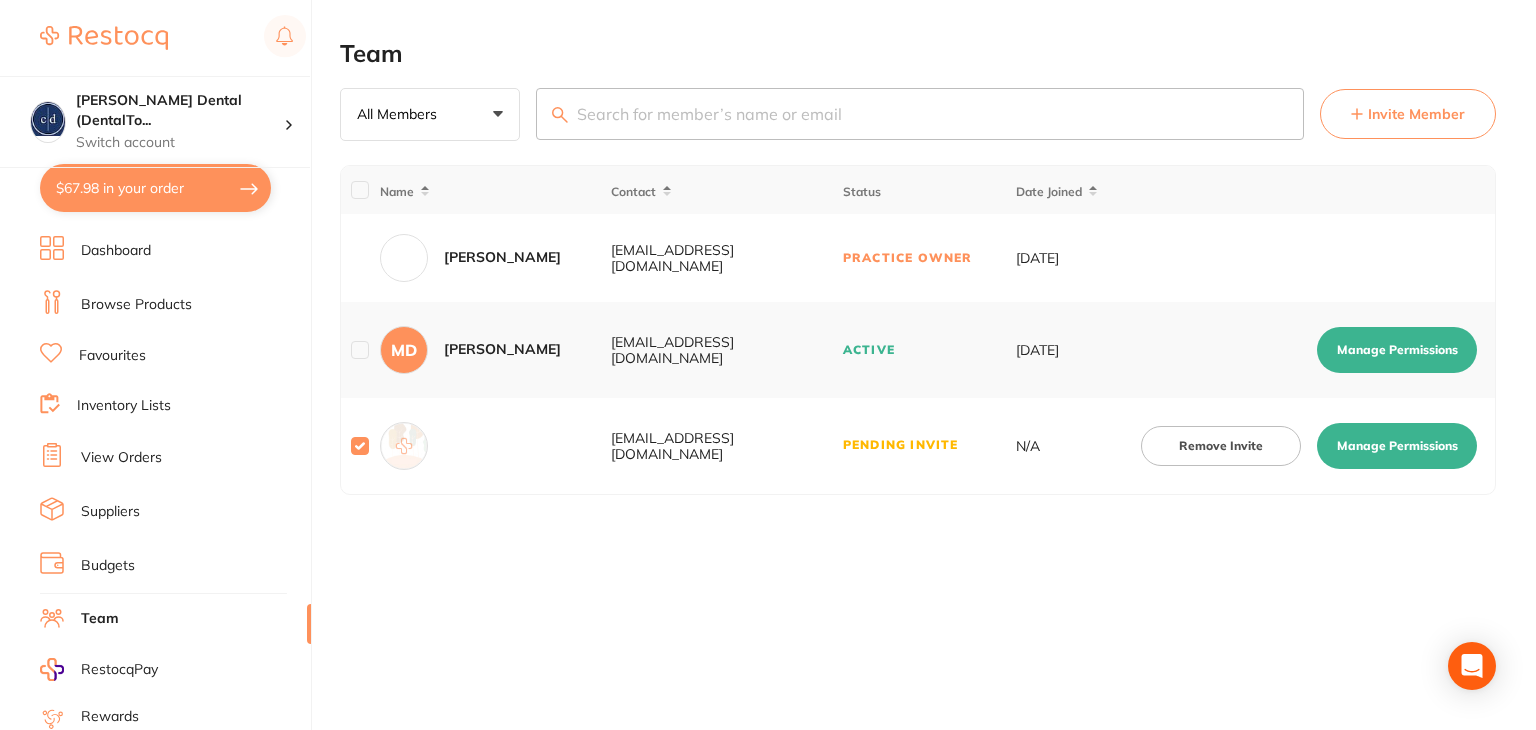 checkbox on "true" 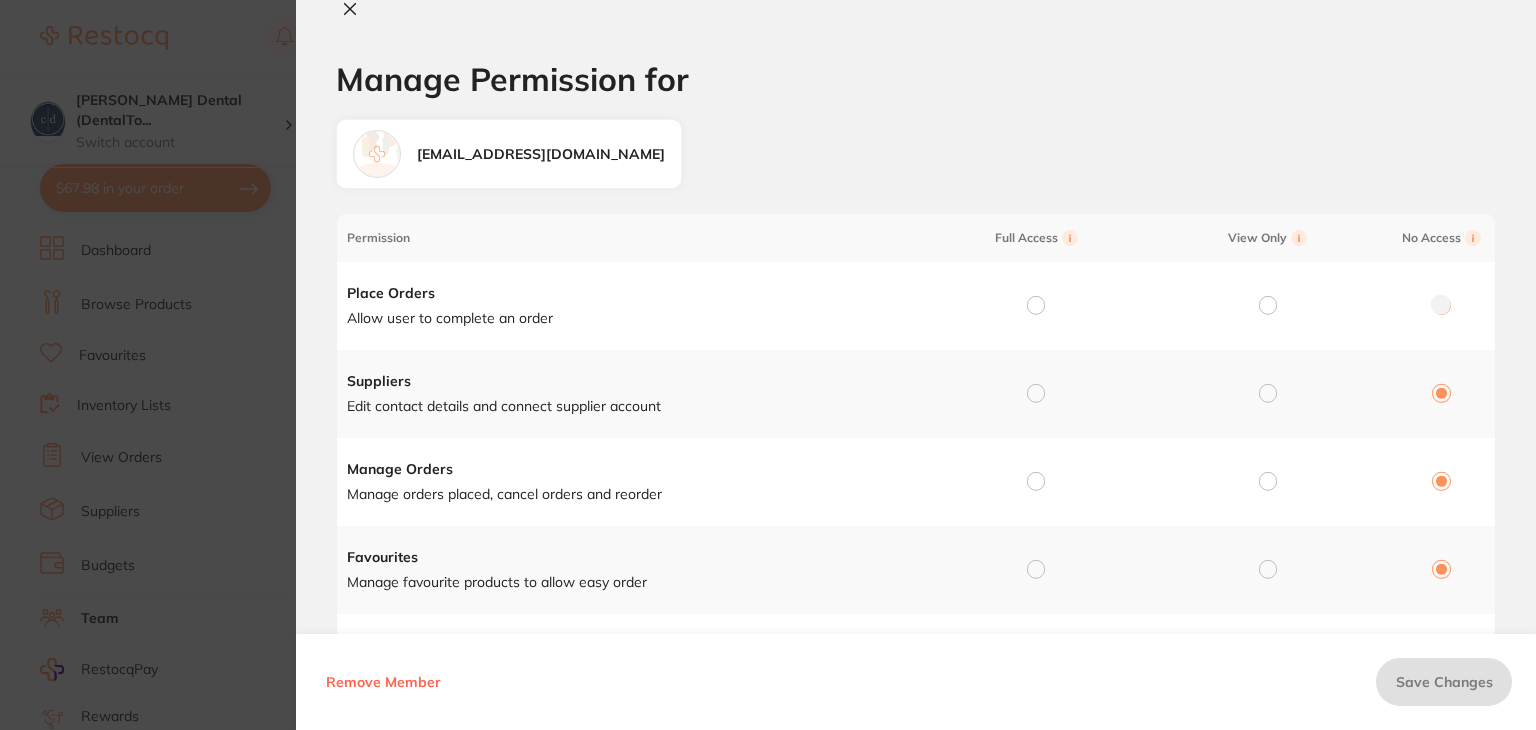 drag, startPoint x: 1037, startPoint y: 302, endPoint x: 1031, endPoint y: 363, distance: 61.294373 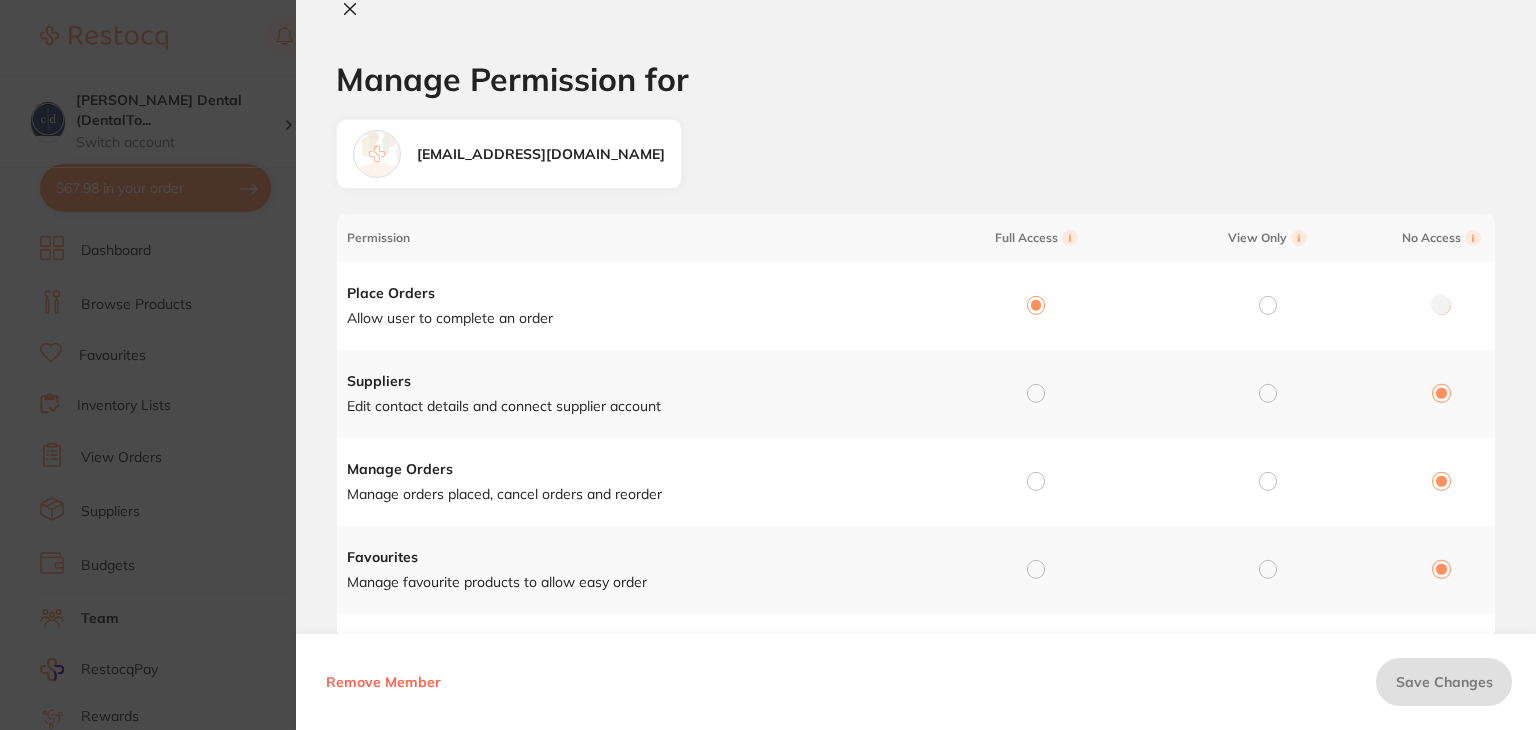 radio on "true" 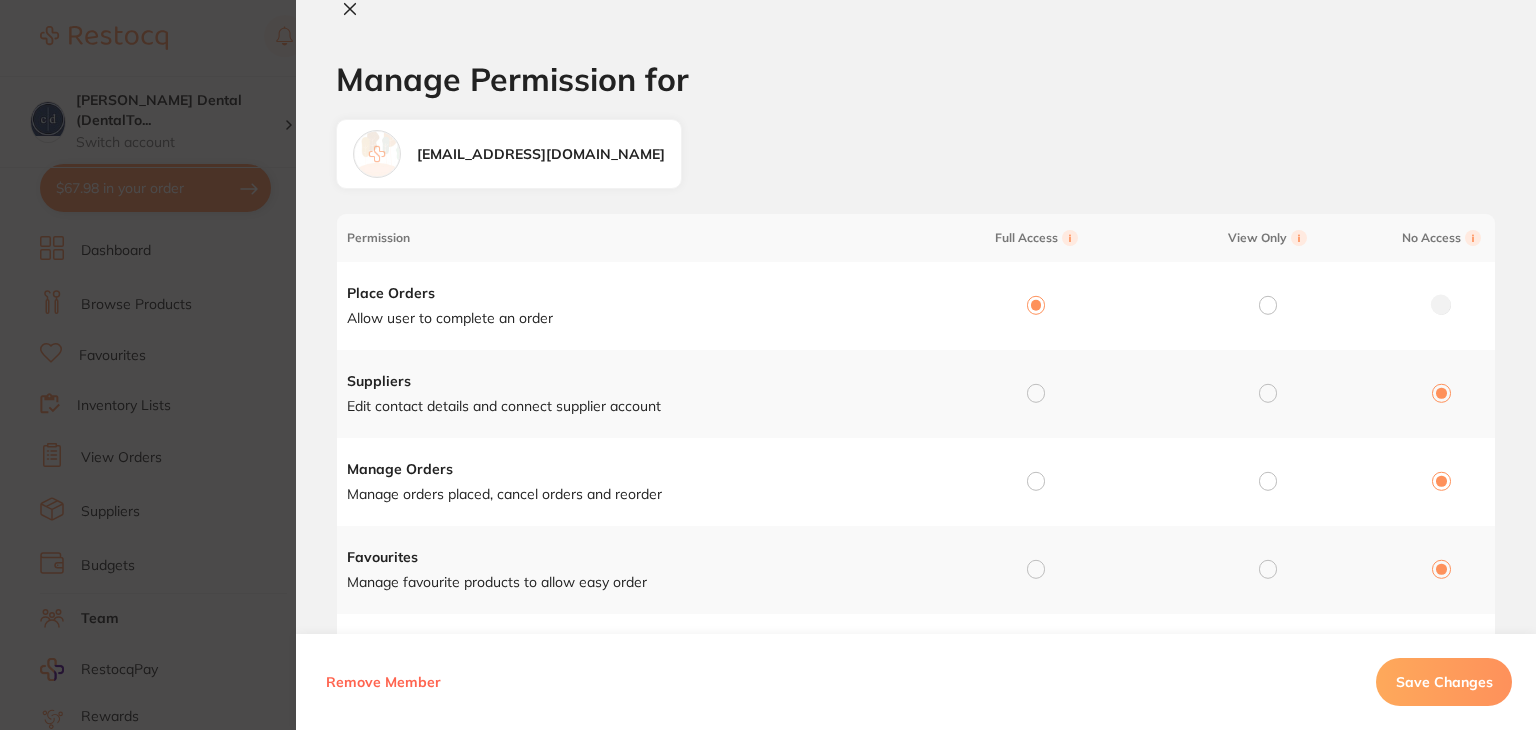 click at bounding box center (1036, 393) 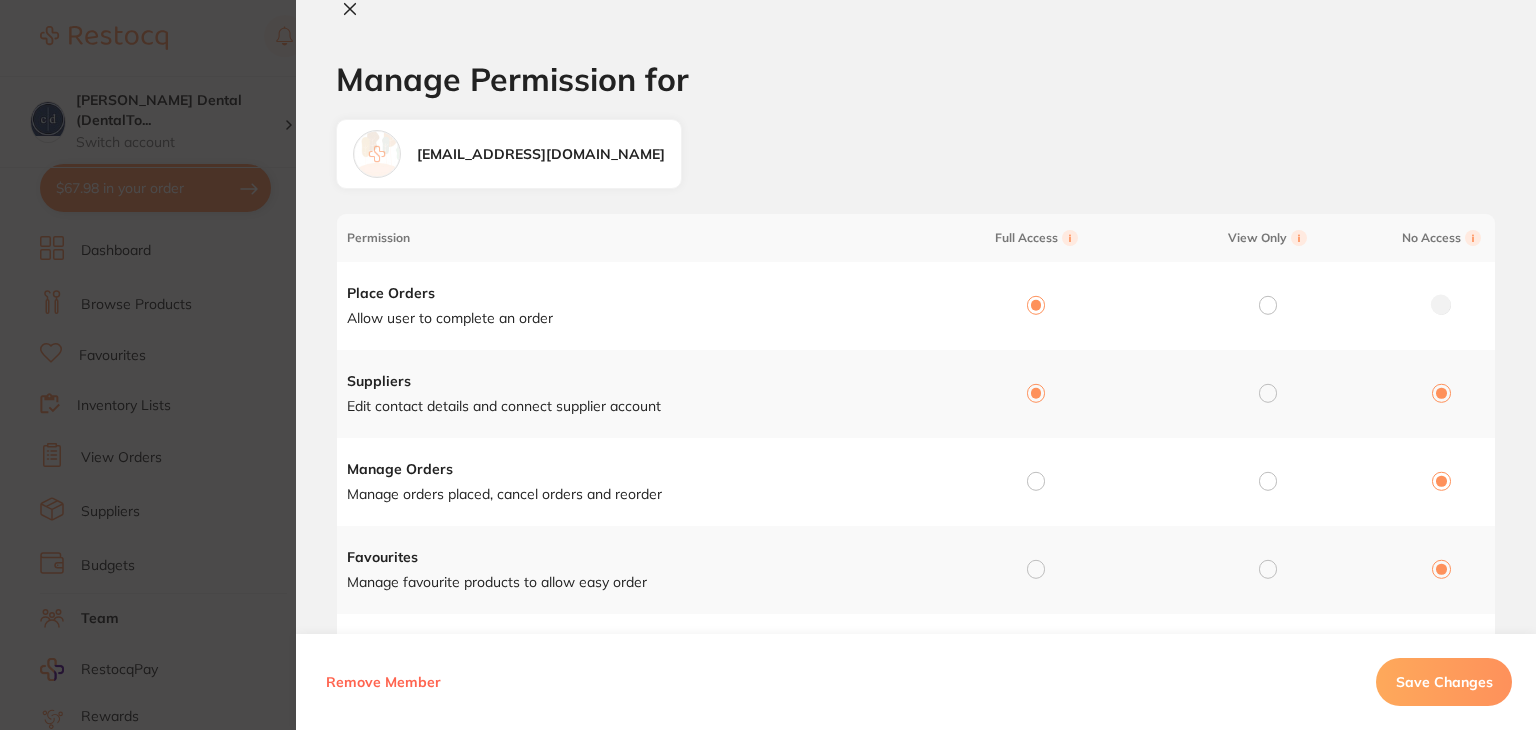 radio on "true" 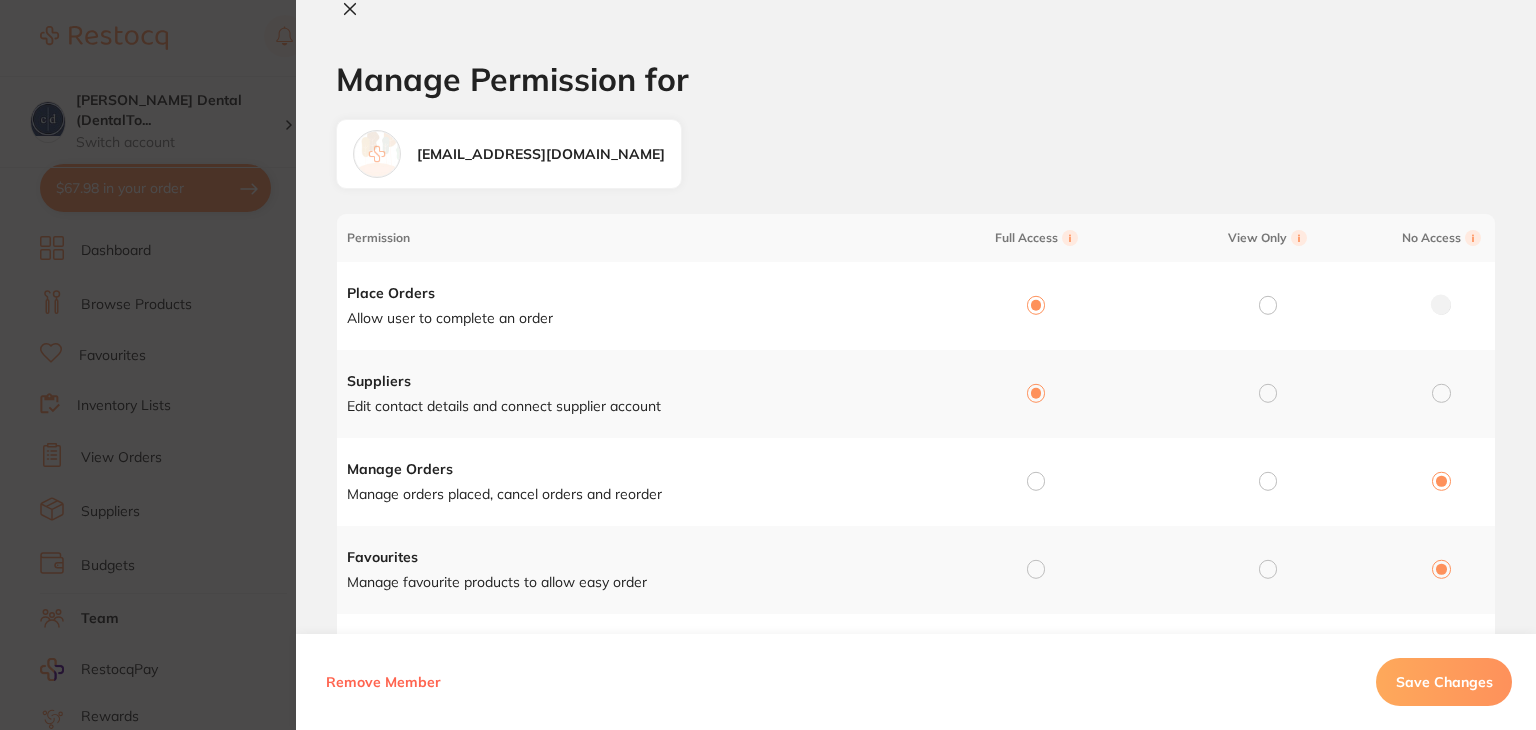 drag, startPoint x: 1028, startPoint y: 477, endPoint x: 1015, endPoint y: 553, distance: 77.10383 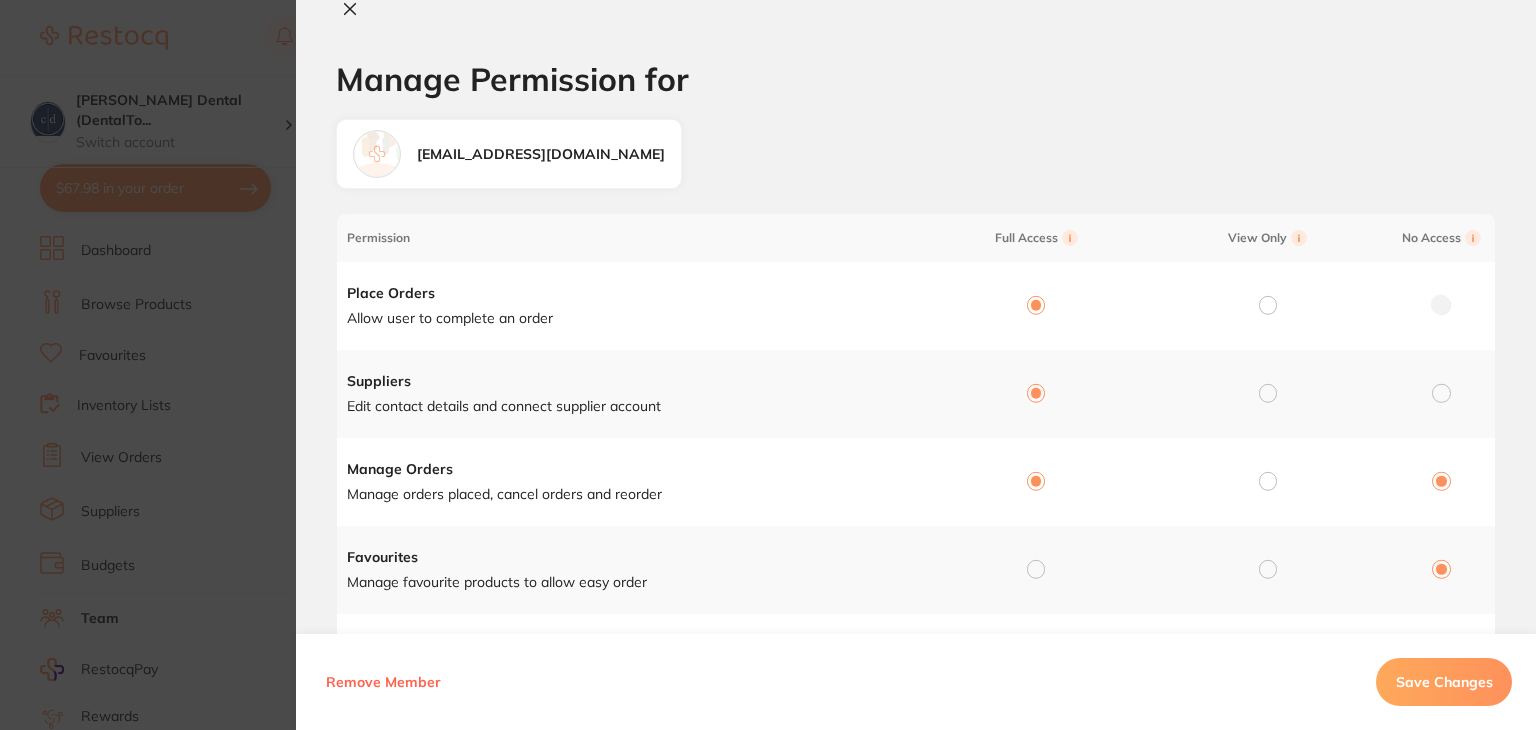 radio on "true" 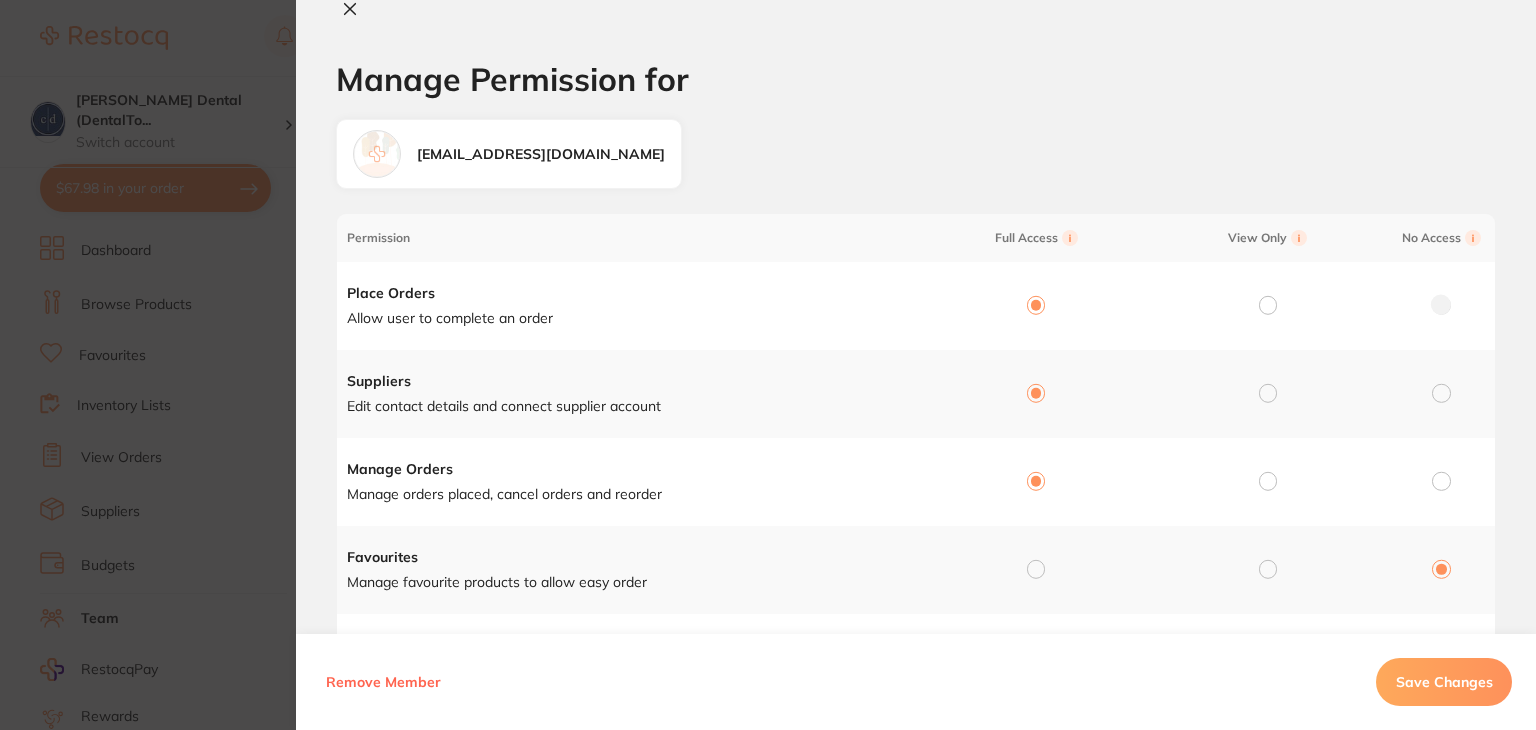 click at bounding box center [1036, 569] 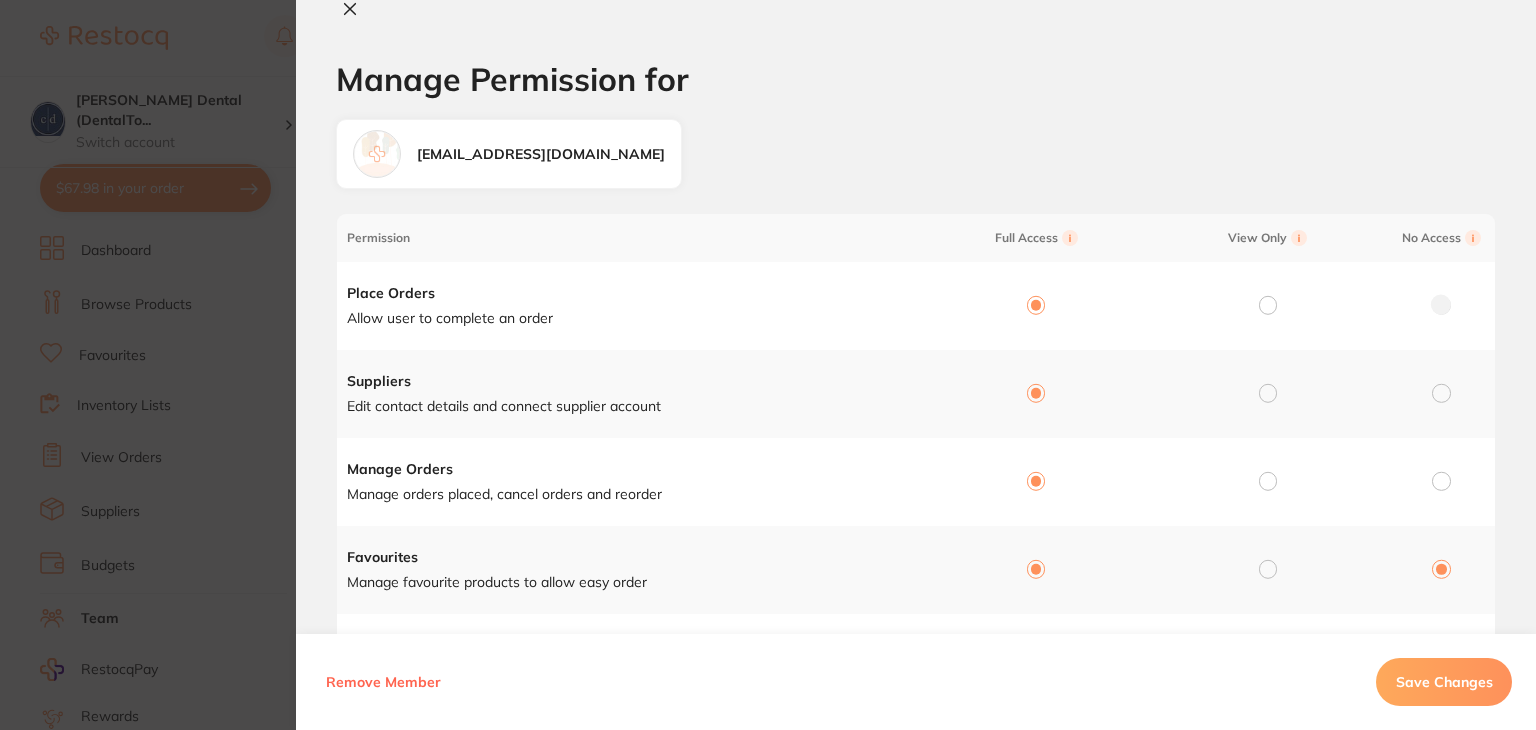 radio on "true" 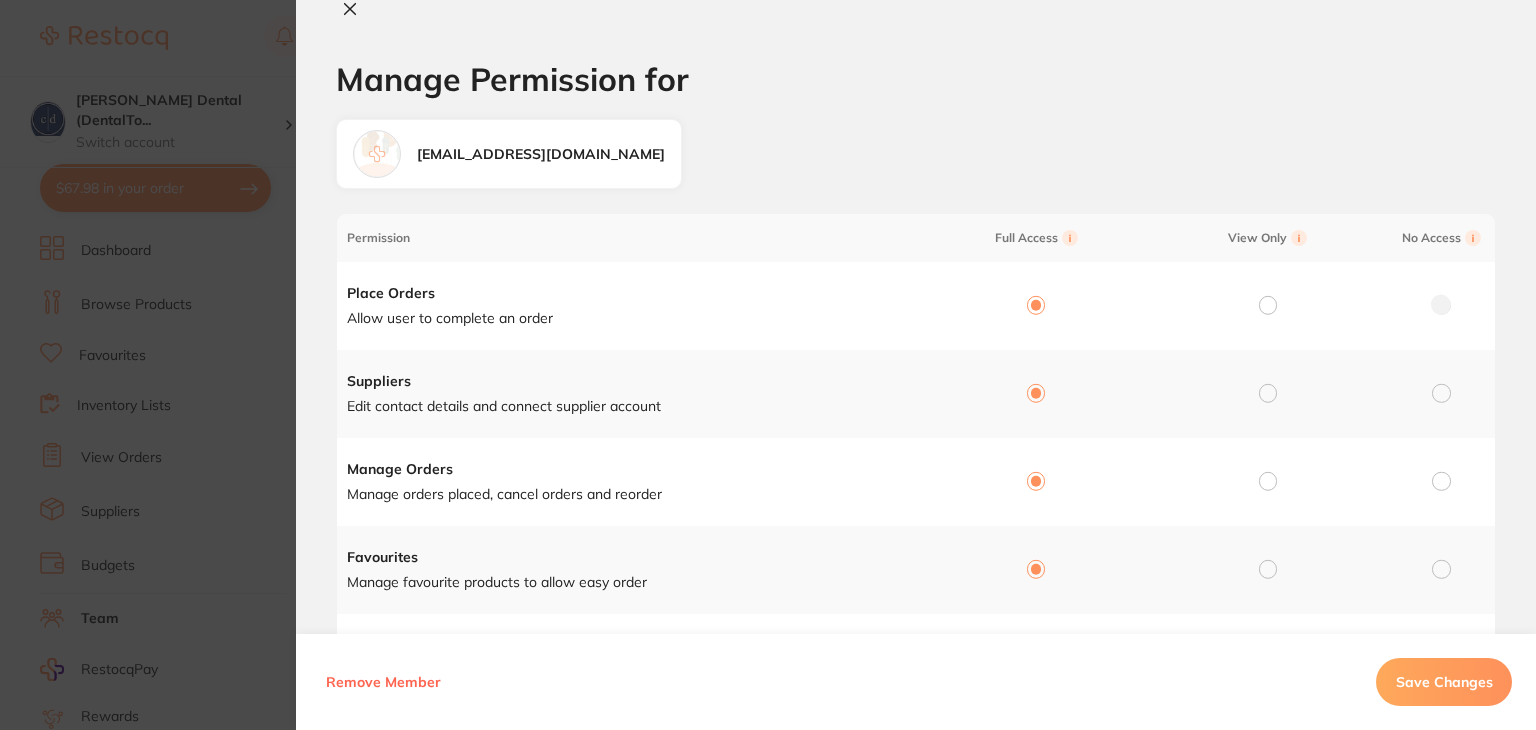 scroll, scrollTop: 400, scrollLeft: 0, axis: vertical 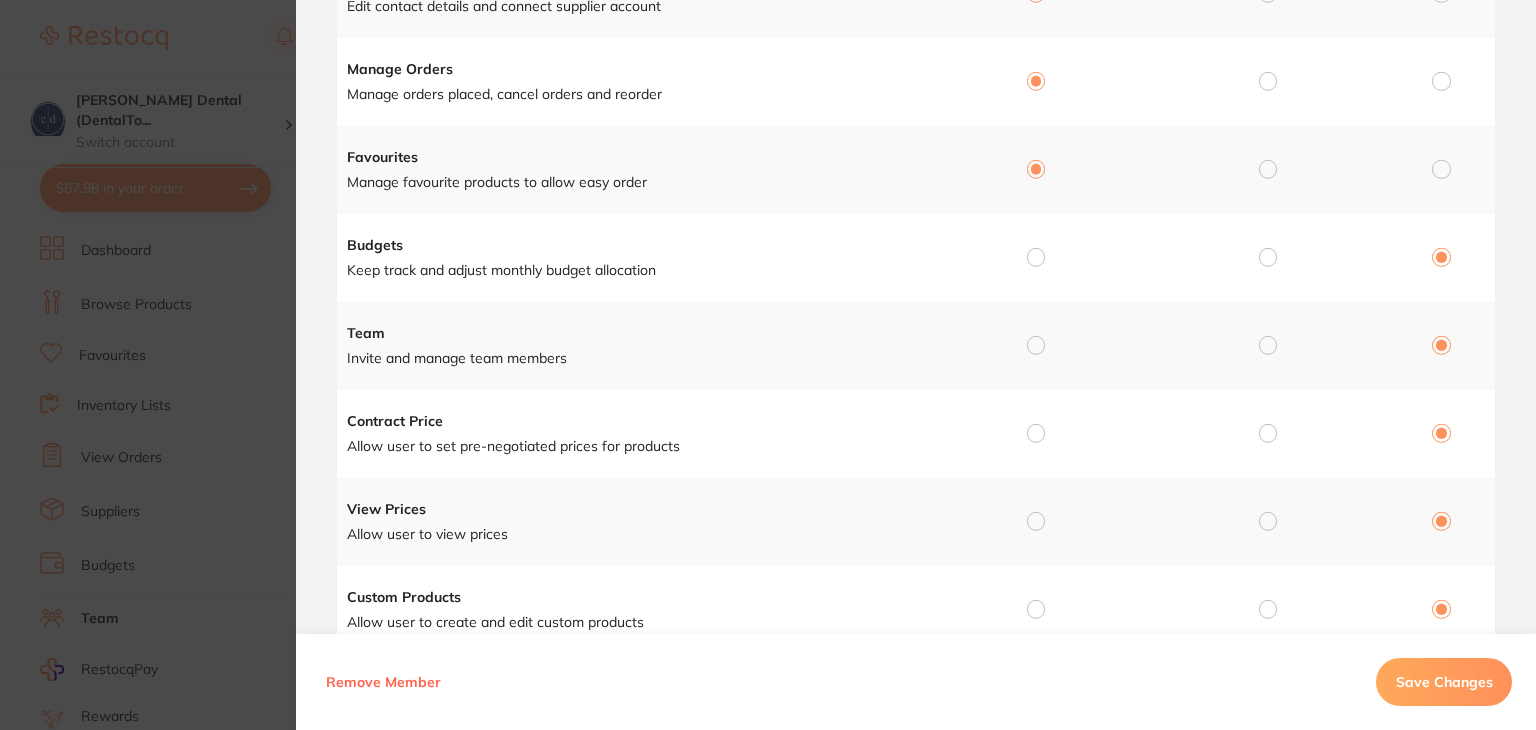 click at bounding box center [1036, 257] 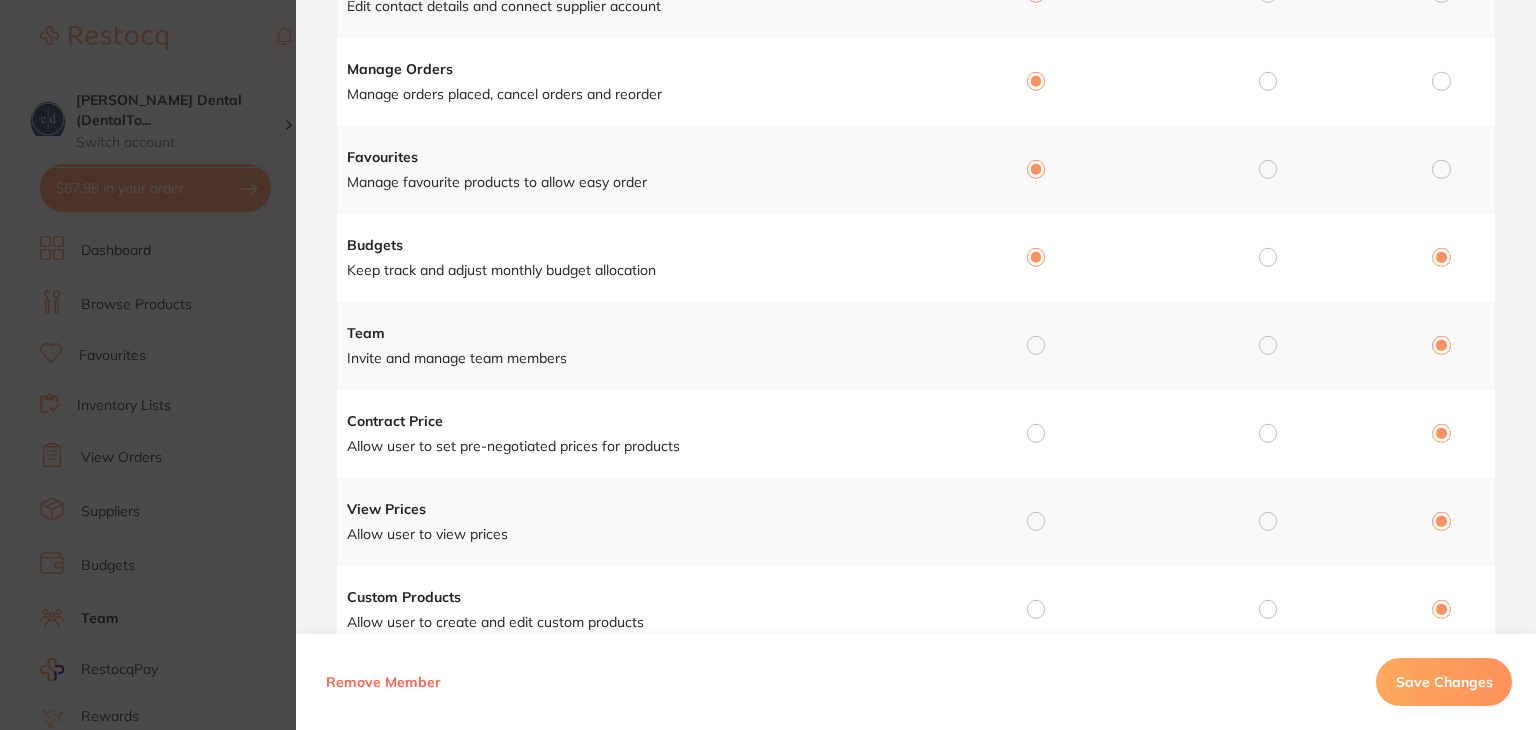 radio on "true" 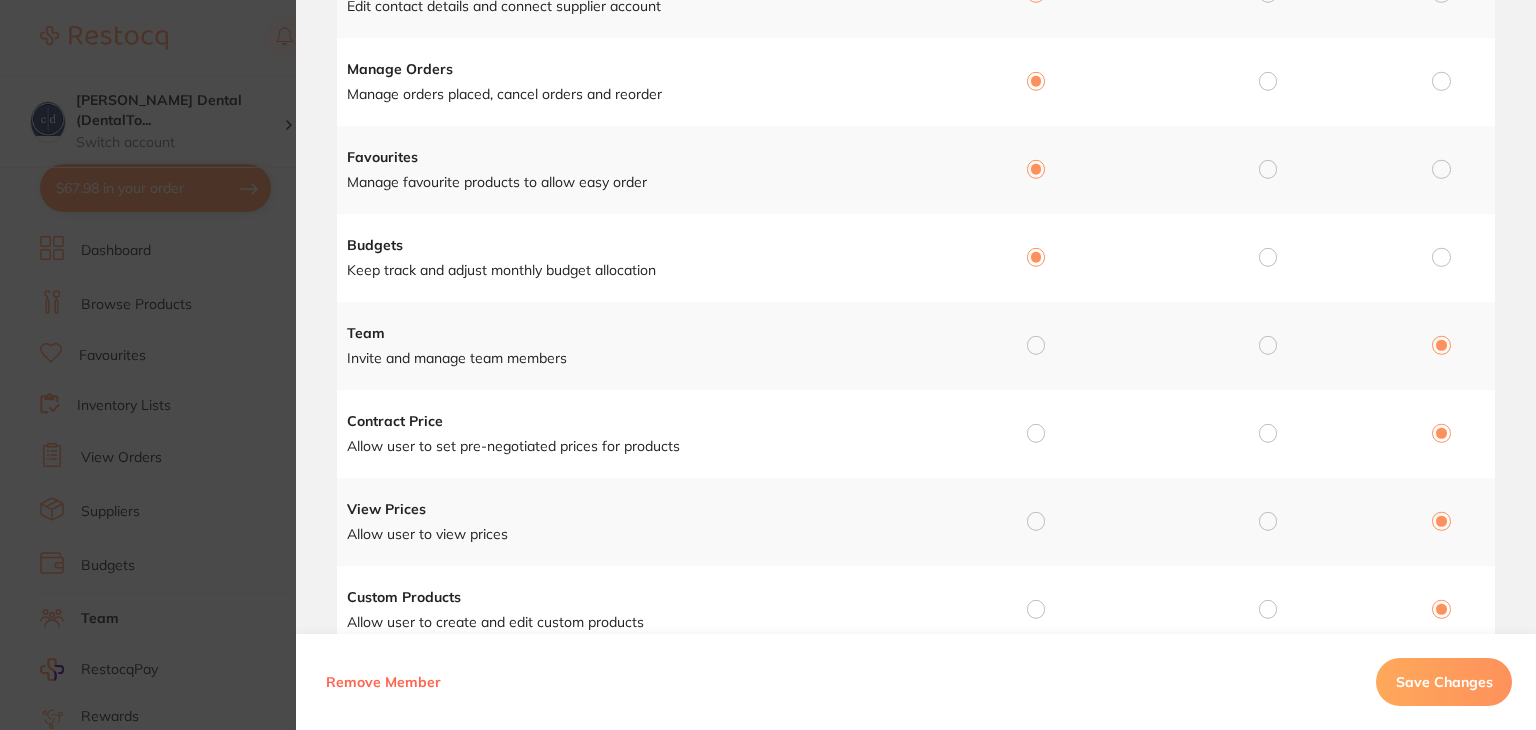 click at bounding box center (1036, 345) 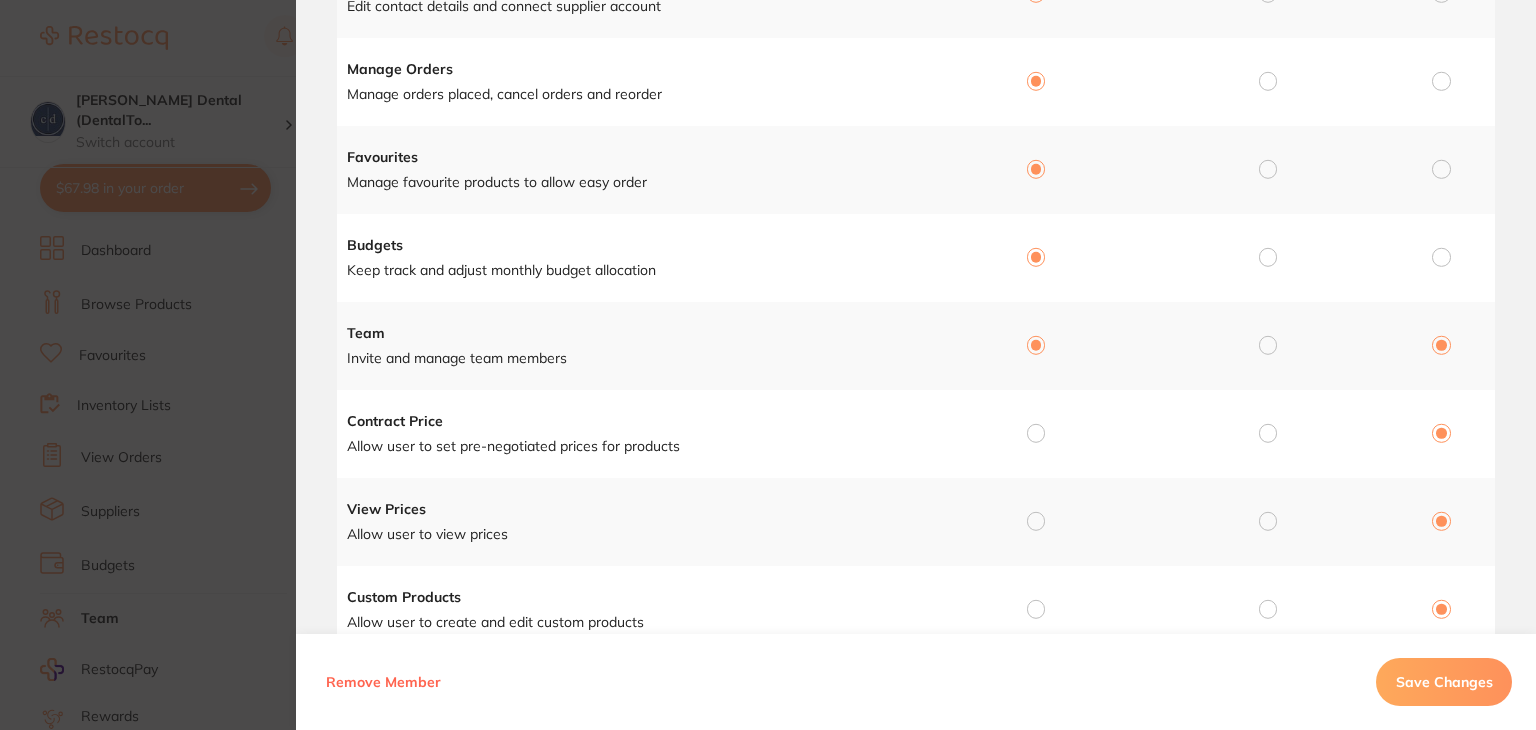 radio on "true" 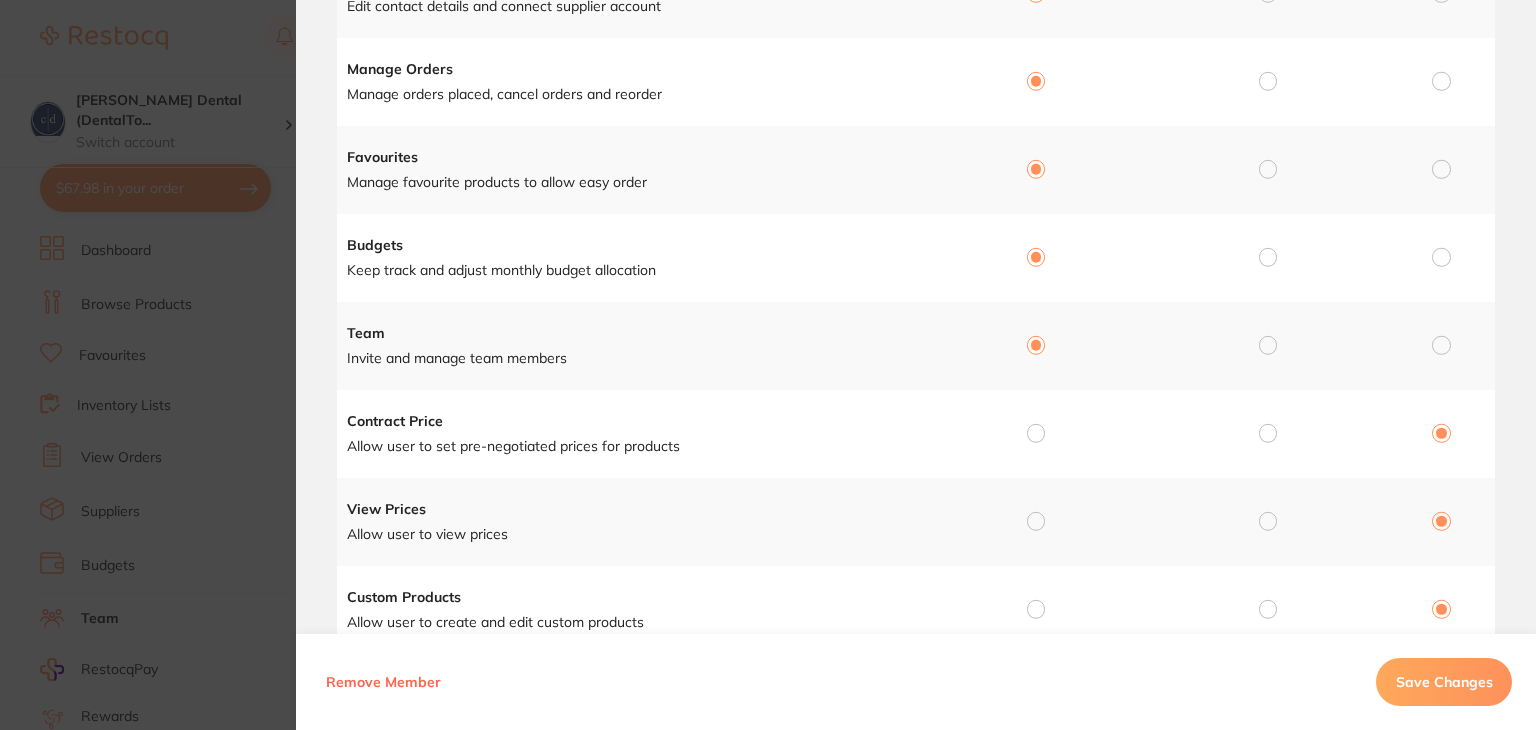 drag, startPoint x: 1032, startPoint y: 433, endPoint x: 1021, endPoint y: 552, distance: 119.507324 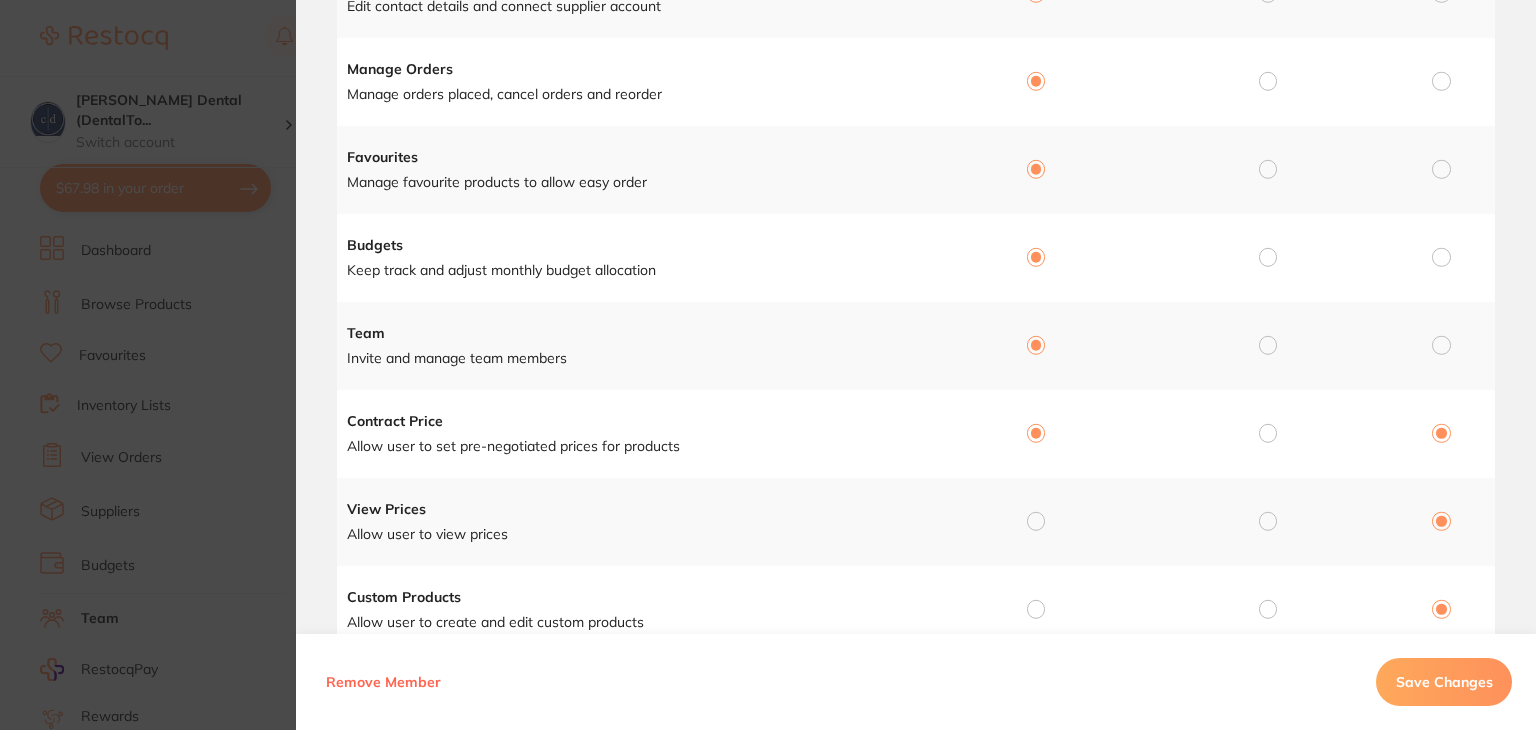radio on "true" 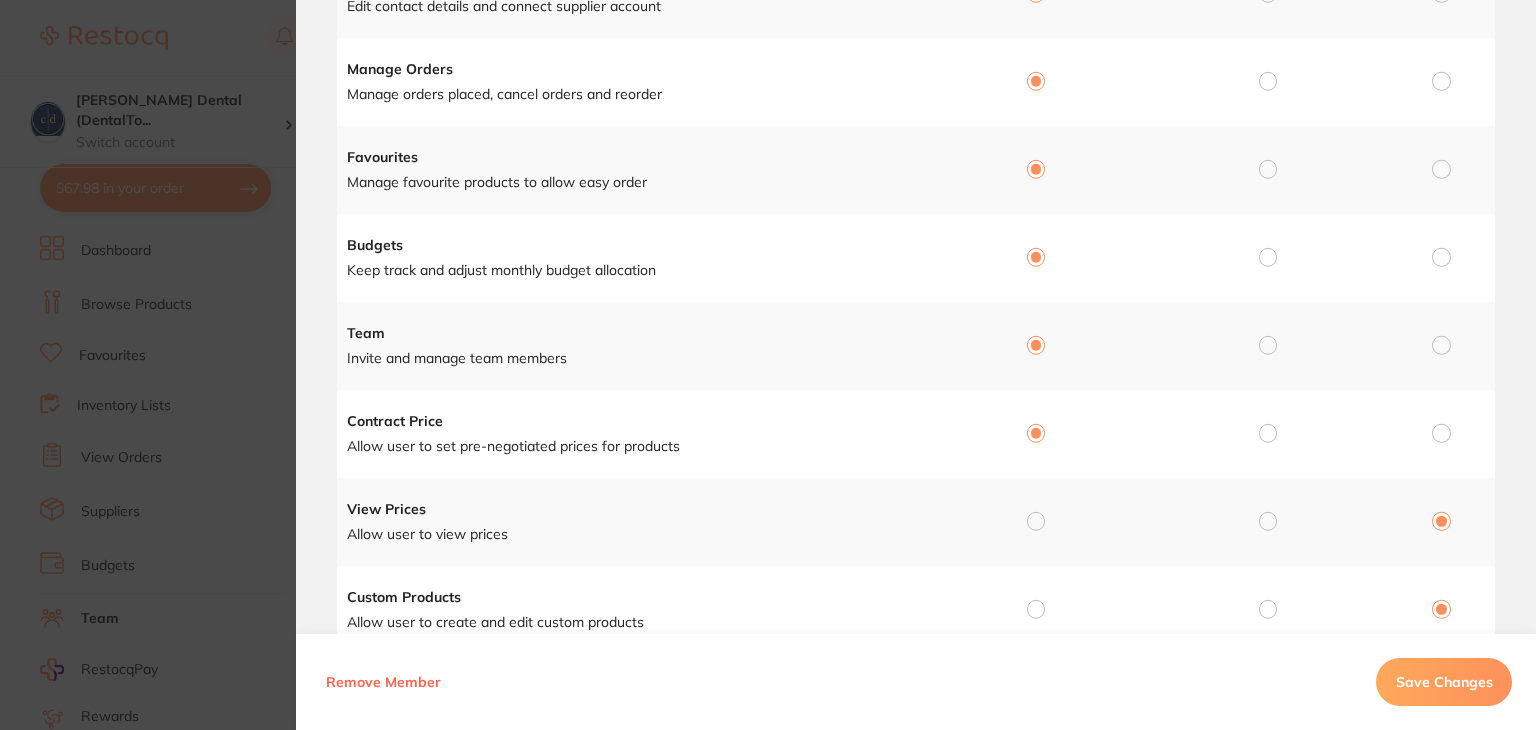 click at bounding box center [1036, 521] 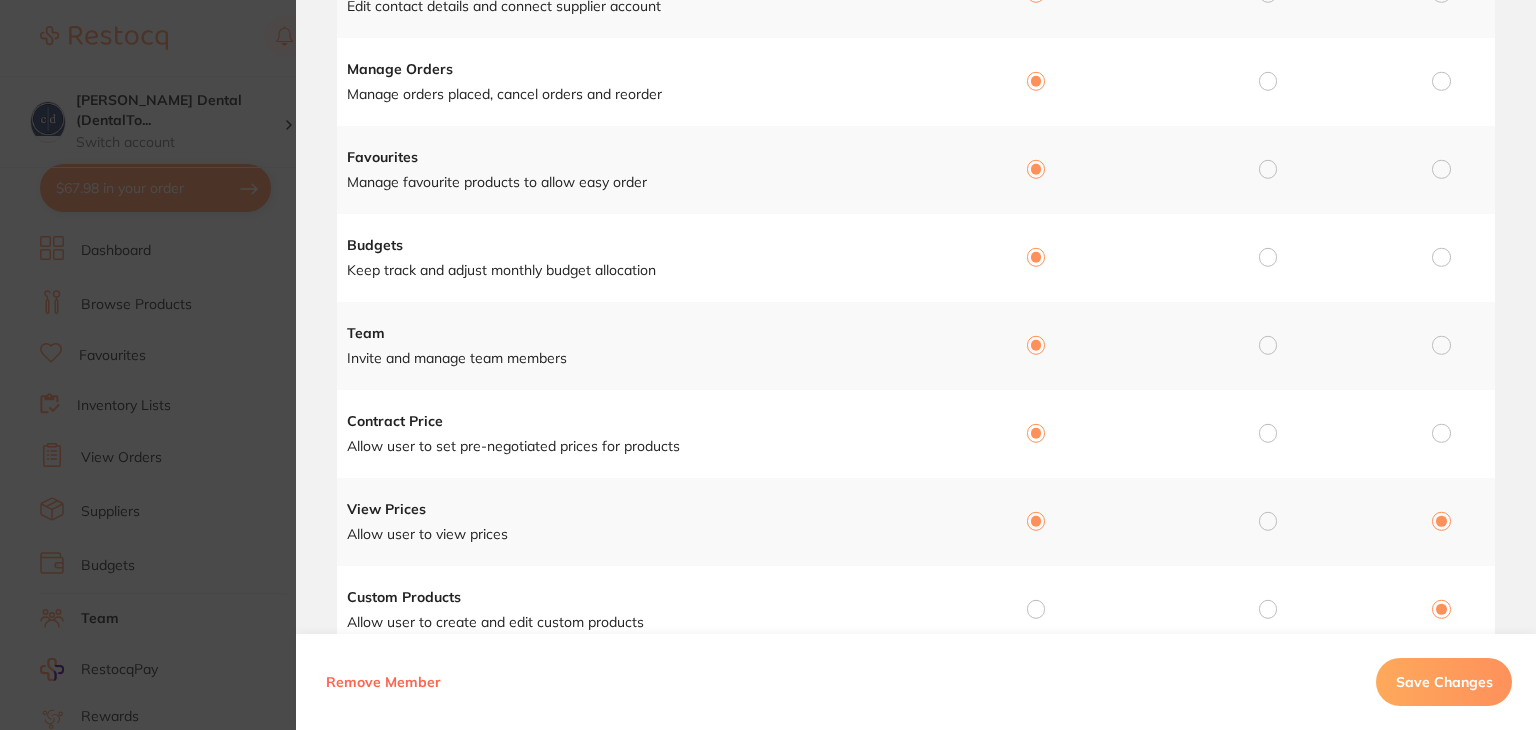 radio on "true" 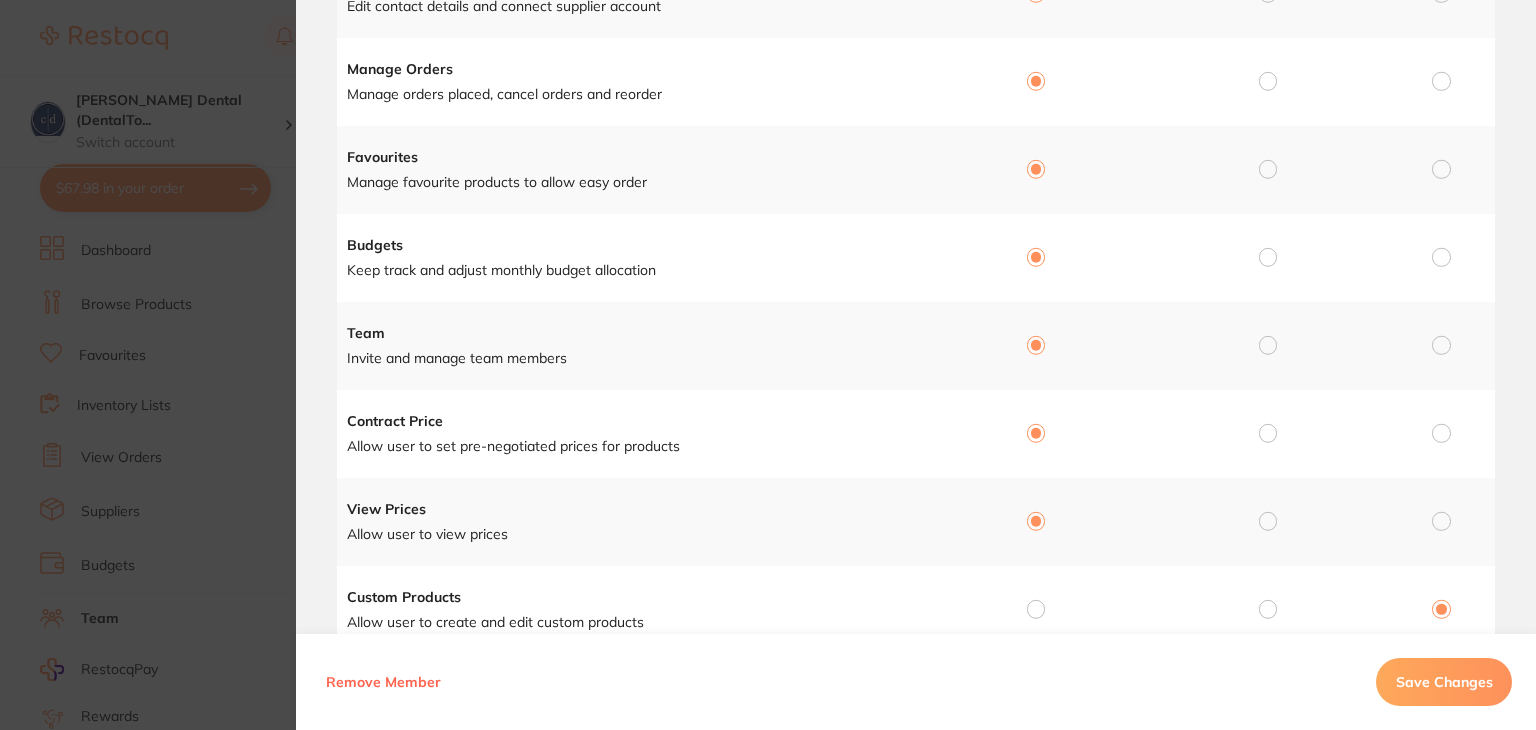 click at bounding box center (1036, 609) 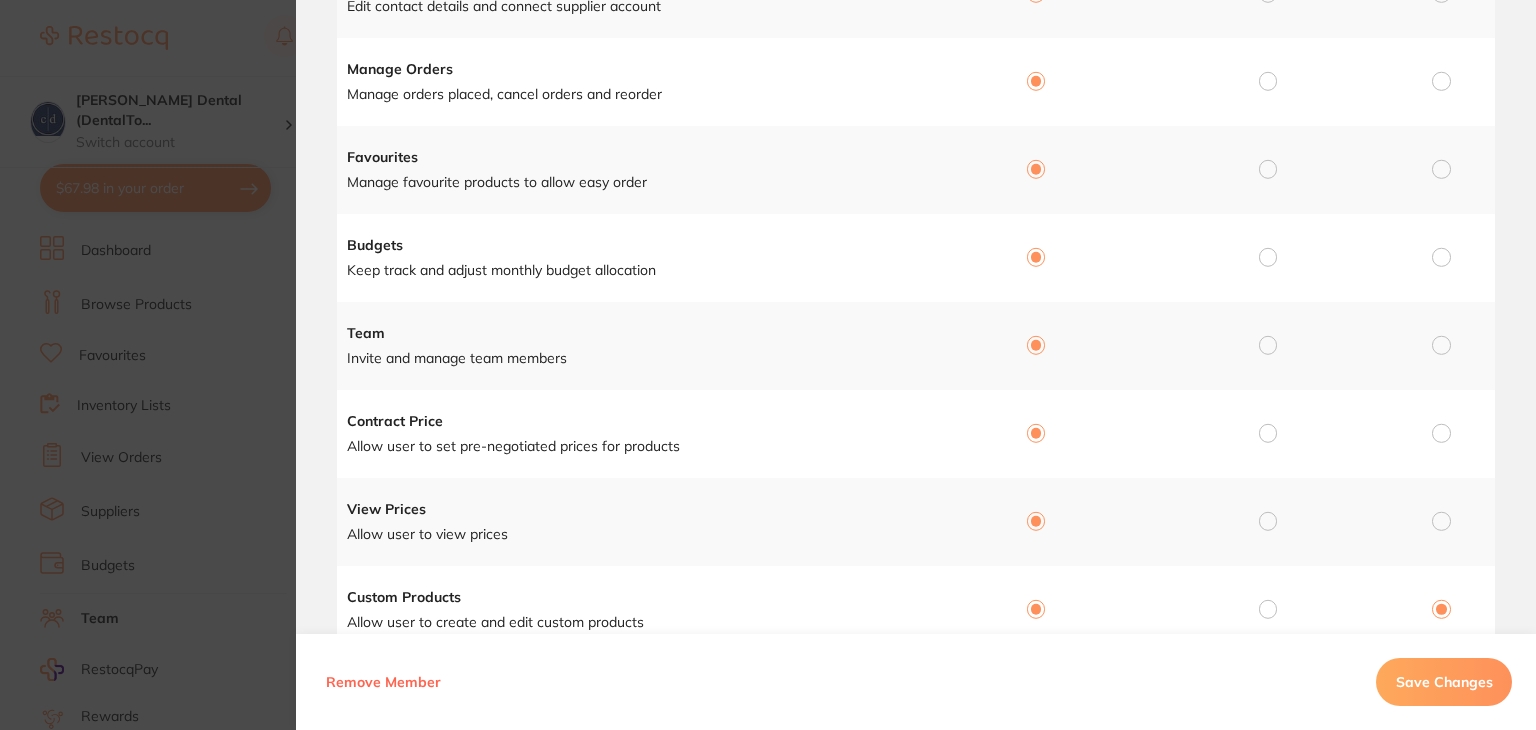 radio on "true" 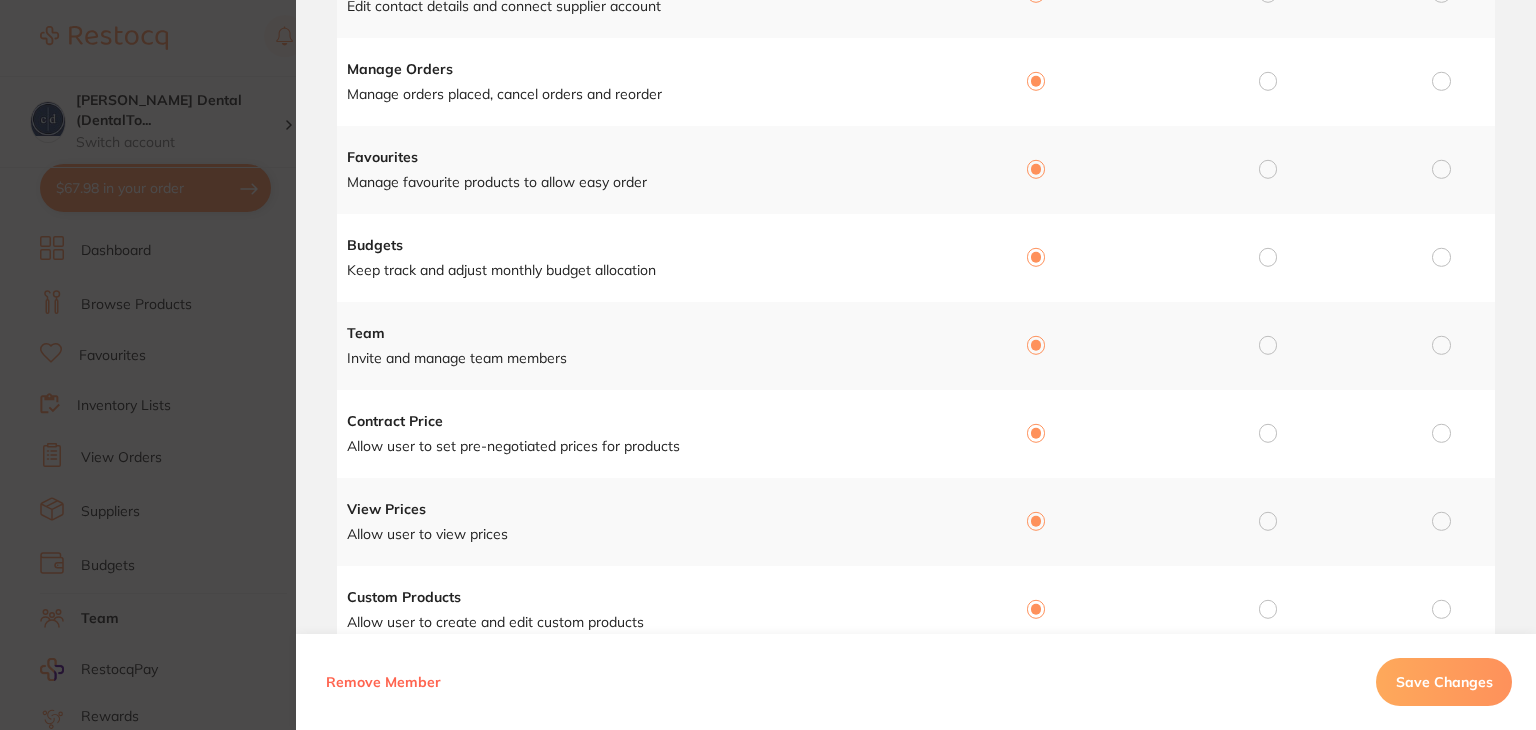 scroll, scrollTop: 562, scrollLeft: 0, axis: vertical 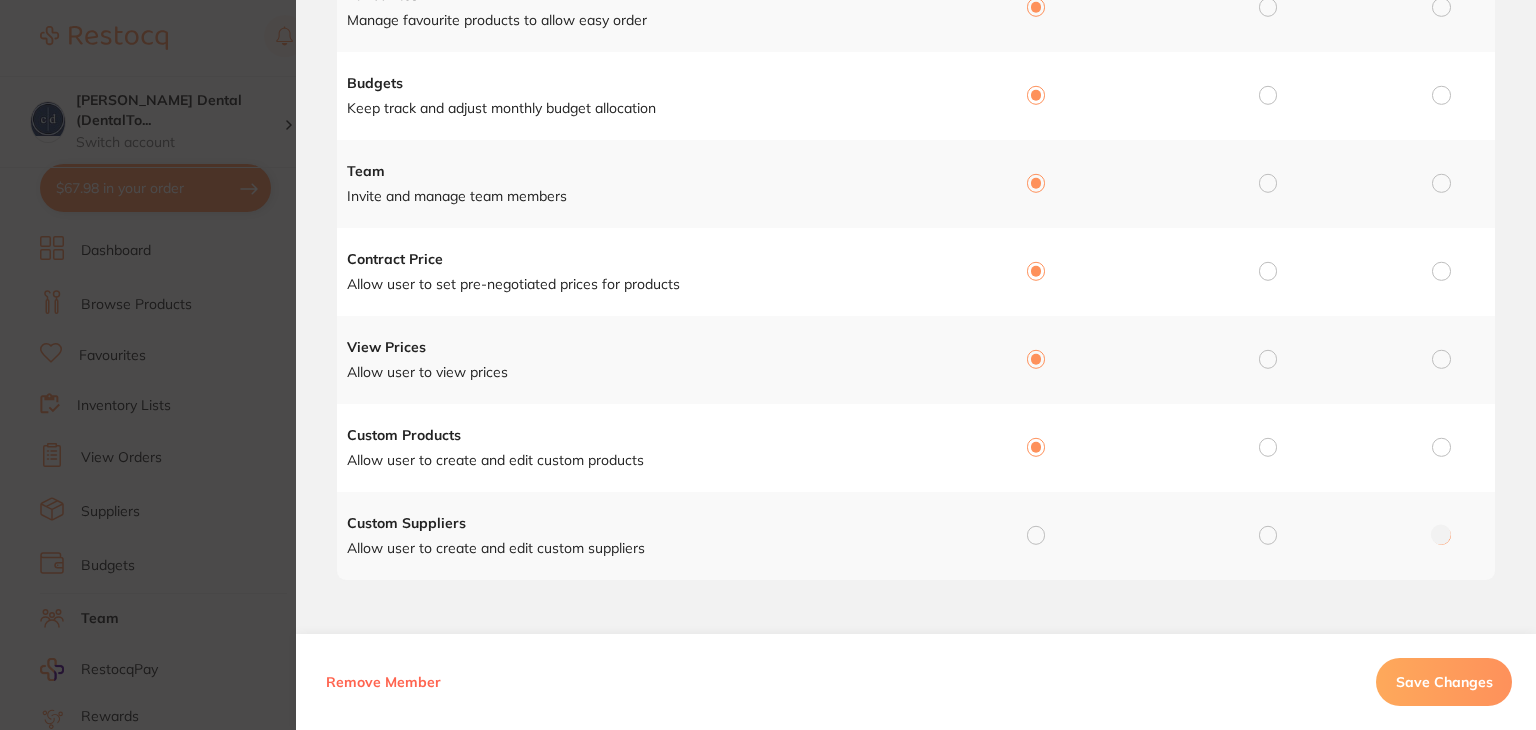 click at bounding box center [1036, 535] 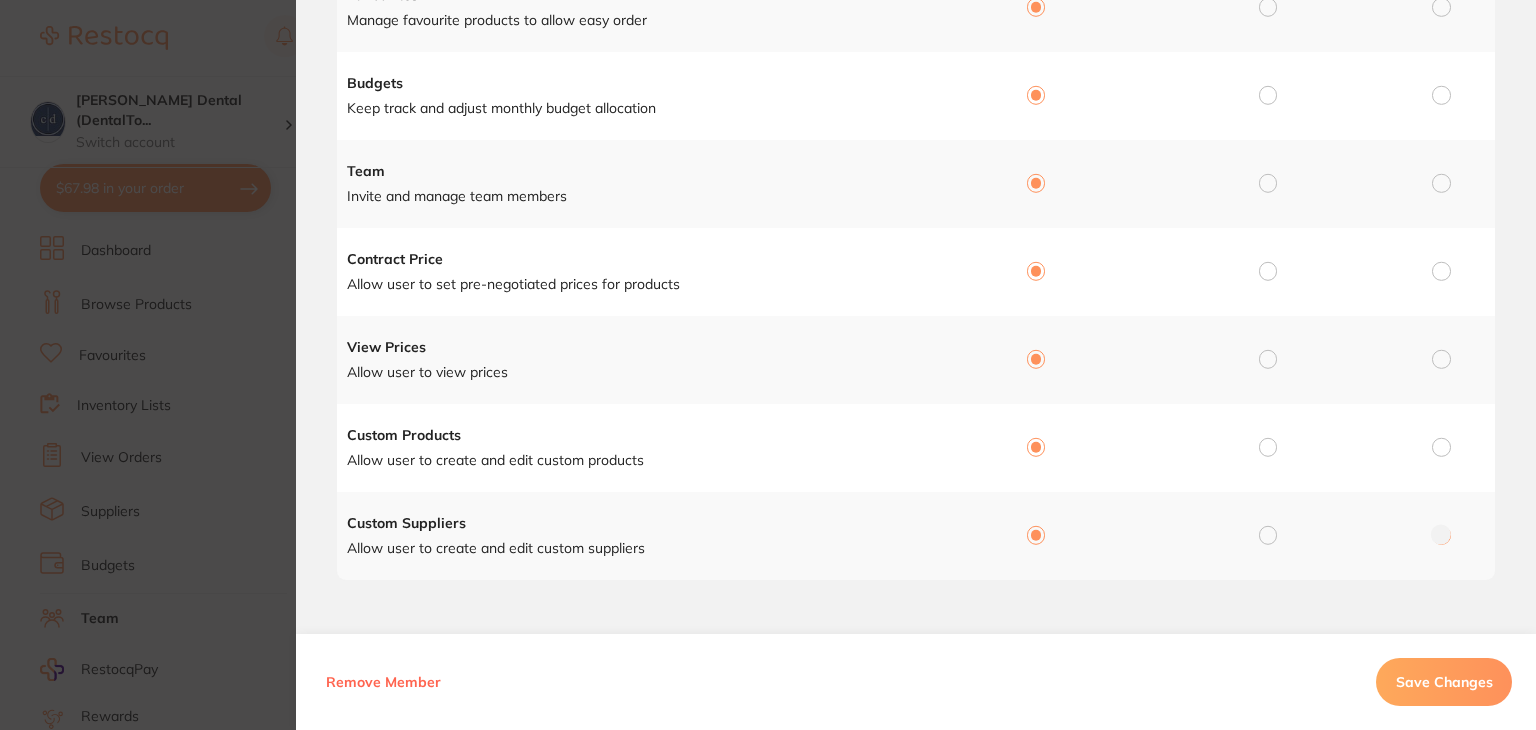 radio on "true" 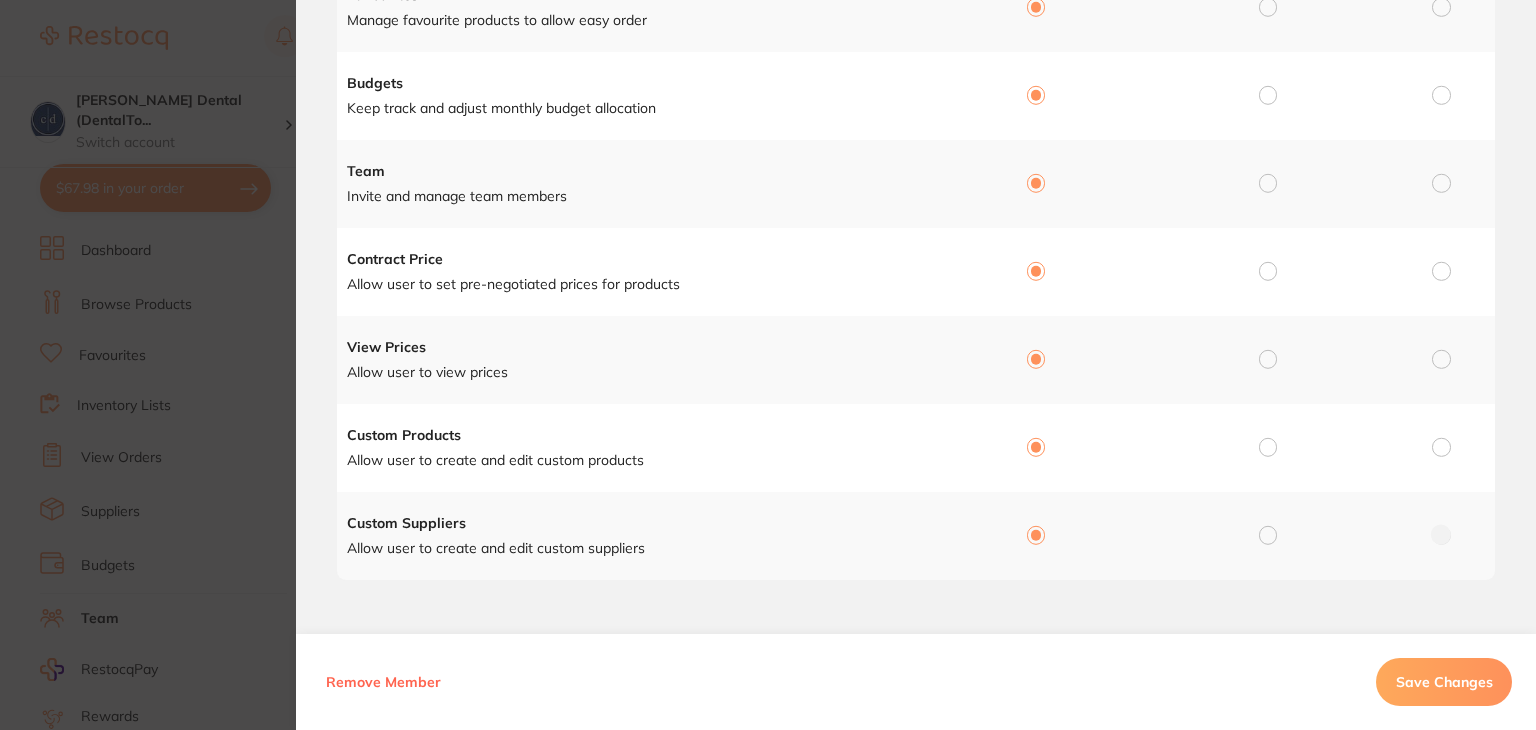 click on "Save Changes" at bounding box center [1444, 682] 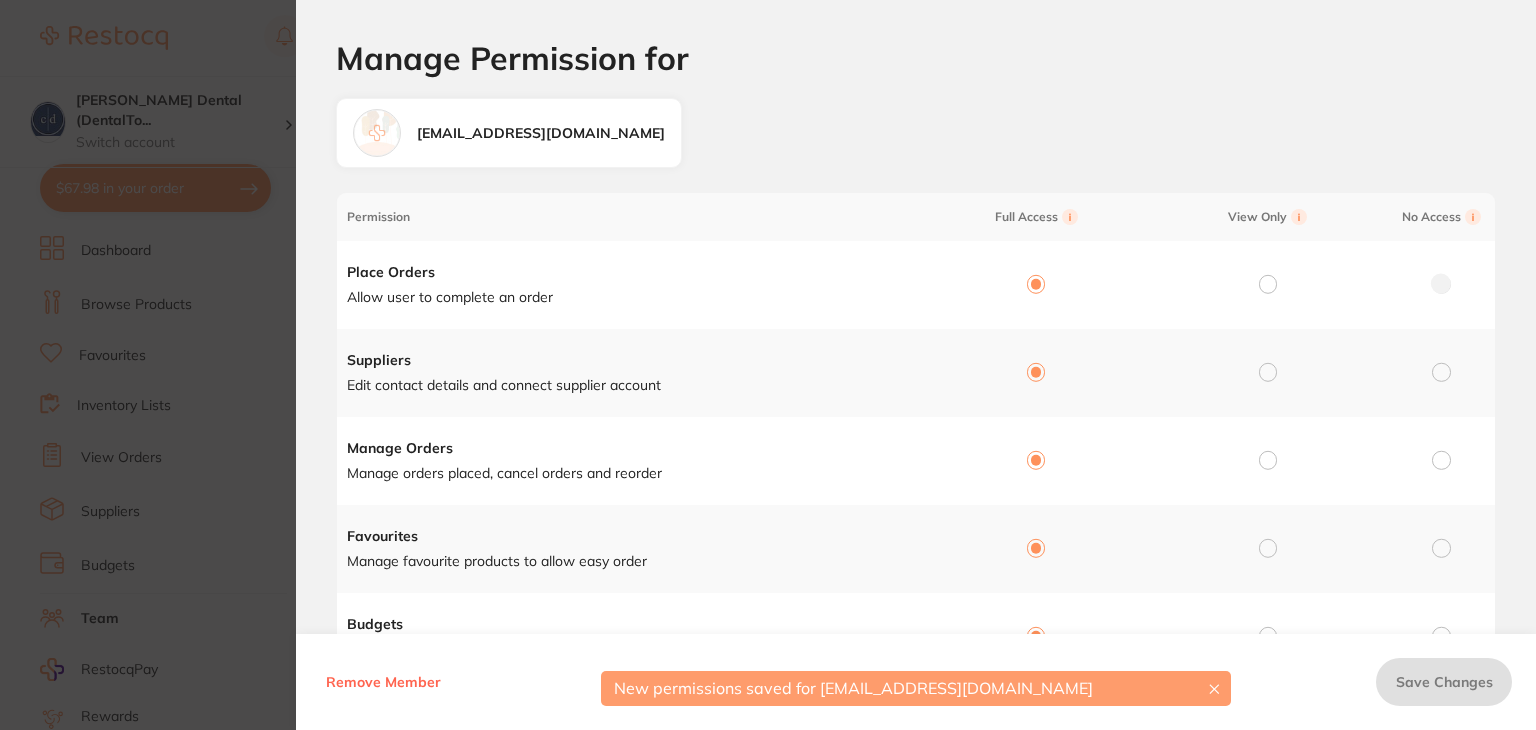 scroll, scrollTop: 0, scrollLeft: 0, axis: both 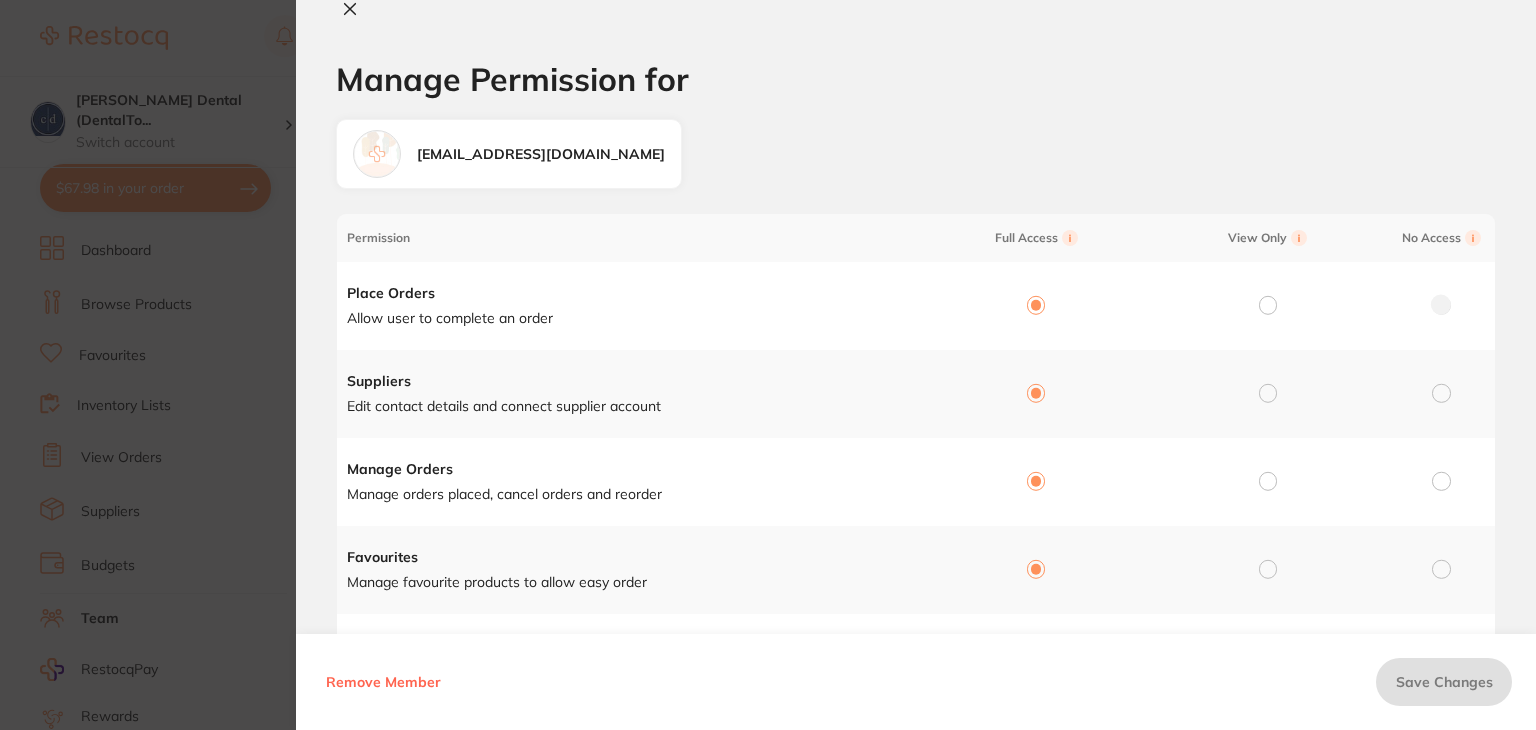click 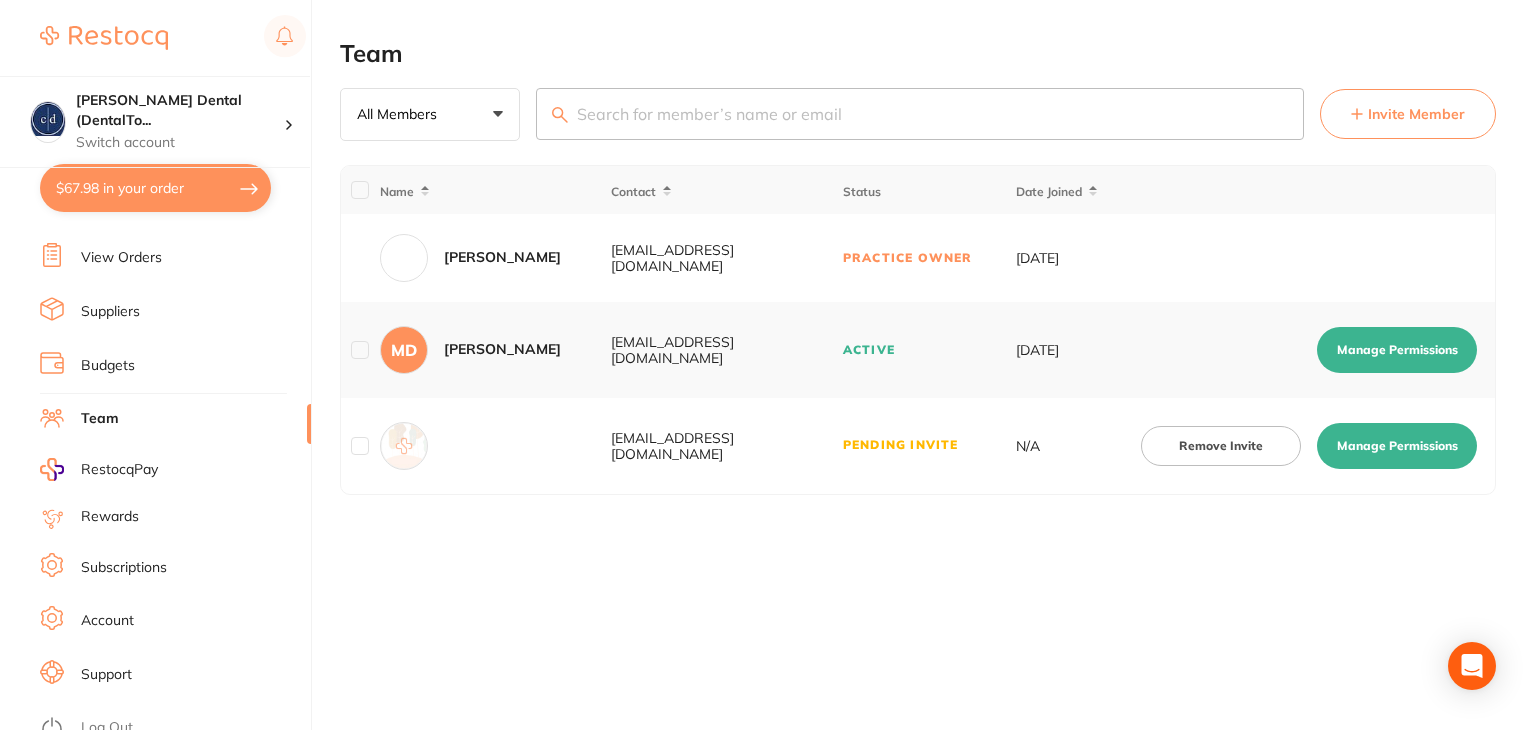 scroll, scrollTop: 201, scrollLeft: 0, axis: vertical 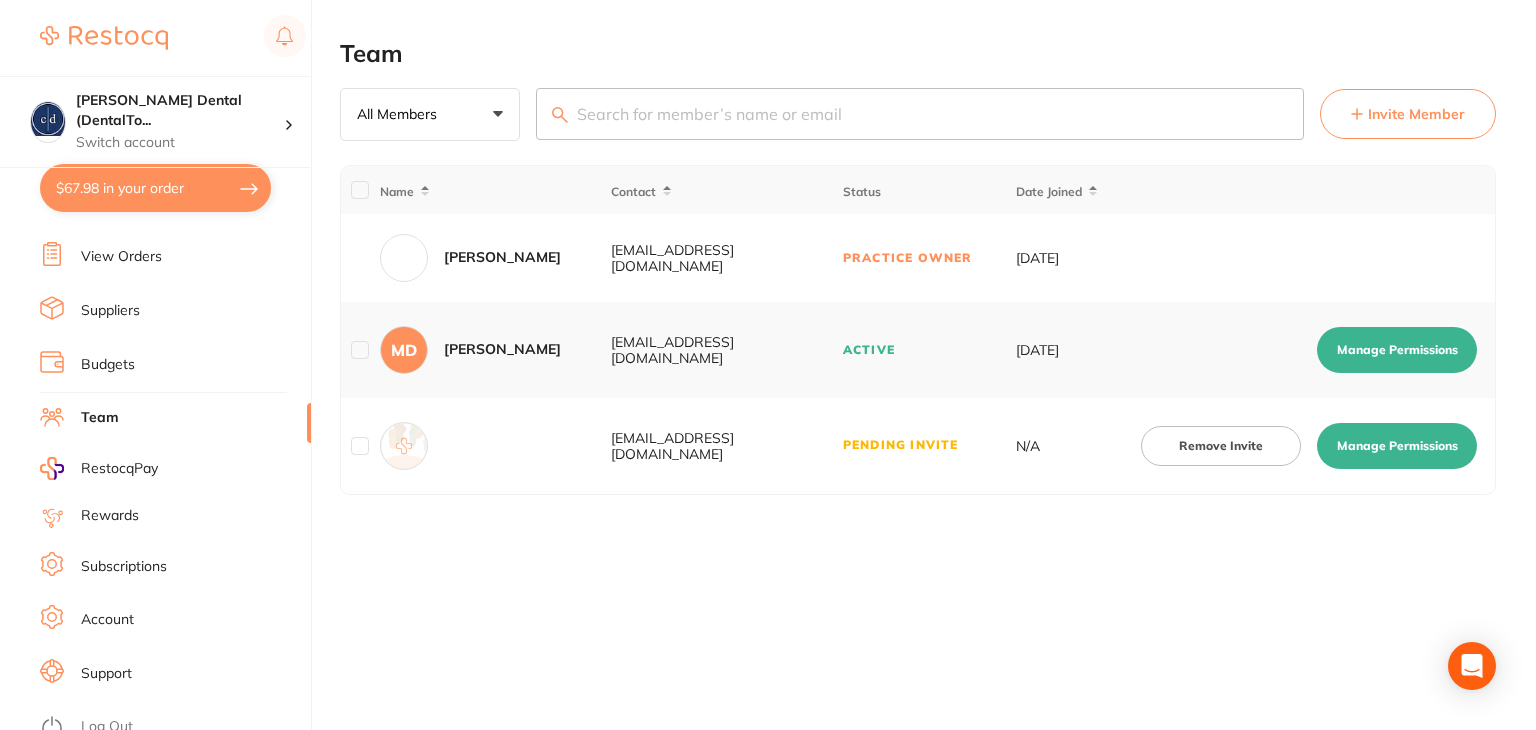 click on "Log Out" at bounding box center [172, 727] 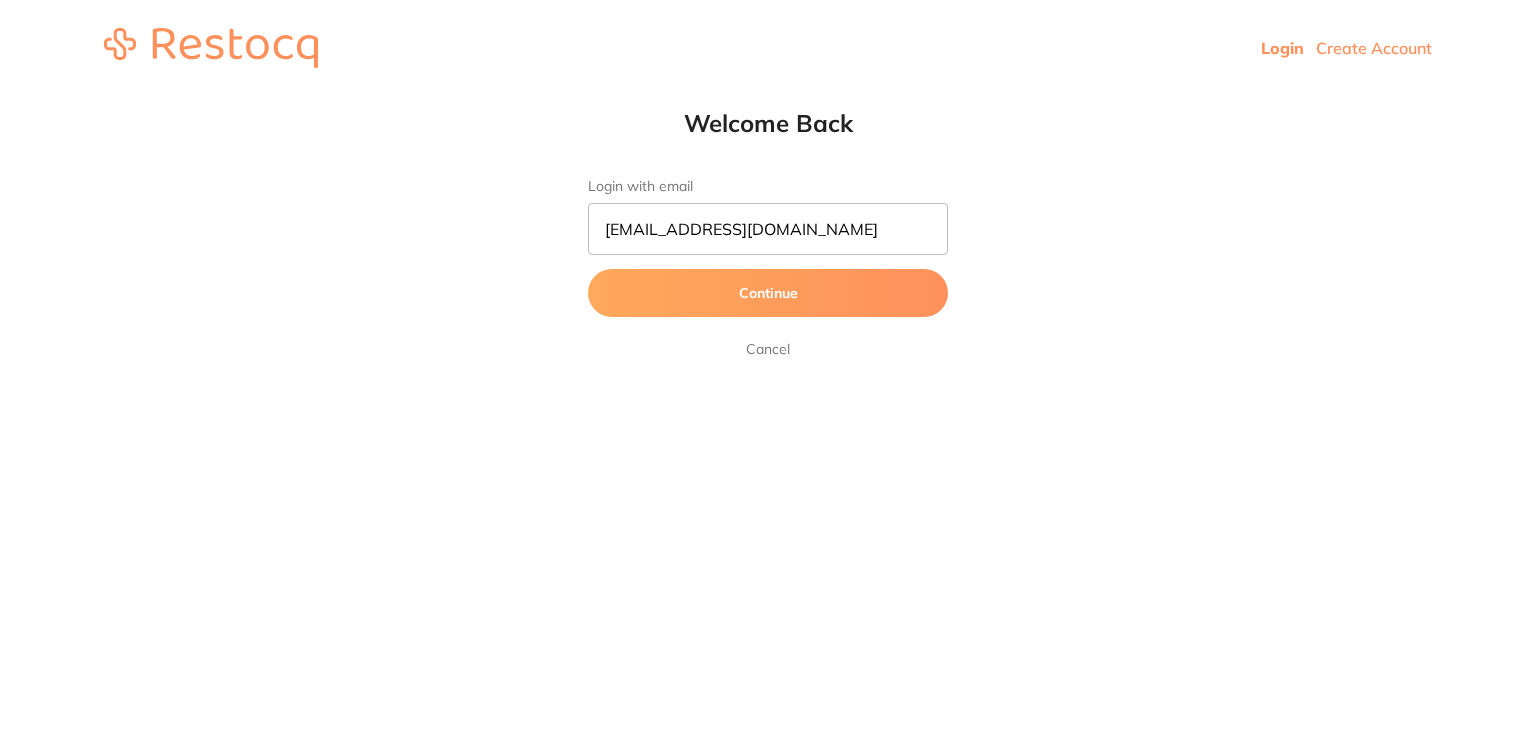 scroll, scrollTop: 0, scrollLeft: 0, axis: both 